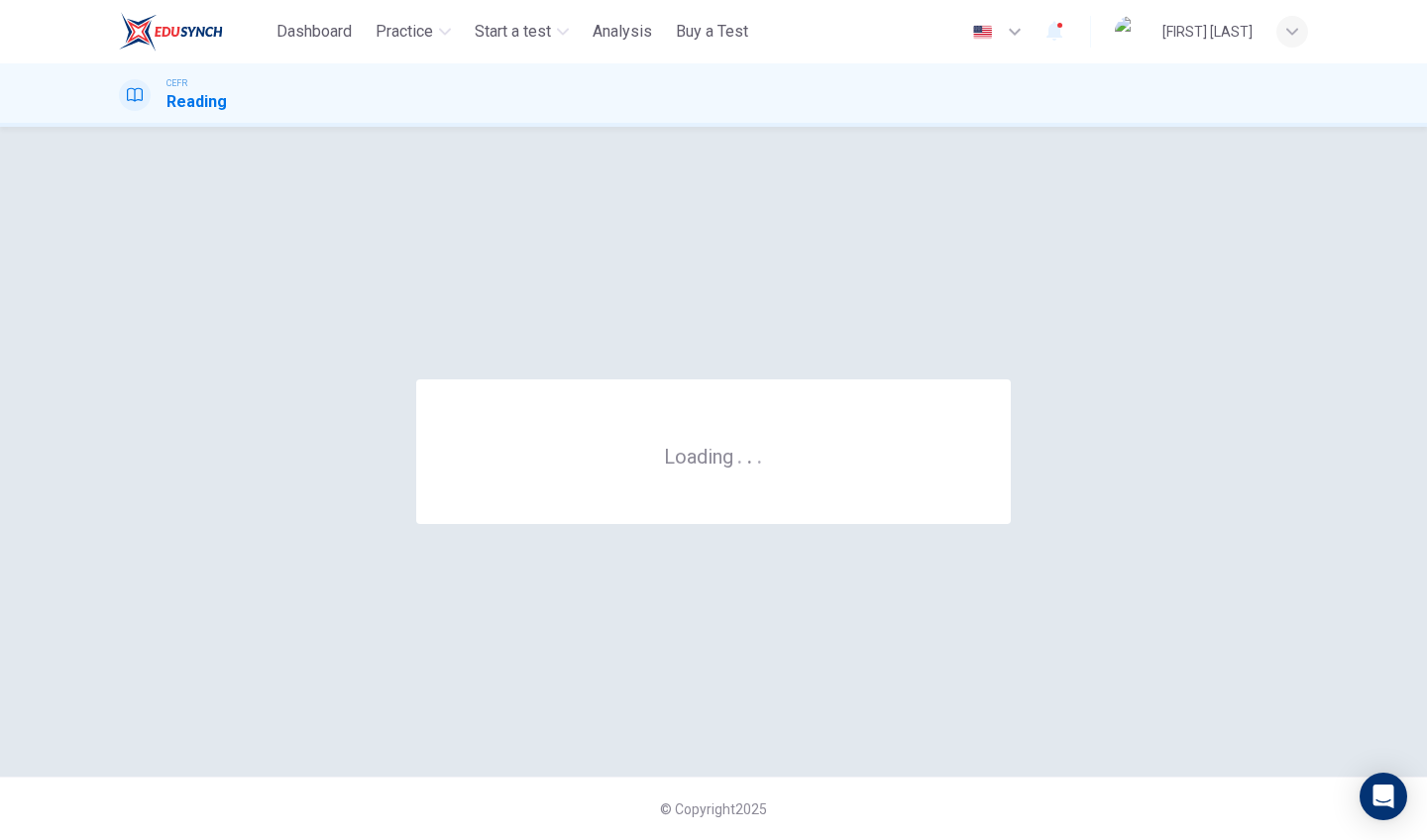 scroll, scrollTop: 0, scrollLeft: 0, axis: both 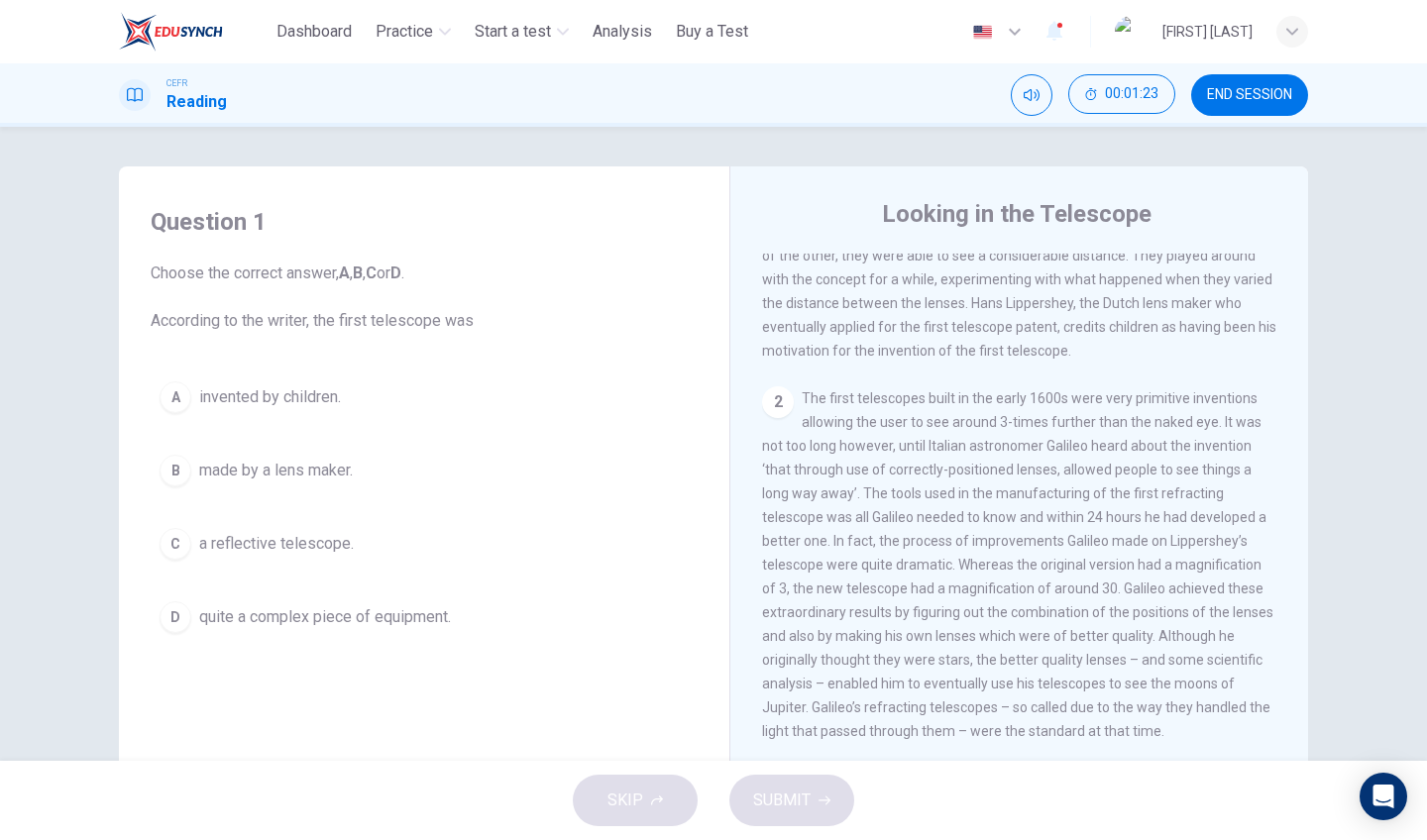 click on "B made by a lens maker." at bounding box center [424, 471] 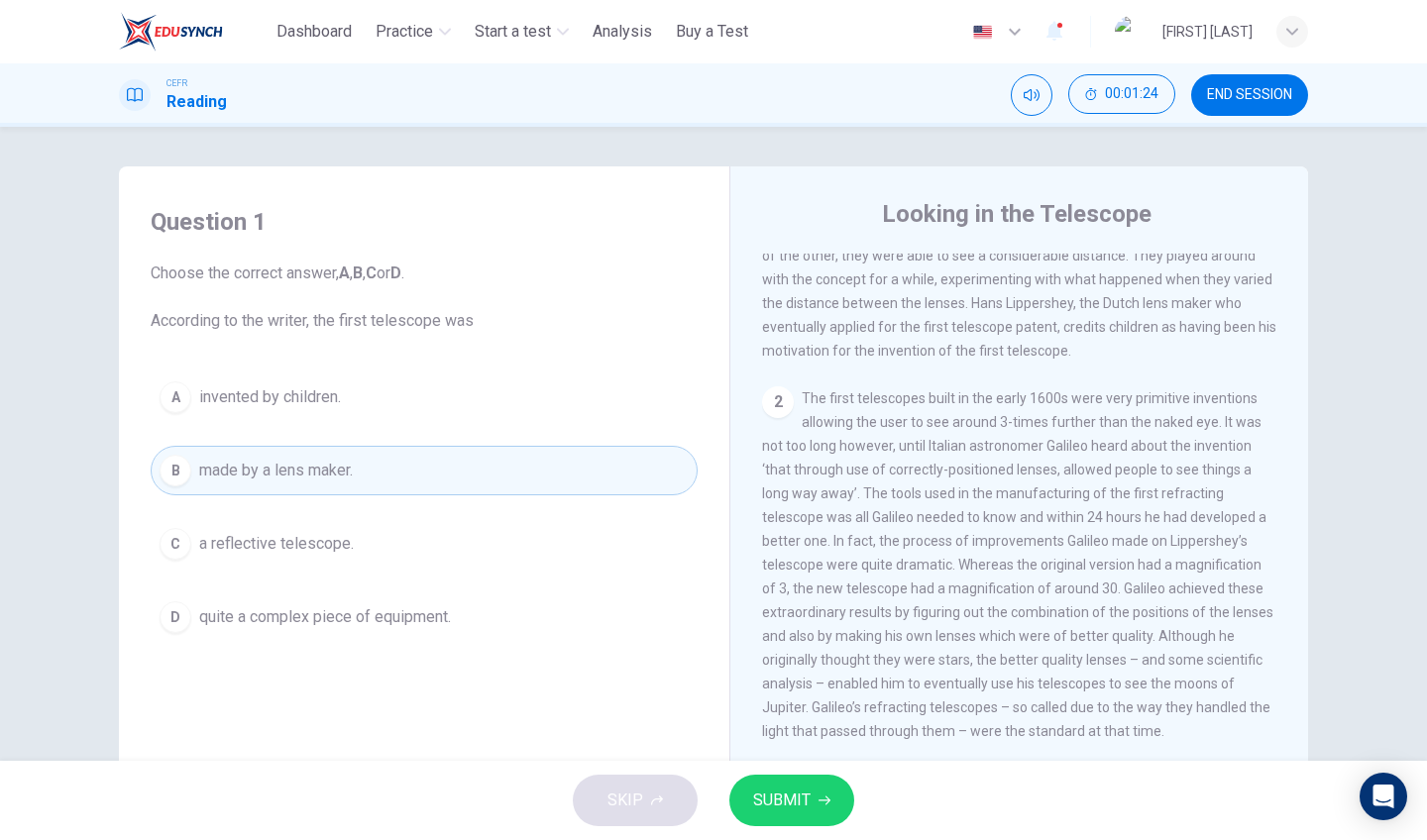 click on "SUBMIT" at bounding box center [792, 800] 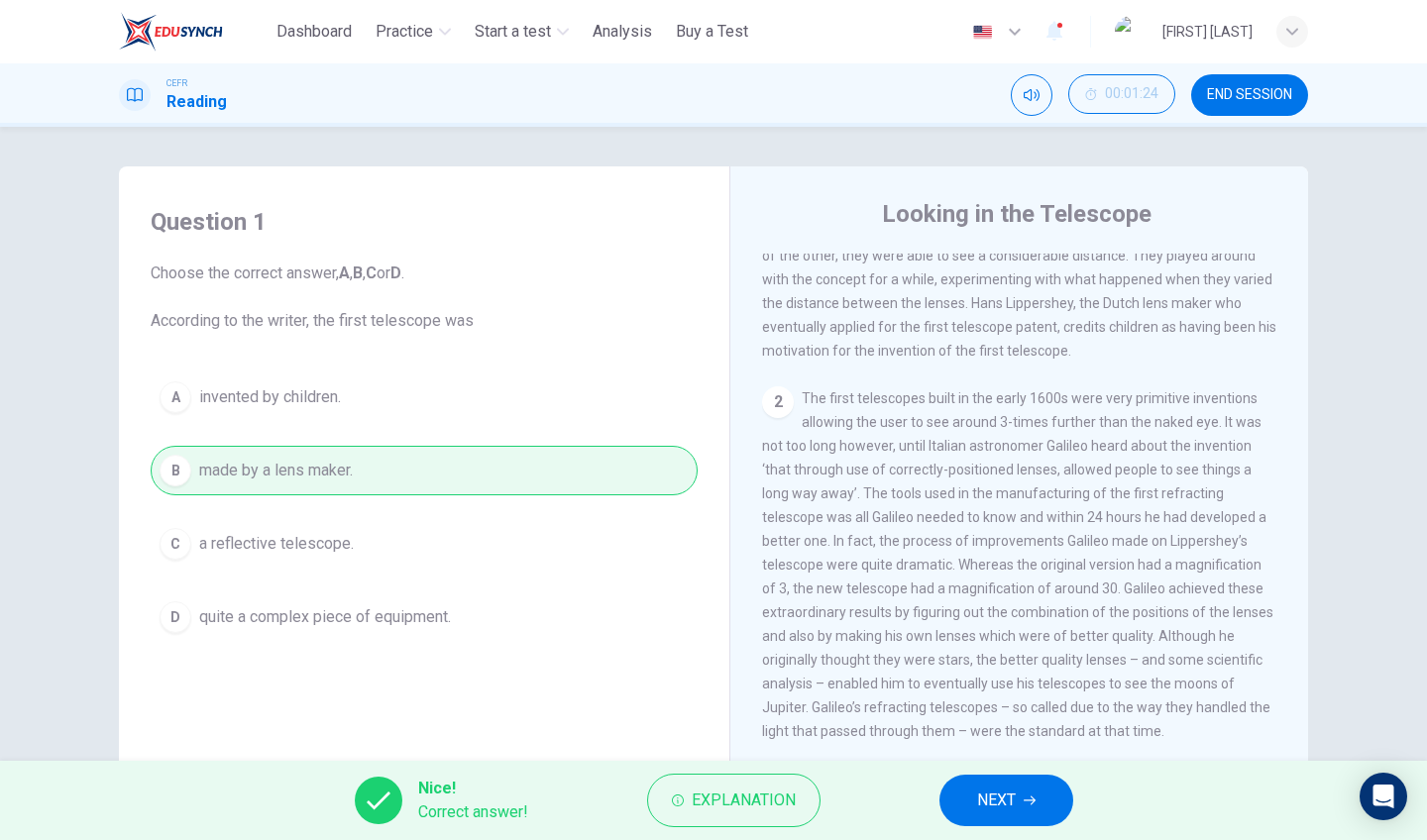 click on "Nice! Correct answer! Explanation NEXT" at bounding box center [714, 800] 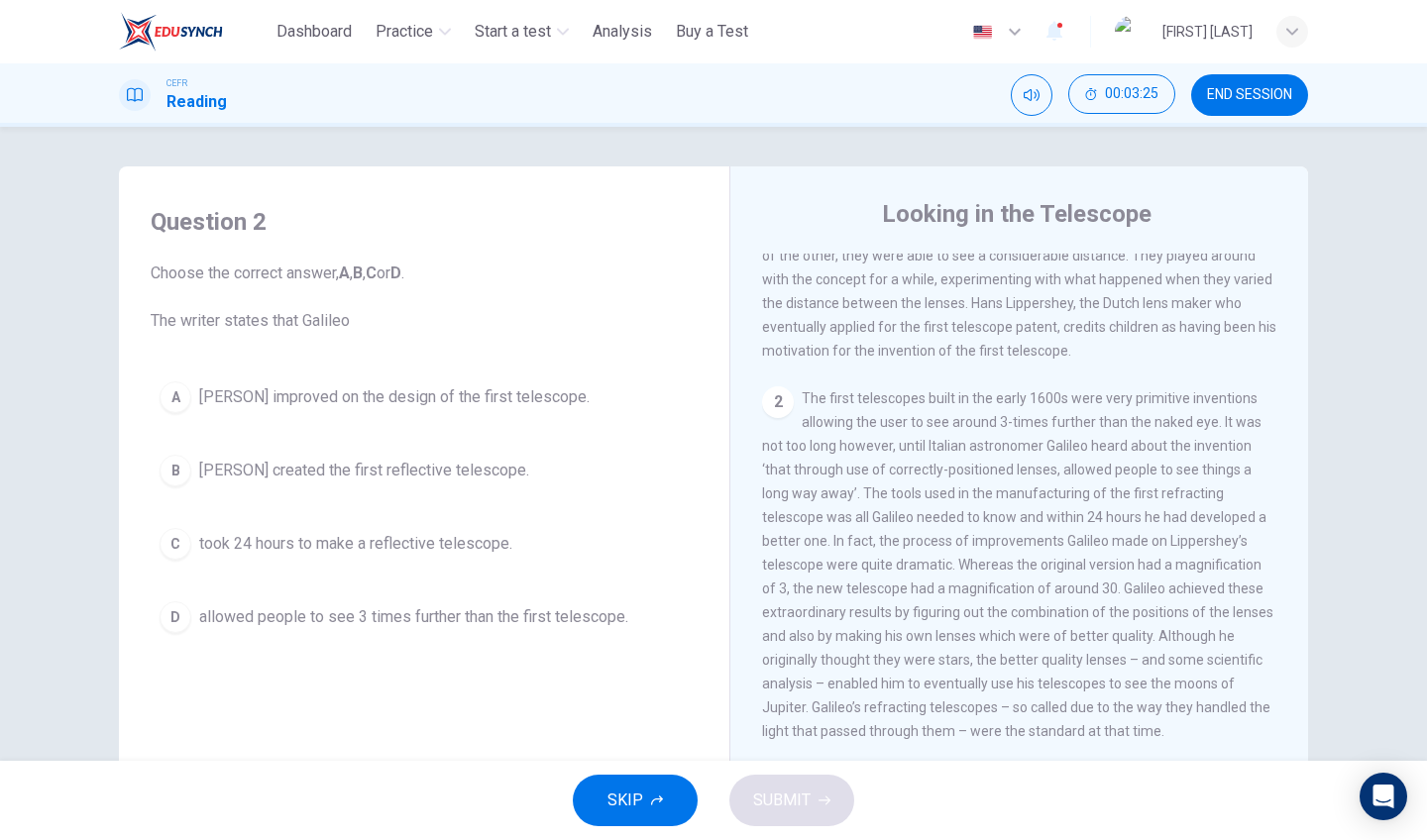 click on "C took 24 hours to make a reflective telescope." at bounding box center (424, 544) 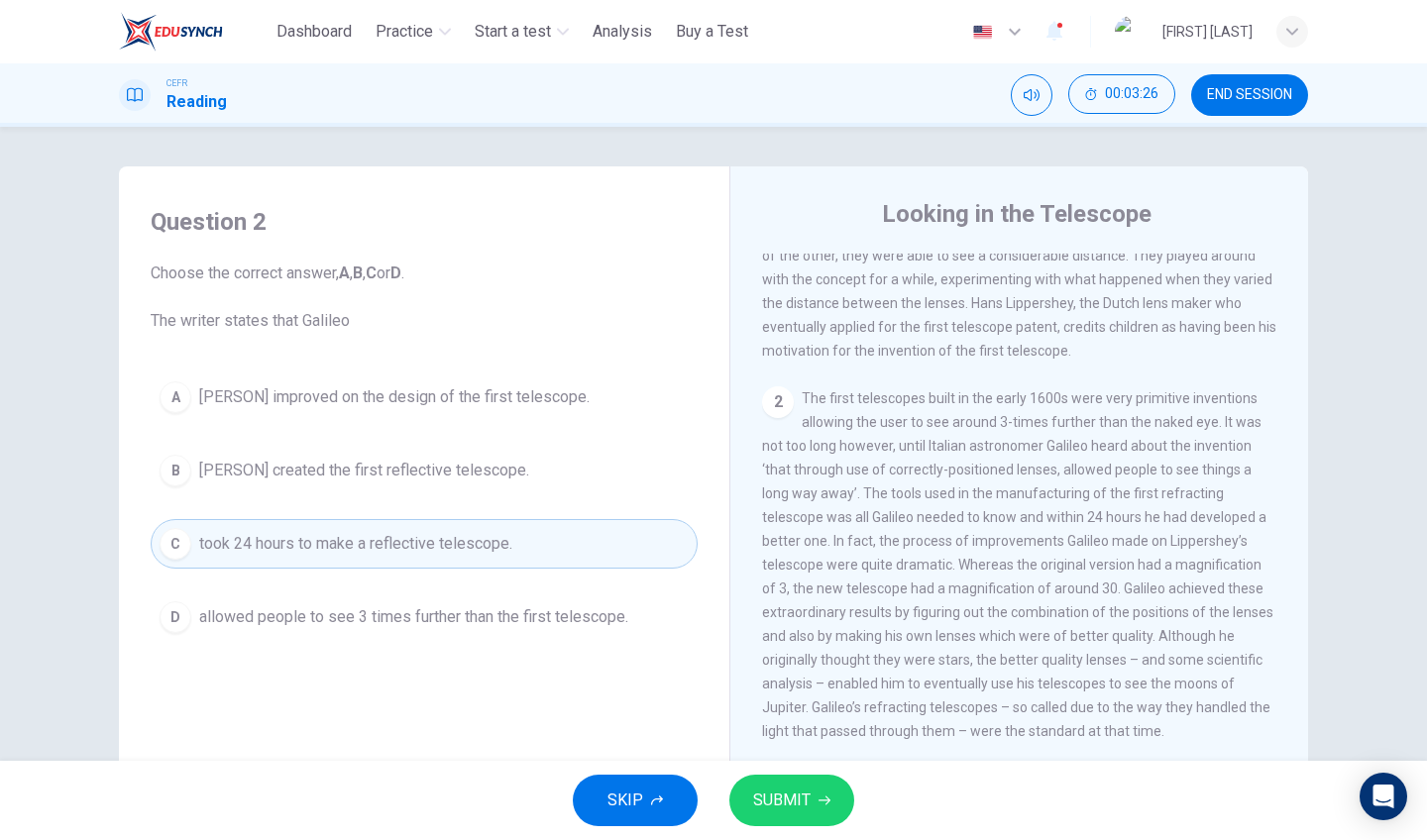 click on "SKIP SUBMIT" at bounding box center [714, 800] 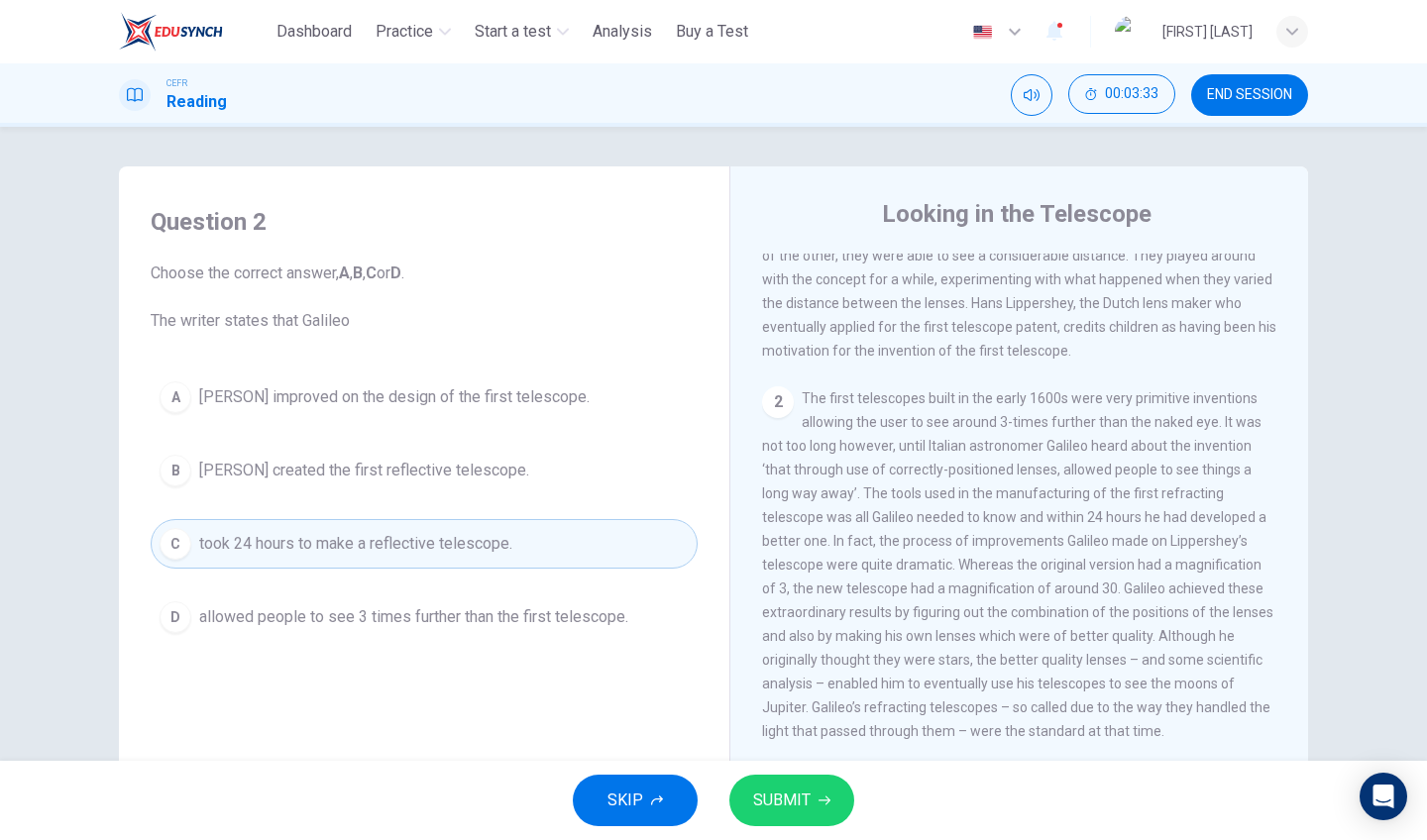 click on "[PERSON] improved on the design of the first telescope." at bounding box center (394, 397) 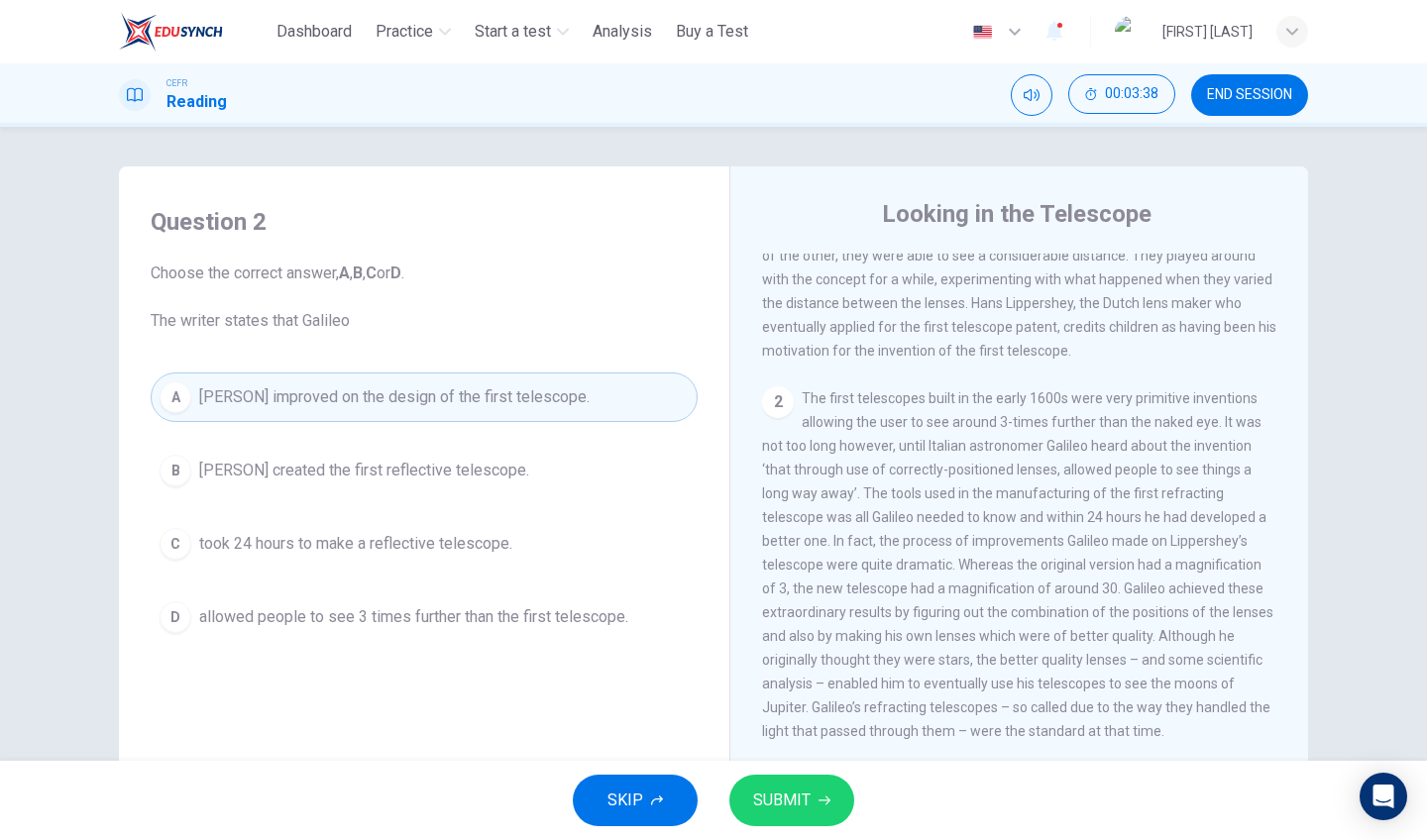 click on "SUBMIT" at bounding box center [792, 800] 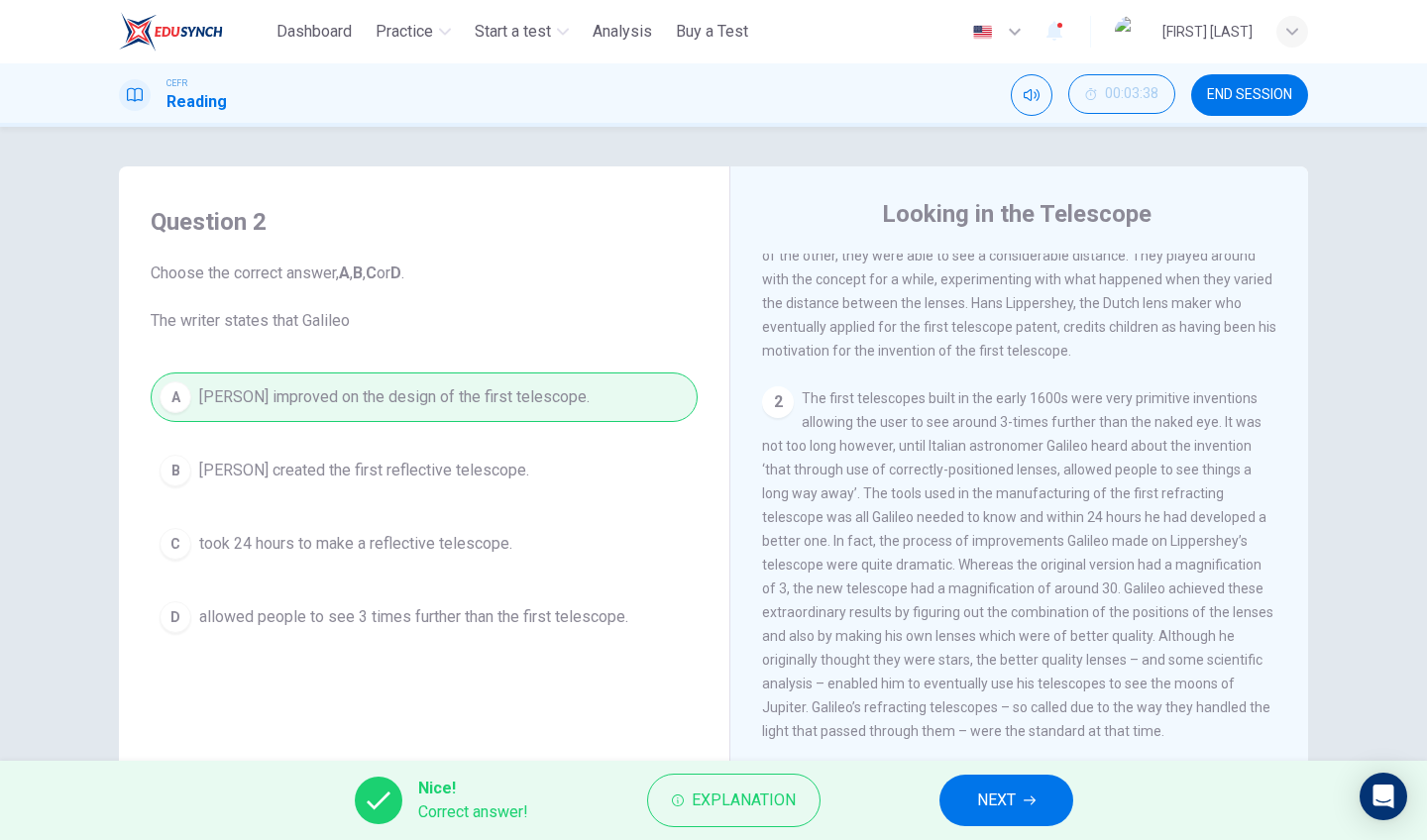 click at bounding box center (1030, 800) 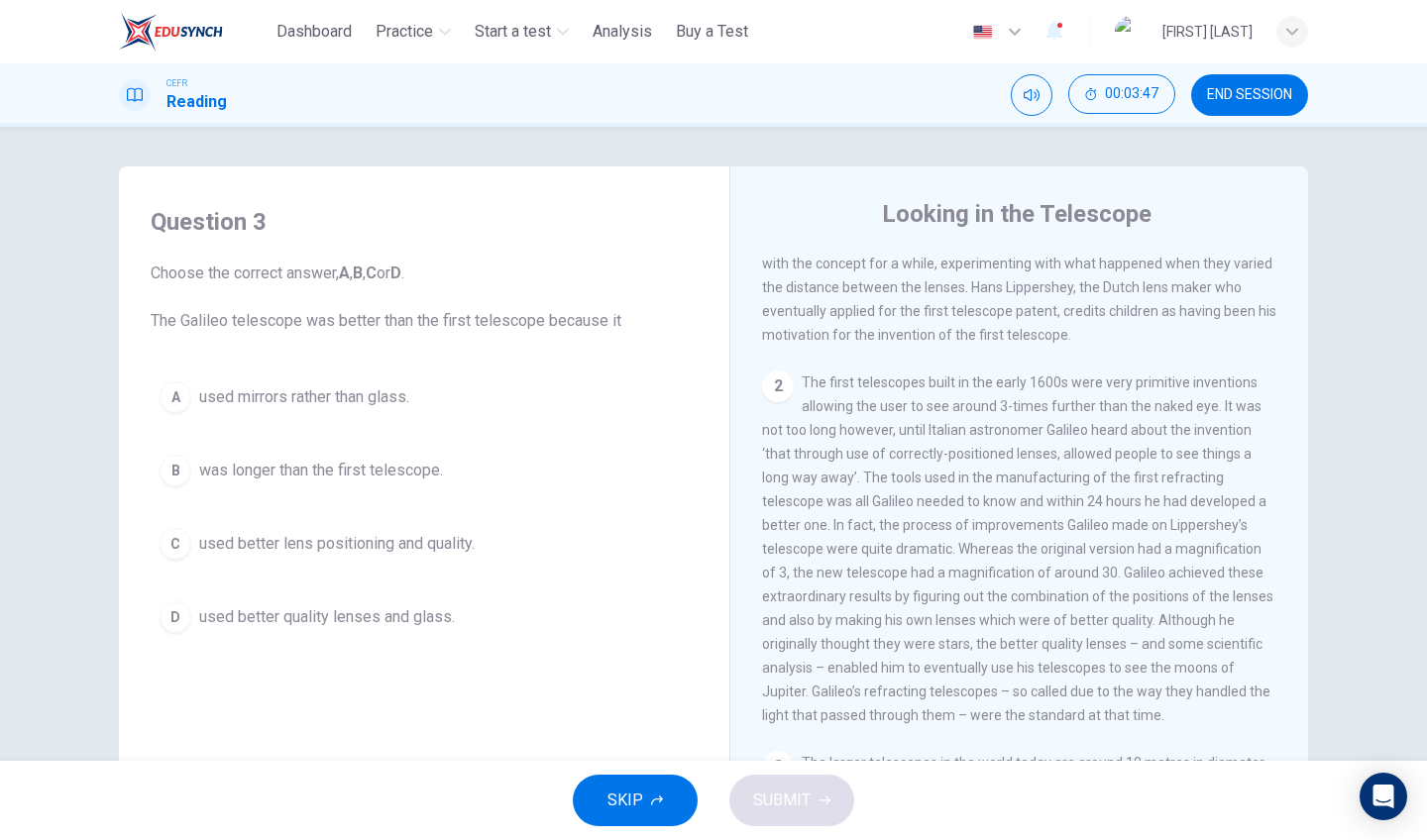 scroll, scrollTop: 491, scrollLeft: 0, axis: vertical 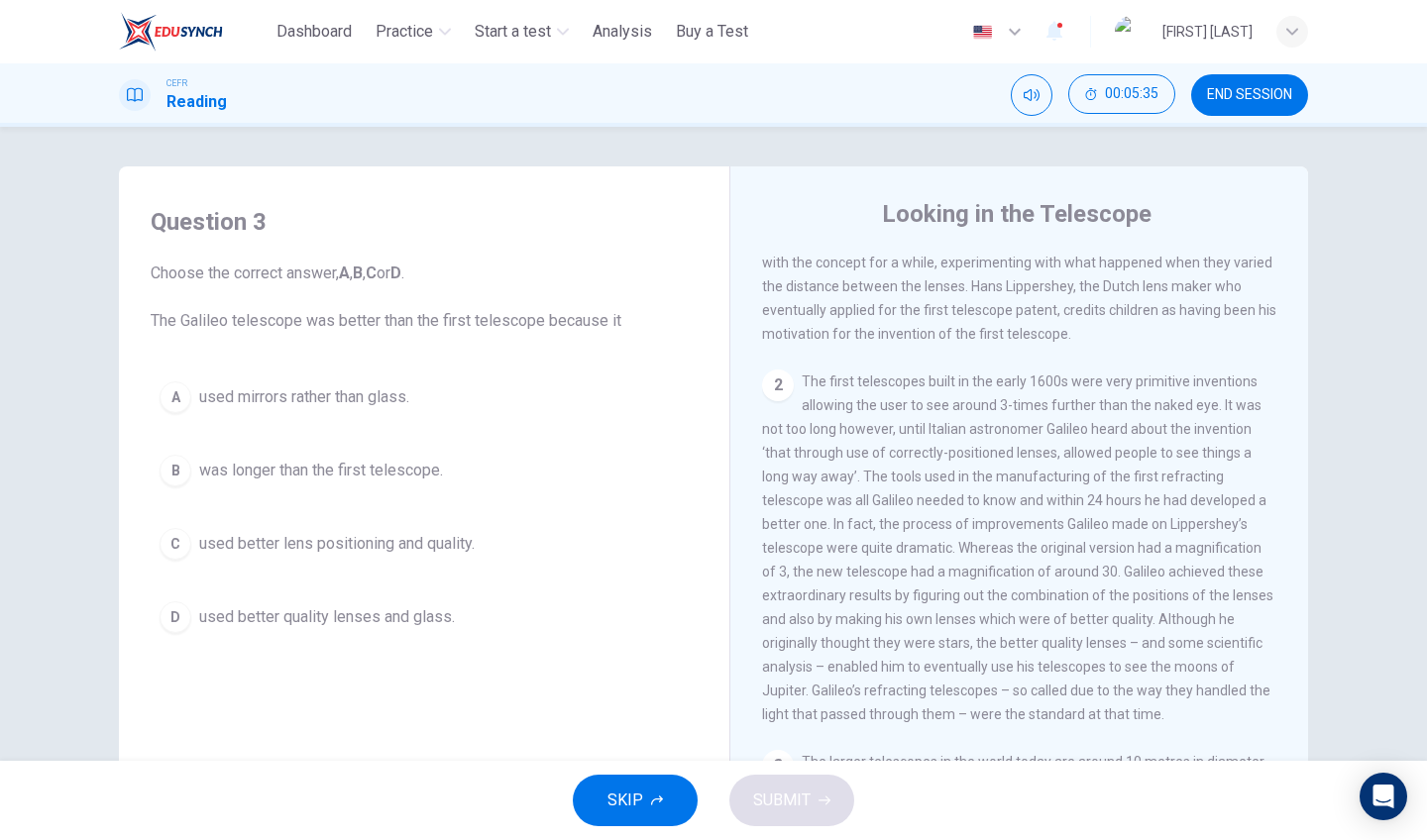 click on "used better quality lenses and glass." at bounding box center (304, 397) 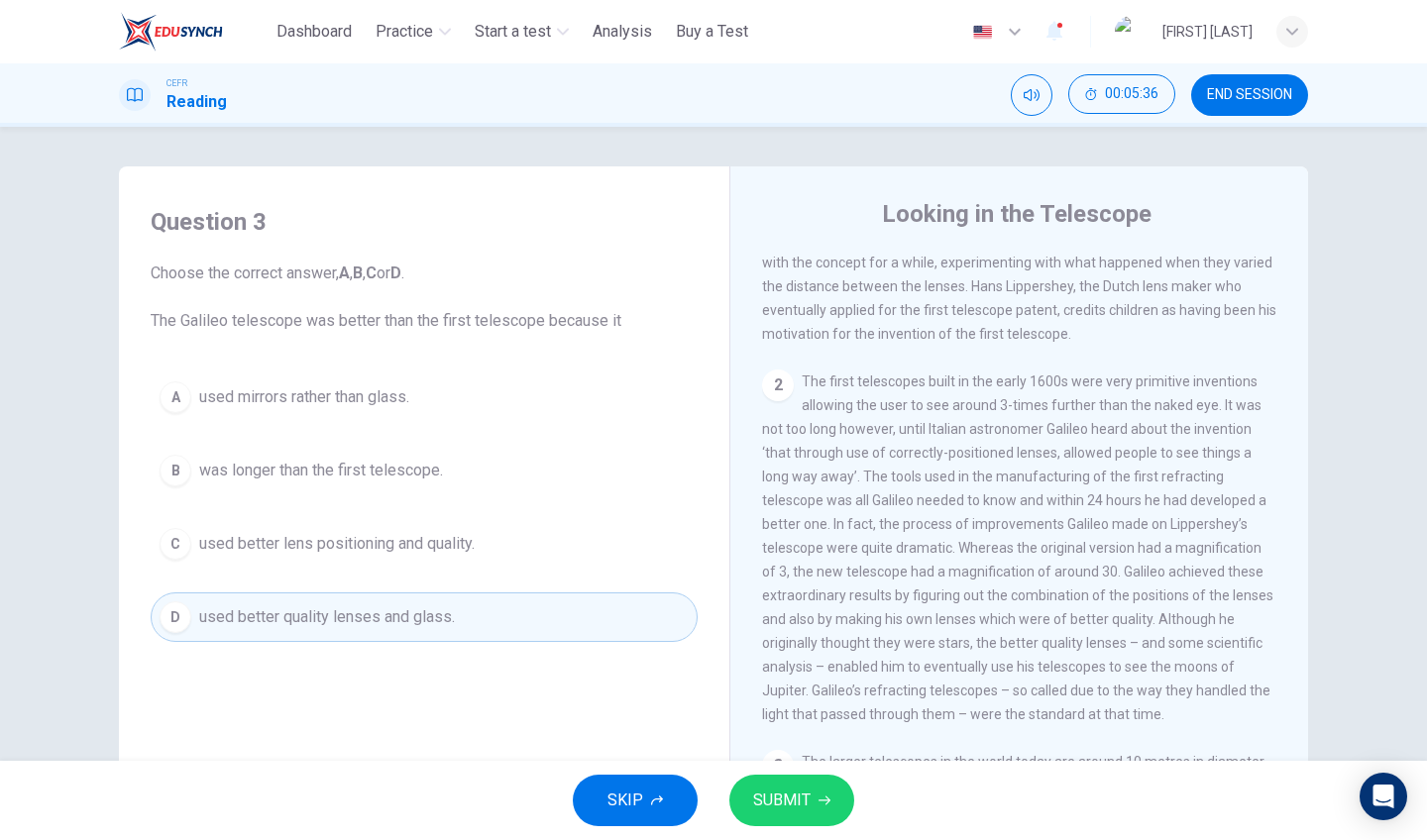 click on "SUBMIT" at bounding box center (782, 800) 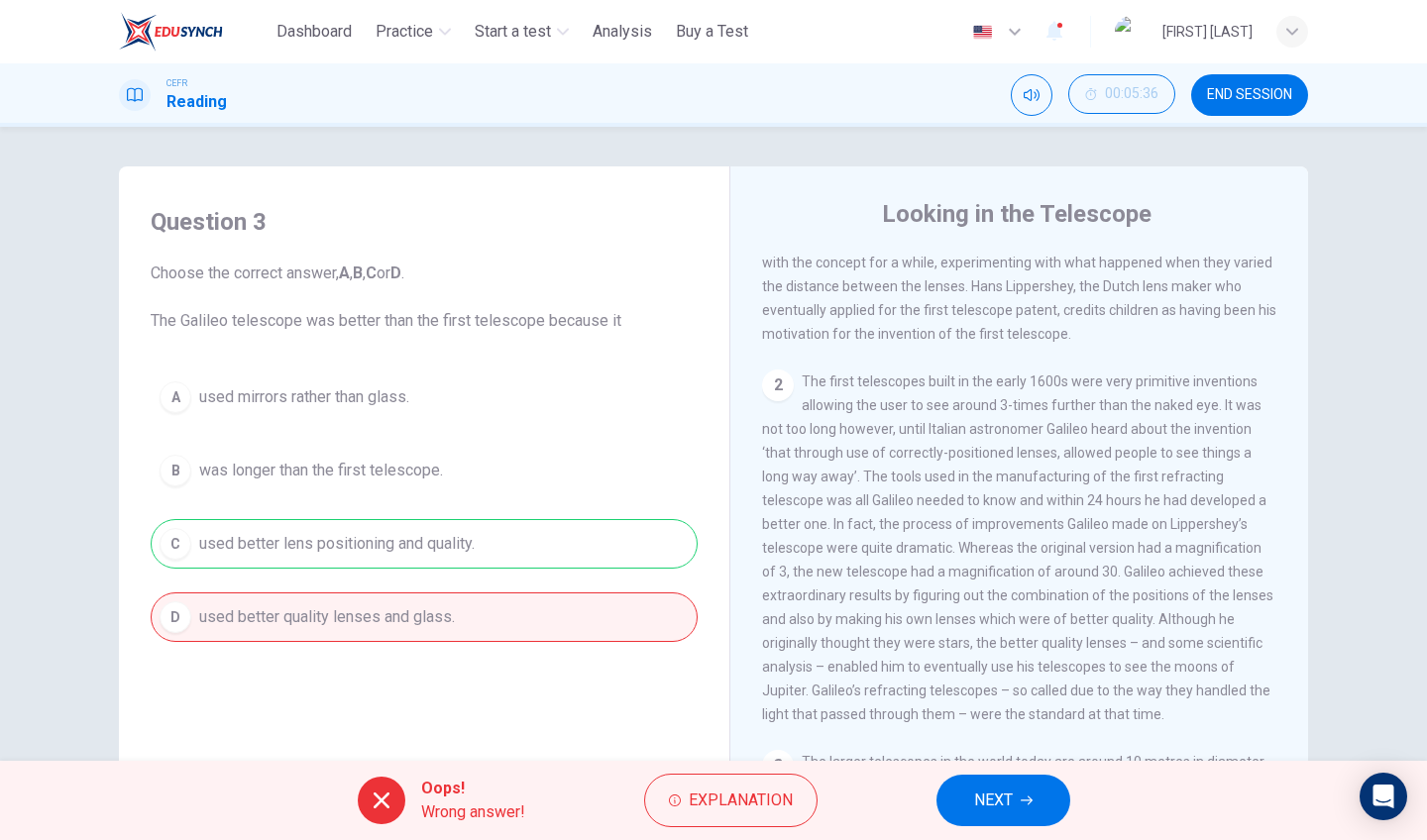 click on "NEXT" at bounding box center [1003, 800] 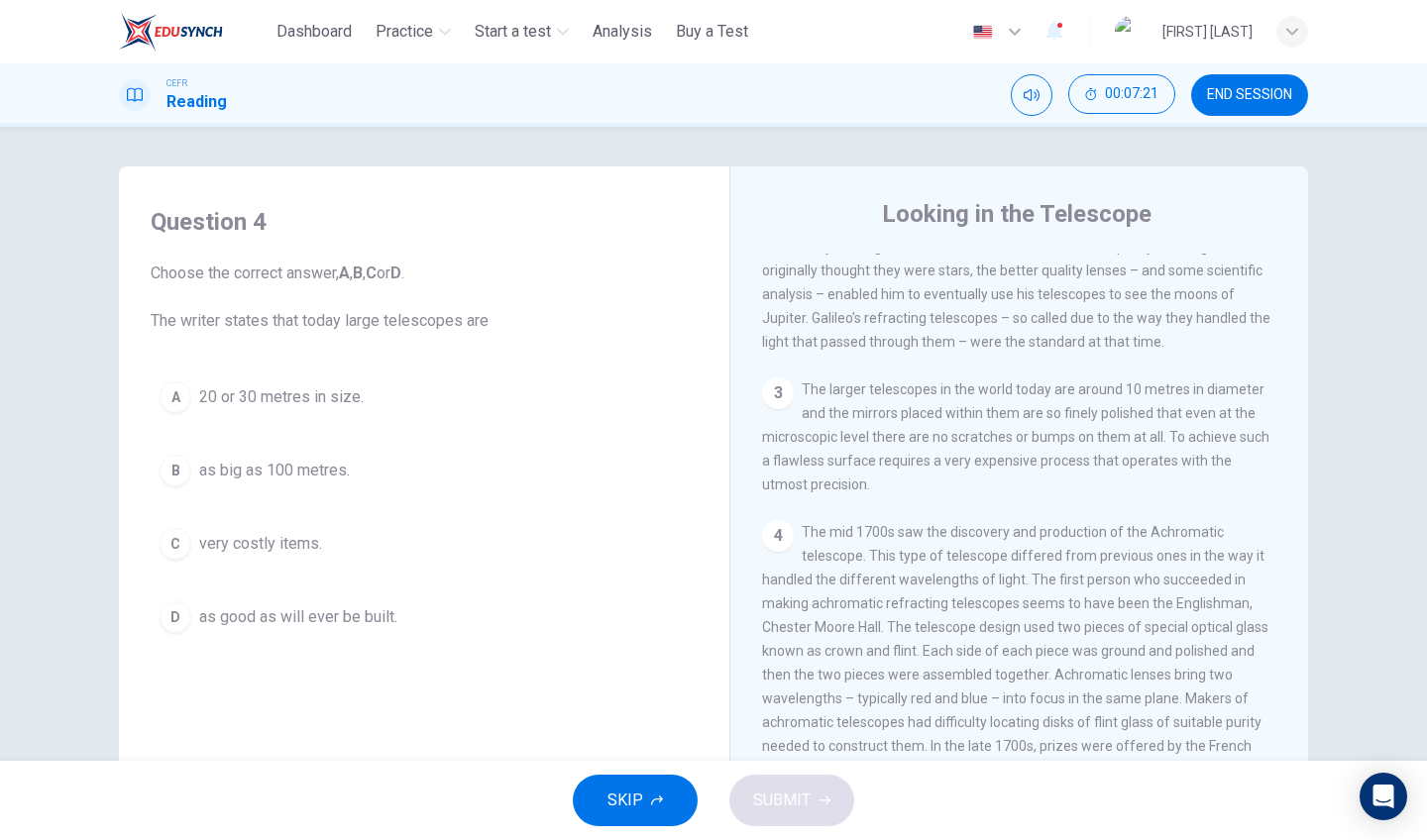 scroll, scrollTop: 856, scrollLeft: 0, axis: vertical 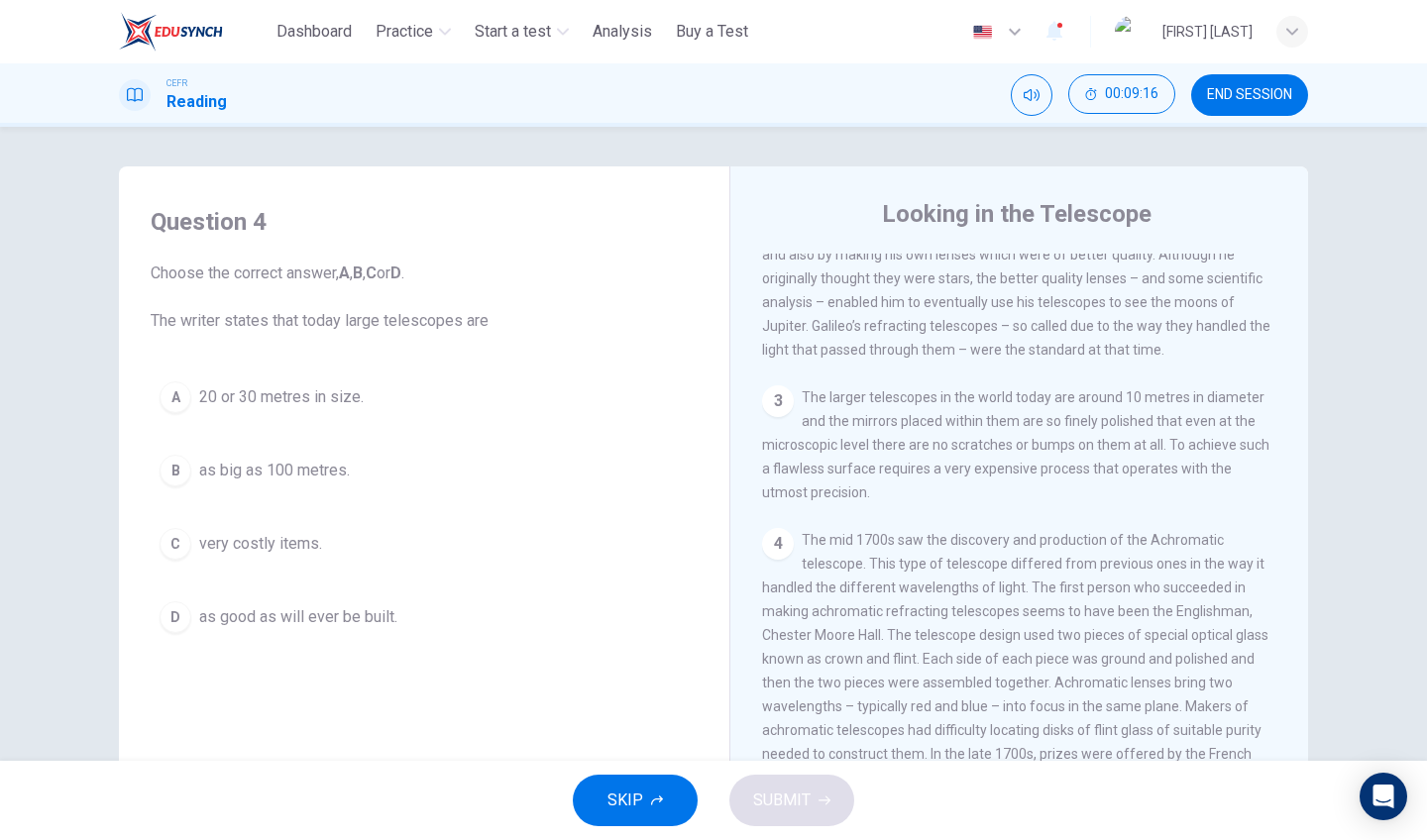 click on "C very costly items." at bounding box center (424, 544) 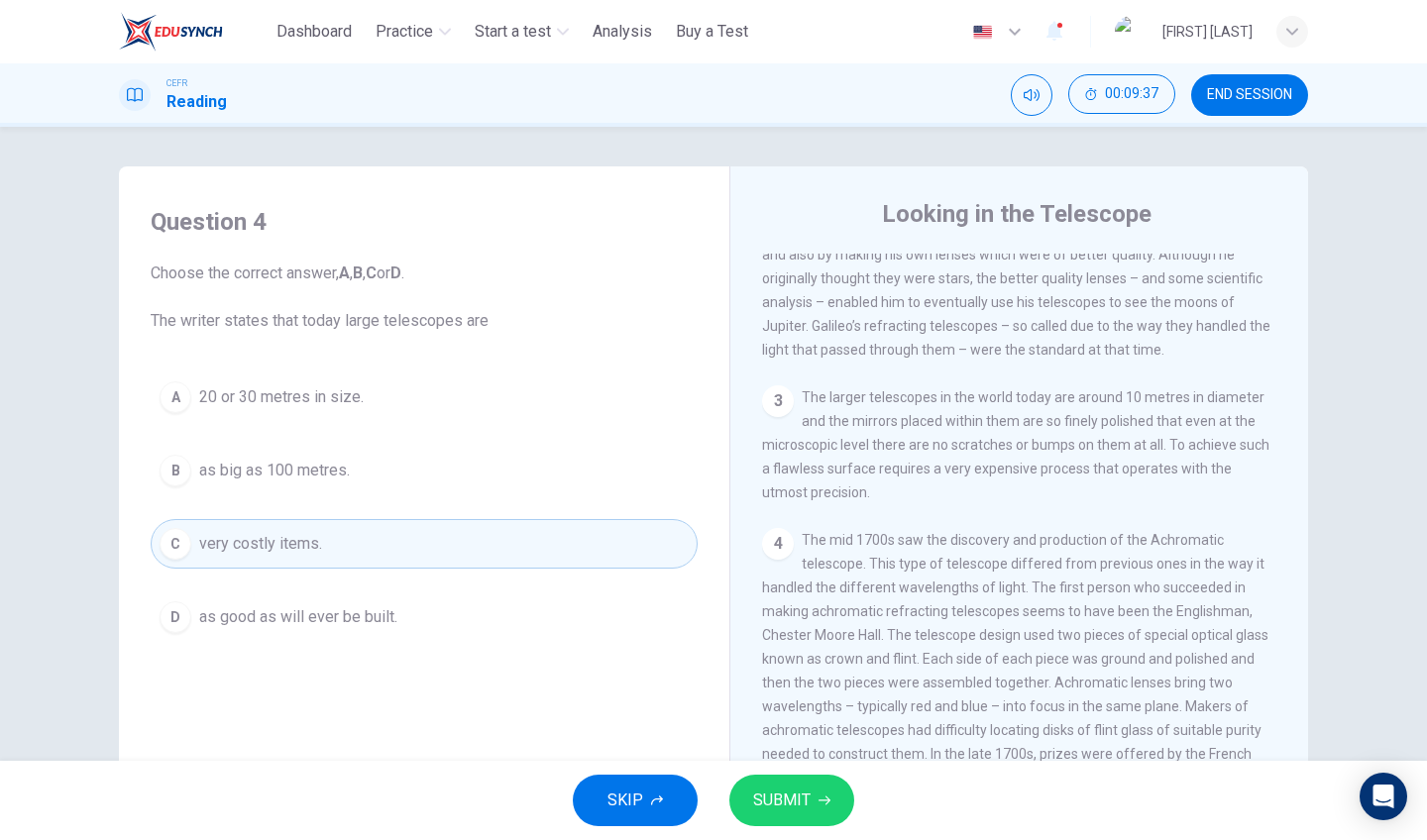 click on "D as good as will ever be built." at bounding box center [424, 617] 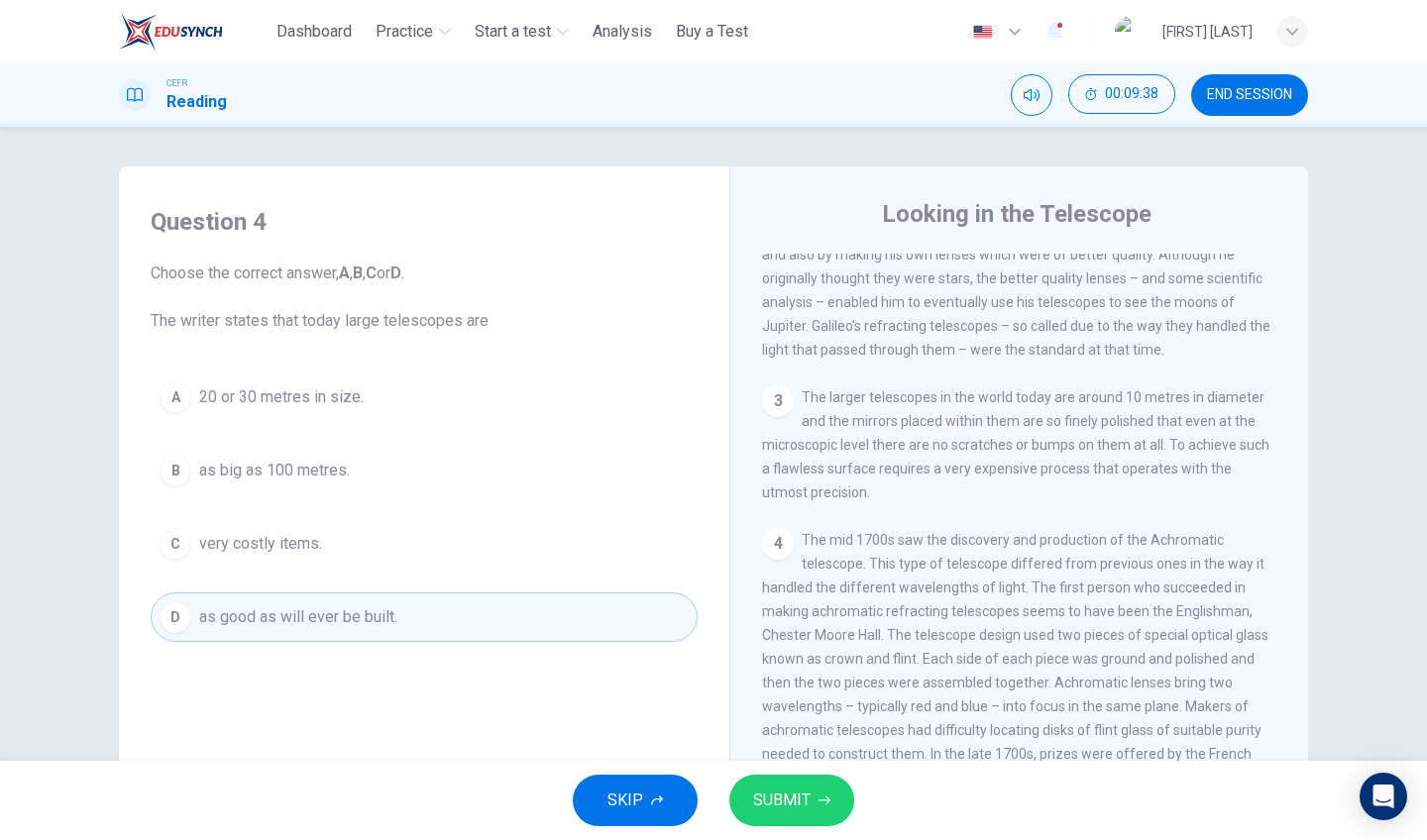 click on "SUBMIT" at bounding box center (782, 800) 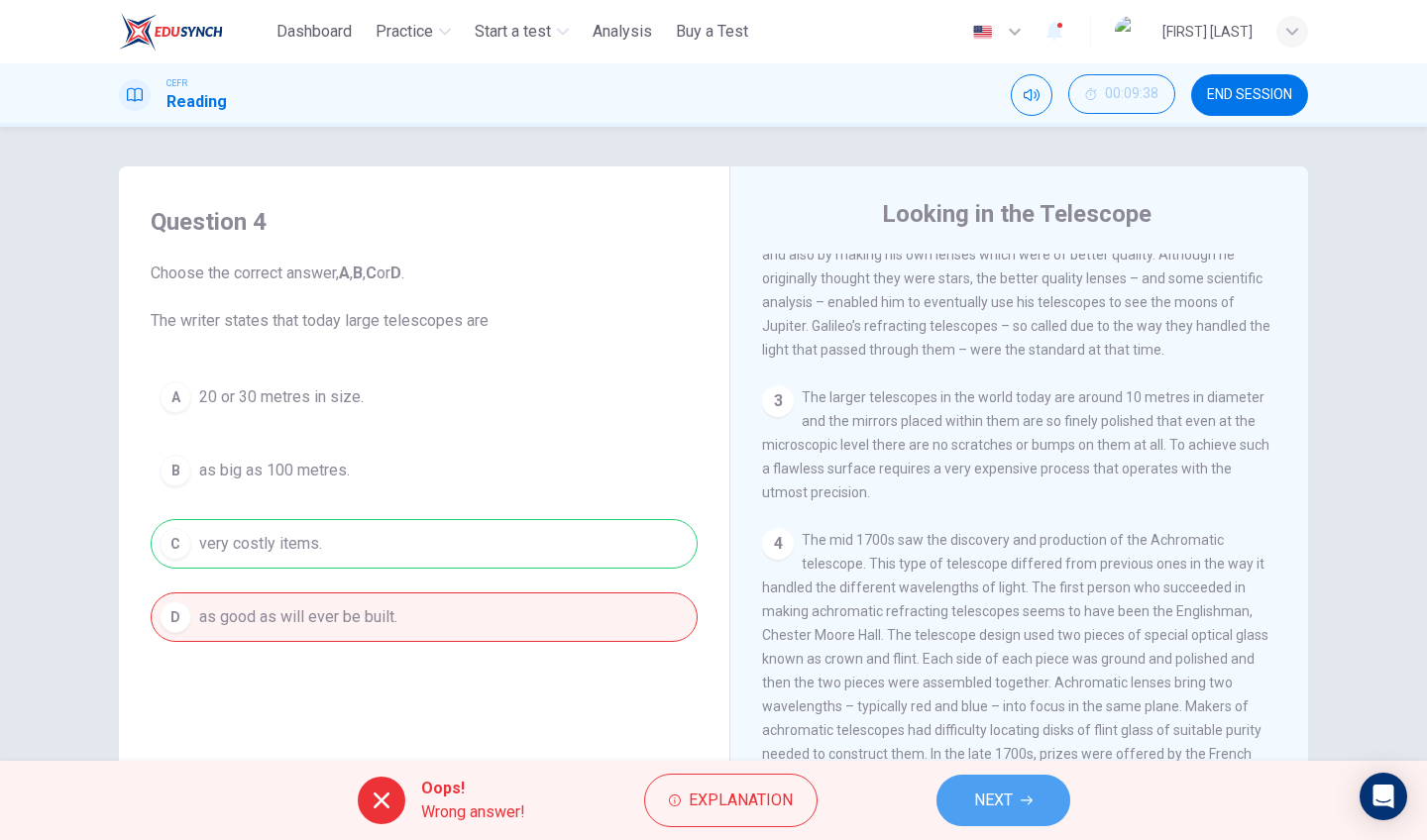 click on "NEXT" at bounding box center (1003, 800) 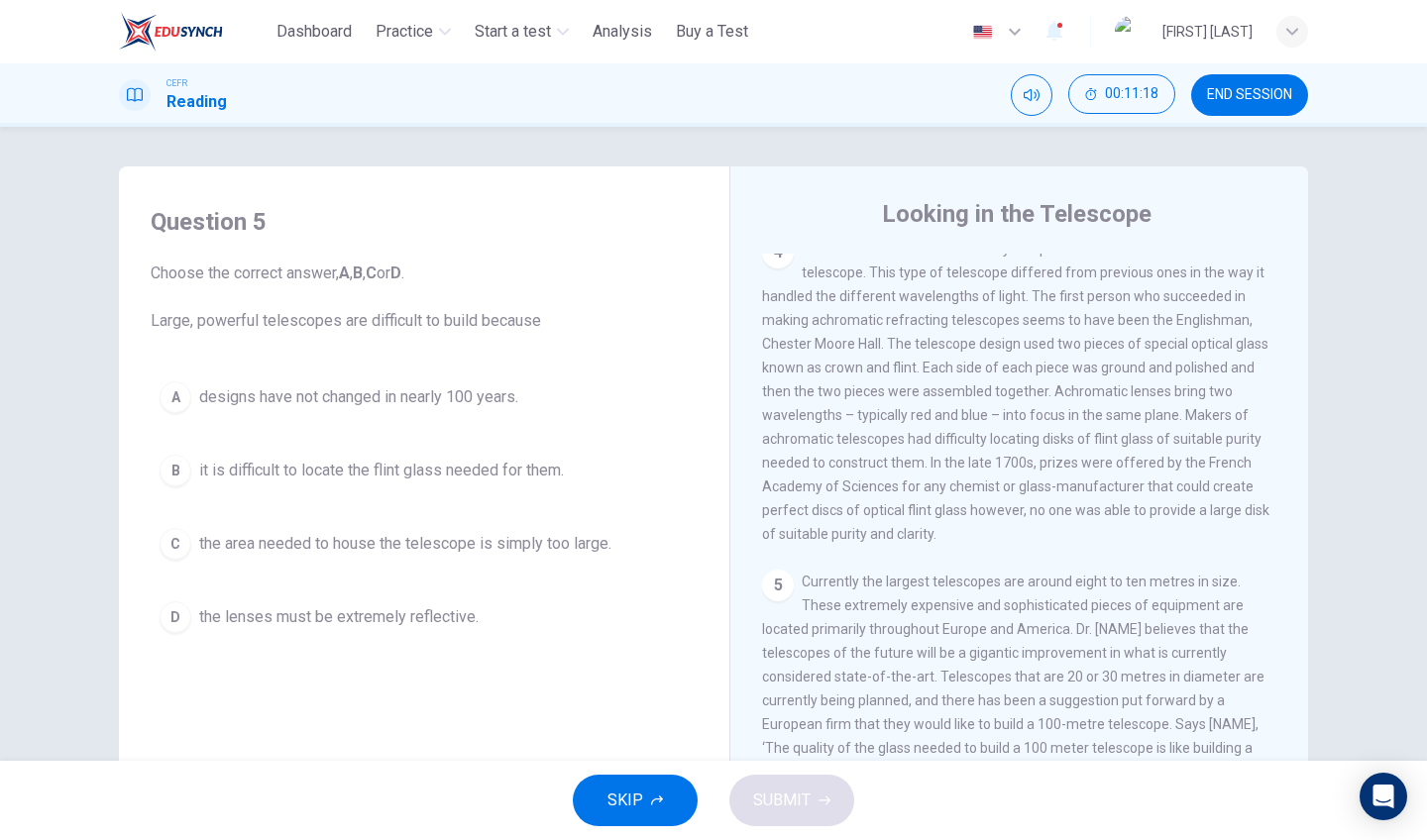 scroll, scrollTop: 1385, scrollLeft: 0, axis: vertical 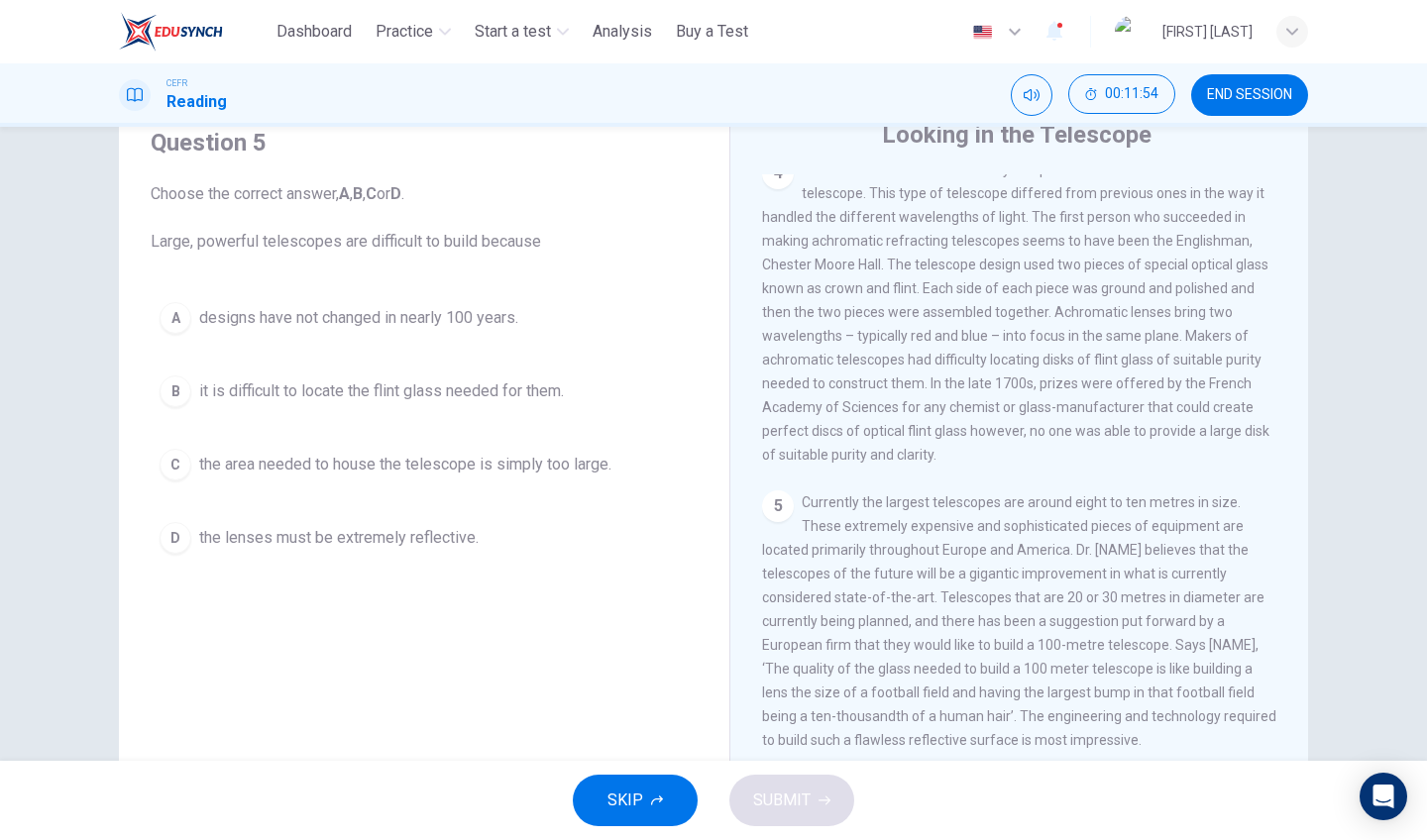 click on "Question 4
Large, powerful telescopes are difficult to build because A designs have not changed in nearly 100 years. B it is difficult to locate the flint glass needed for them. C the area needed to house the telescope is simply too large. D the lenses must be extremely reflective." at bounding box center (424, 441) 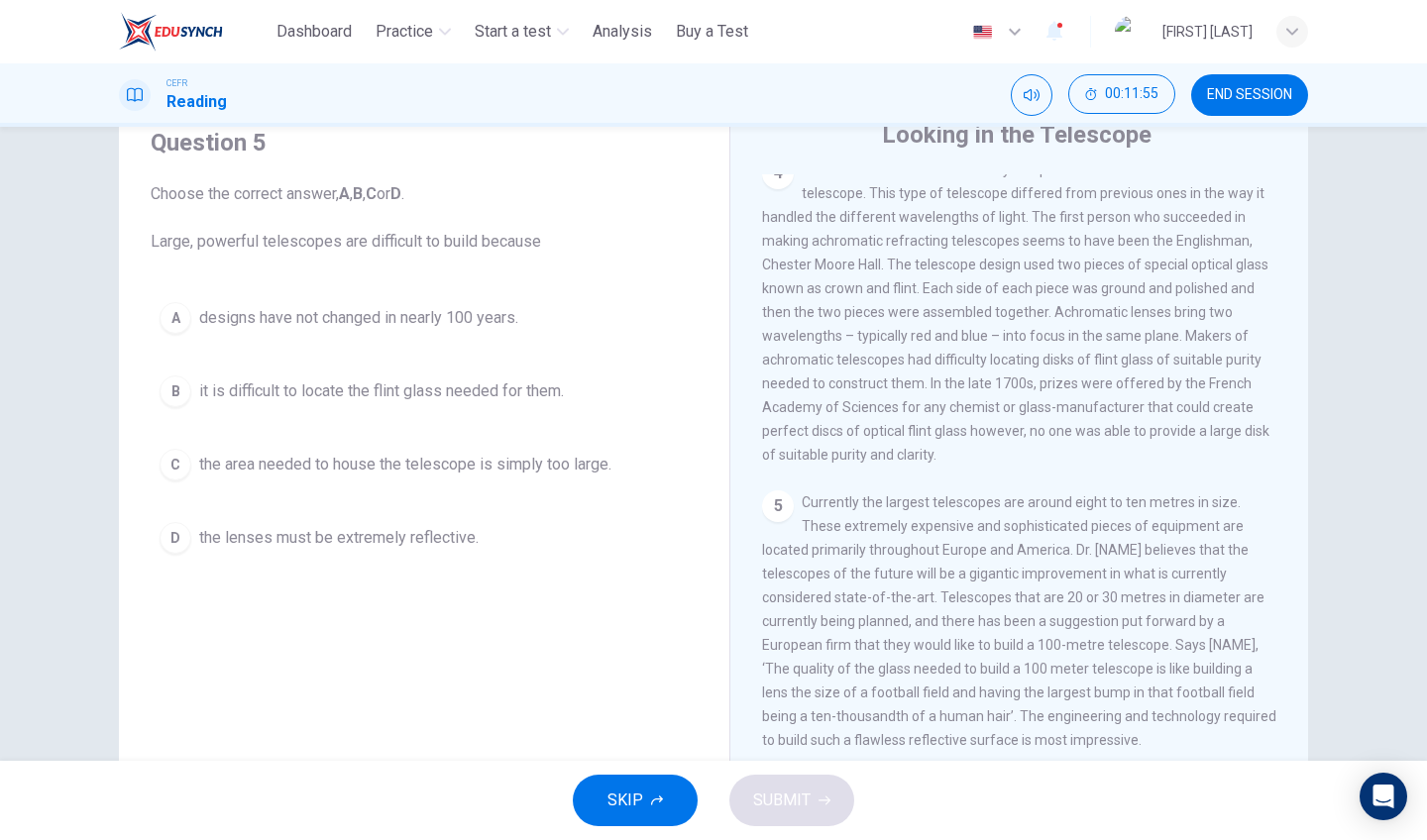 click on "Question 4
Large, powerful telescopes are difficult to build because A designs have not changed in nearly 100 years. B it is difficult to locate the flint glass needed for them. C the area needed to house the telescope is simply too large. D the lenses must be extremely reflective." at bounding box center (424, 345) 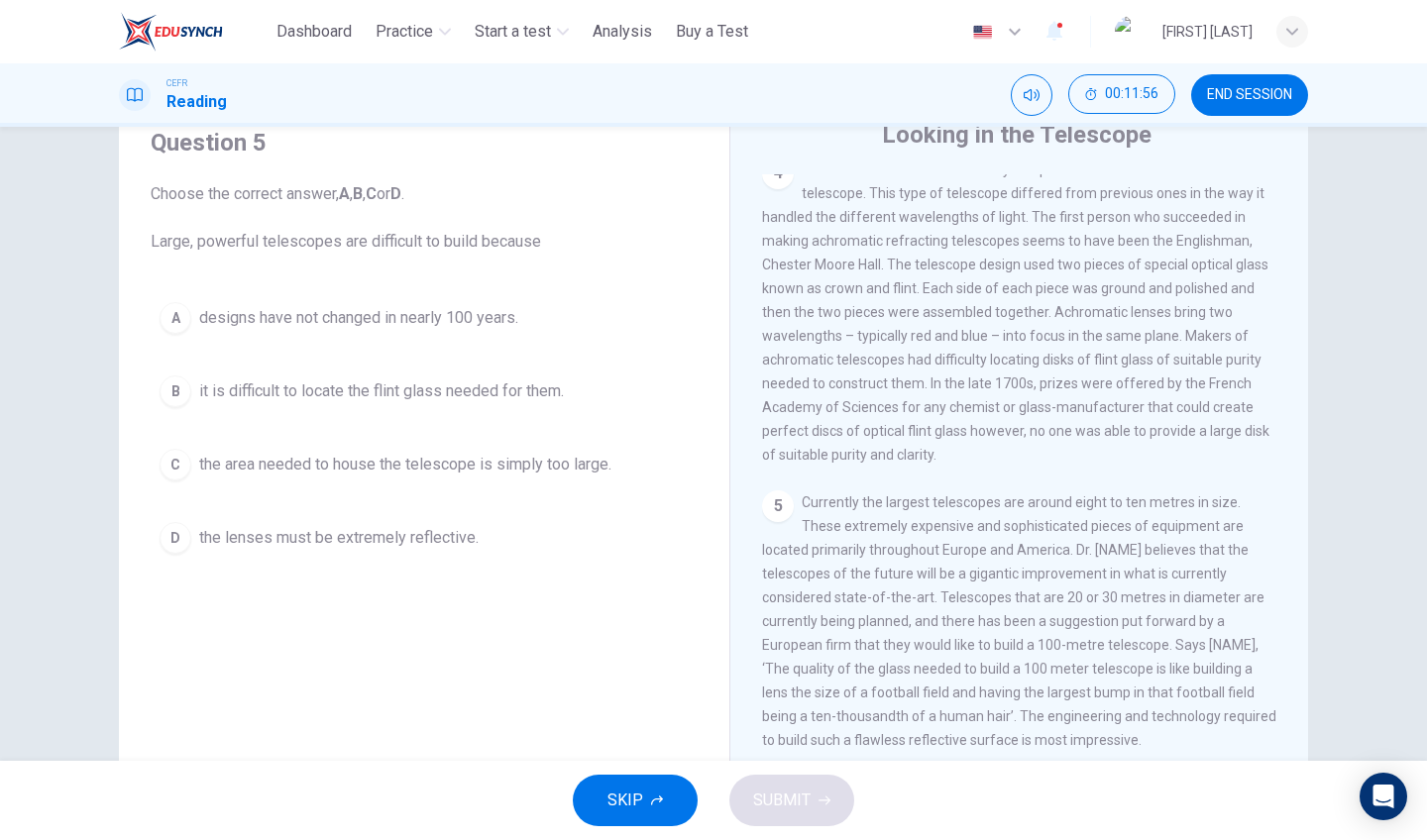 click on "the lenses must be extremely reflective." at bounding box center [359, 318] 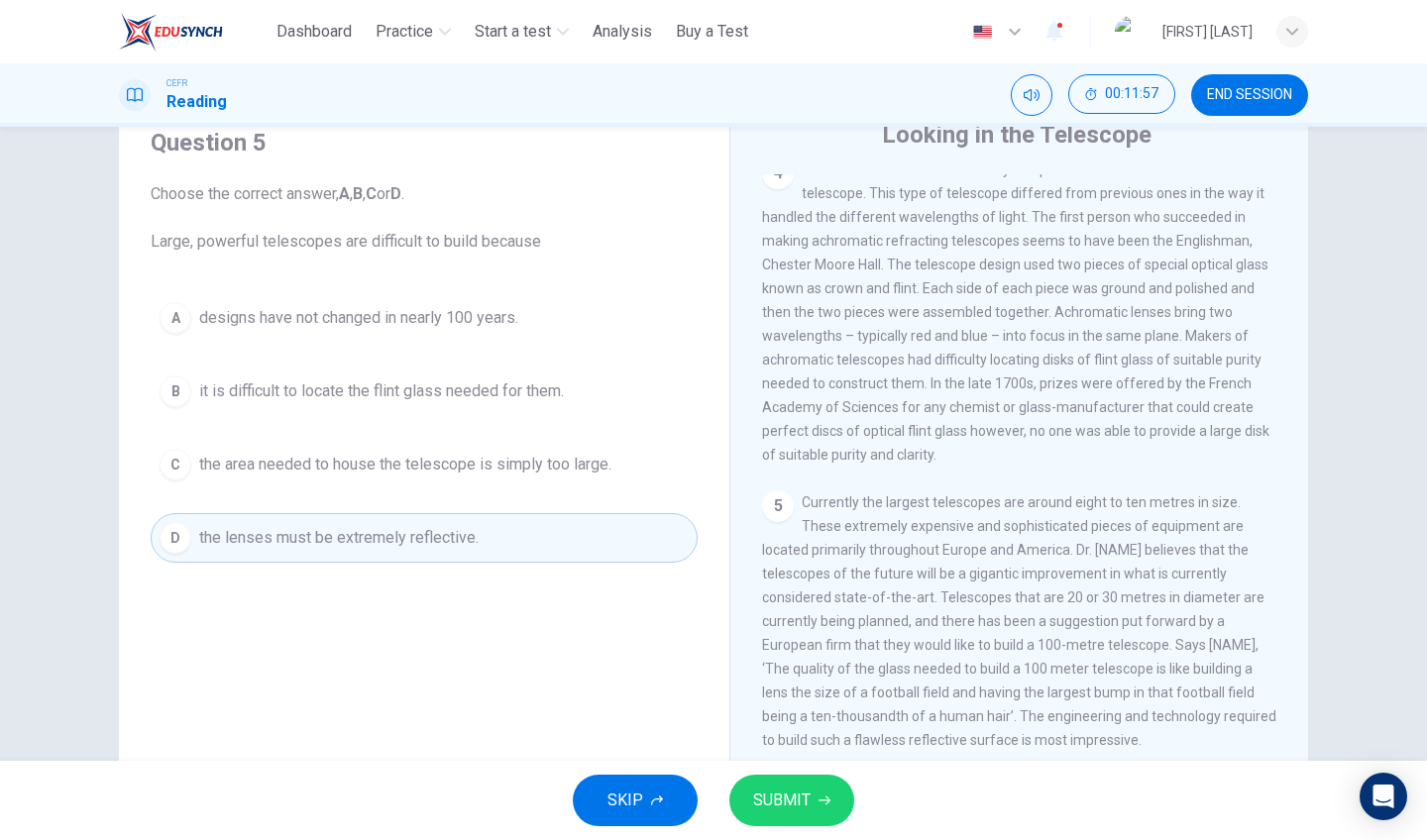click on "SUBMIT" at bounding box center (782, 800) 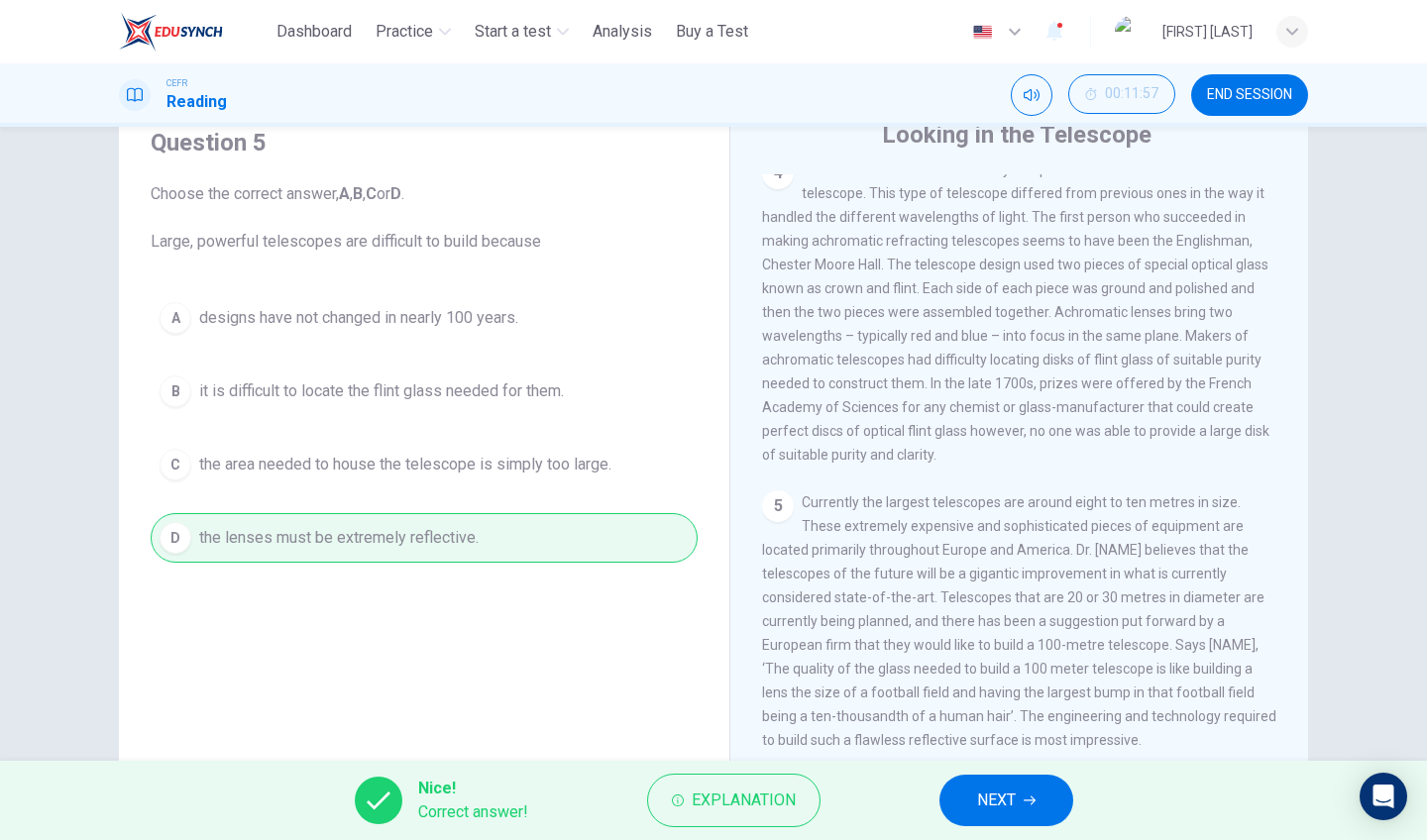 click on "NEXT" at bounding box center (1006, 800) 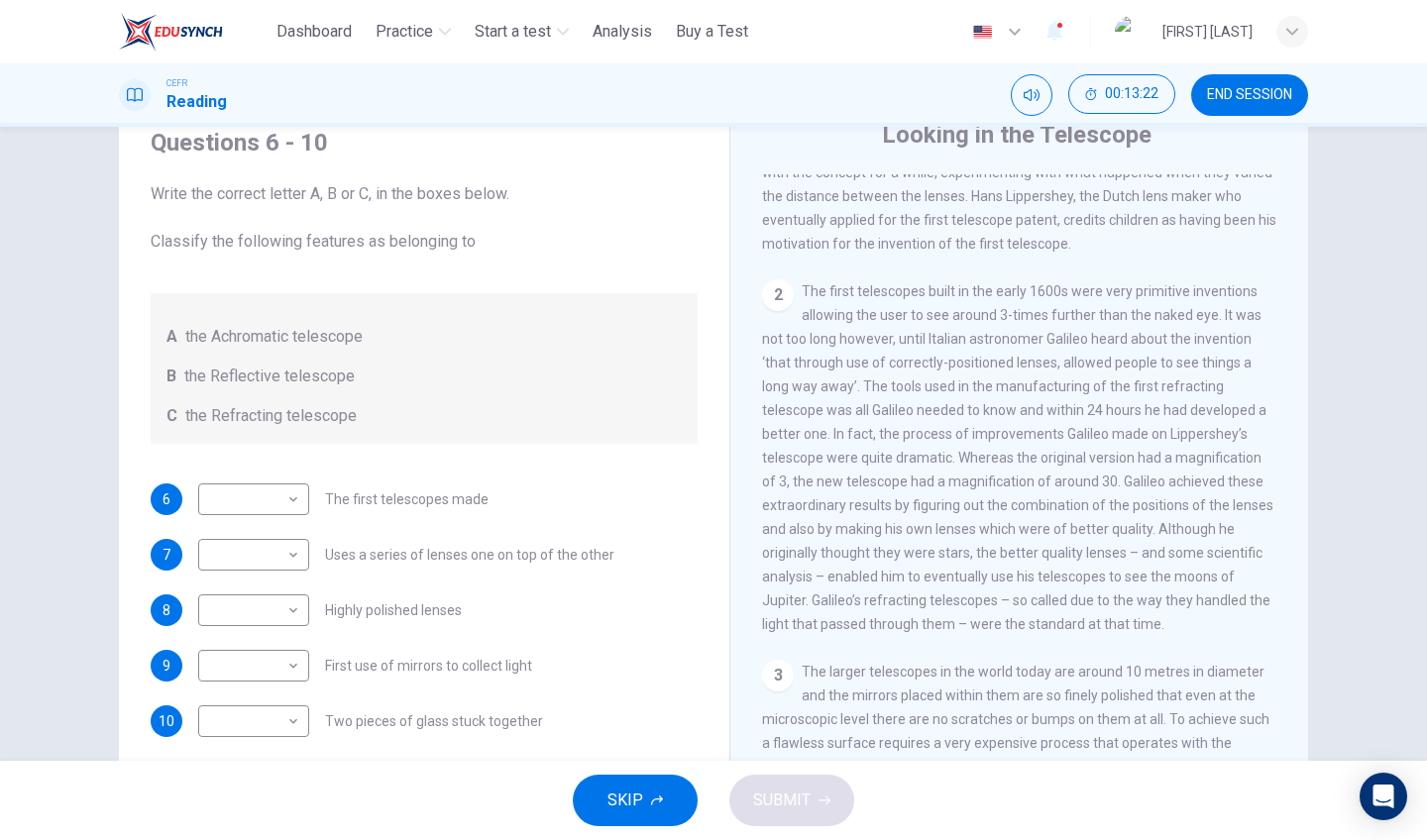 scroll, scrollTop: 519, scrollLeft: 0, axis: vertical 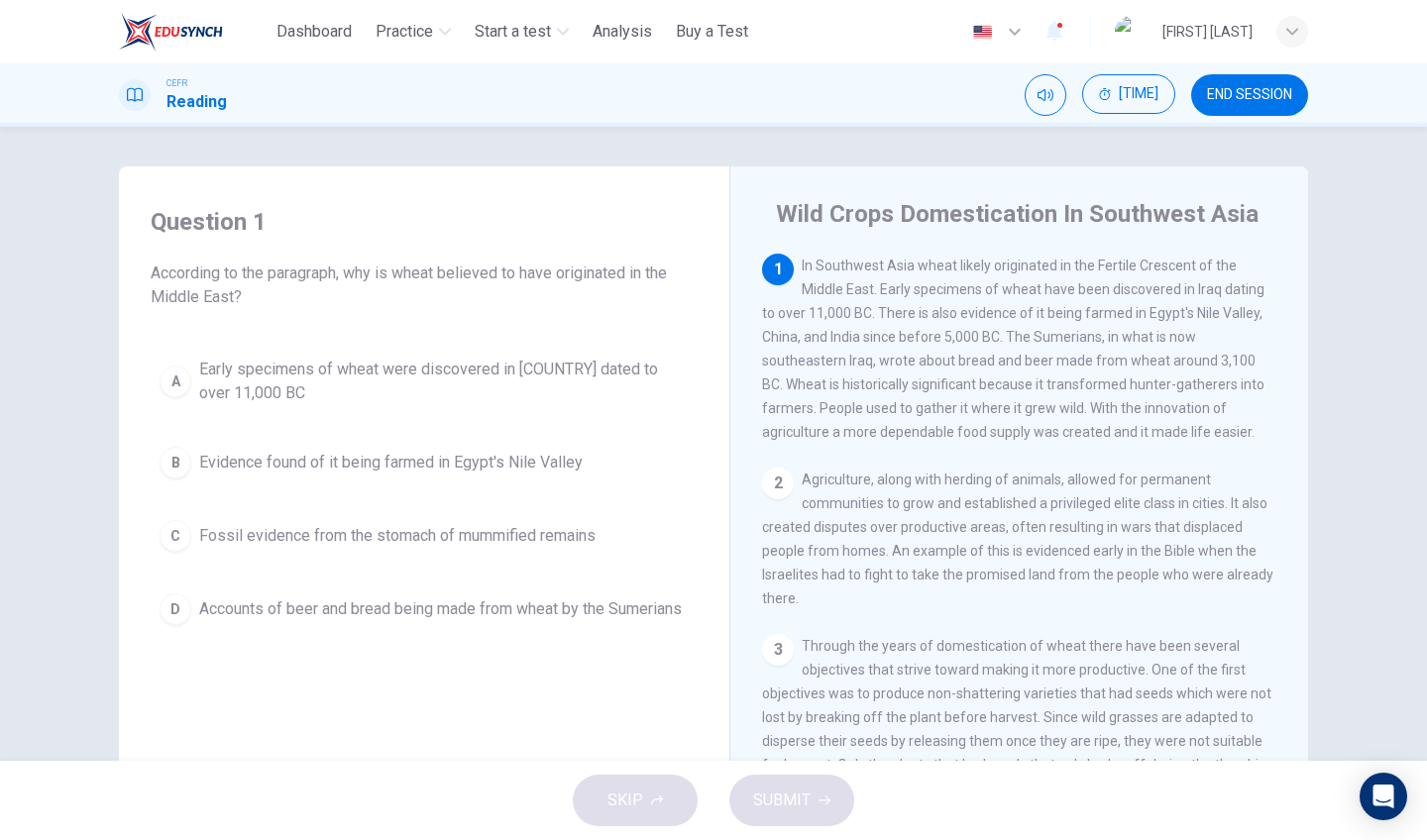 click on "Evidence found of it being farmed in Egypt's Nile Valley" at bounding box center [444, 381] 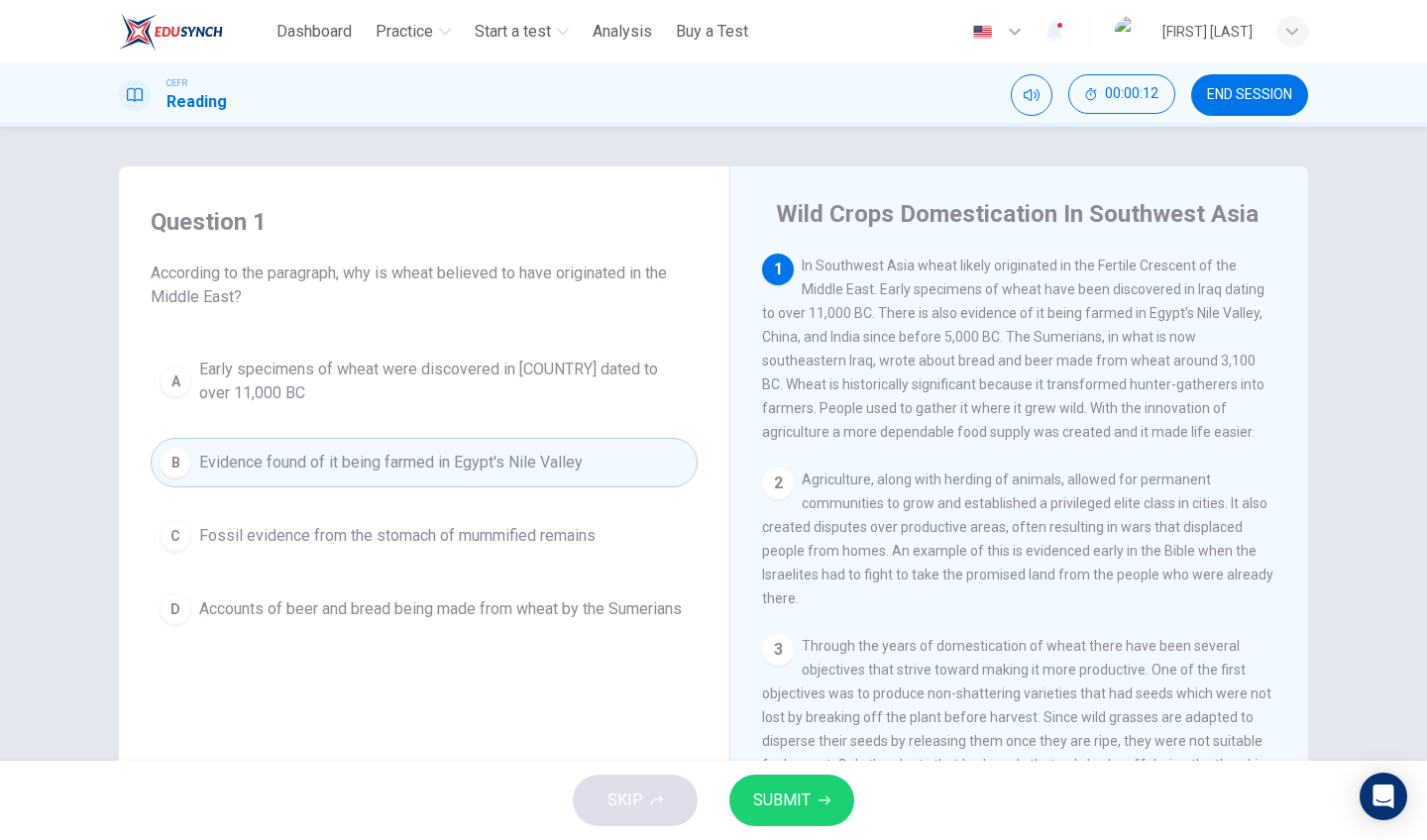 click on "SUBMIT" at bounding box center [792, 800] 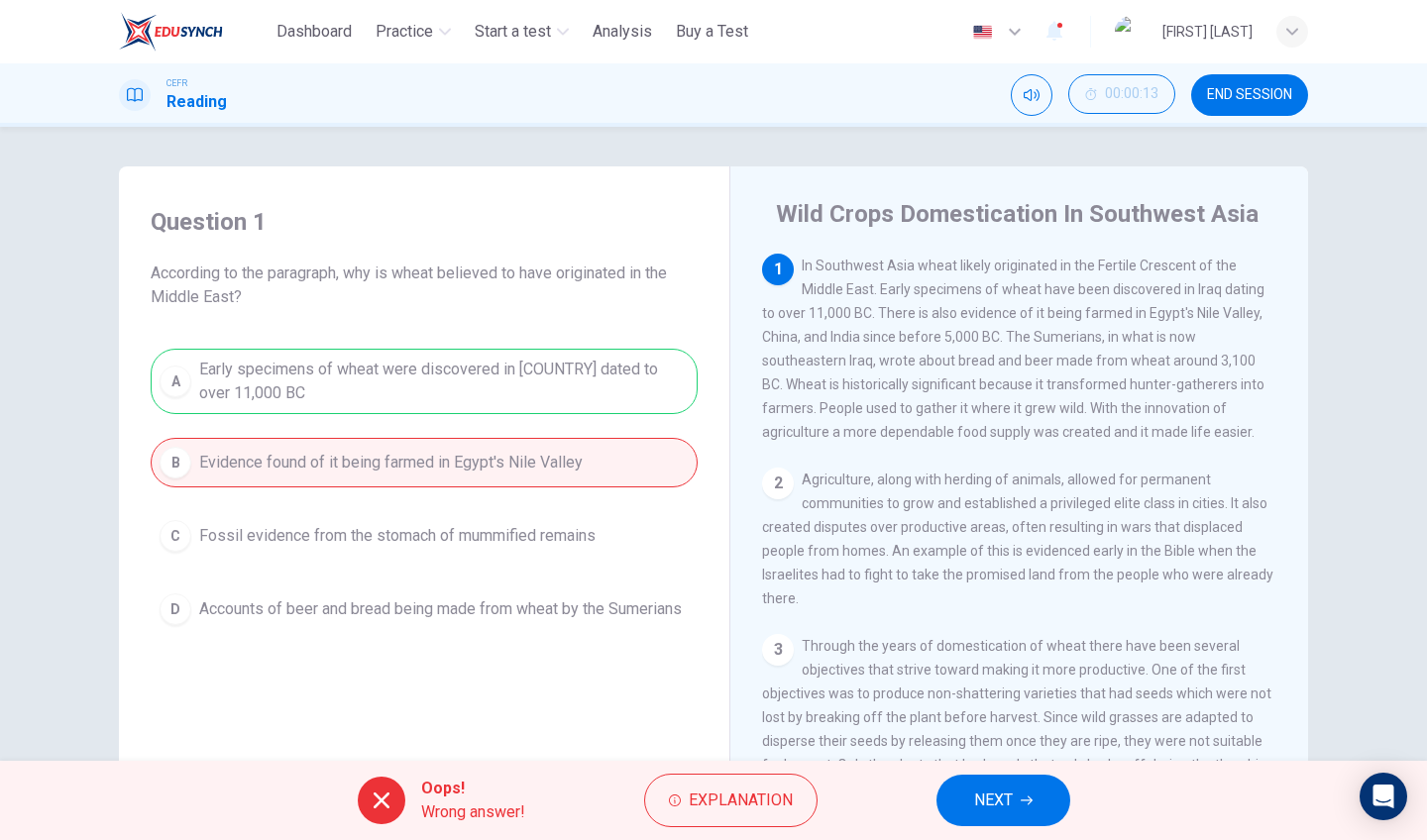click on "NEXT" at bounding box center [993, 800] 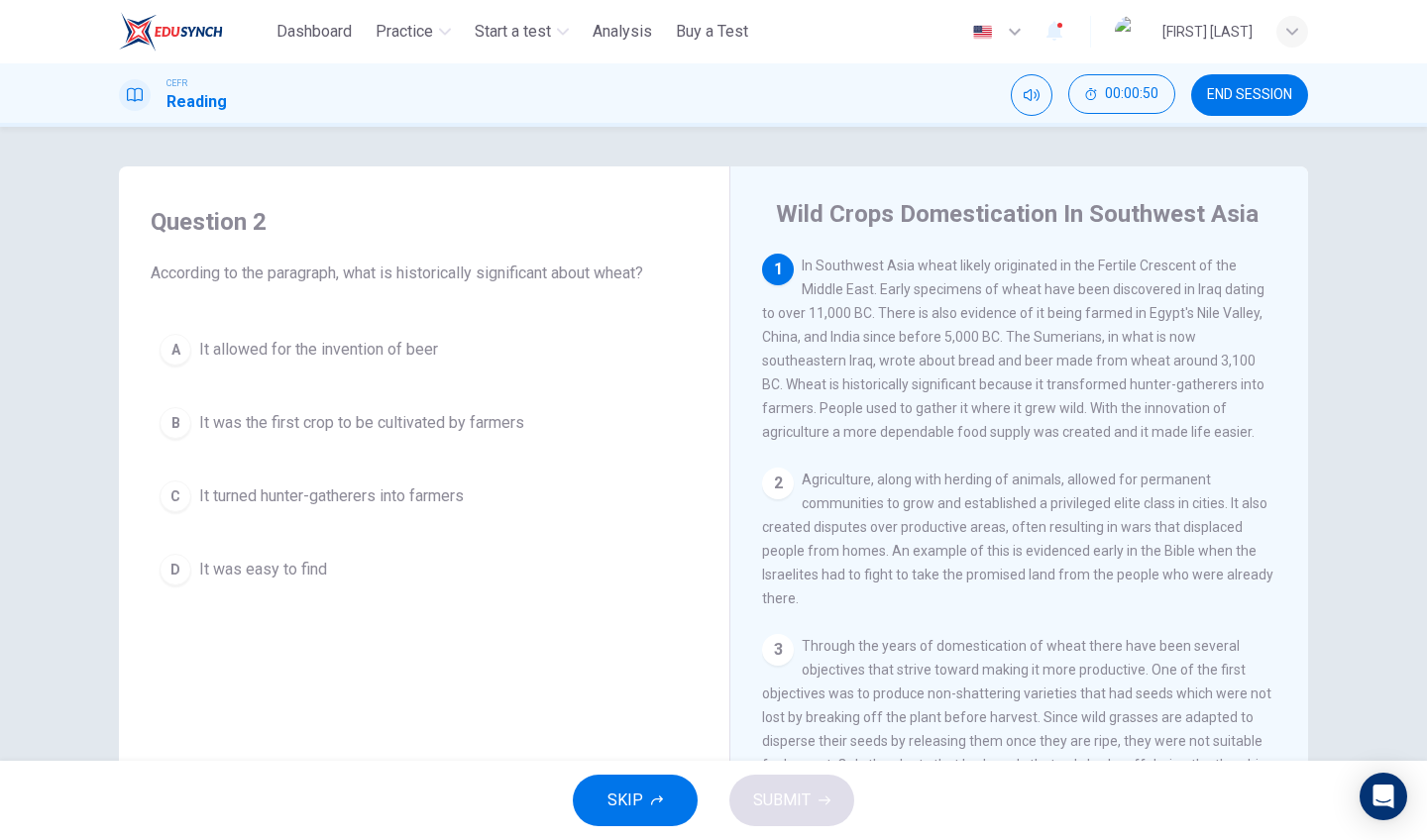 click on "C It turned hunter-gatherers into farmers" at bounding box center (424, 496) 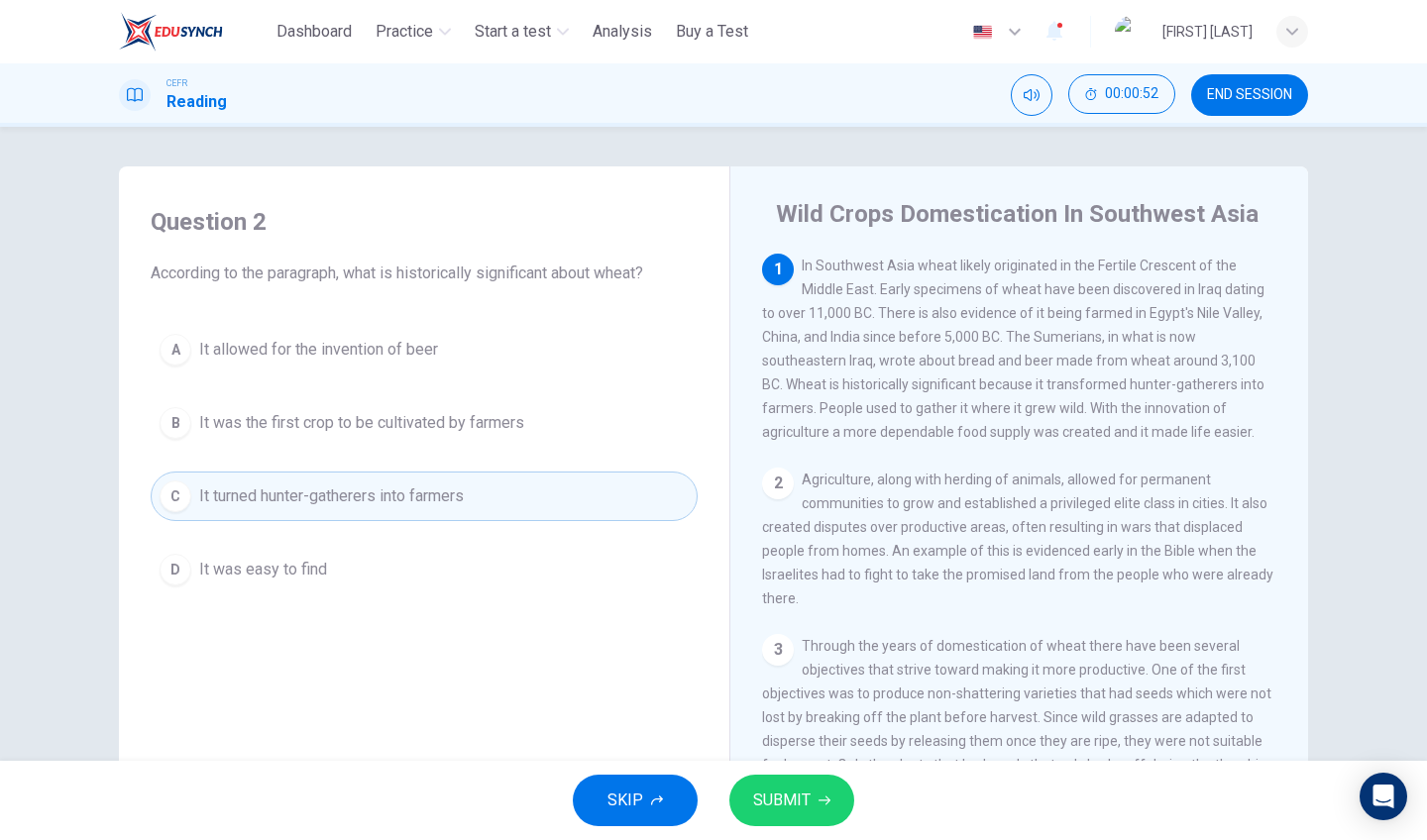 click on "SUBMIT" at bounding box center (782, 800) 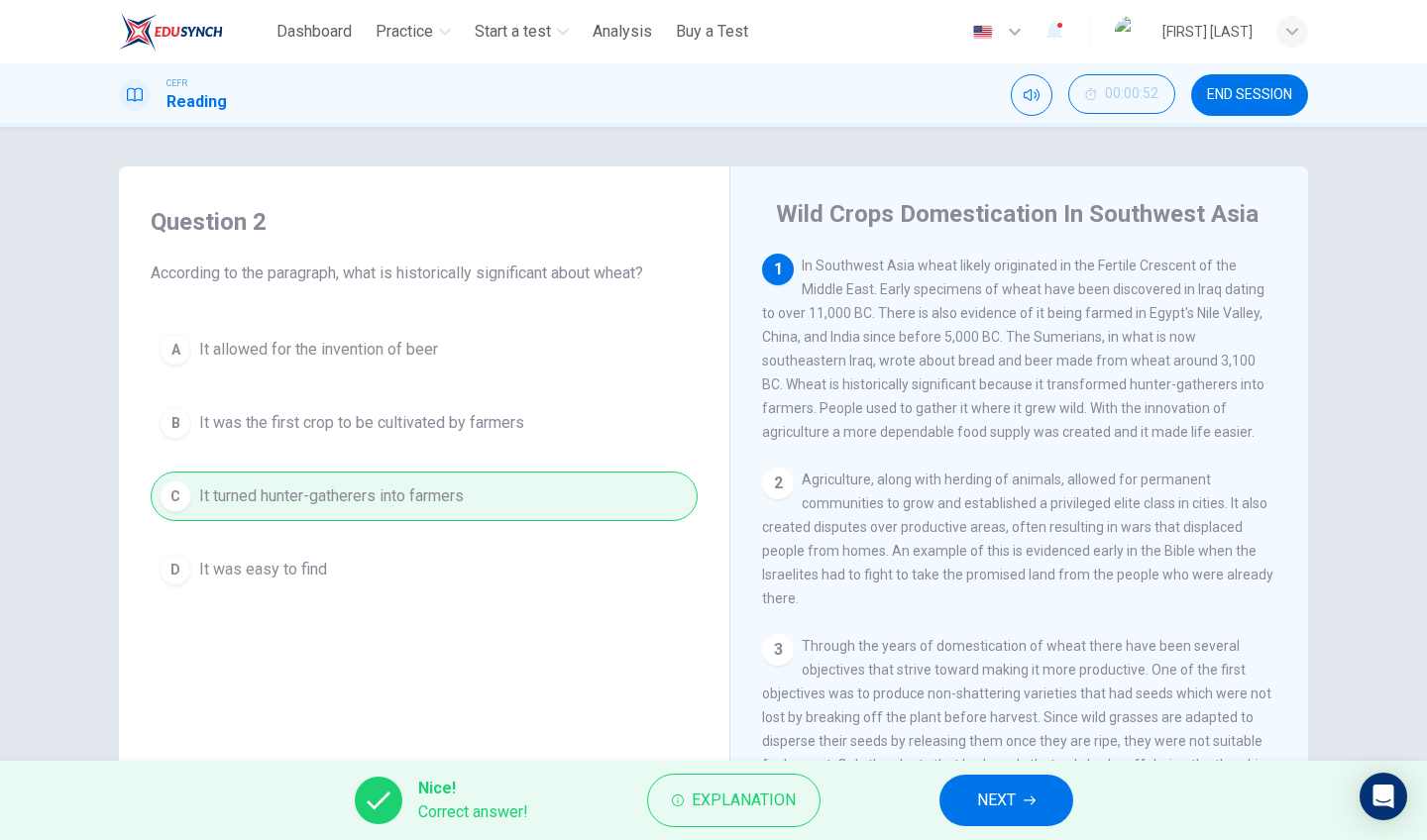 click on "NEXT" at bounding box center (1006, 800) 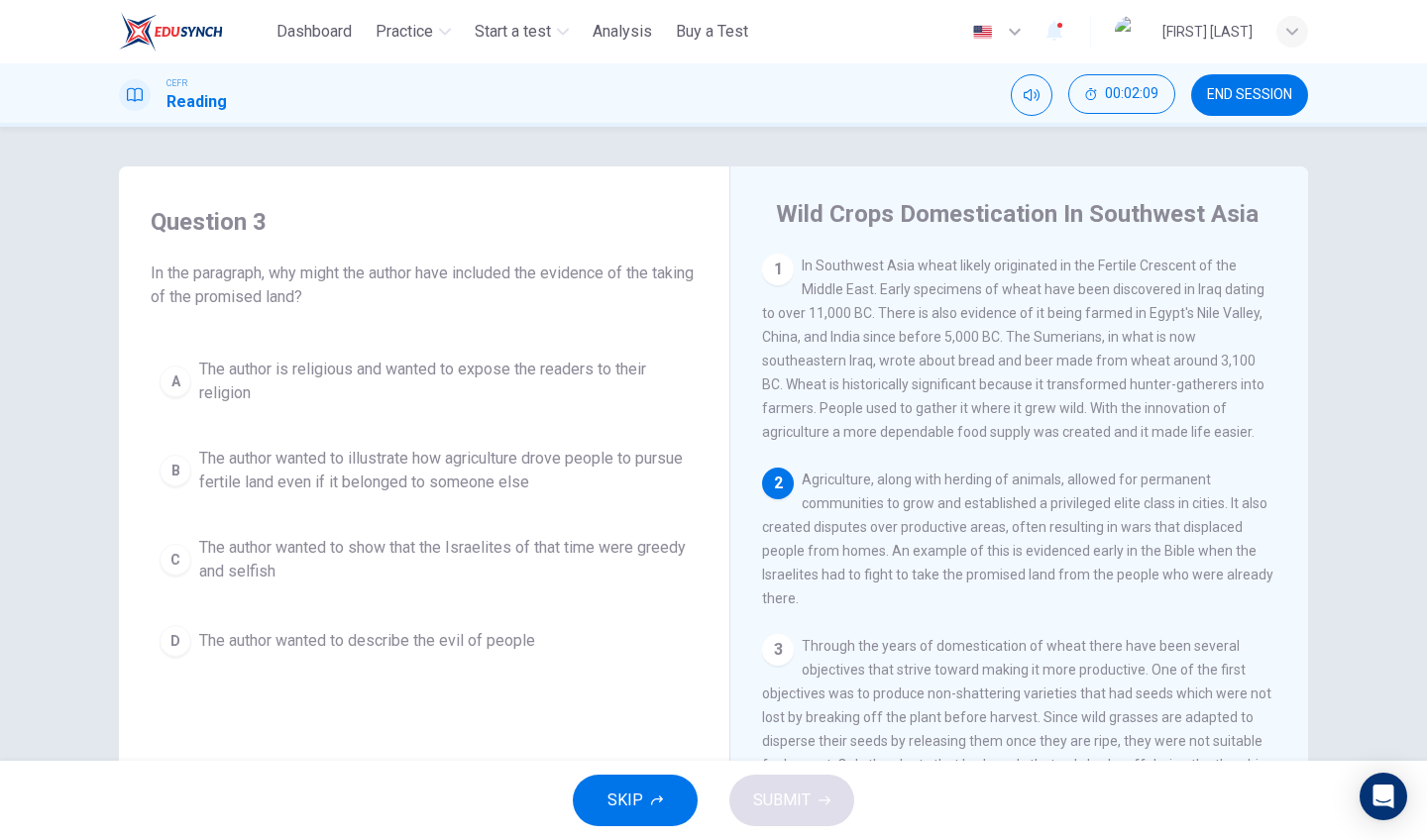 click on "The author wanted to illustrate how agriculture drove people to pursue fertile land even if it belonged to someone else" at bounding box center [444, 381] 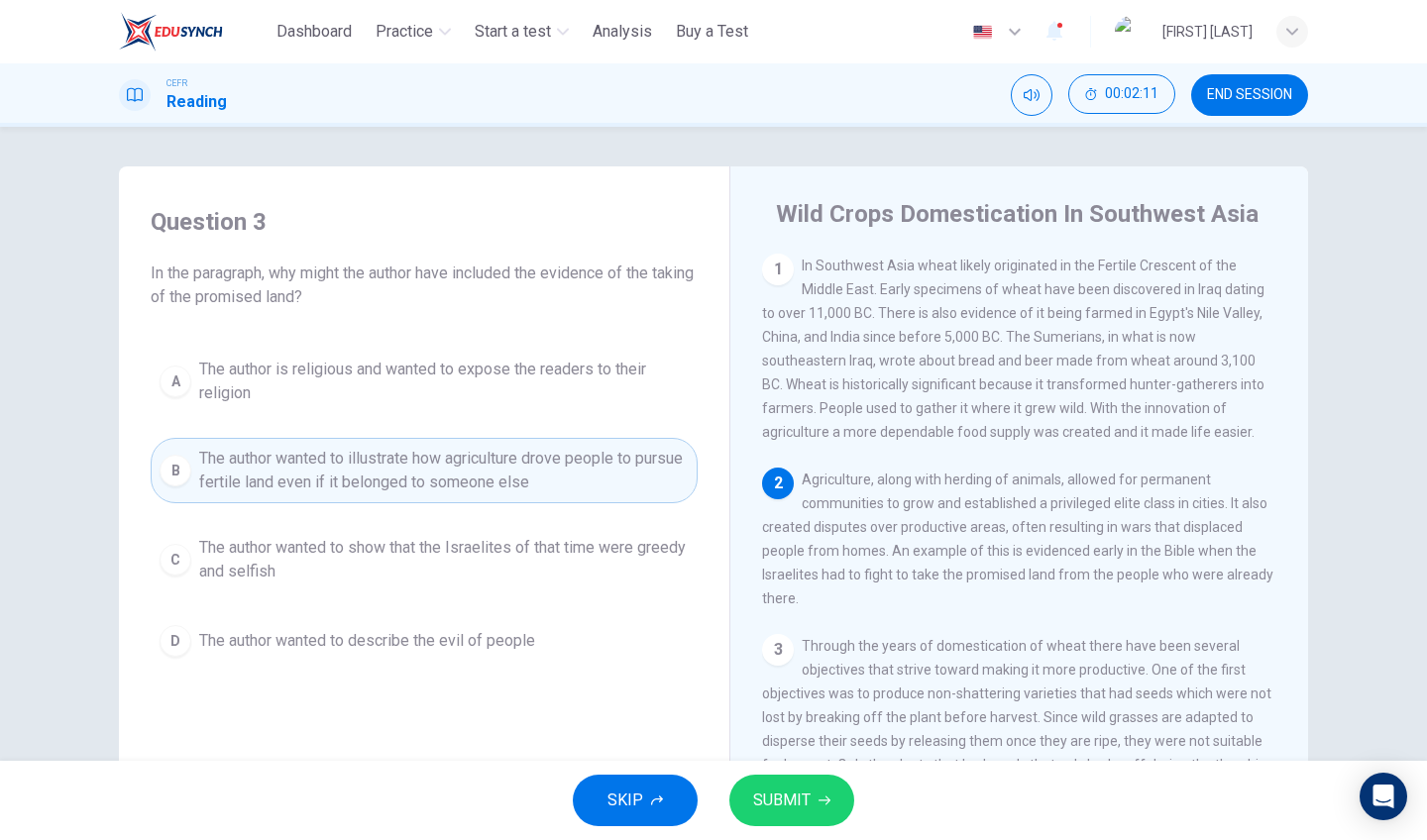 click on "SUBMIT" at bounding box center (792, 800) 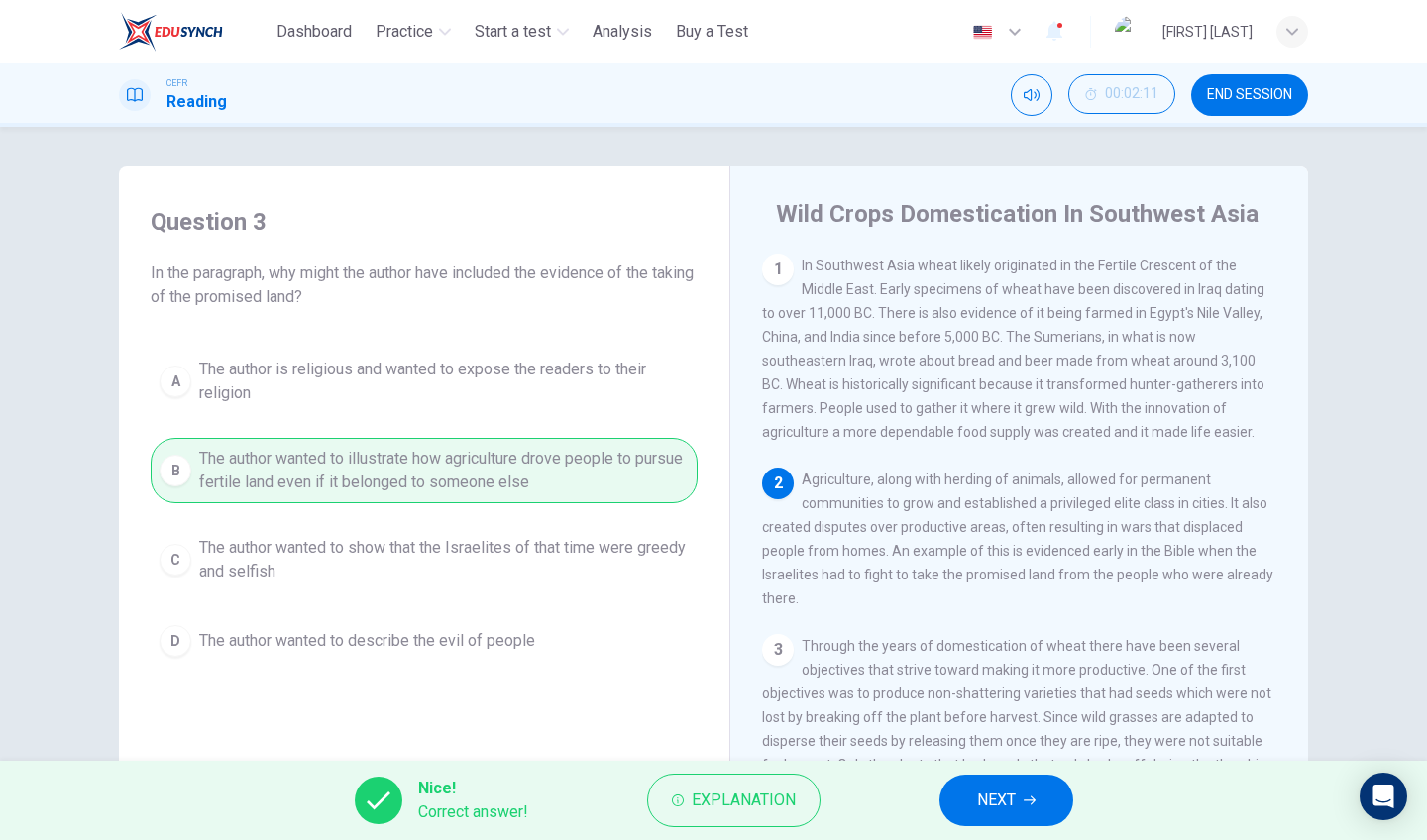 click on "NEXT" at bounding box center (996, 800) 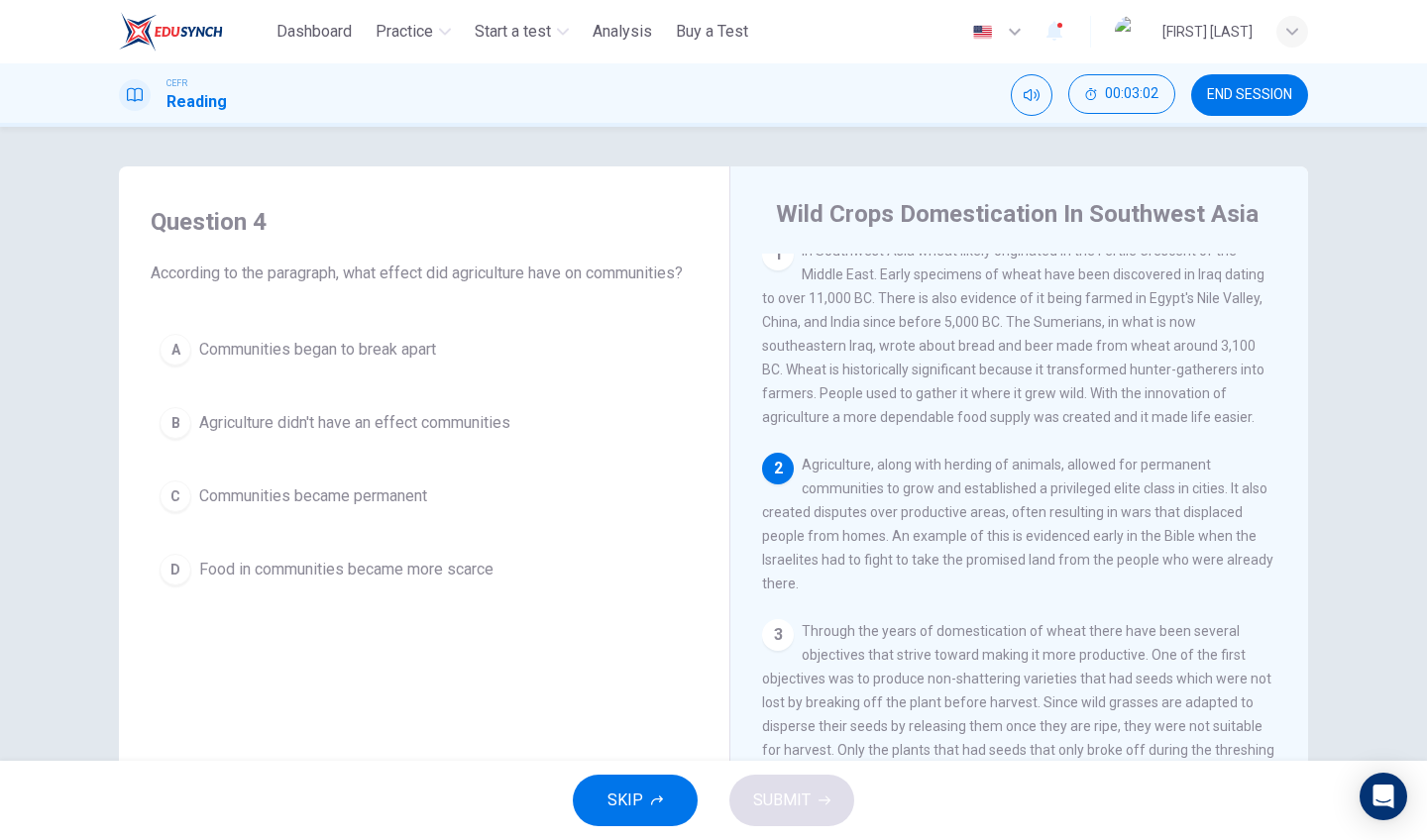 scroll, scrollTop: 0, scrollLeft: 0, axis: both 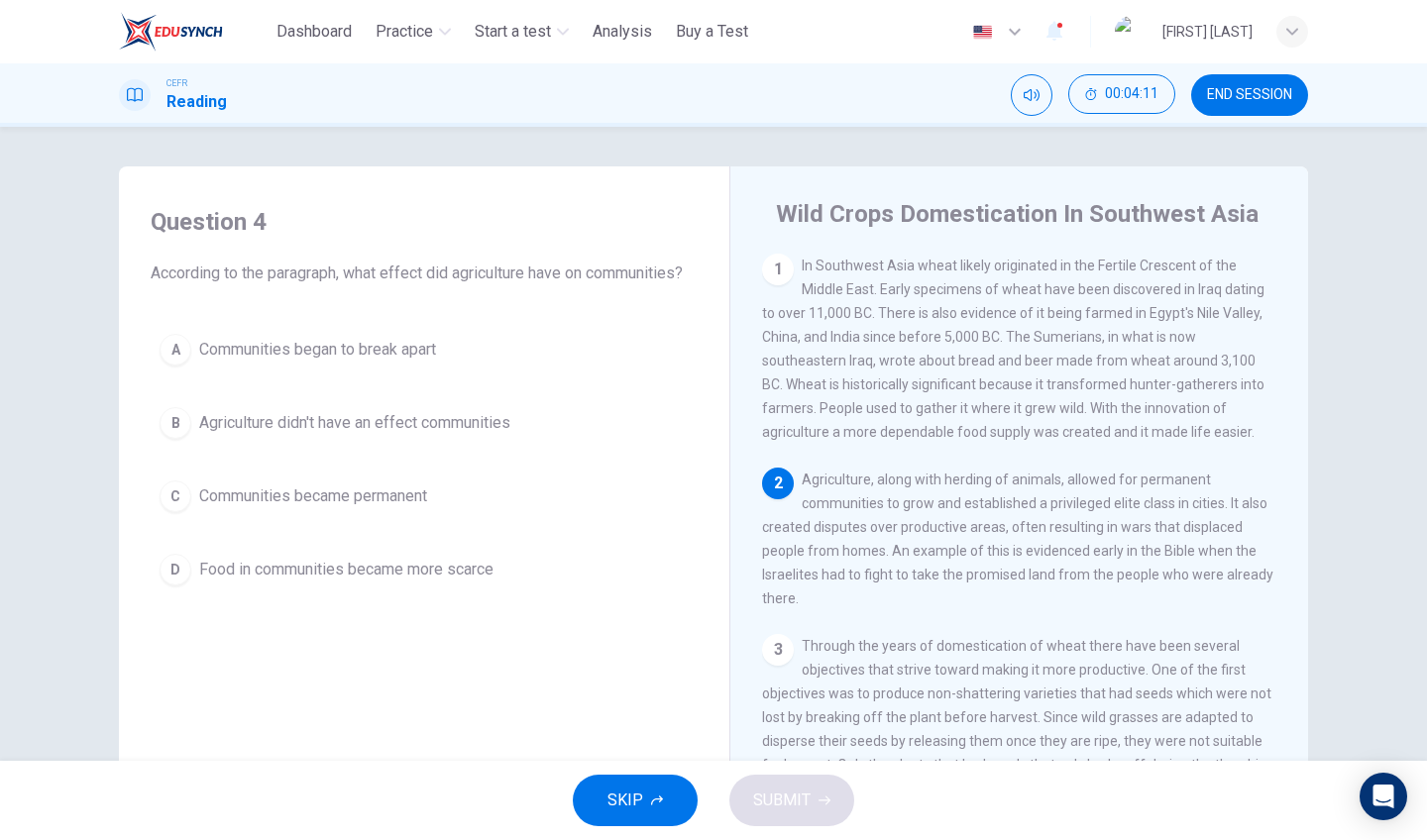 click on "Food in communities became more scarce" at bounding box center (317, 350) 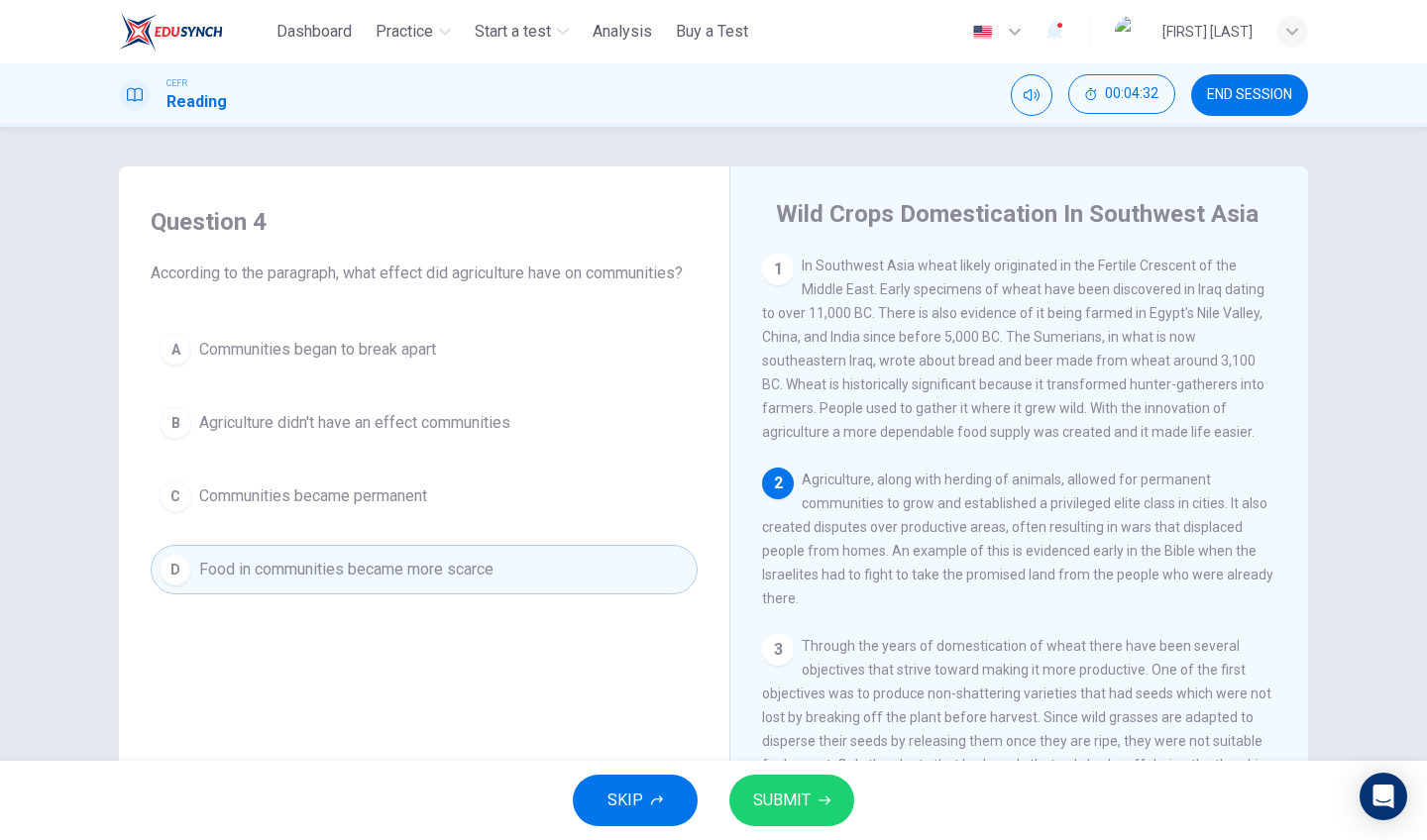 click on "SKIP SUBMIT" at bounding box center [714, 800] 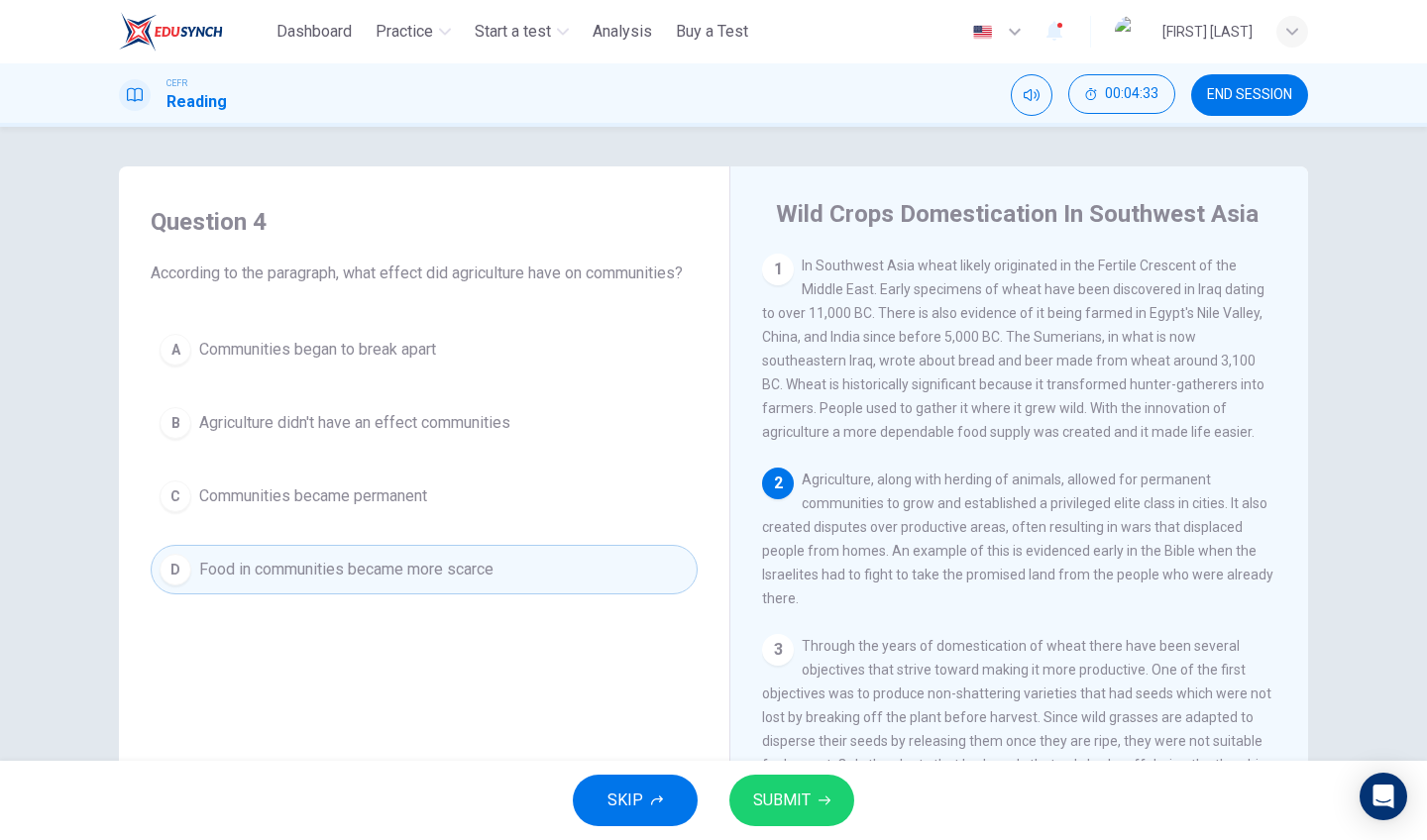 click on "SUBMIT" at bounding box center [792, 800] 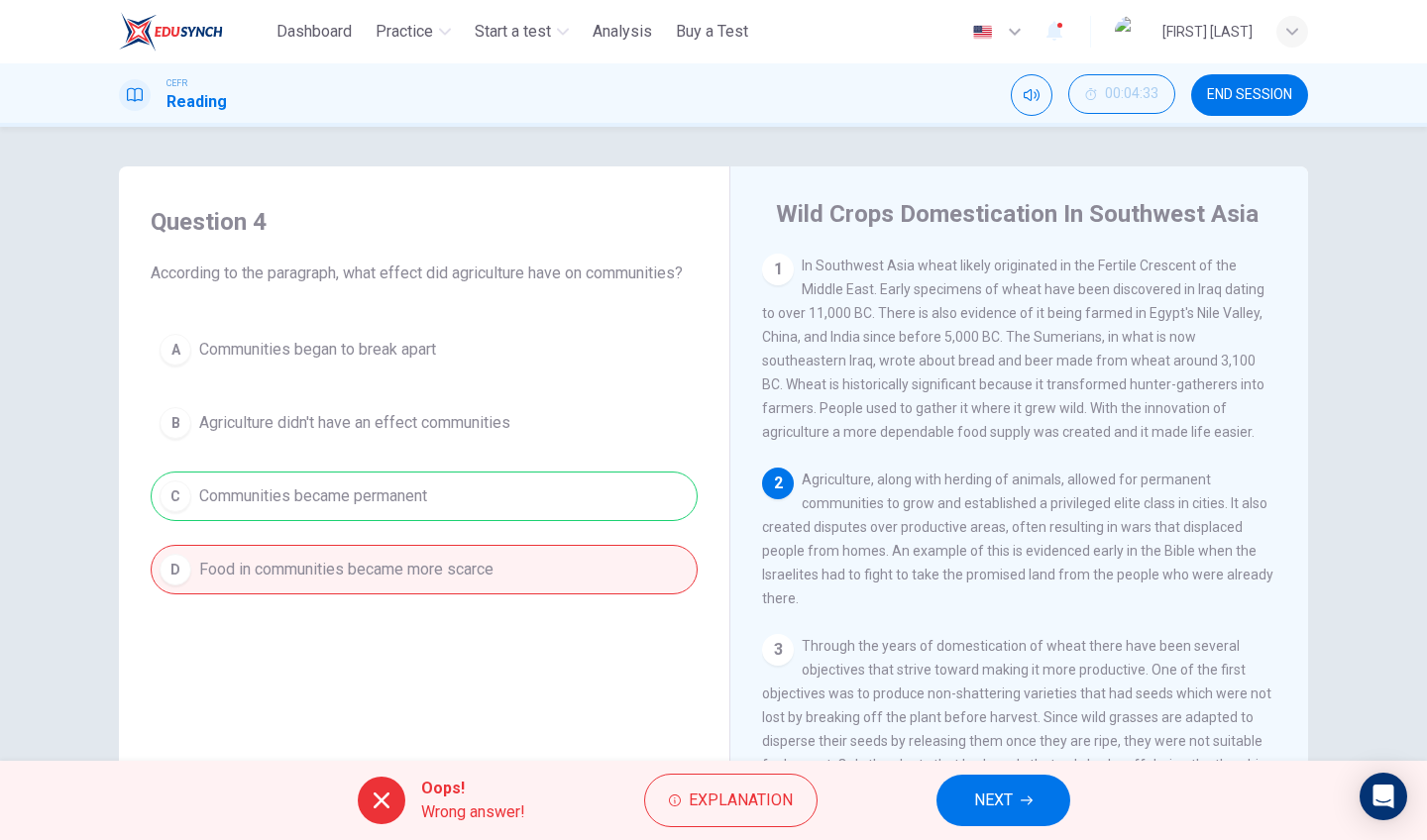 click on "NEXT" at bounding box center [1003, 800] 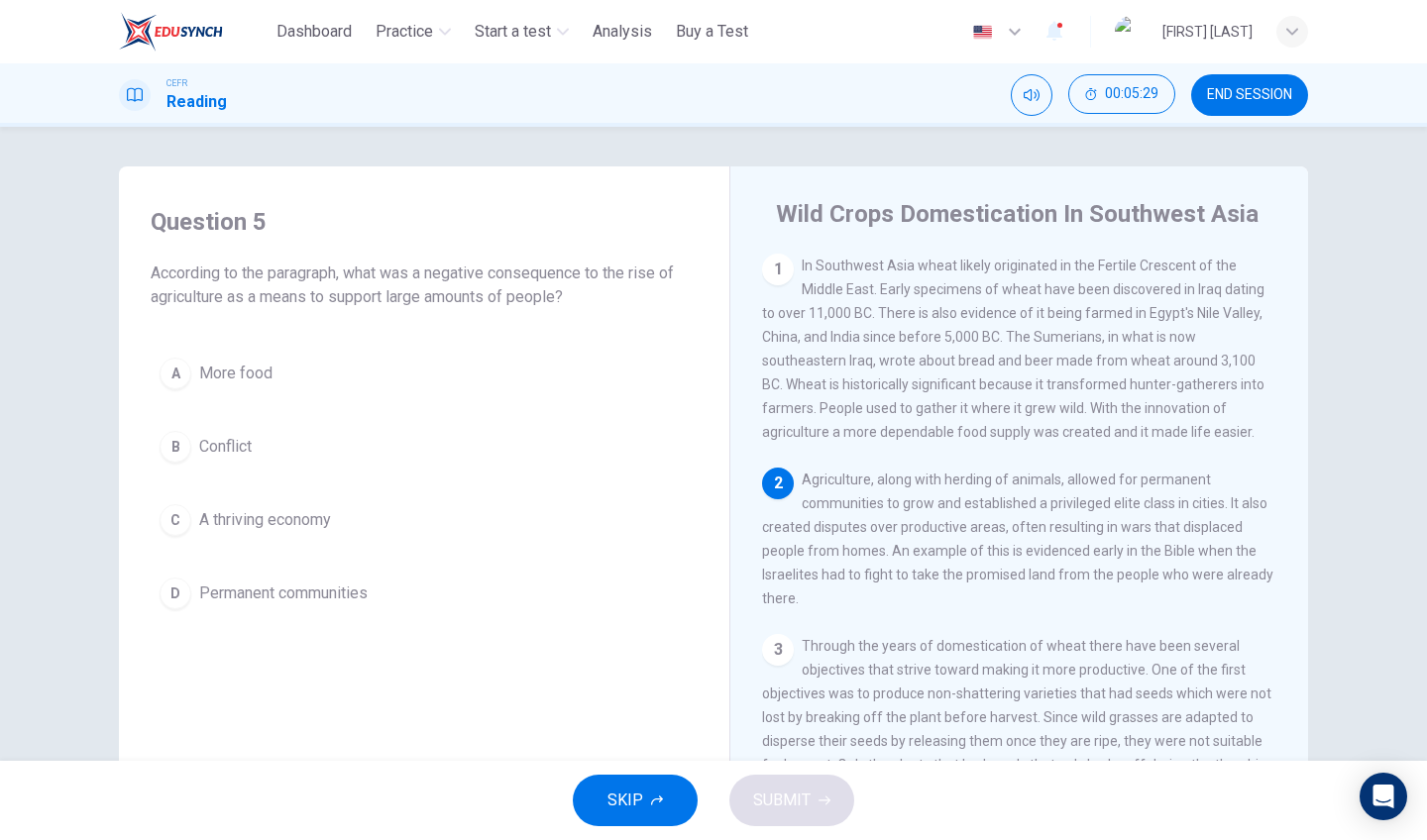 click on "D Permanent communities" at bounding box center (424, 593) 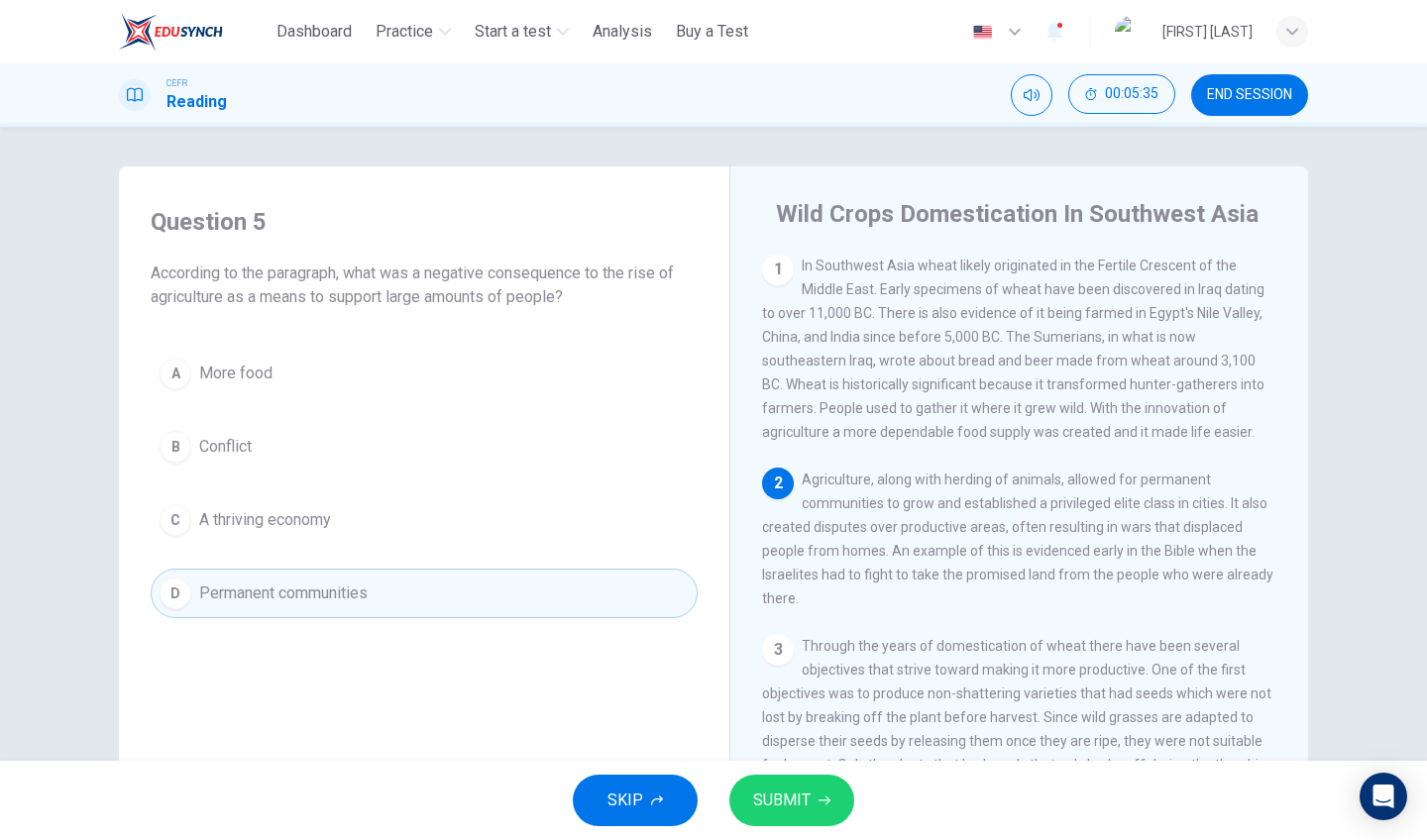 click on "B Conflict" at bounding box center [424, 447] 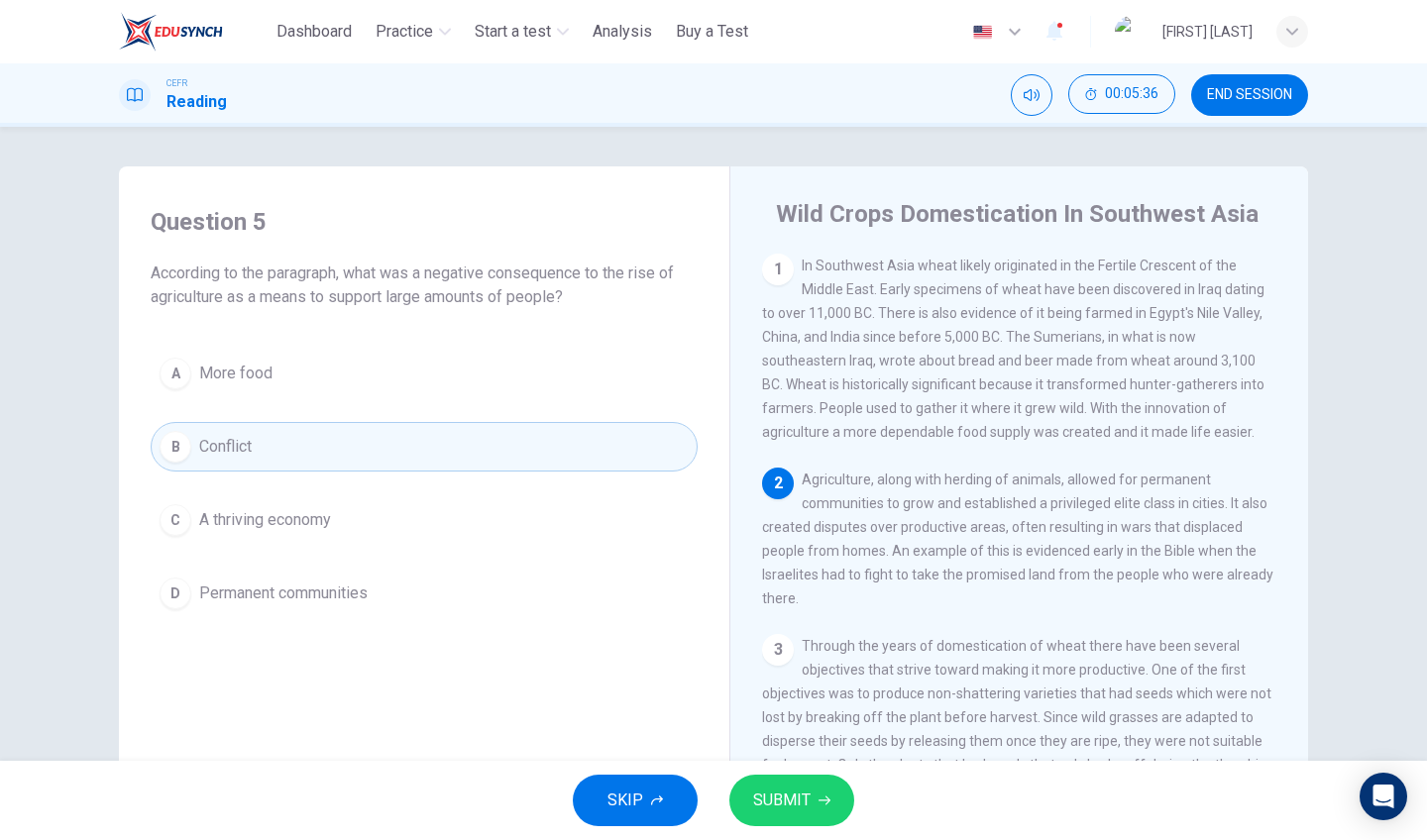 click on "SUBMIT" at bounding box center (792, 800) 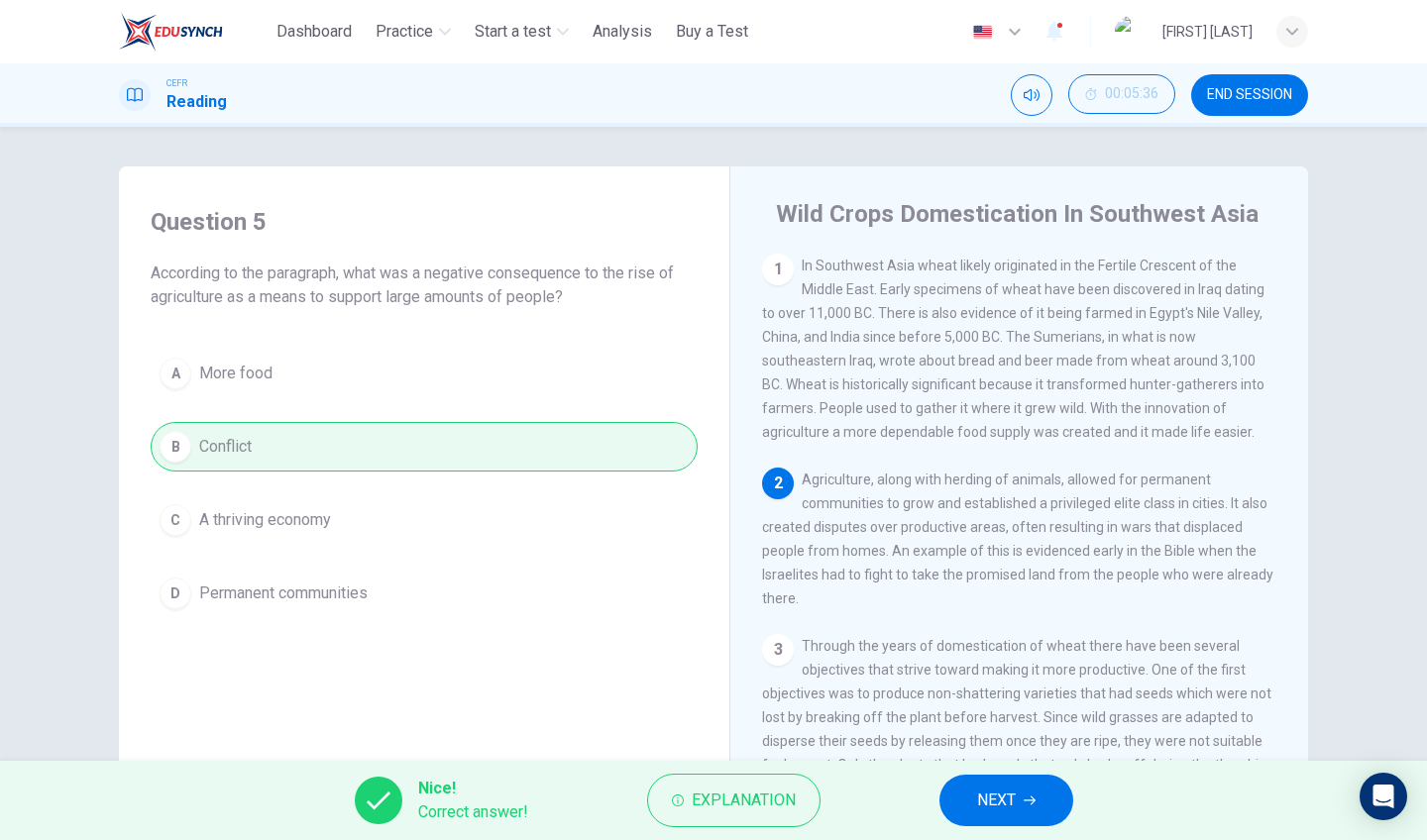 click on "NEXT" at bounding box center [1006, 800] 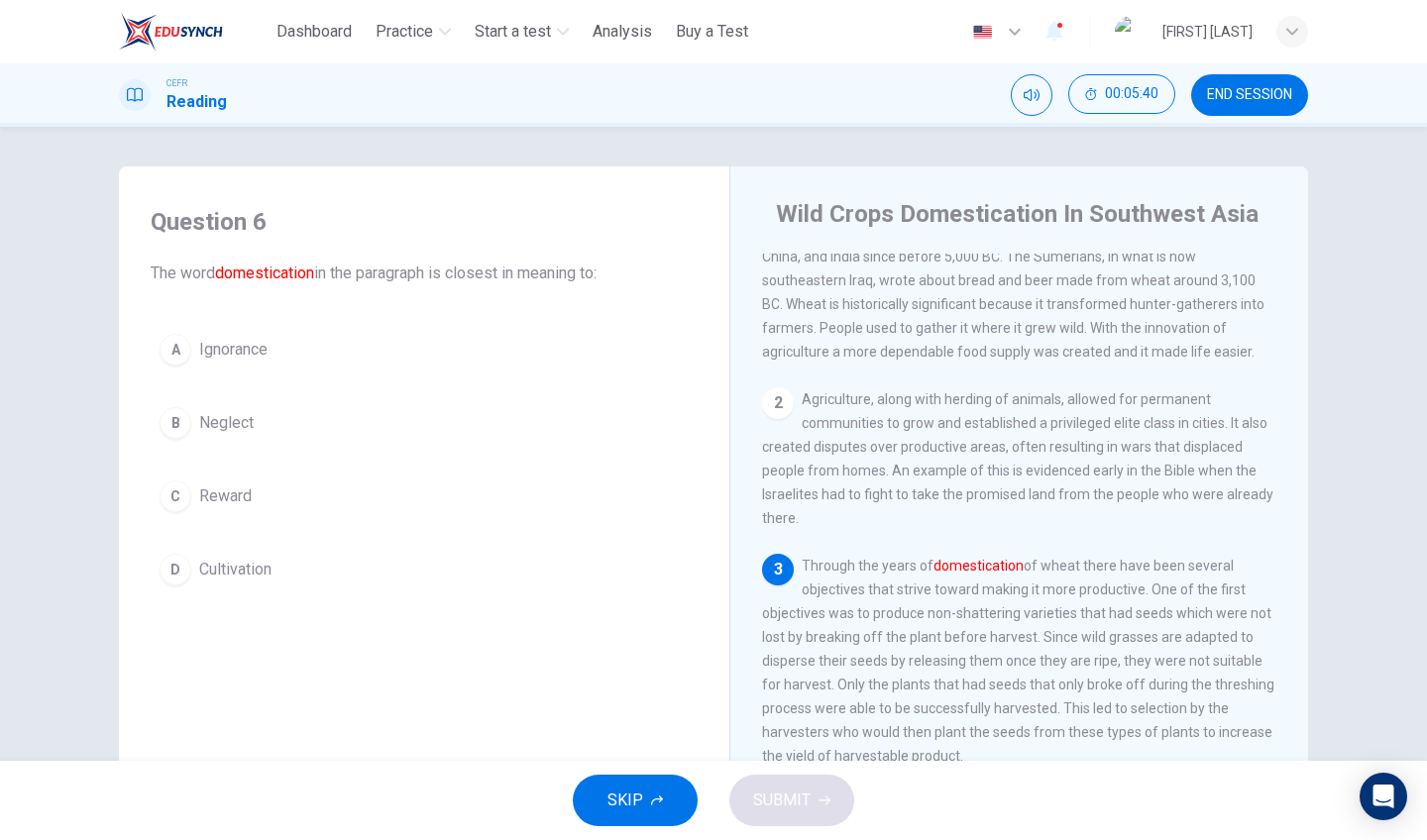 scroll, scrollTop: 82, scrollLeft: 0, axis: vertical 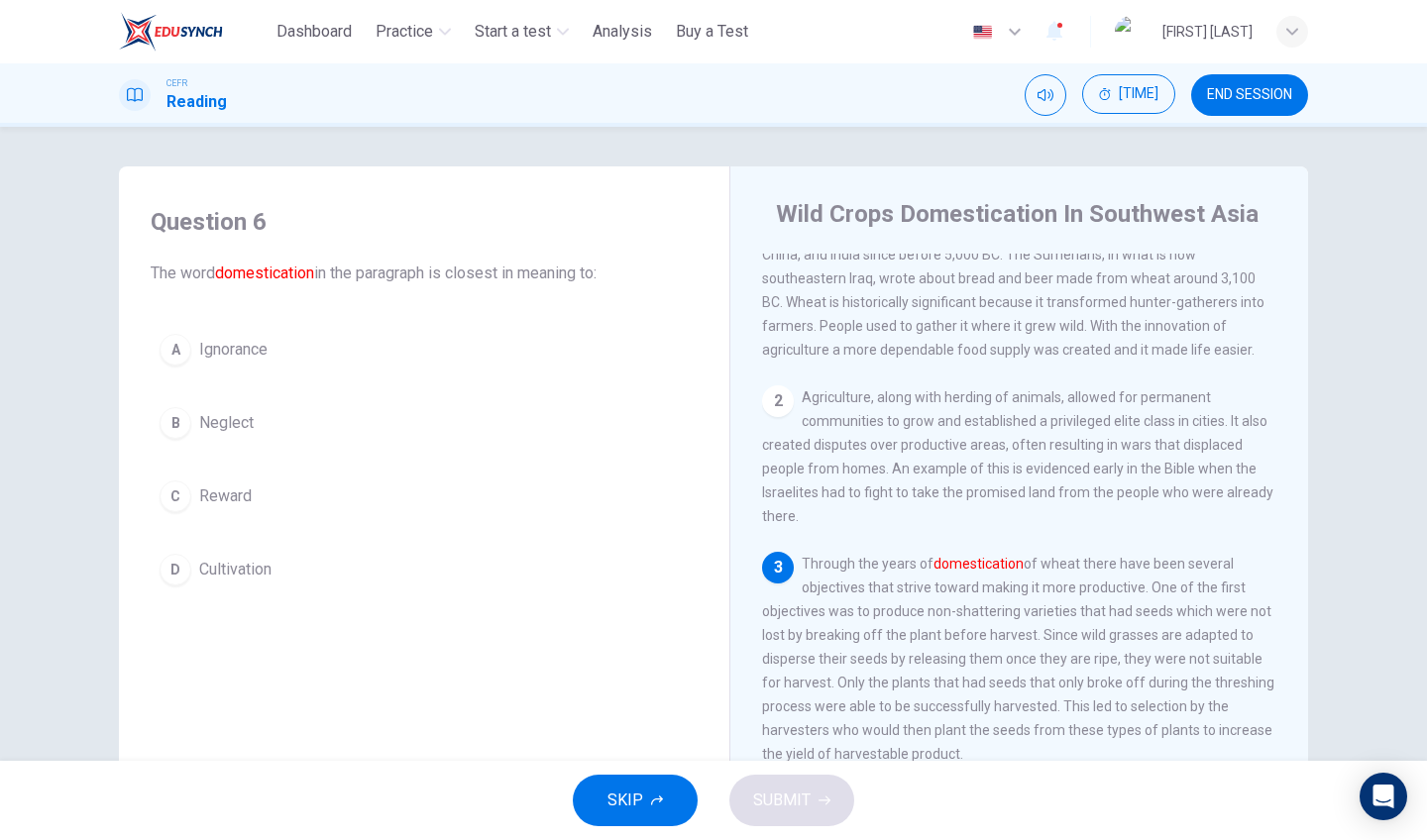 click on "B Neglect" at bounding box center (424, 423) 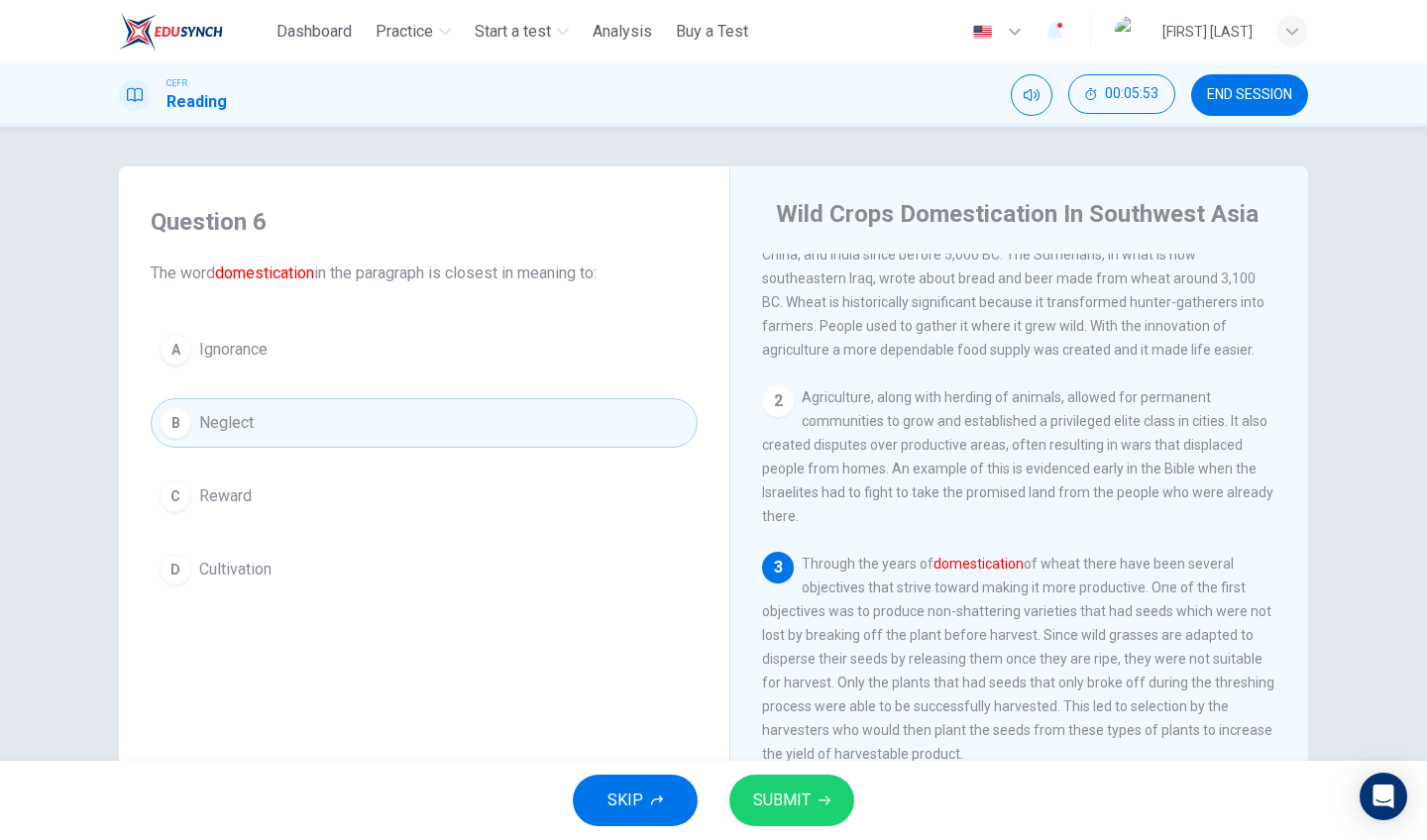click on "SUBMIT" at bounding box center [792, 800] 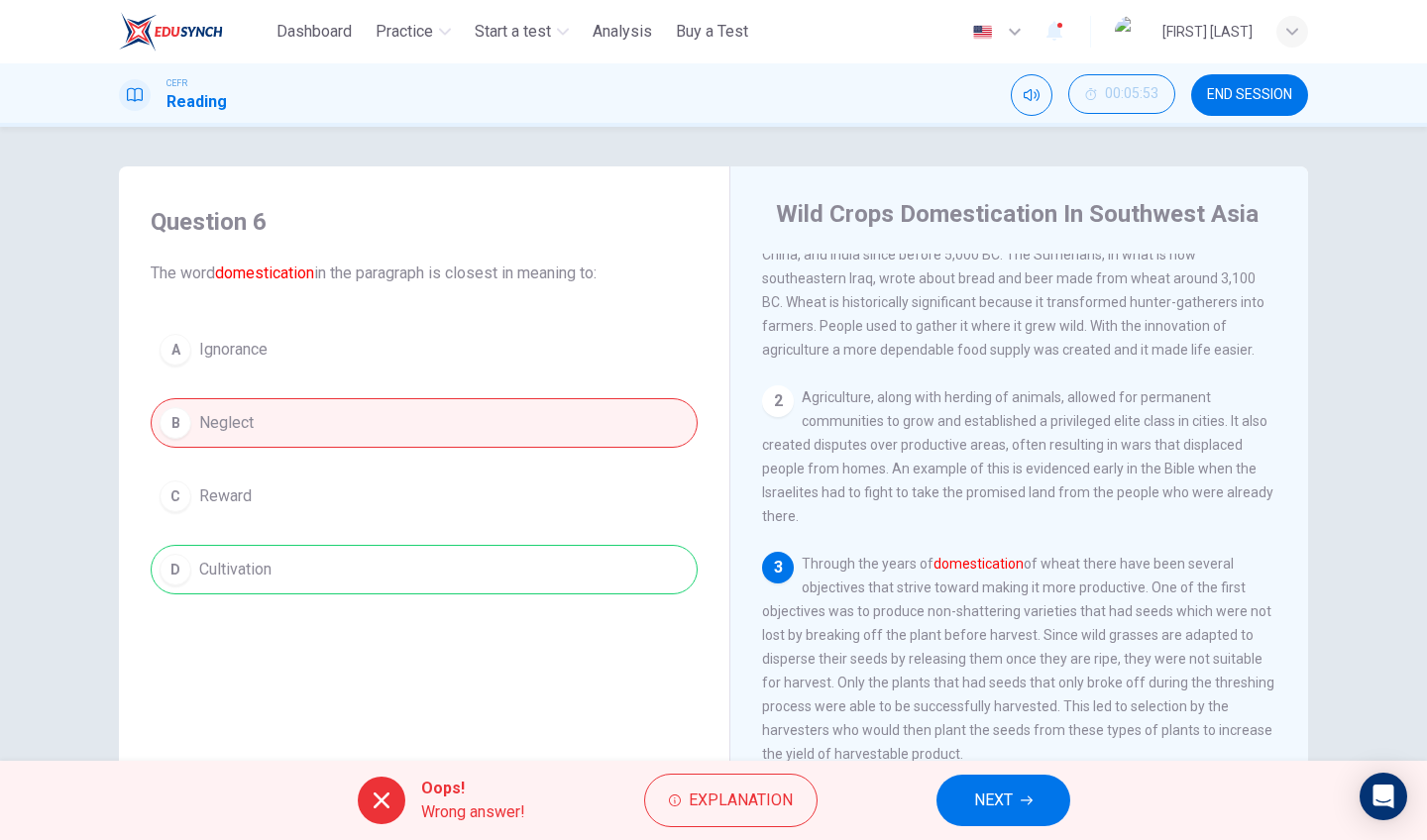 click on "NEXT" at bounding box center (1003, 800) 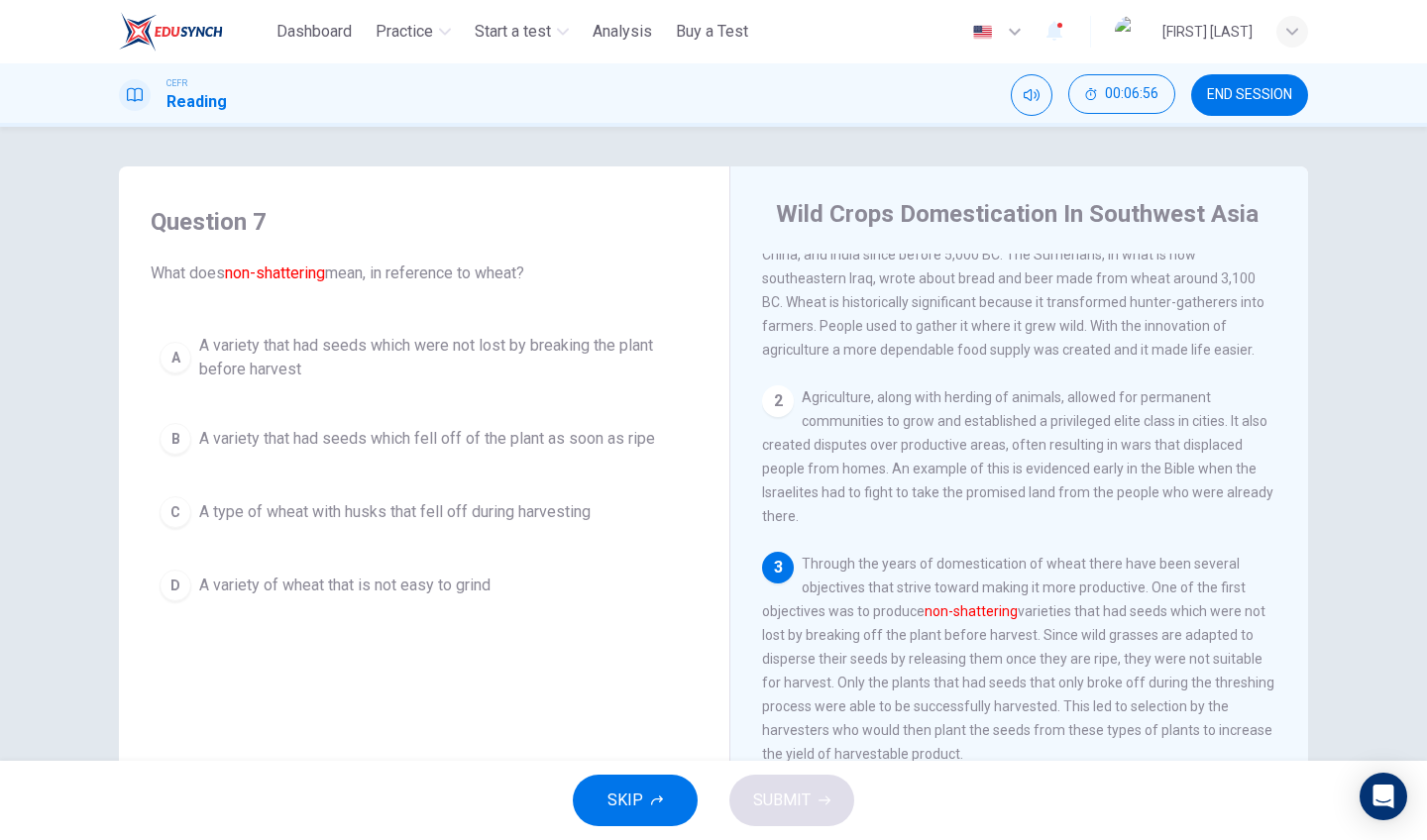 click on "A variety that had seeds which were not lost by breaking the plant before harvest" at bounding box center [444, 358] 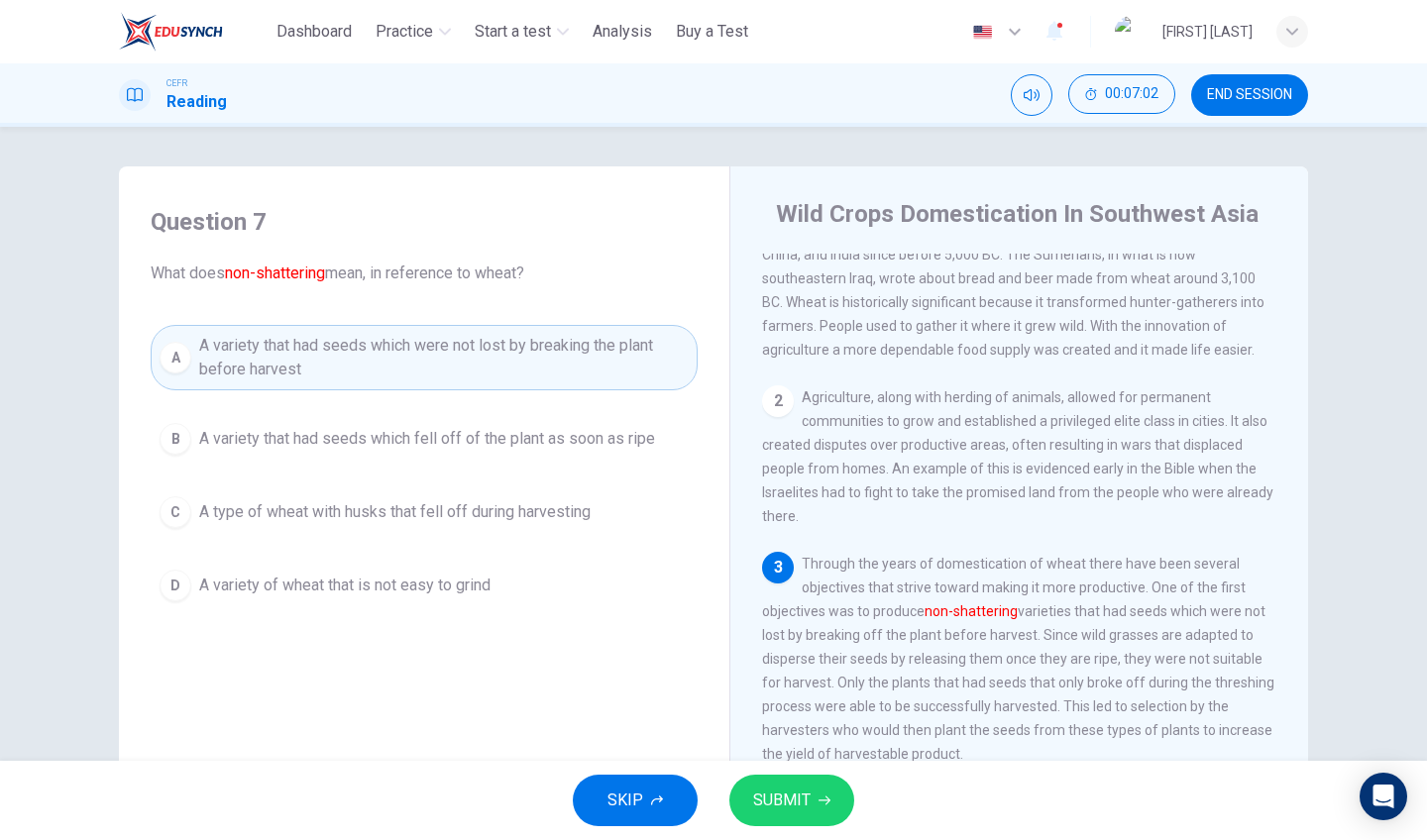 click on "SUBMIT" at bounding box center (792, 800) 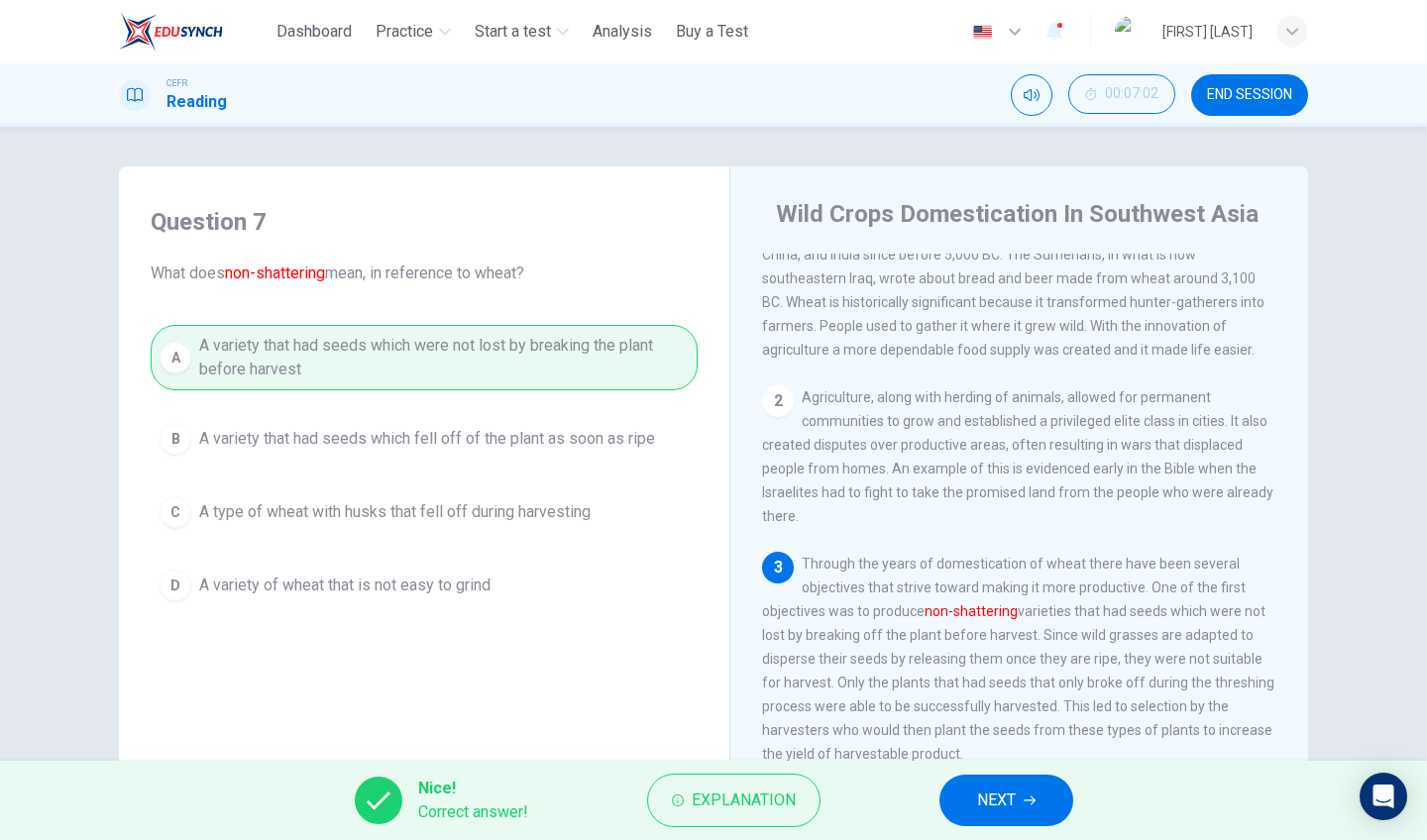 click on "NEXT" at bounding box center [996, 800] 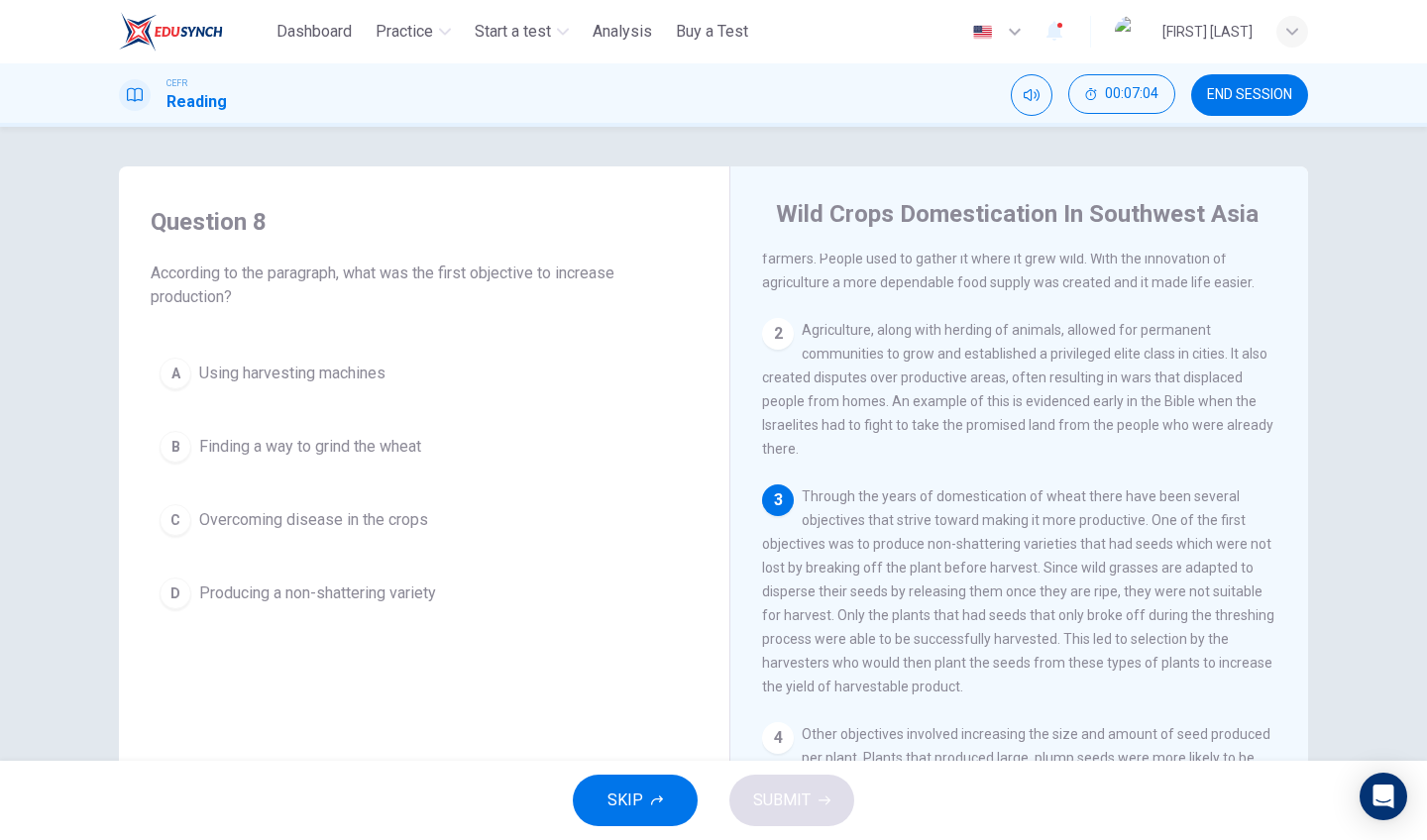 scroll, scrollTop: 174, scrollLeft: 0, axis: vertical 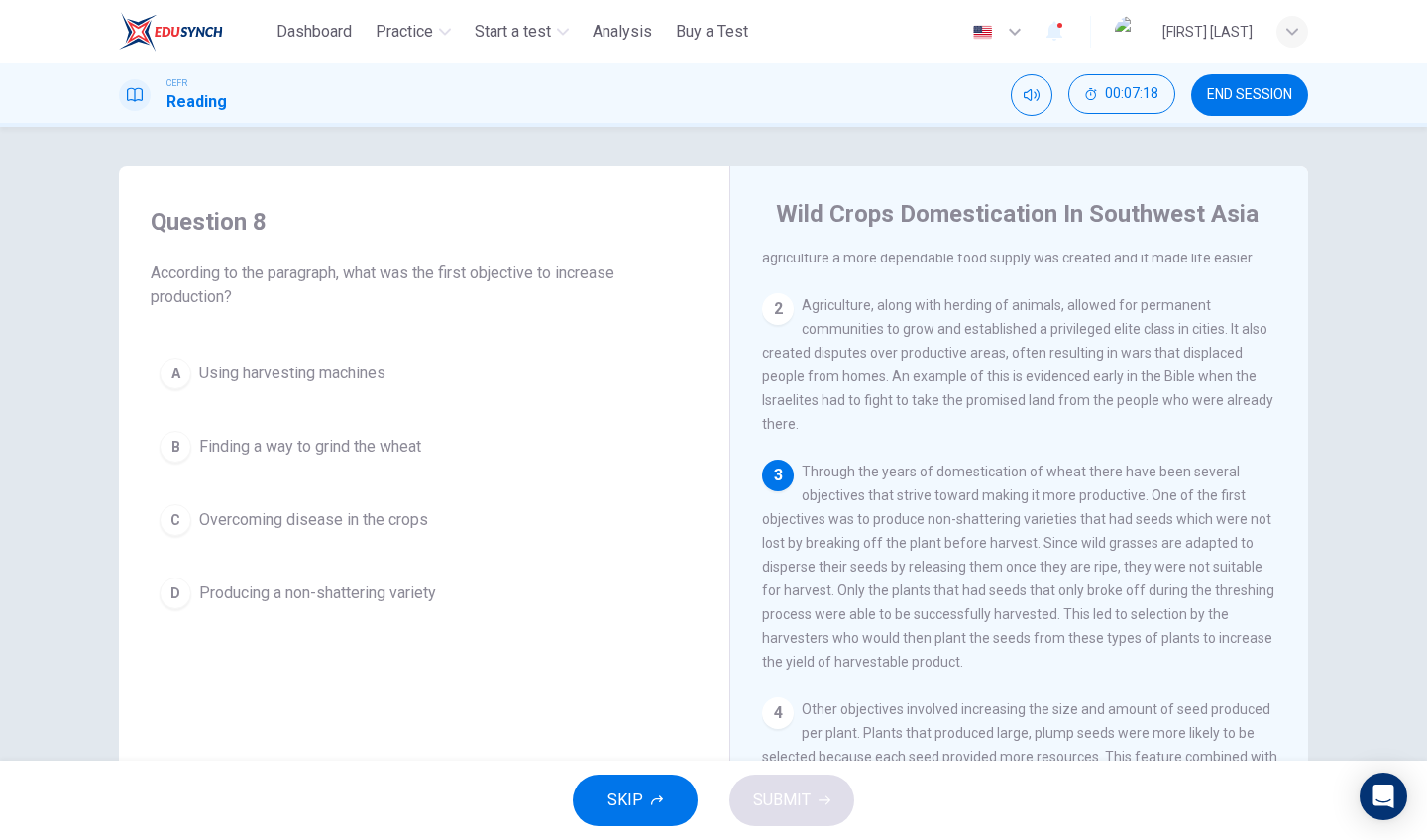 click on "Producing a non-shattering variety" at bounding box center (292, 373) 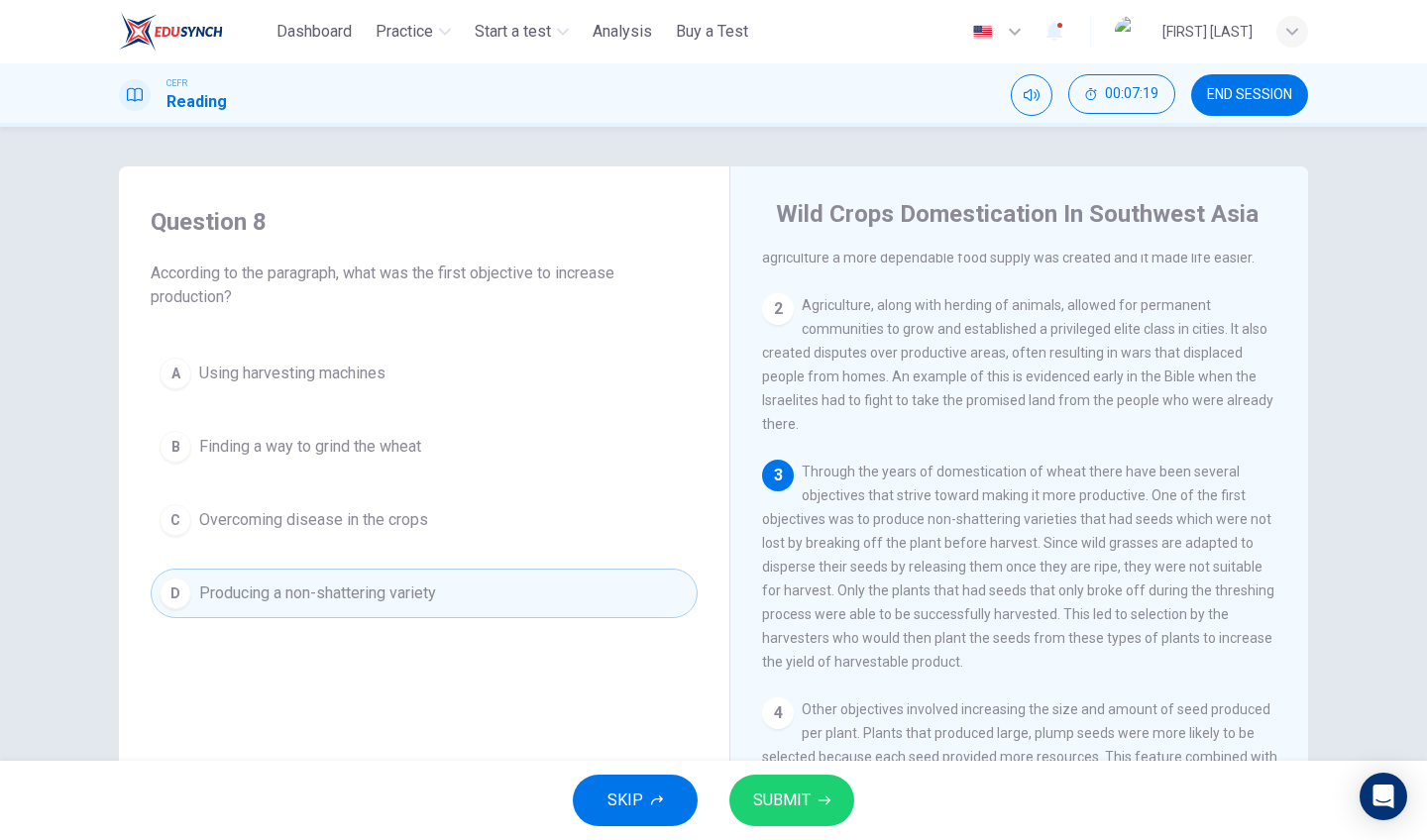 click on "SUBMIT" at bounding box center (782, 800) 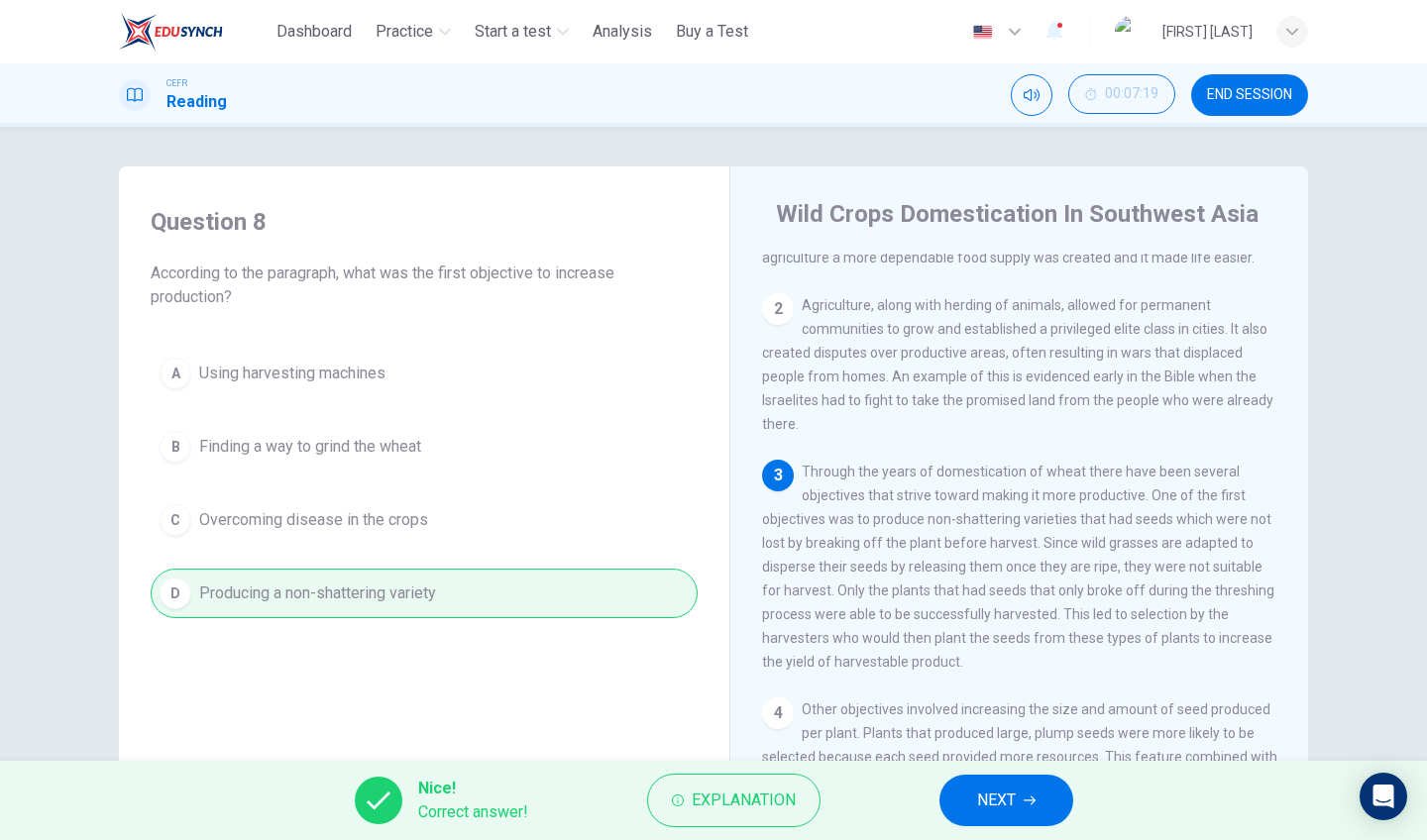 click on "NEXT" at bounding box center [996, 800] 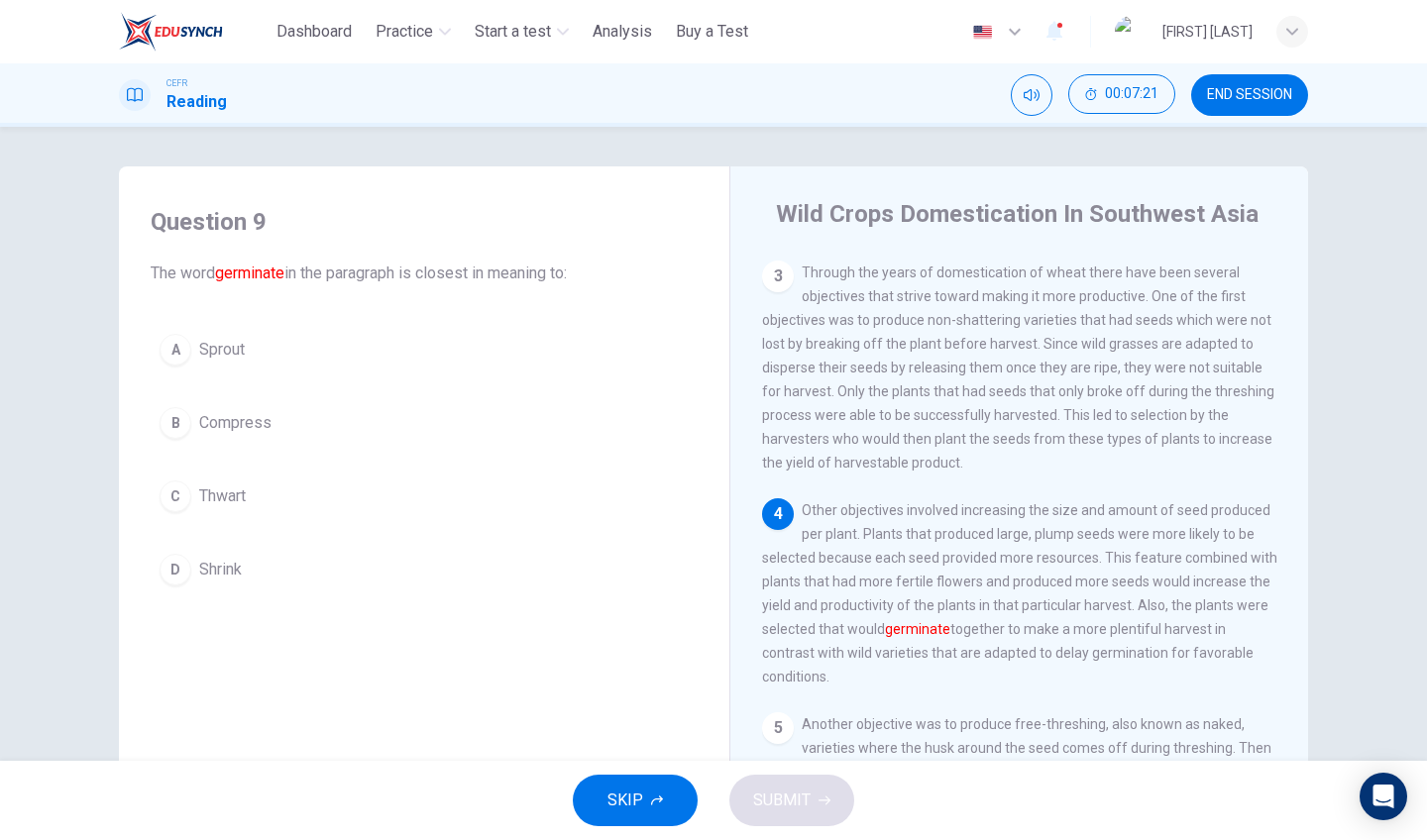 scroll, scrollTop: 373, scrollLeft: 0, axis: vertical 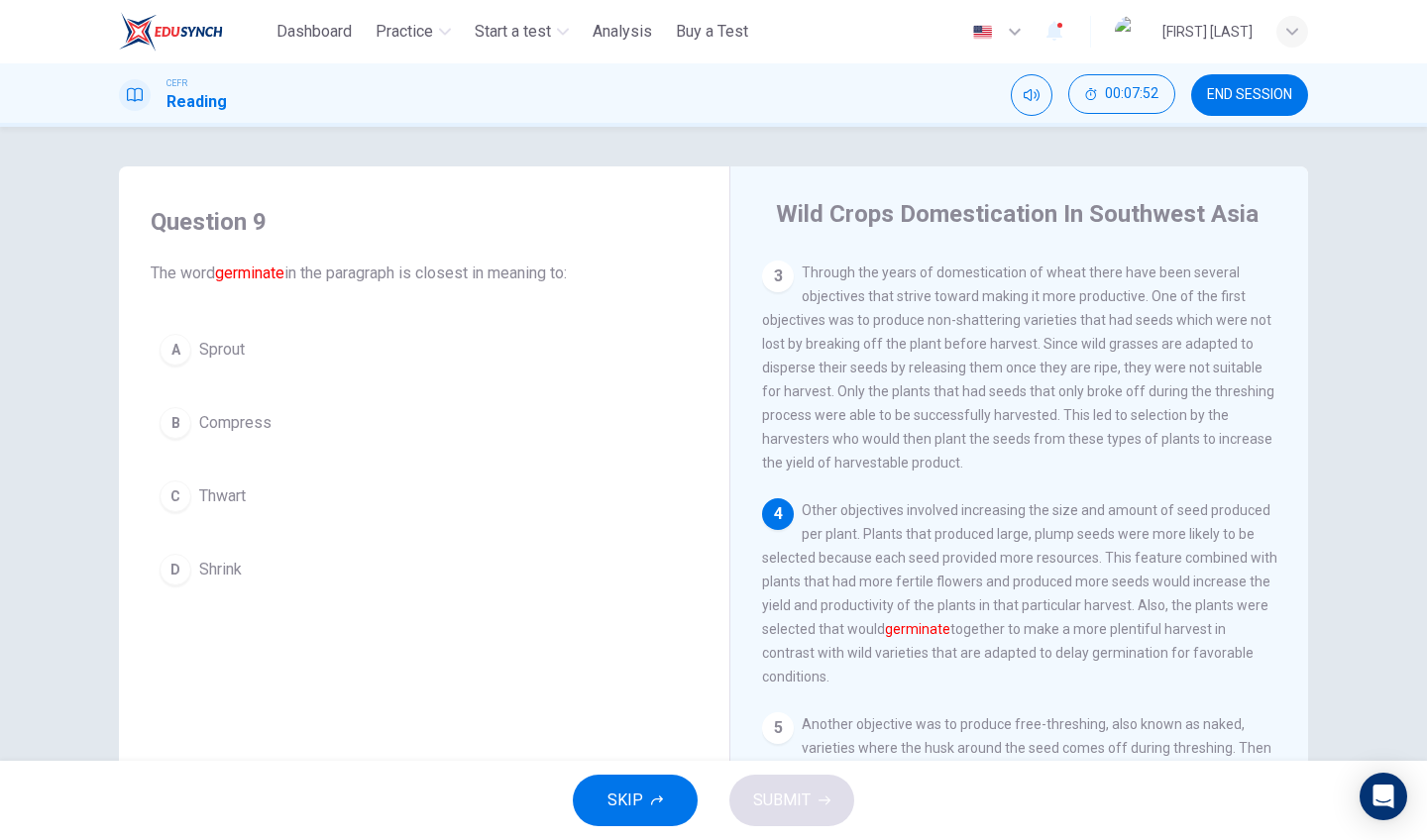click on "A Sprout B Compress C Thwart D Shrink" at bounding box center [424, 460] 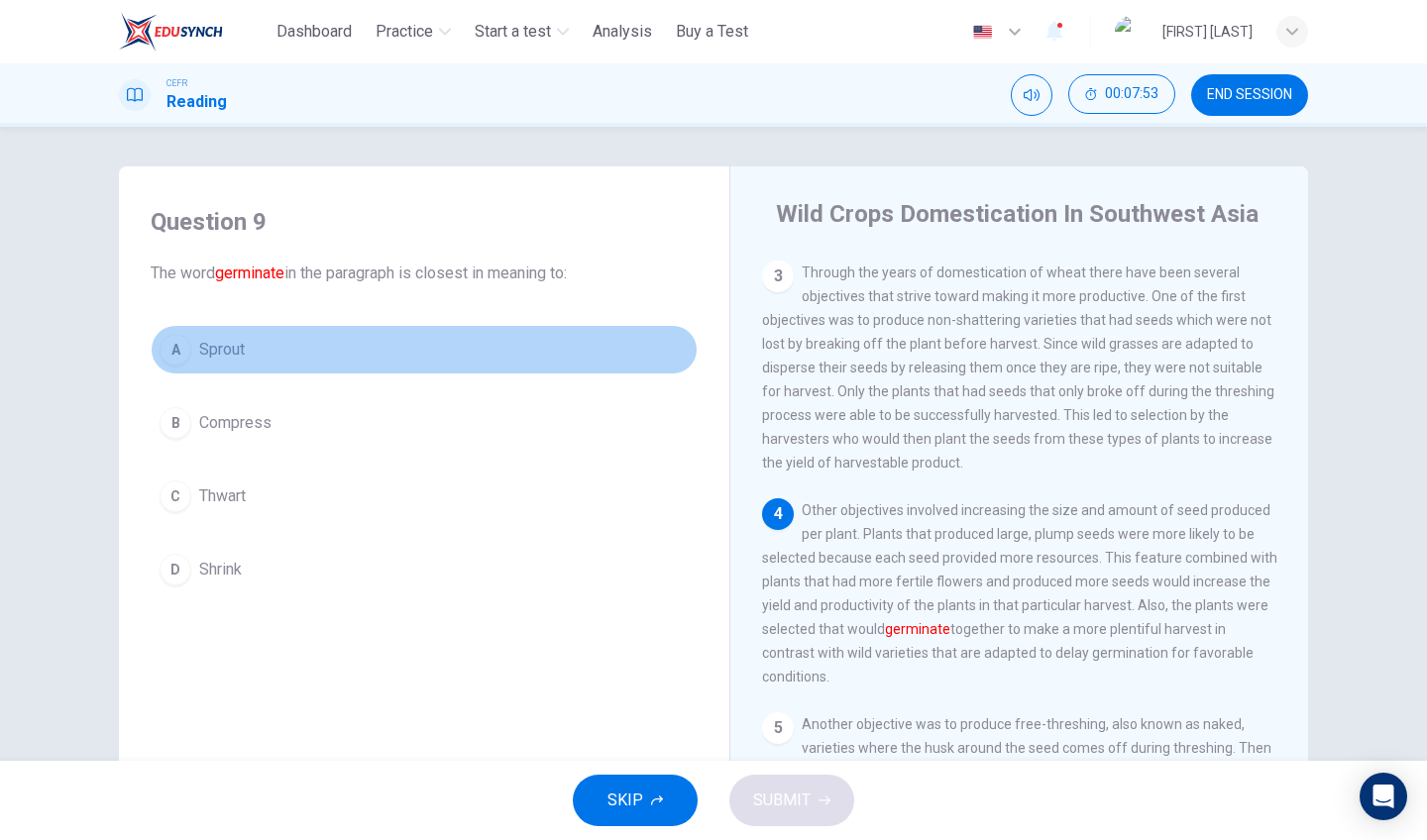 click on "A Sprout" at bounding box center [424, 350] 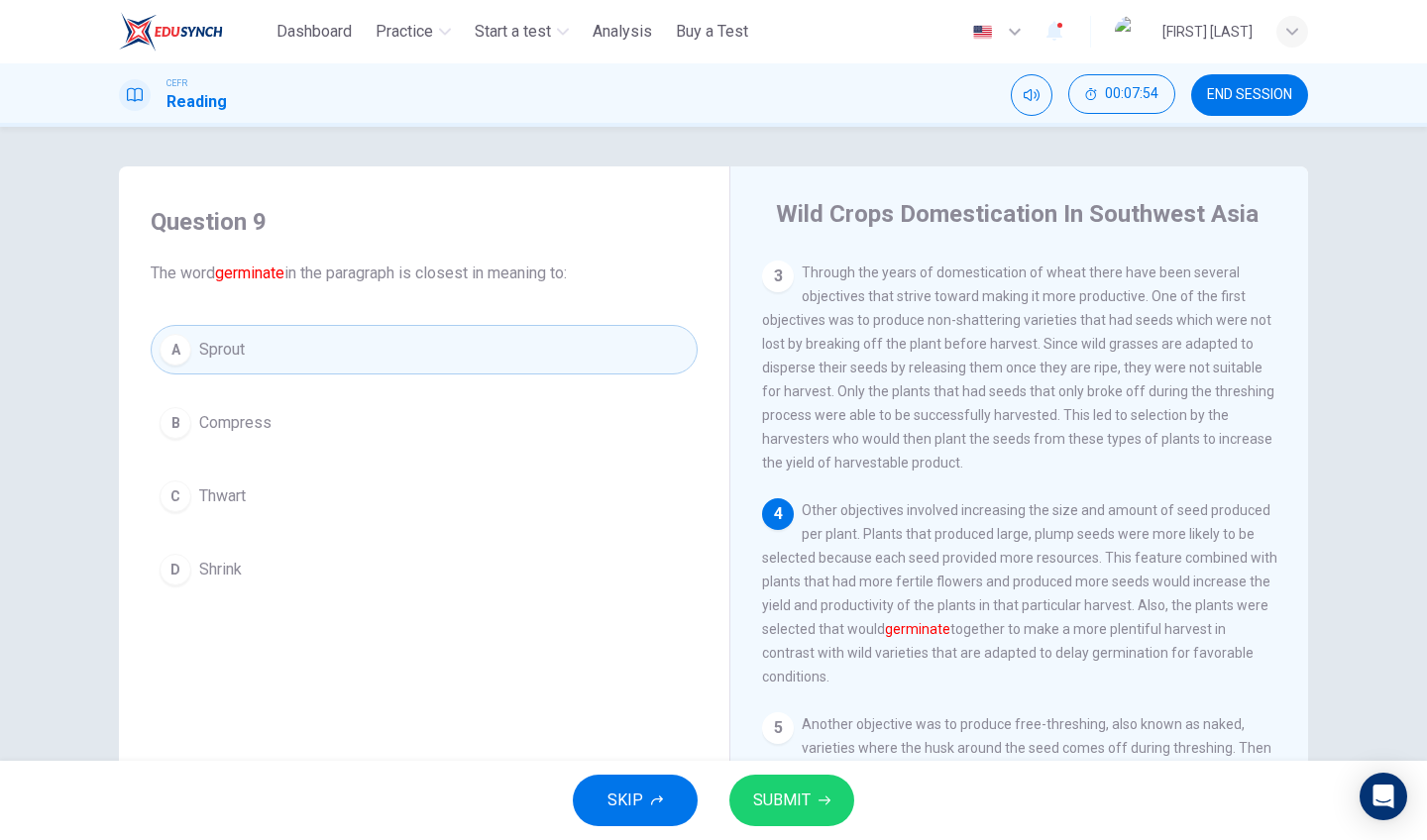 click on "SUBMIT" at bounding box center [782, 800] 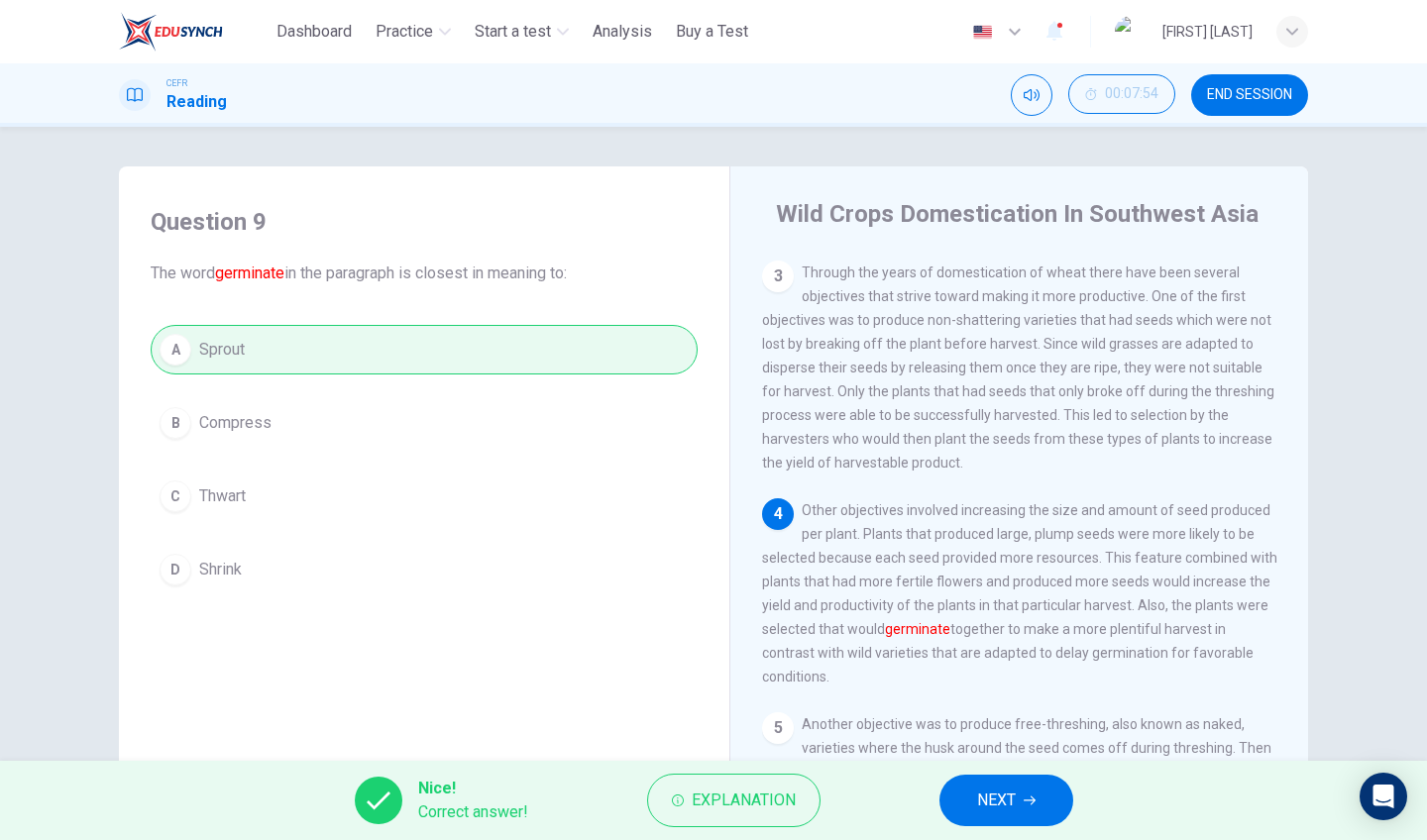click on "NEXT" at bounding box center (996, 800) 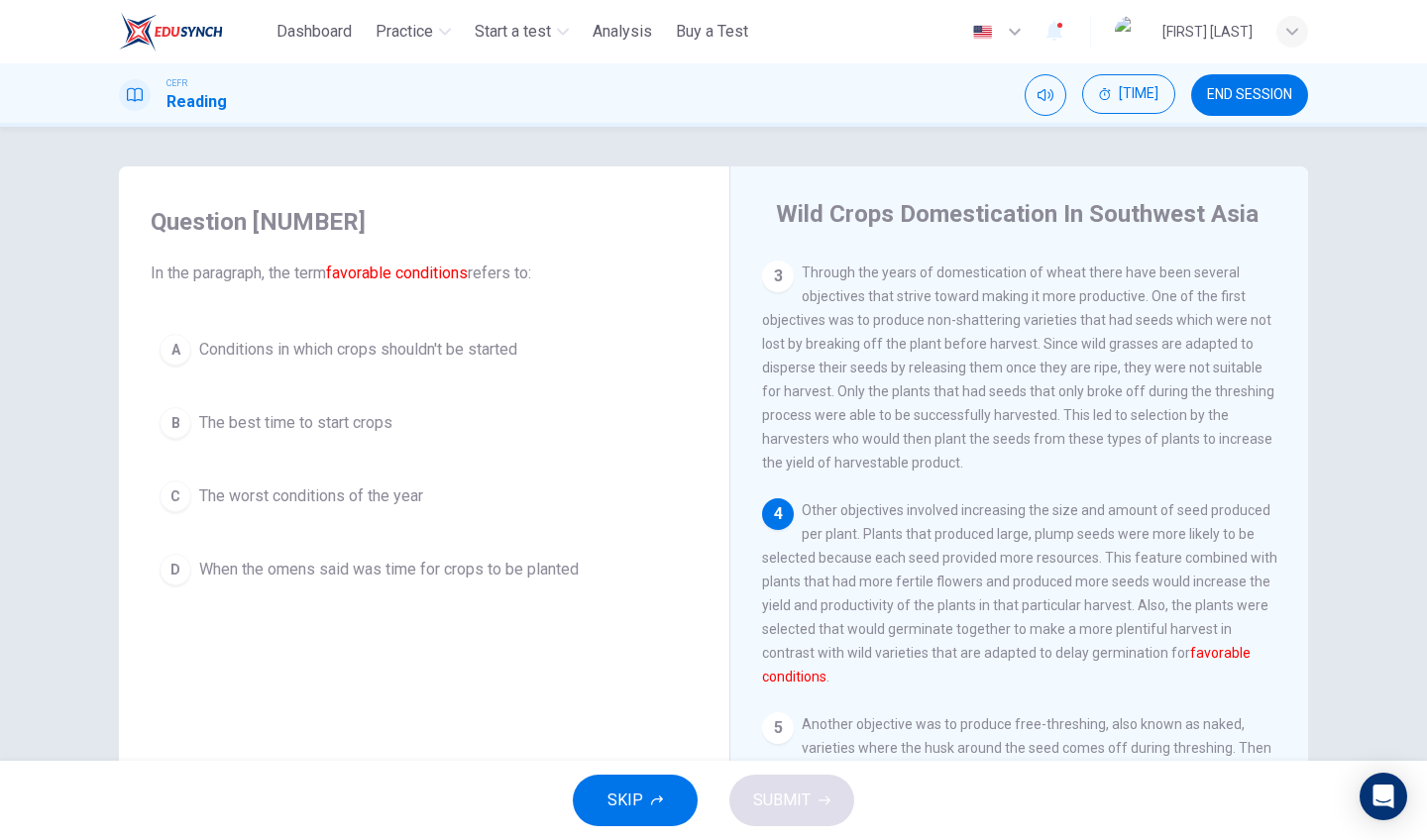 click on "The best time to start crops" at bounding box center [358, 350] 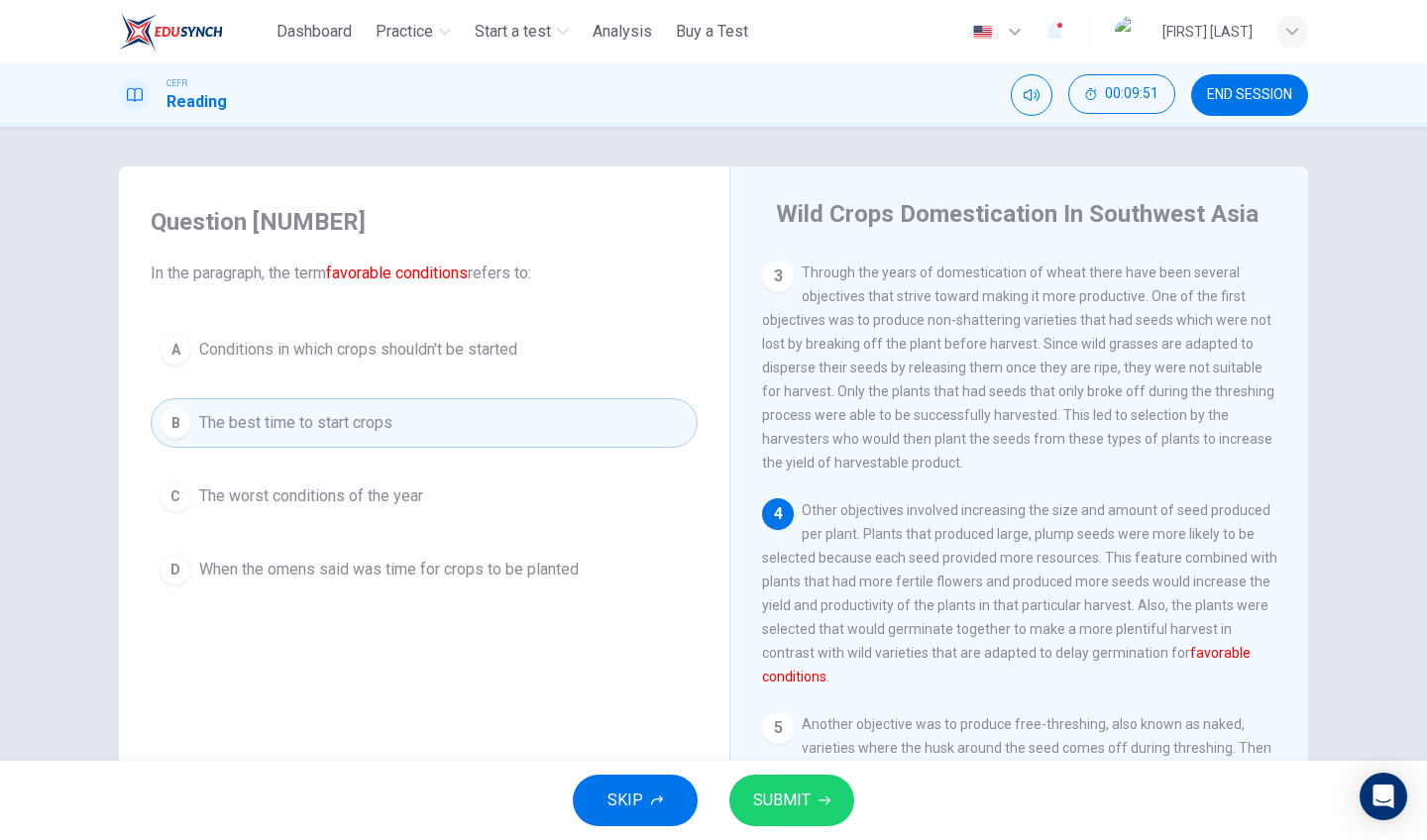 click on "SUBMIT" at bounding box center (792, 800) 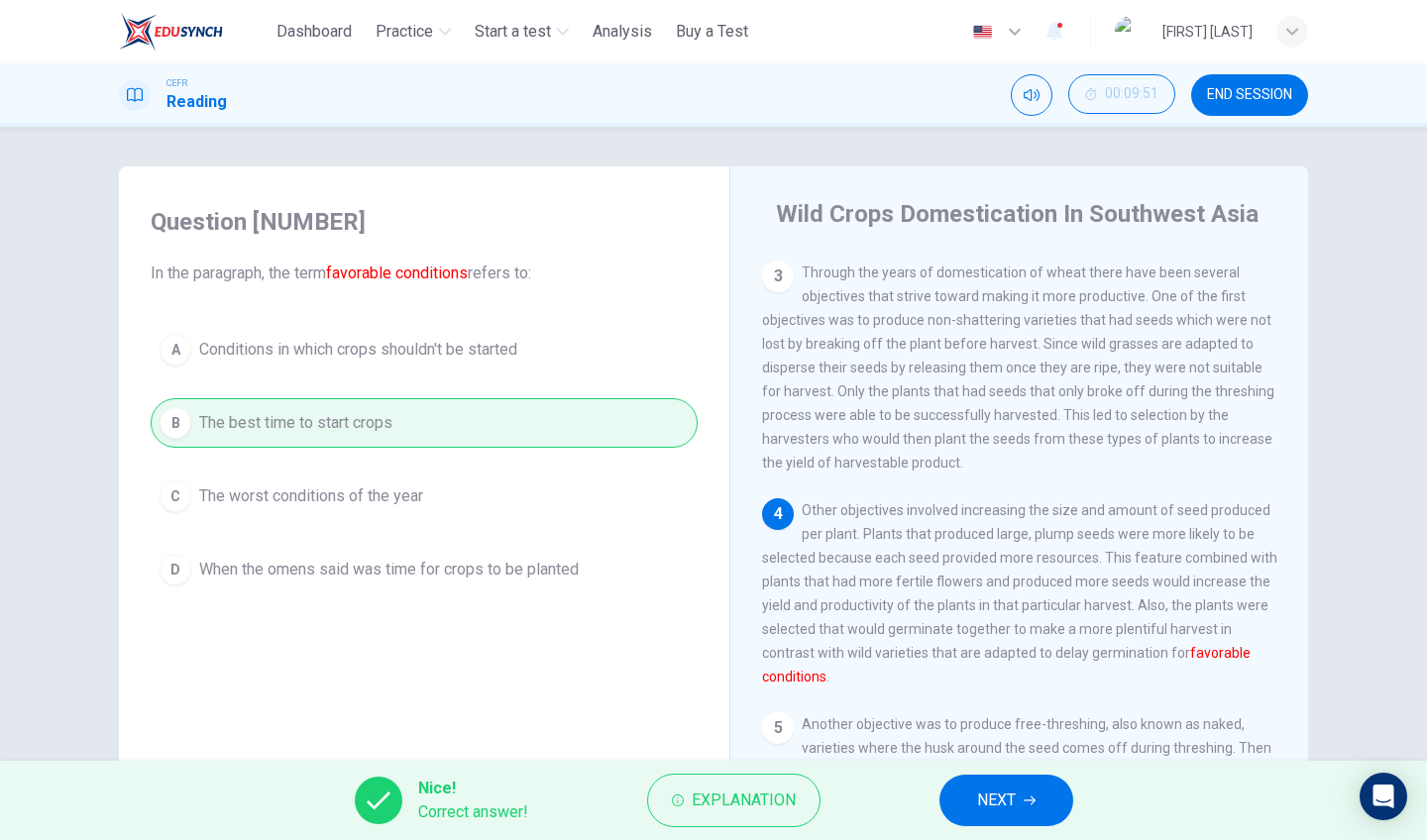 click on "NEXT" at bounding box center (1006, 800) 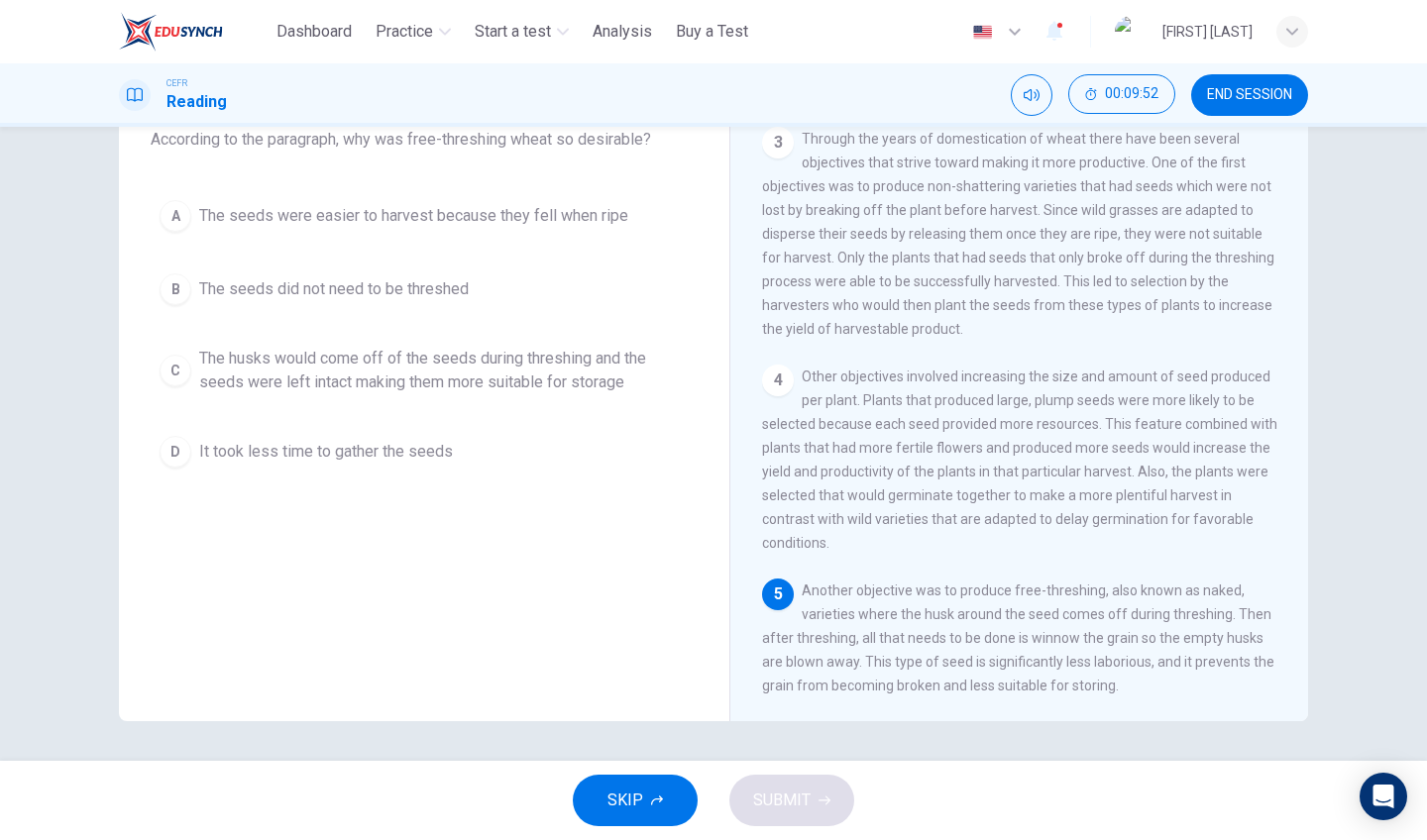 scroll, scrollTop: 134, scrollLeft: 0, axis: vertical 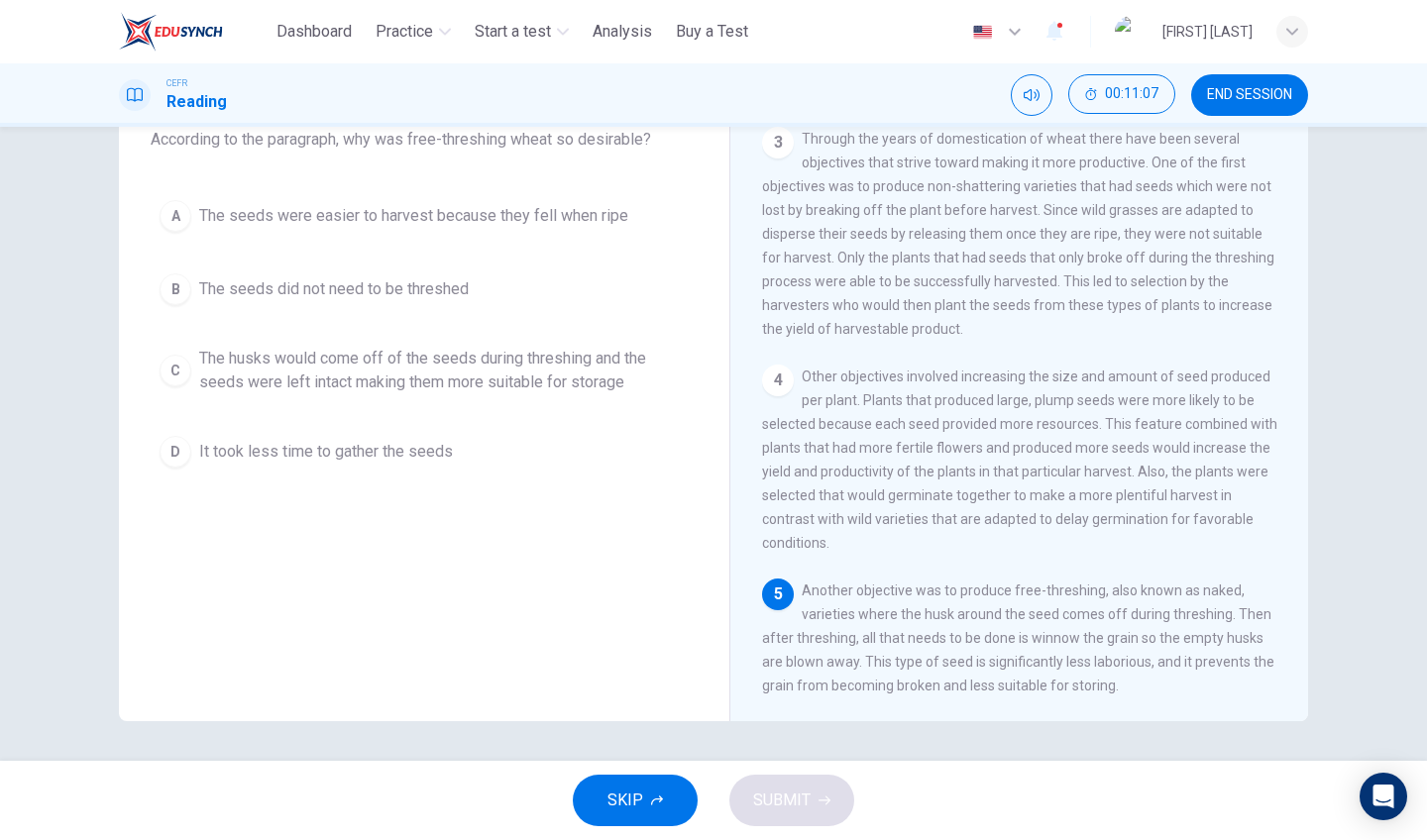 click on "A The seeds were easier to harvest because they fell when ripe B The seeds did not need to be threshed C The husks would come off of the seeds during threshing and the seeds were left intact making them more suitable for storage D It took less time to gather the seeds" at bounding box center [424, 334] 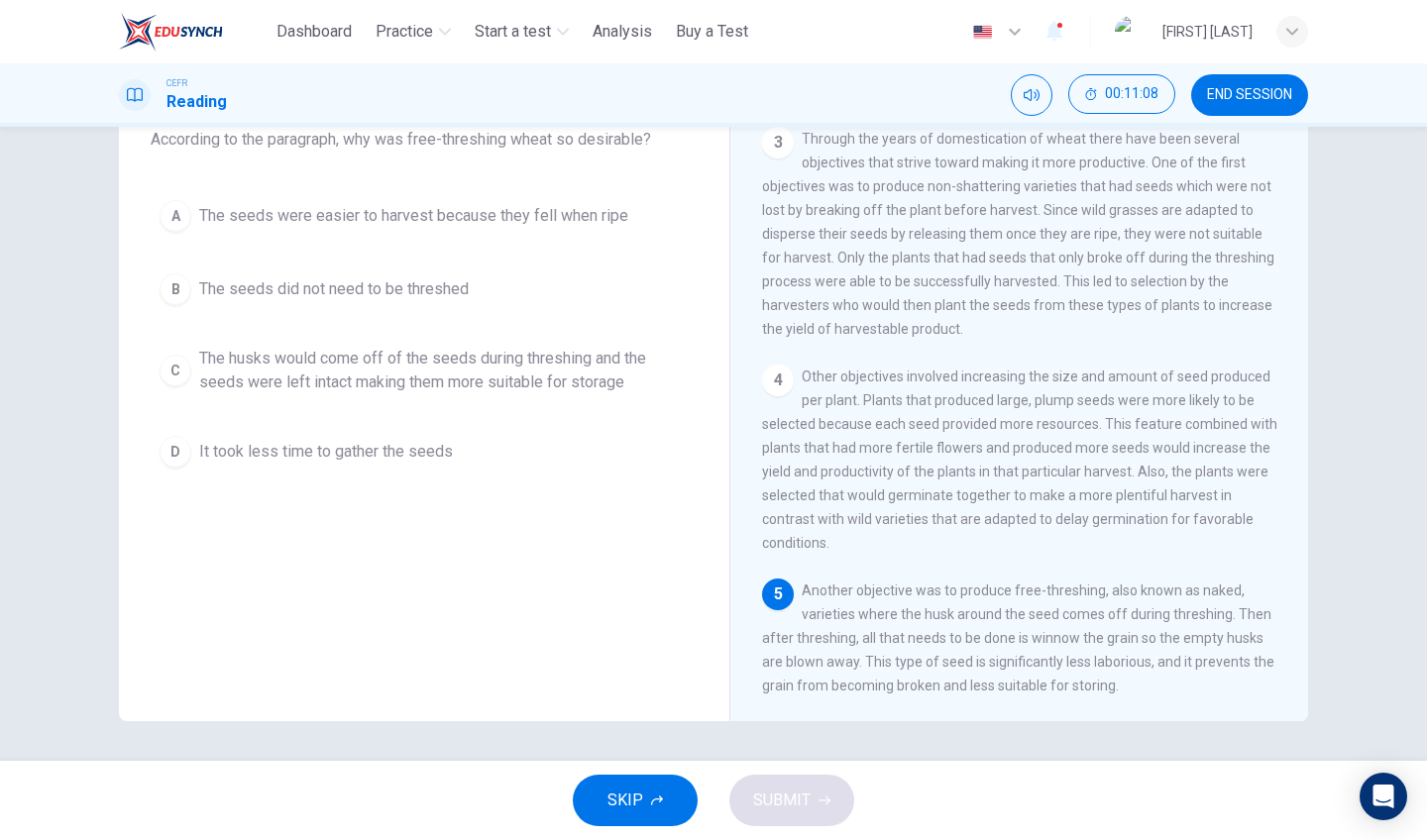 click on "The husks would come off of the
seeds during threshing and the seeds were left intact making them more suitable for storage" at bounding box center [413, 216] 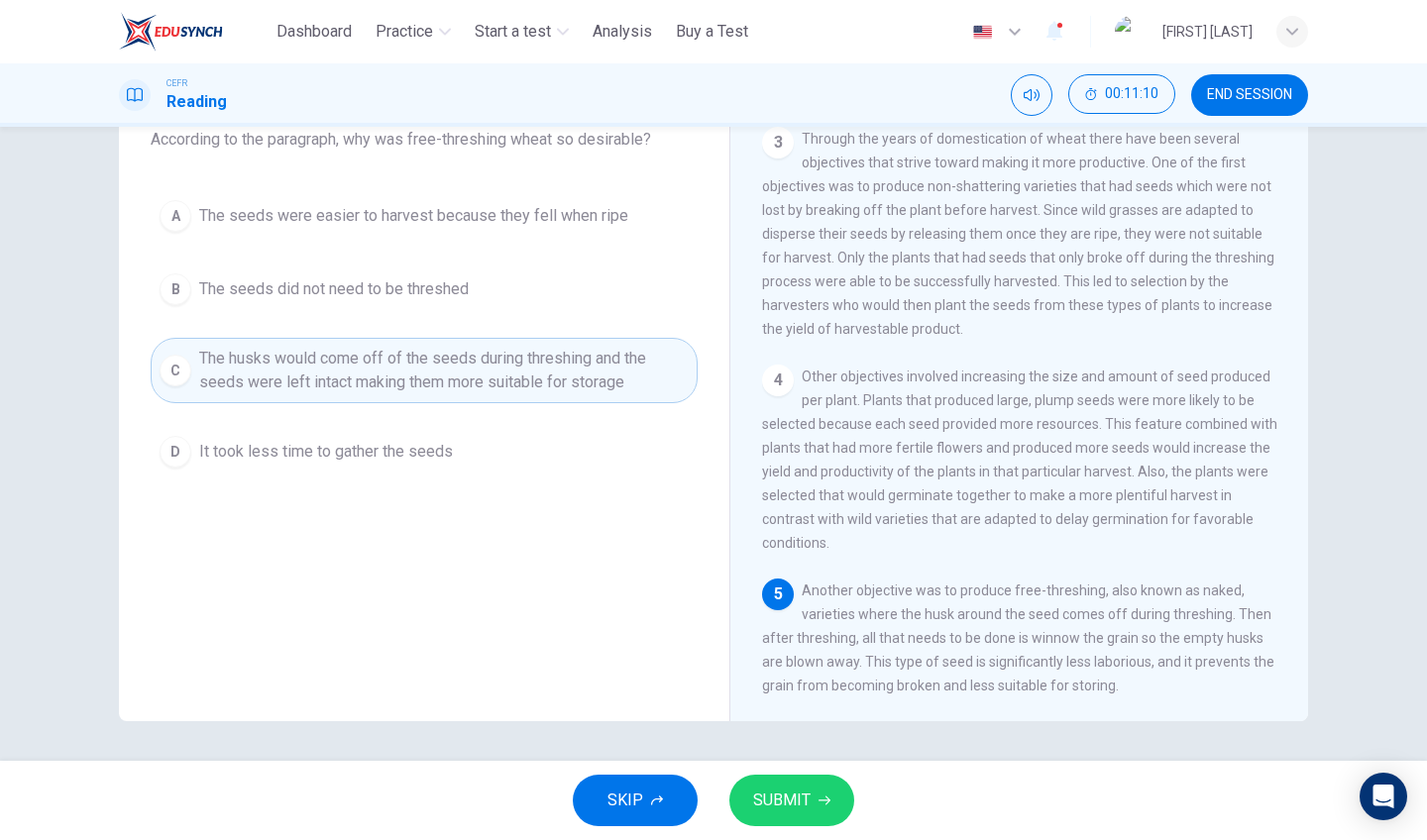 click on "SUBMIT" at bounding box center [782, 800] 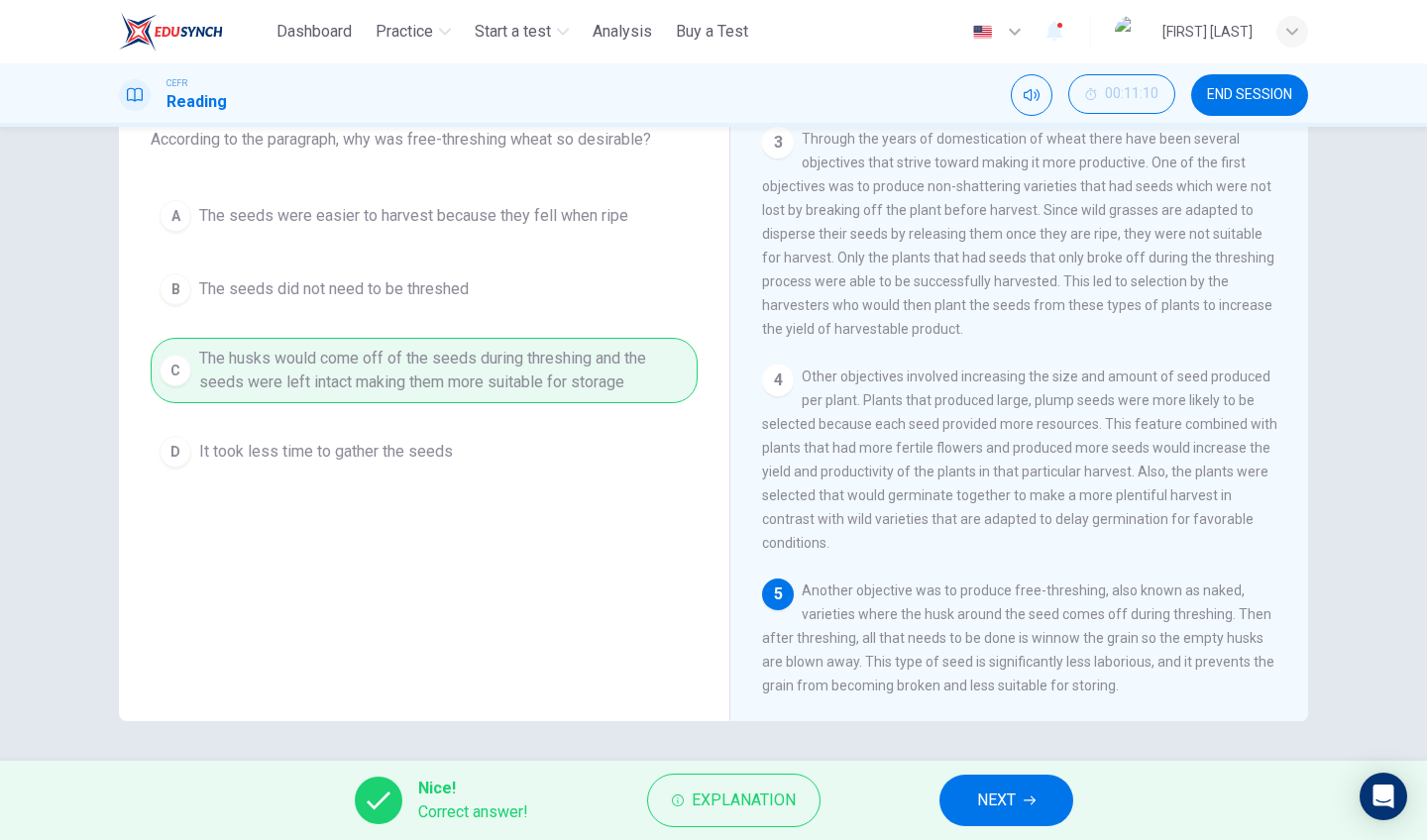 click on "NEXT" at bounding box center [996, 800] 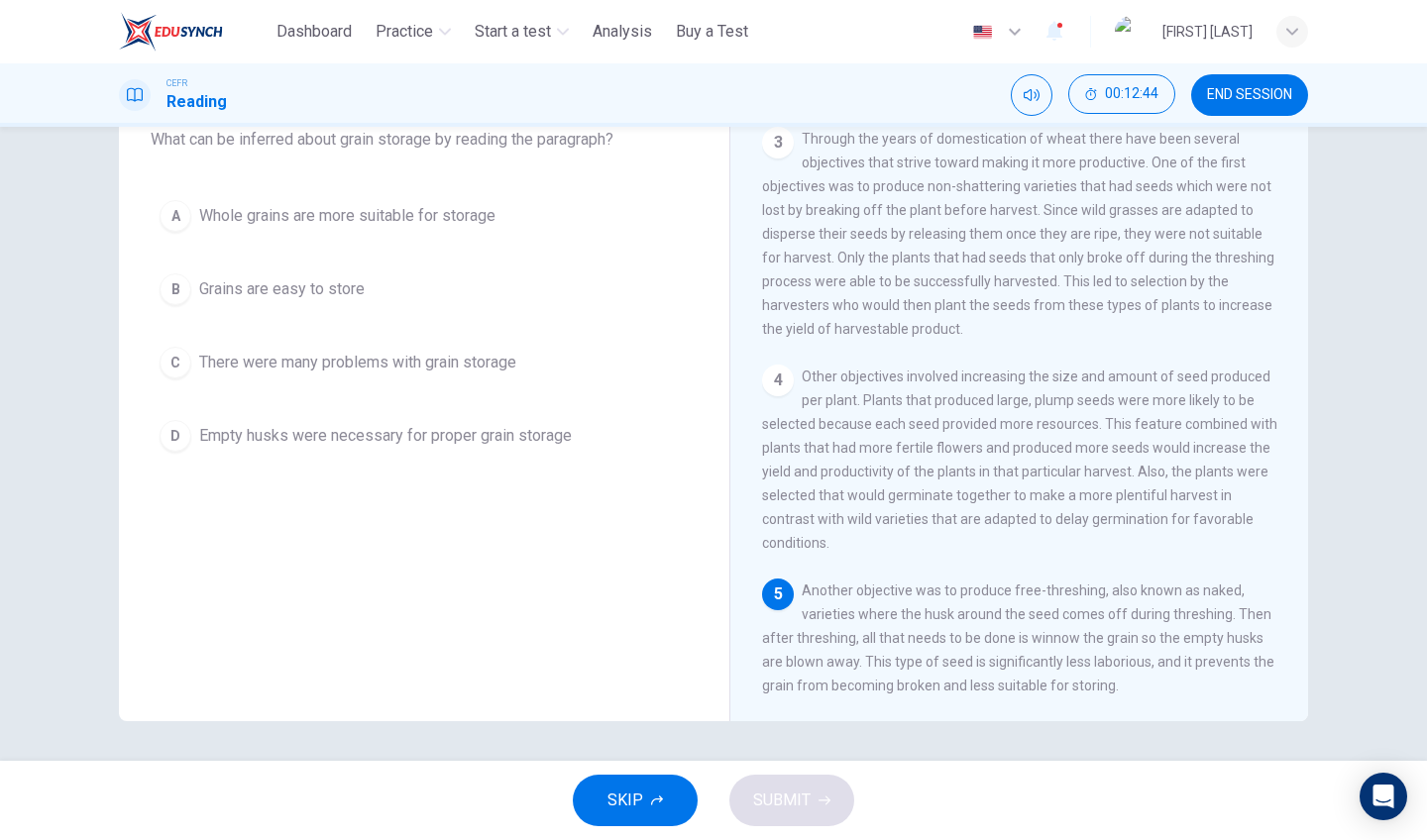 click on "Empty husks were necessary for proper grain storage" at bounding box center (347, 216) 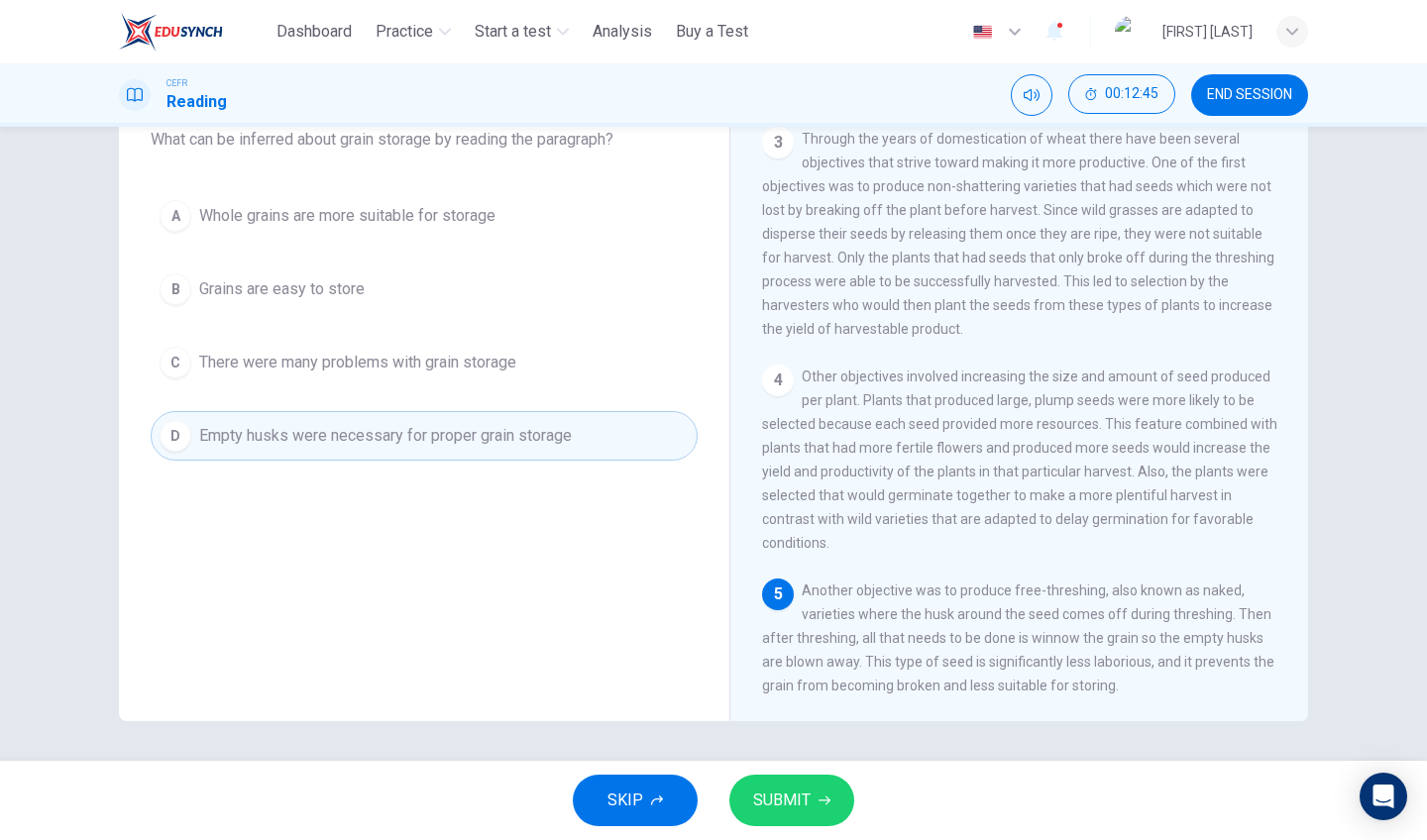 click on "SKIP SUBMIT" at bounding box center (714, 800) 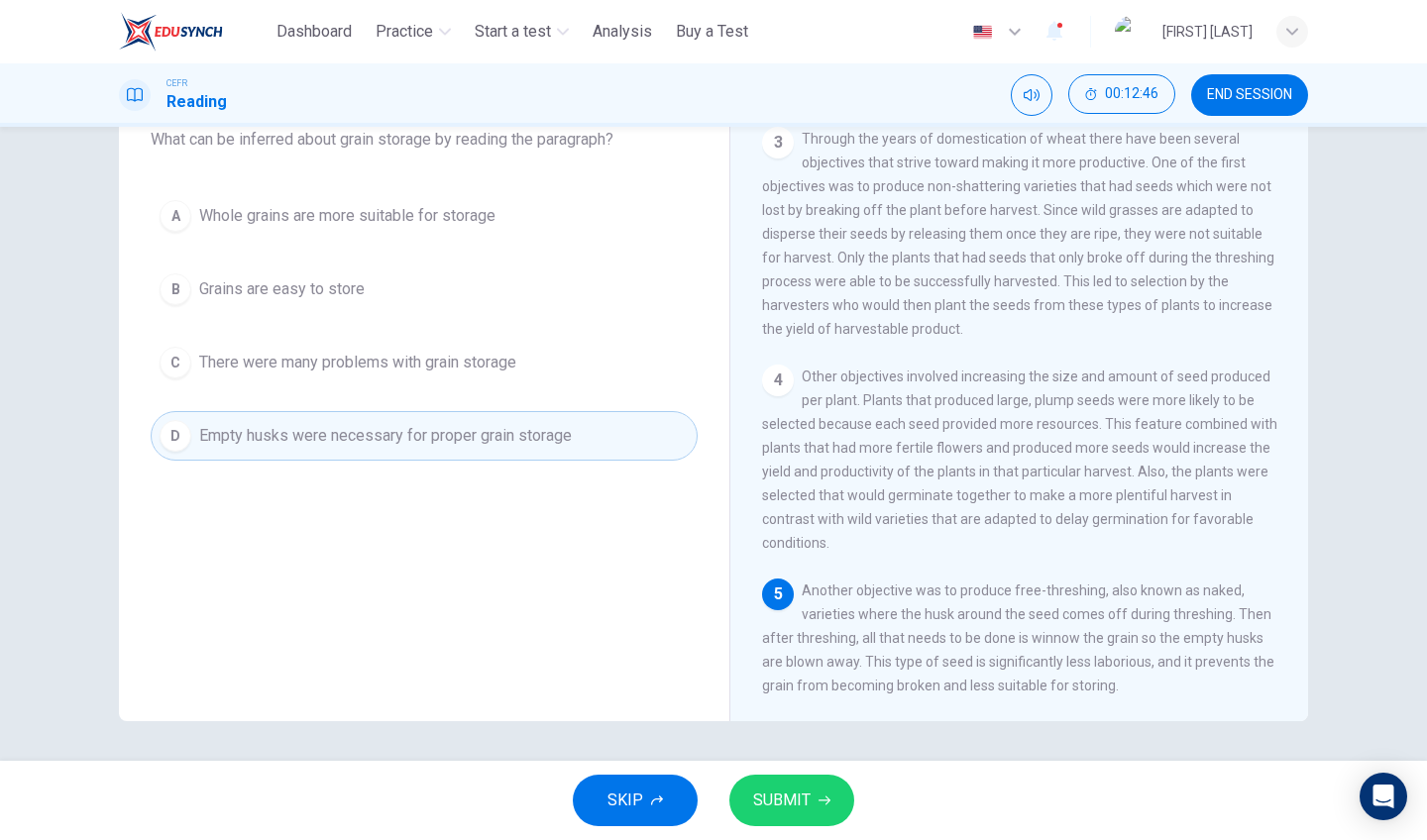 click on "SUBMIT" at bounding box center [792, 800] 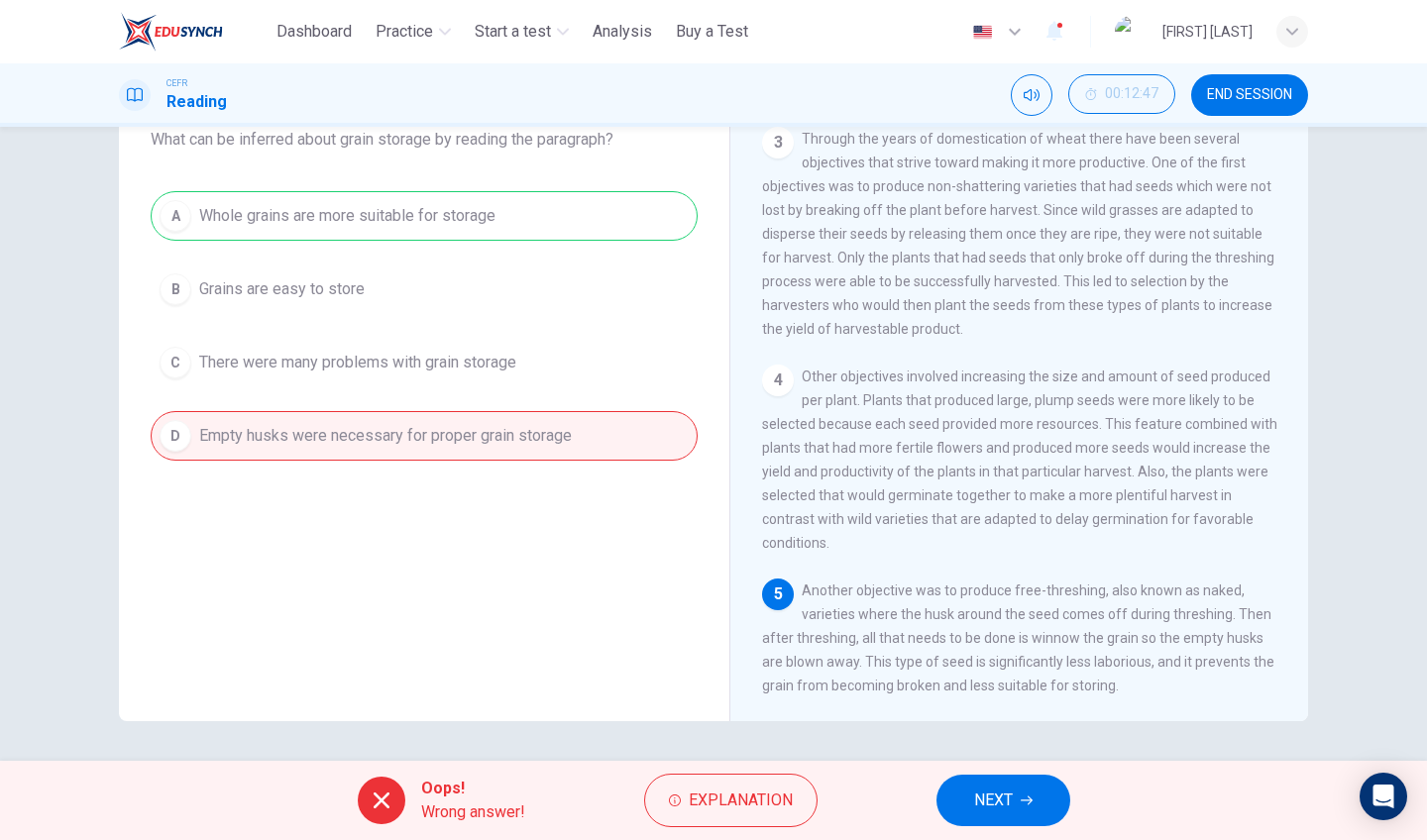 click on "NEXT" at bounding box center [1003, 800] 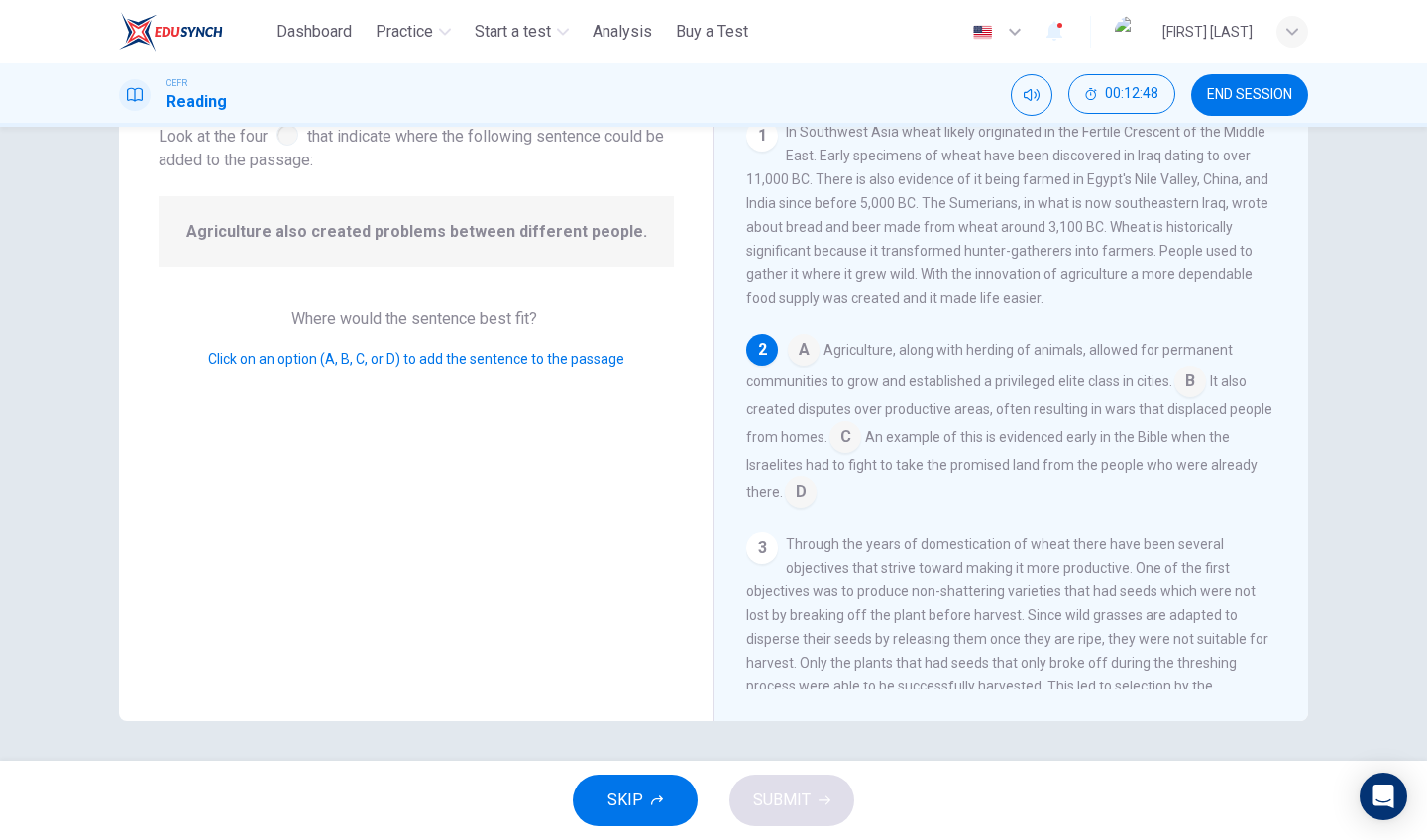 scroll, scrollTop: 0, scrollLeft: 0, axis: both 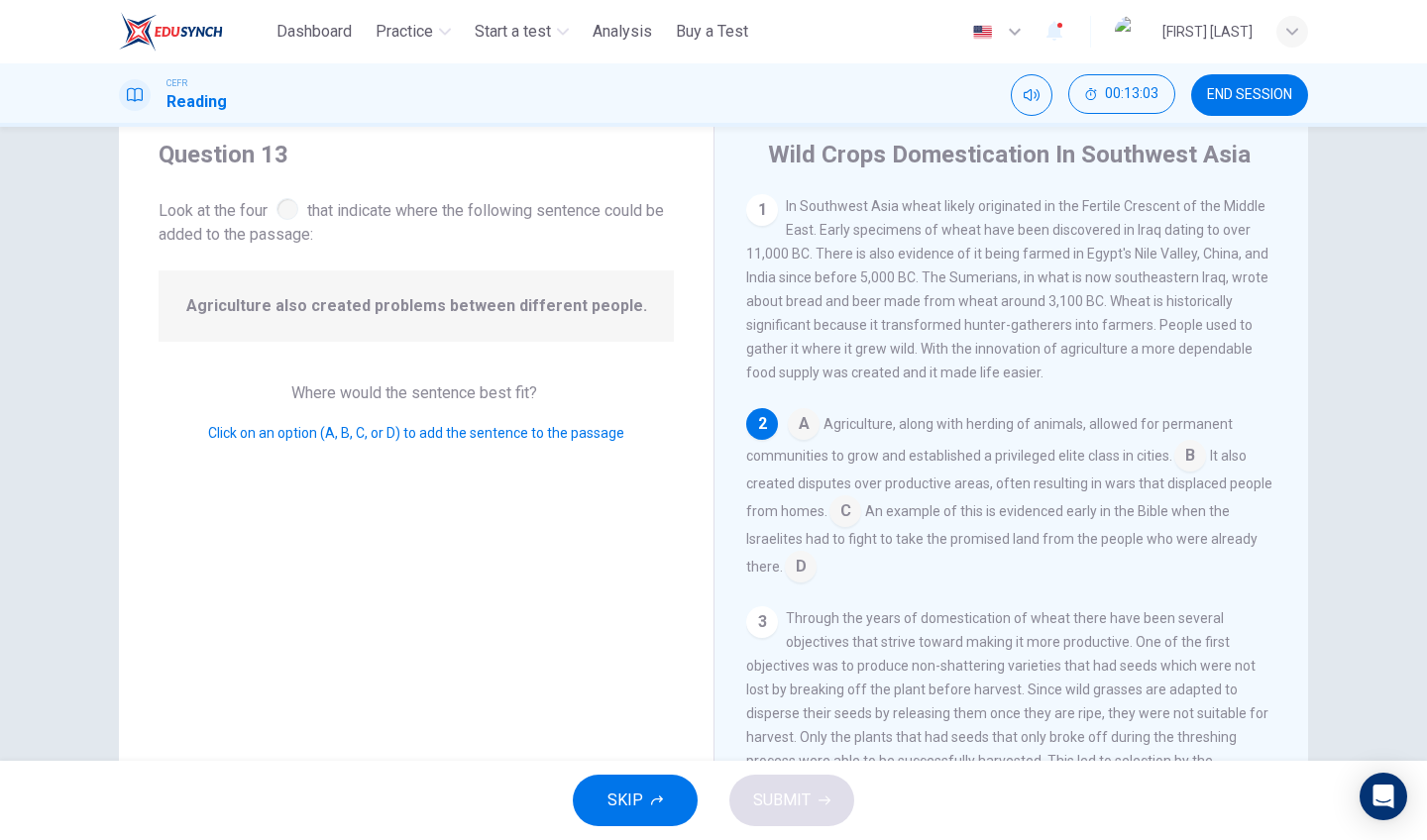 click at bounding box center (804, 426) 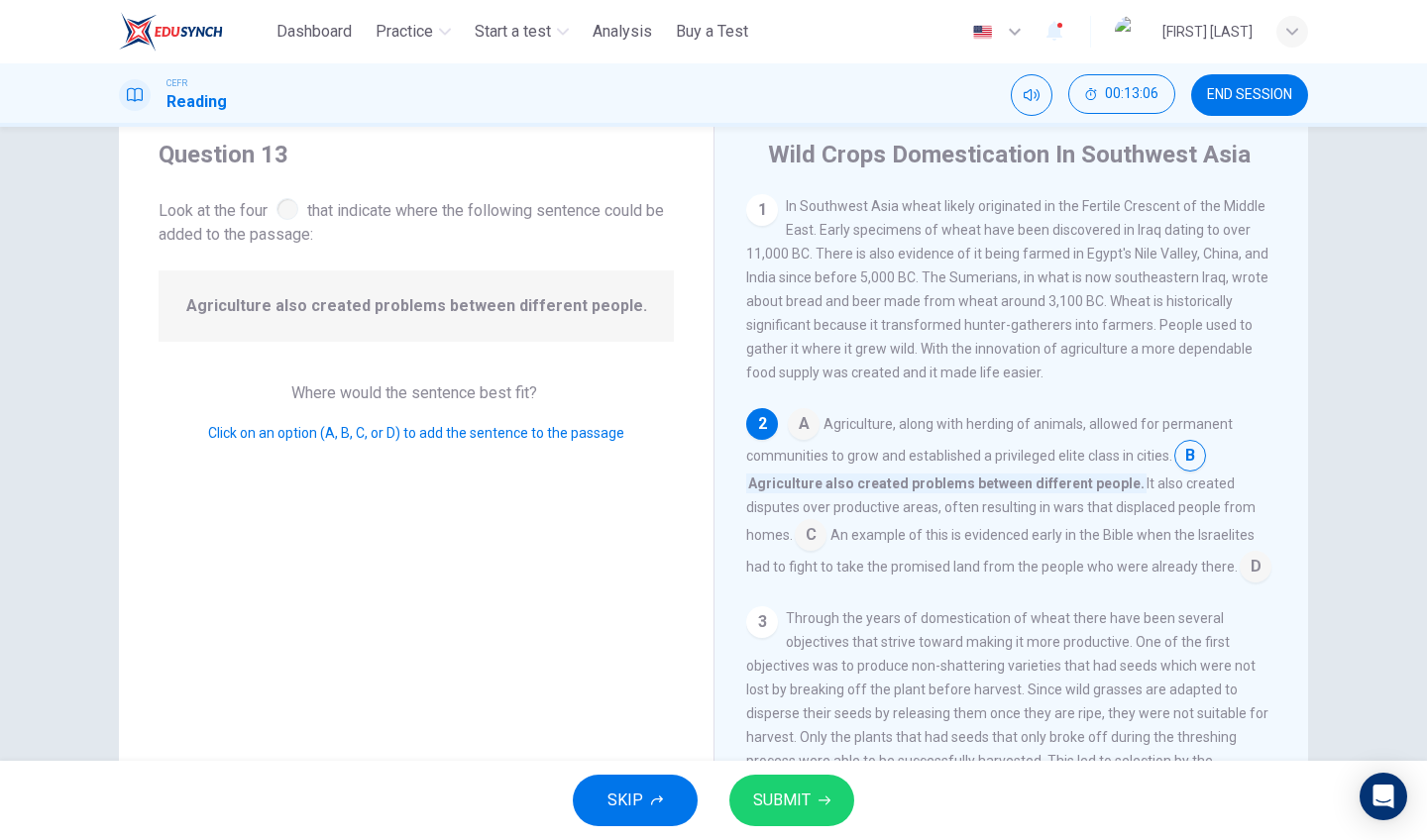 click at bounding box center (804, 426) 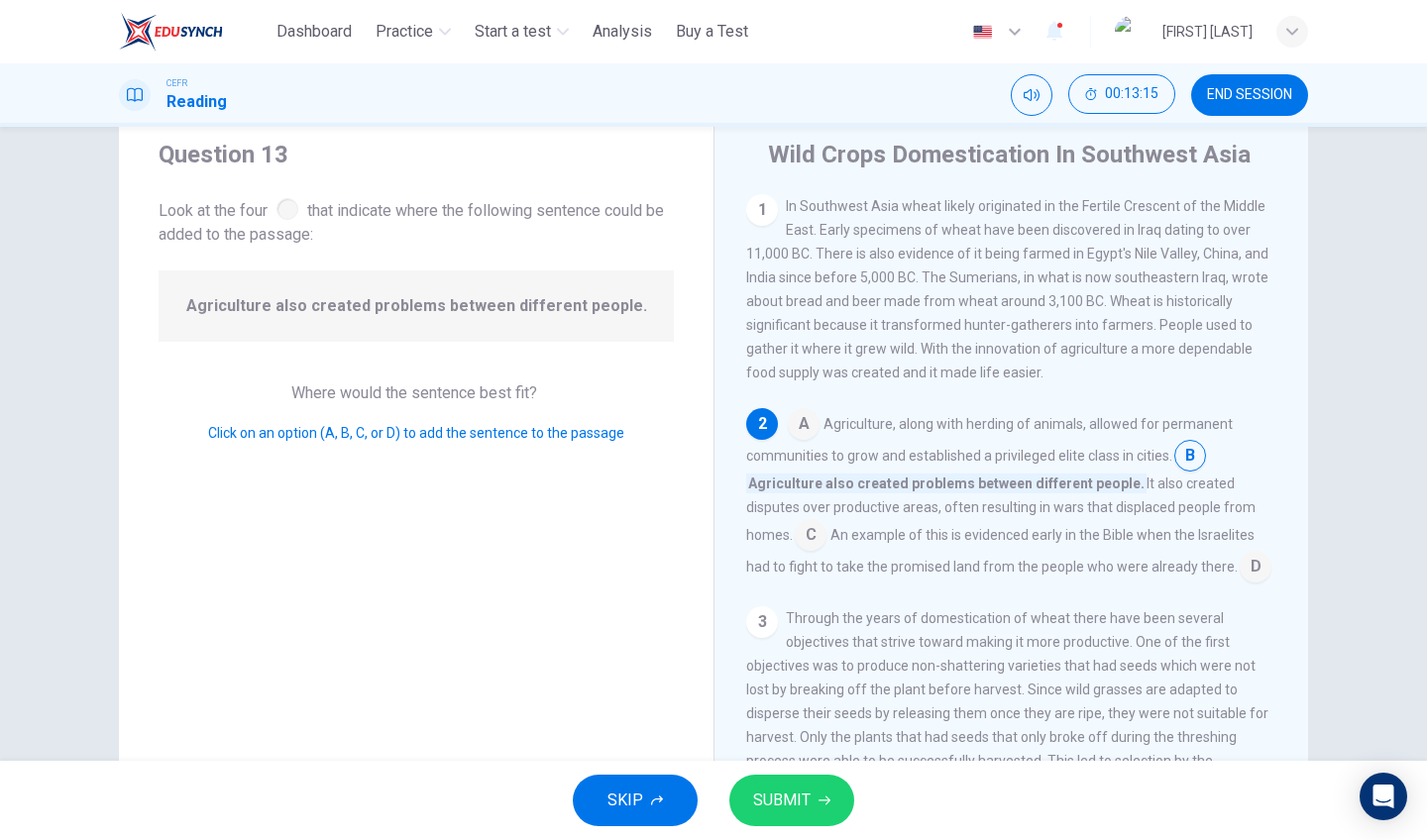 click on "SUBMIT" at bounding box center [792, 800] 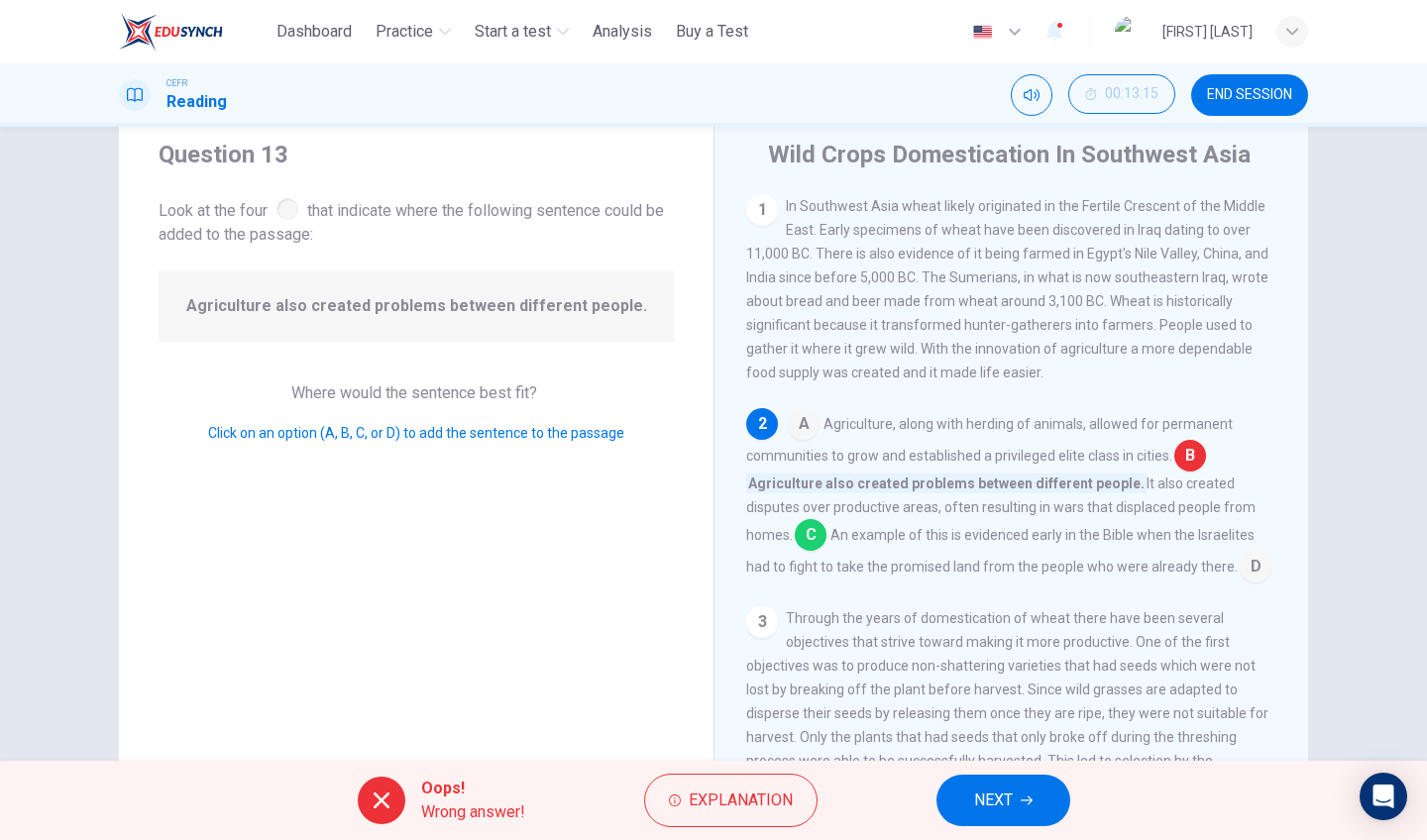 click on "NEXT" at bounding box center (993, 800) 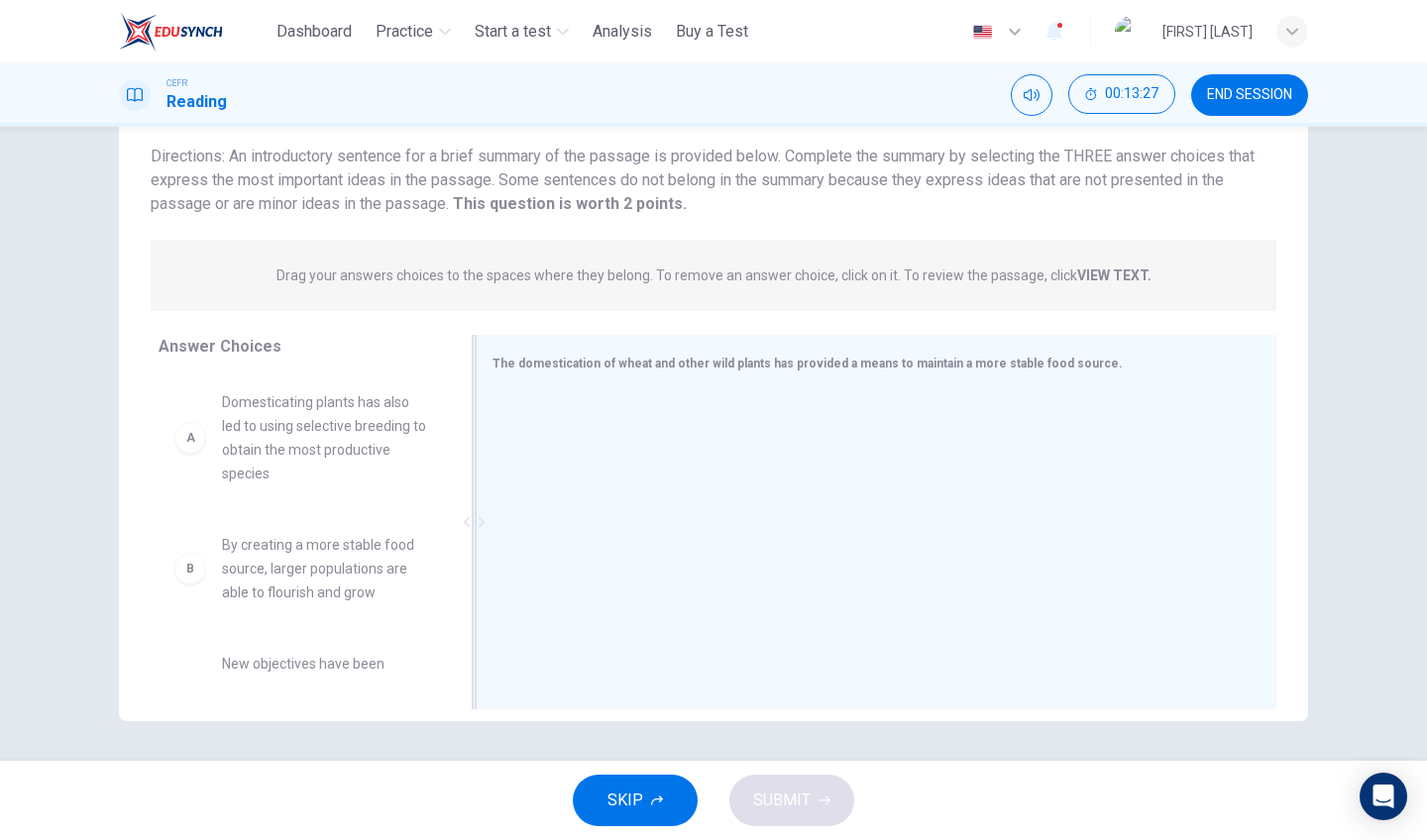scroll, scrollTop: 134, scrollLeft: 0, axis: vertical 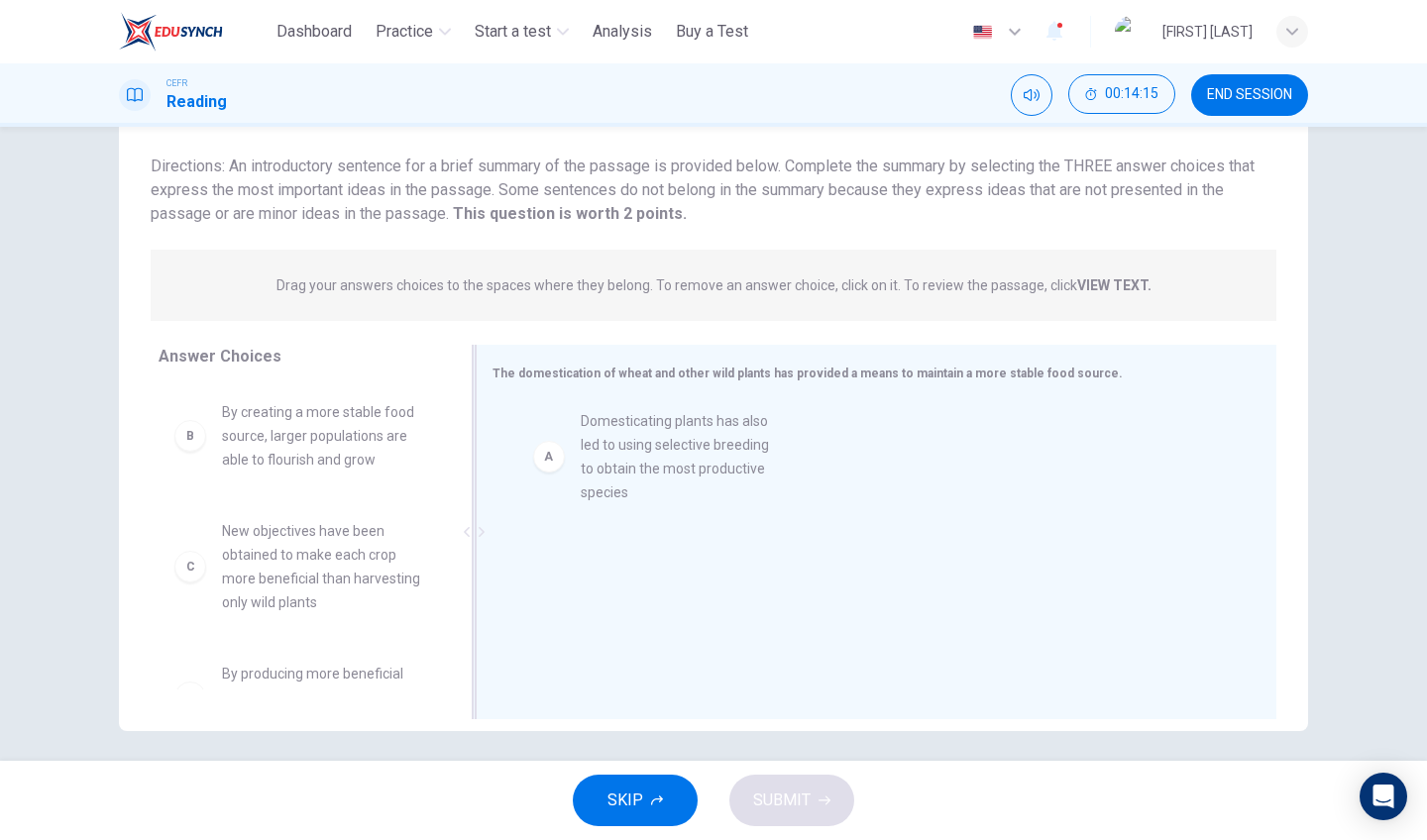 drag, startPoint x: 369, startPoint y: 470, endPoint x: 746, endPoint y: 478, distance: 377.0849 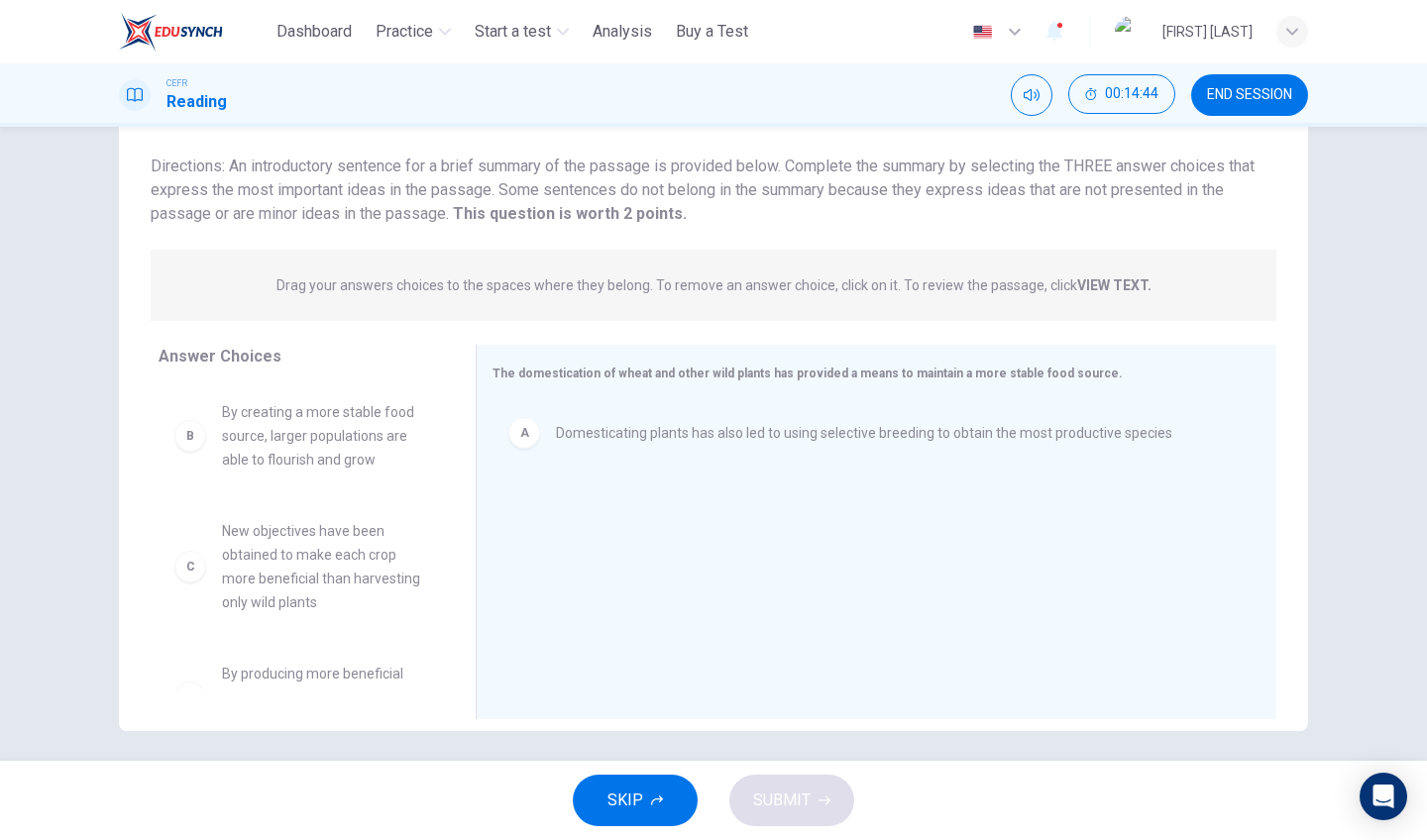 scroll, scrollTop: 0, scrollLeft: 0, axis: both 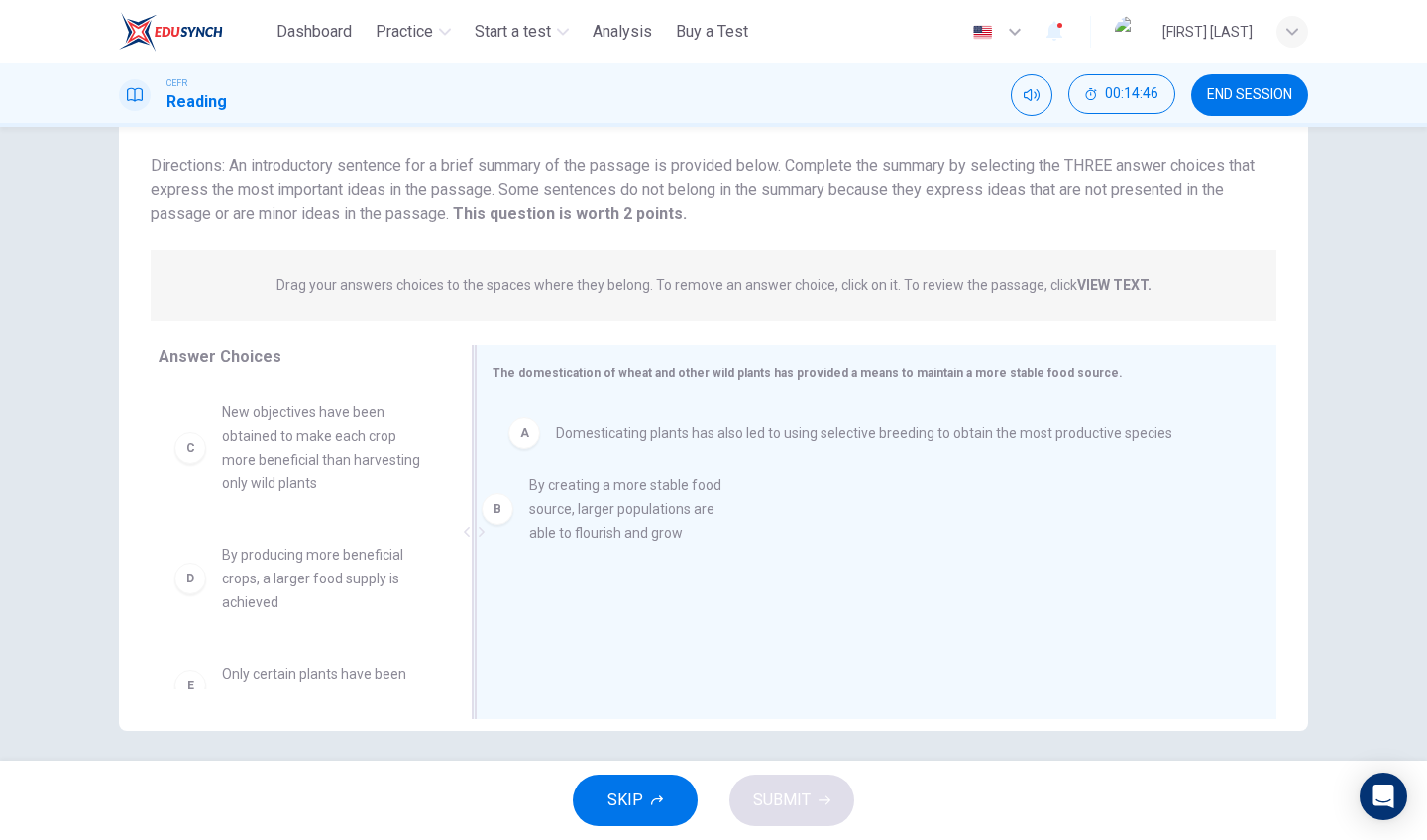 drag, startPoint x: 351, startPoint y: 459, endPoint x: 670, endPoint y: 533, distance: 327.4706 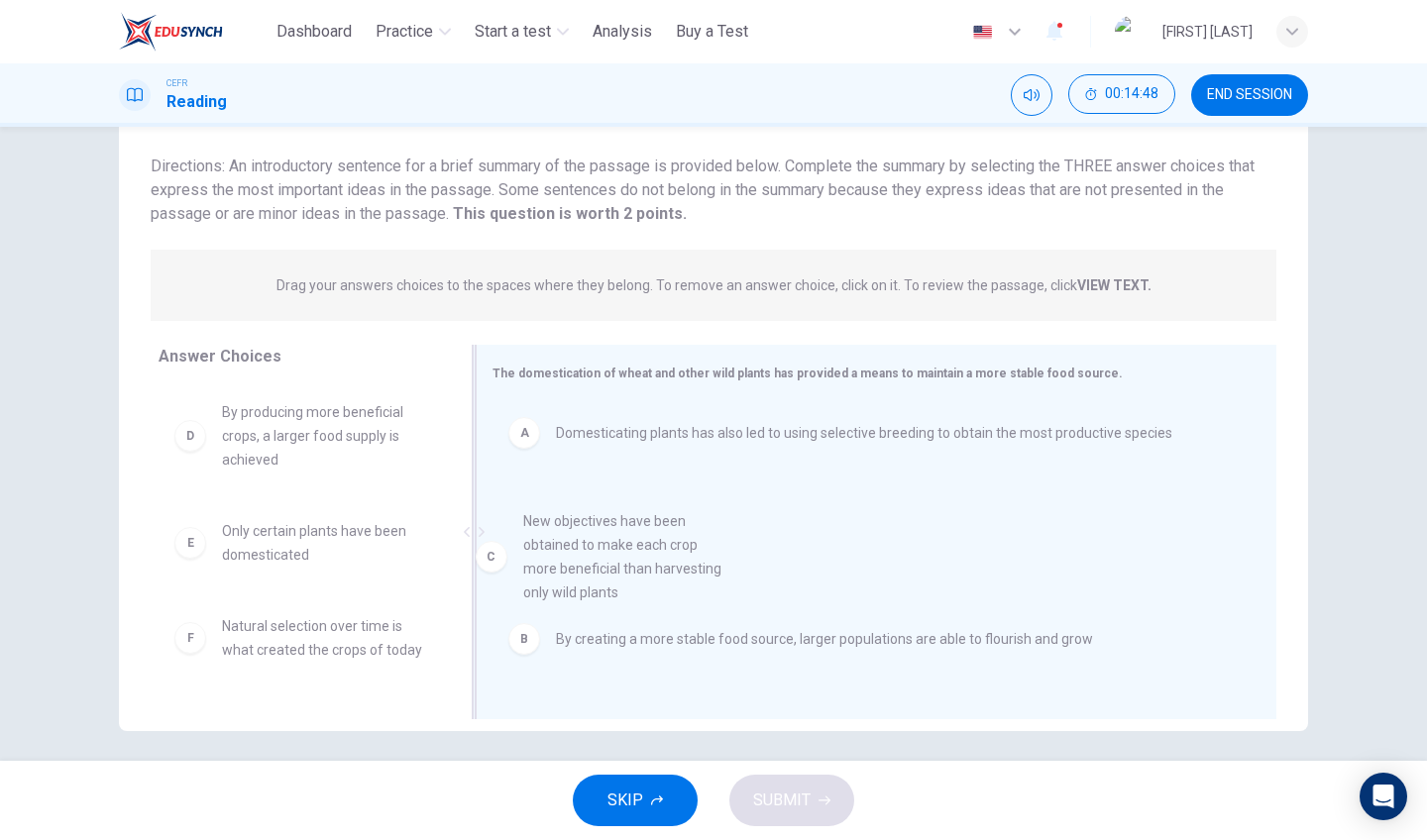 drag, startPoint x: 363, startPoint y: 464, endPoint x: 685, endPoint y: 582, distance: 342.94023 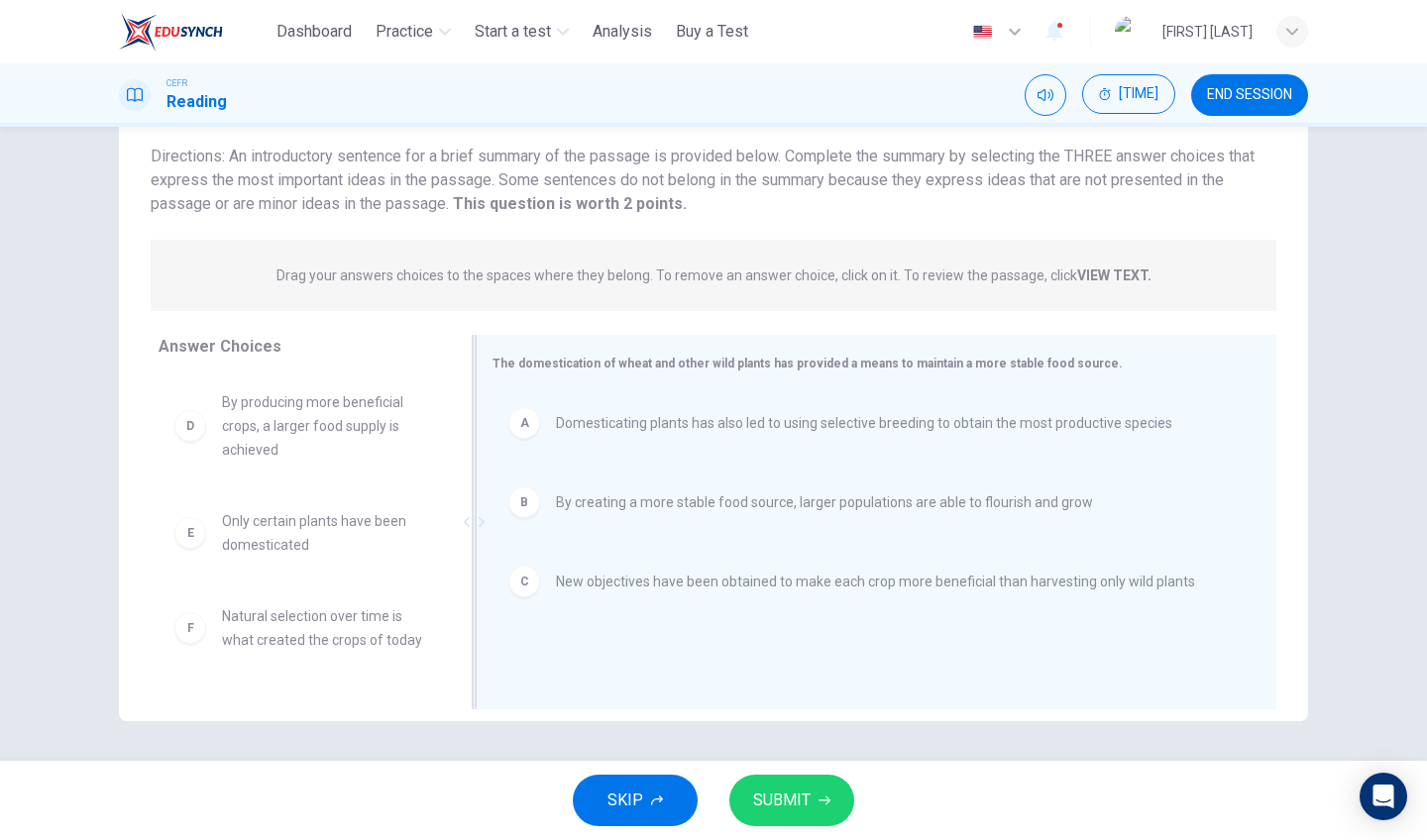 scroll, scrollTop: 134, scrollLeft: 0, axis: vertical 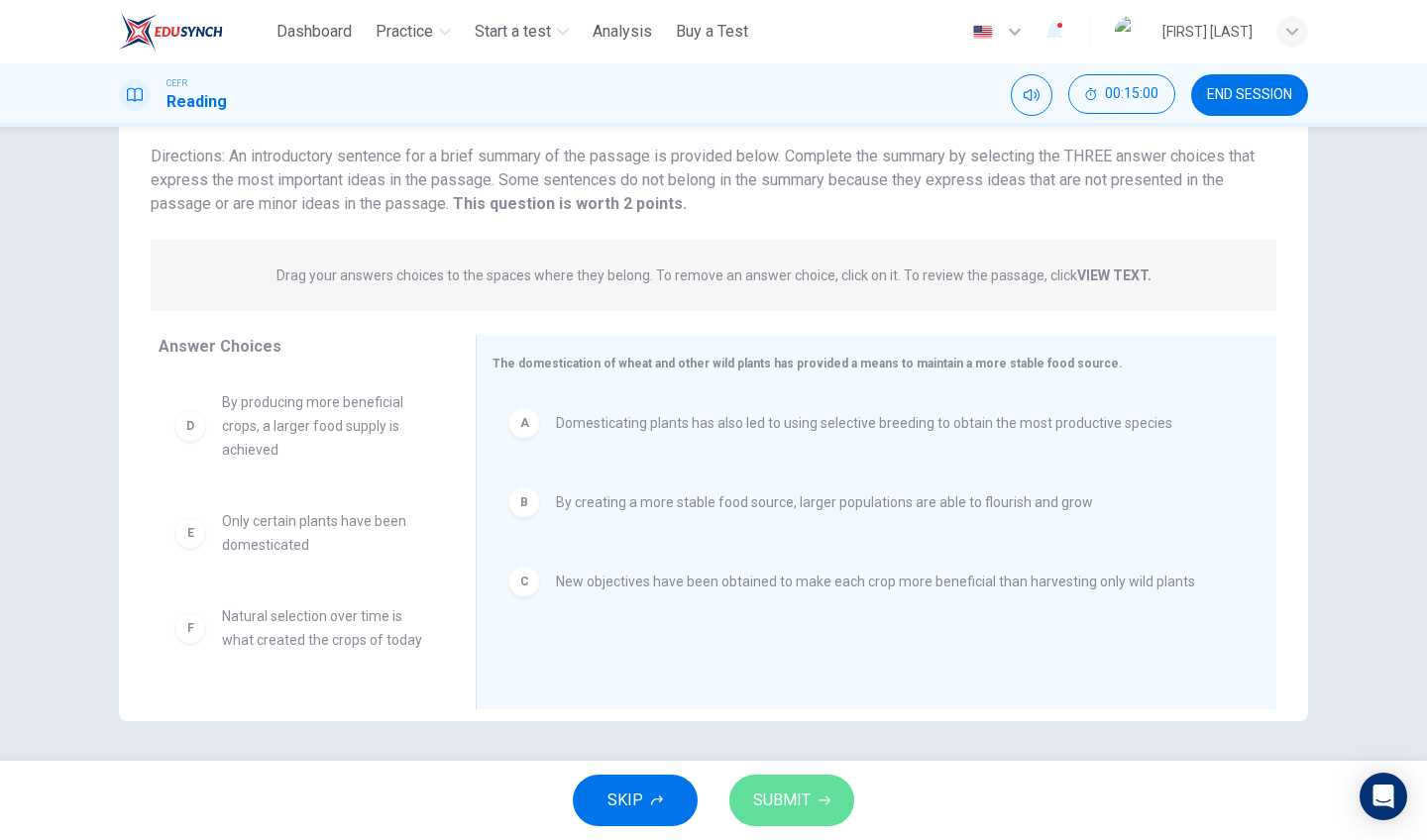click on "SUBMIT" at bounding box center (792, 800) 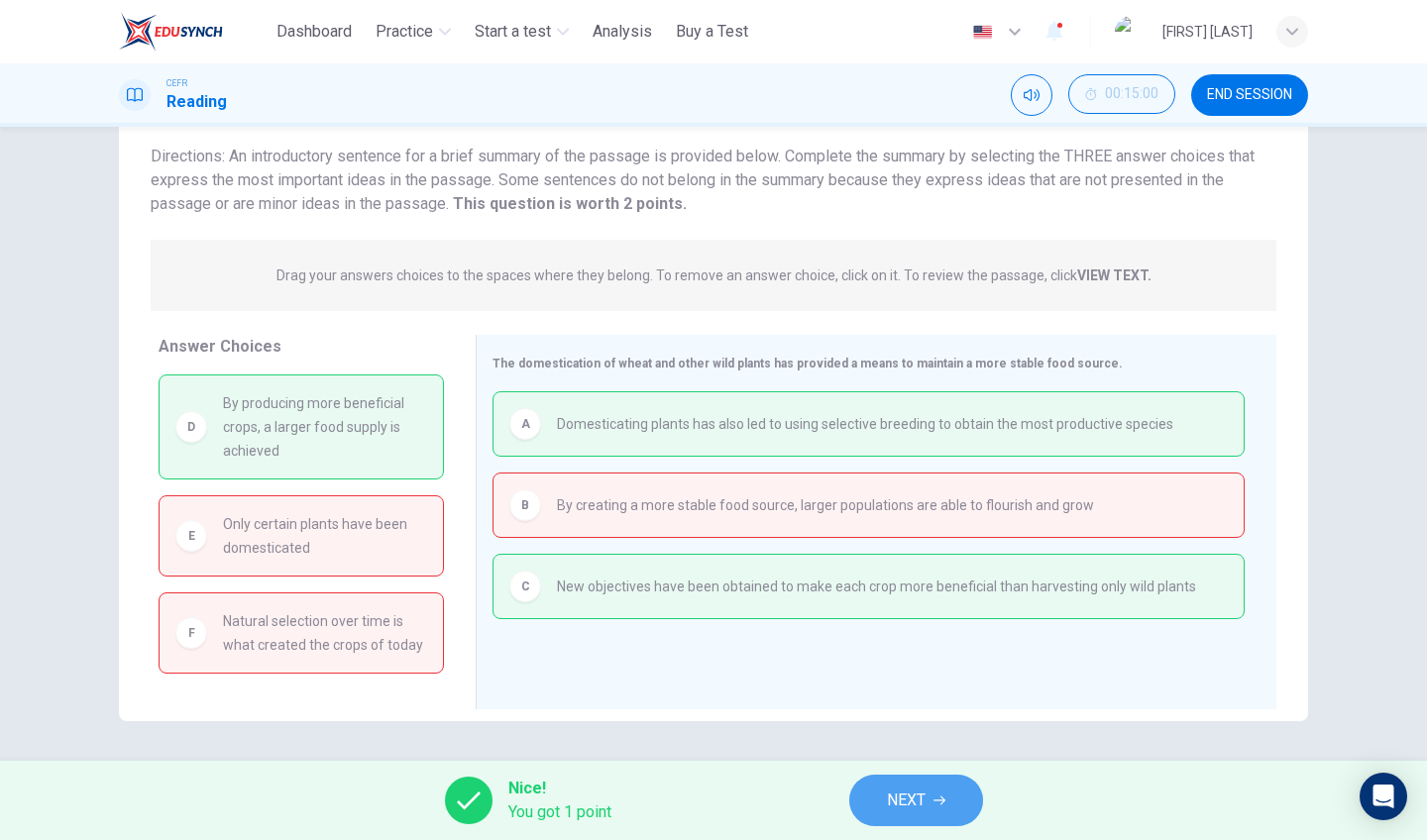 click on "NEXT" at bounding box center (916, 800) 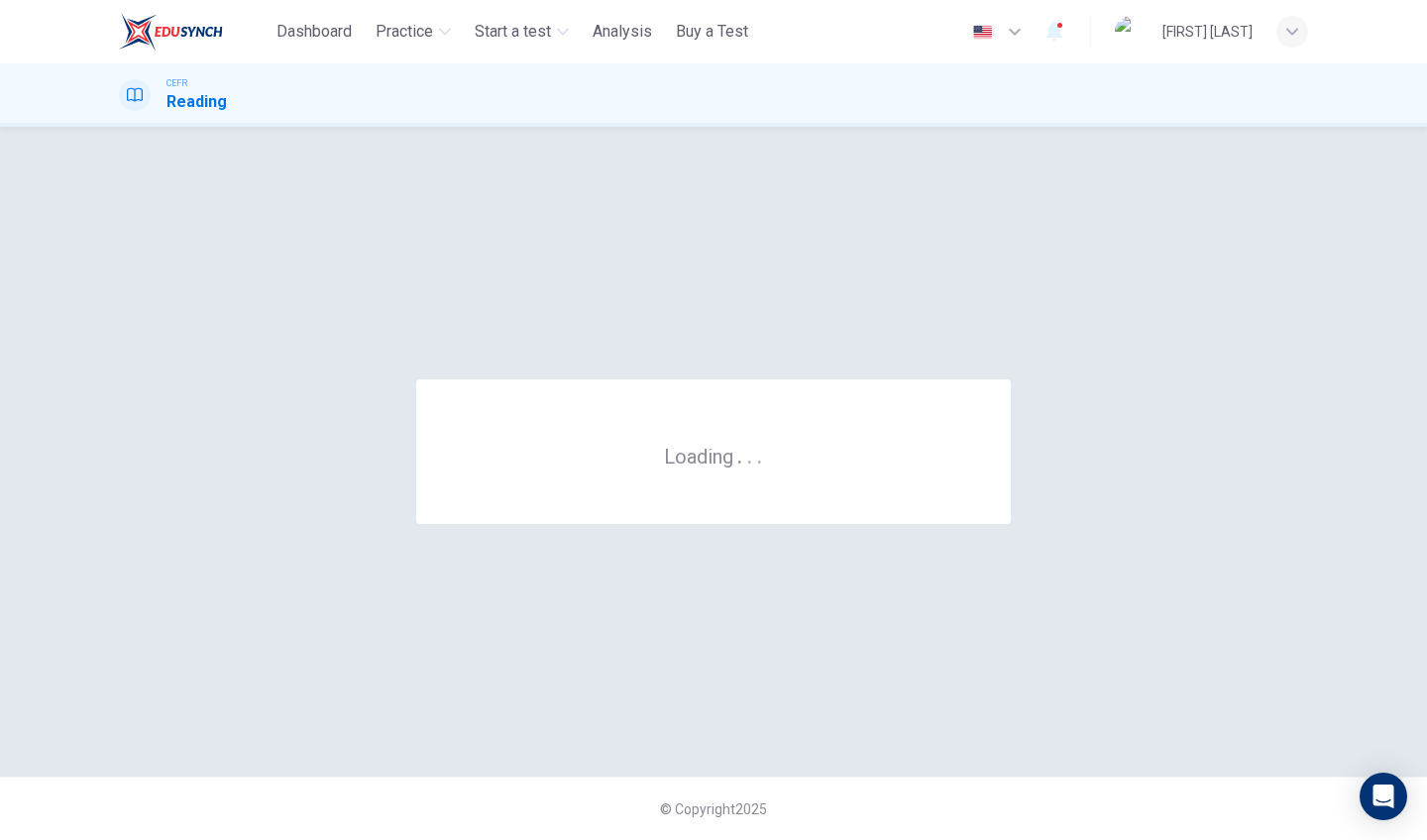 scroll, scrollTop: 0, scrollLeft: 0, axis: both 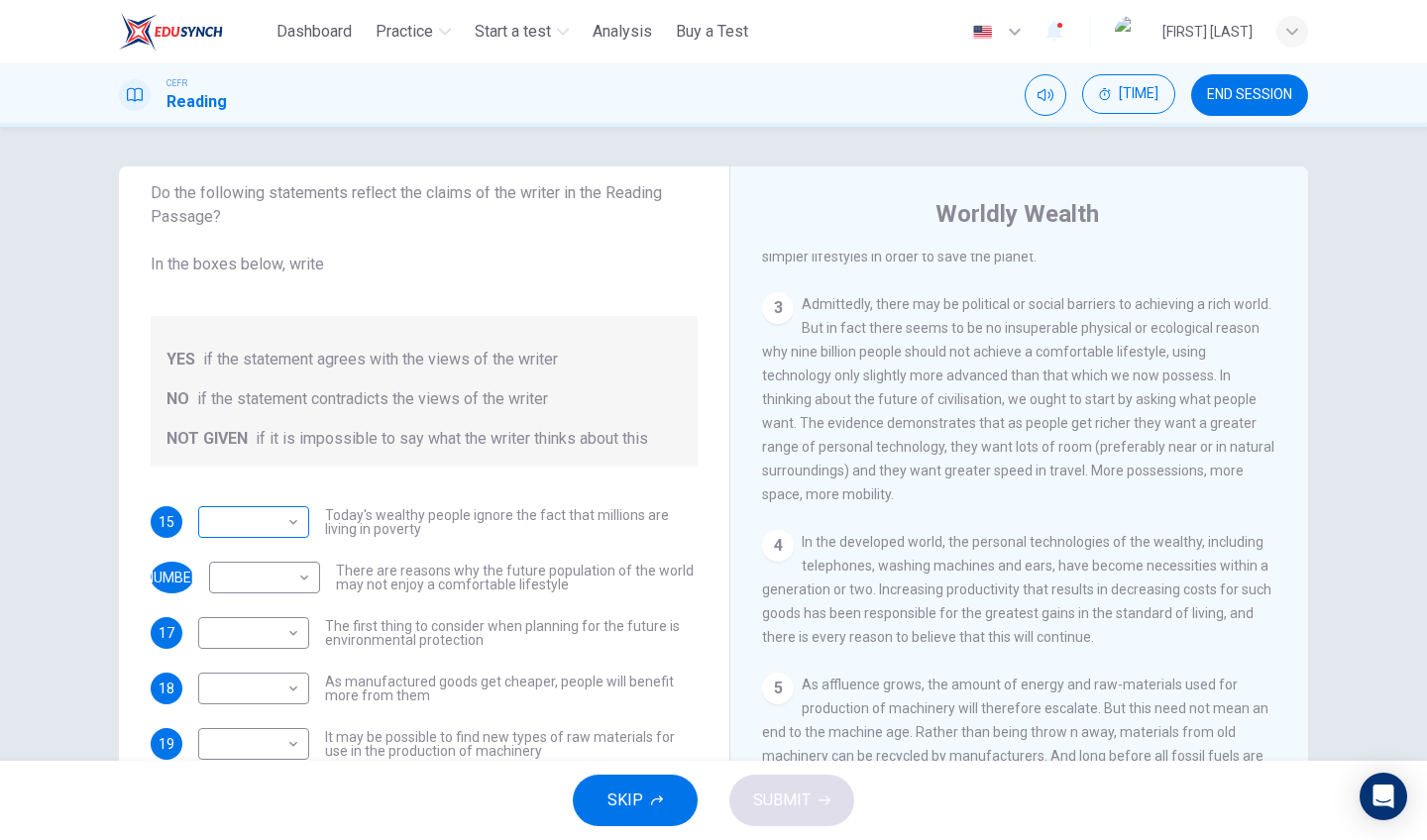 click on "This site uses cookies, as explained in our Privacy Policy. If you agree to the use of cookies, please click the Accept button and continue to browse our site. Privacy Policy Accept This site uses cookies, as explained in our Privacy Policy. If you agree to the use of cookies, please click the Accept button and continue to browse our site. Privacy Policy Accept Dashboard Practice Start a test Analysis Buy a Test English ** ​ [FIRST] [LAST] CEFR Reading [TIME] END SESSION Questions 15 - 20 Do the following statements reflect the claims of the writer in the Reading Passage?
In the boxes below, write YES if the statement agrees with the views of the writer NO if the statement contradicts the views of the writer NOT GIVEN if it is impossible to say what the writer thinks about this 15 ​ ​ Today's wealthy people ignore the fact that millions are living in poverty 16 ​ ​ There are reasons why the future population of the world may not enjoy a comfortable lifestyle 17 ​ ​ 18 ​ ​ 19 ​" at bounding box center (714, 420) 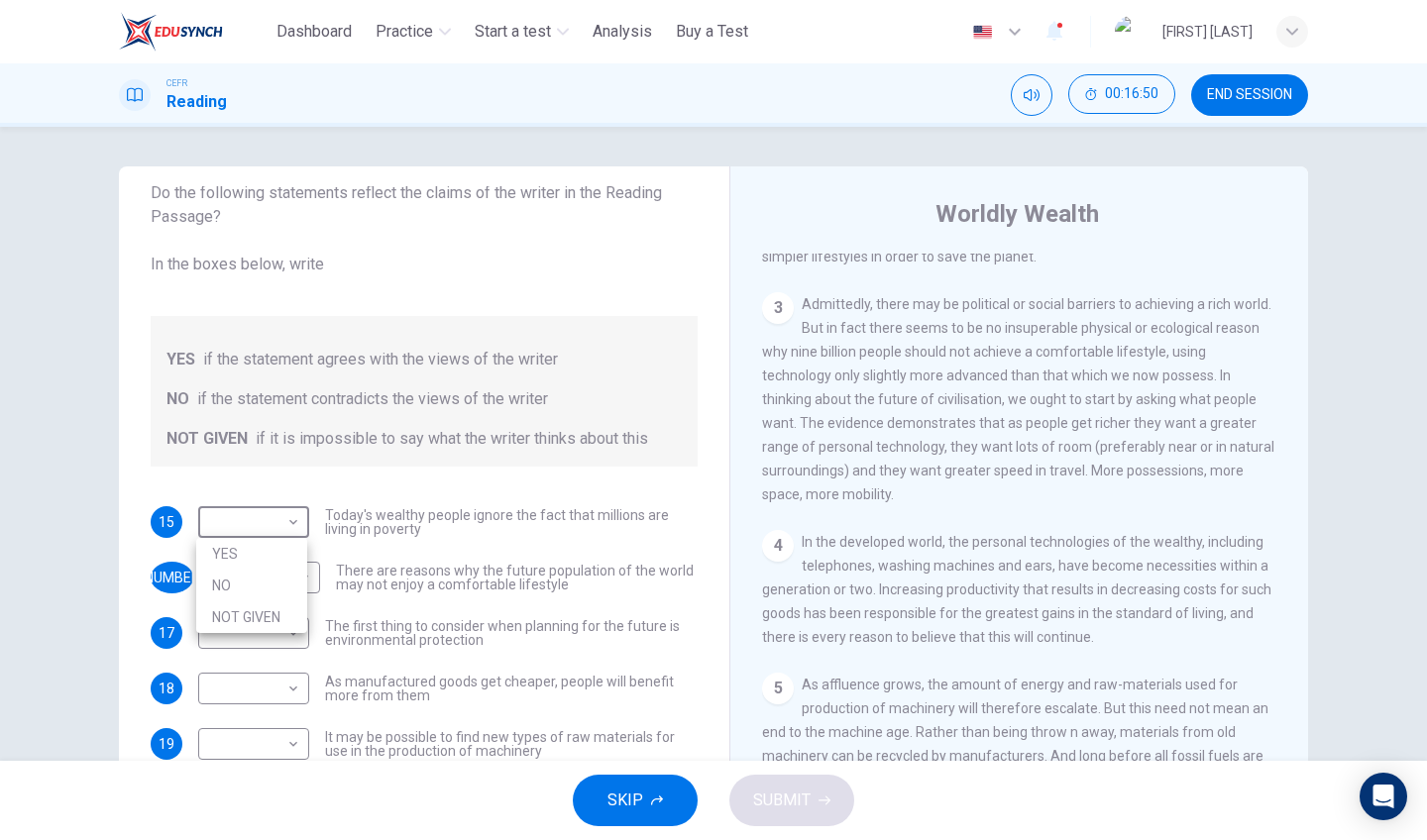 click on "NOT GIVEN" at bounding box center [252, 617] 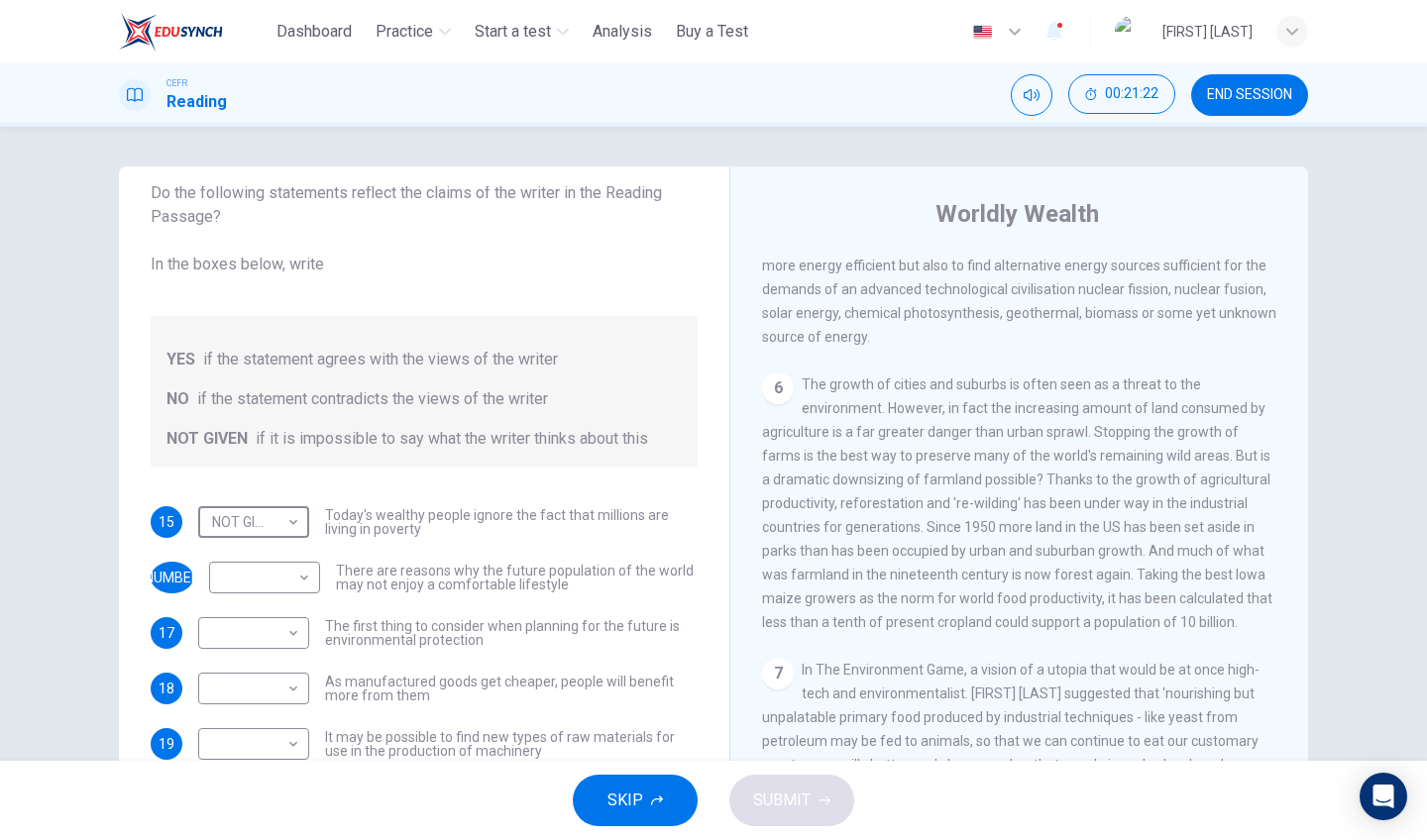 scroll, scrollTop: 1135, scrollLeft: 0, axis: vertical 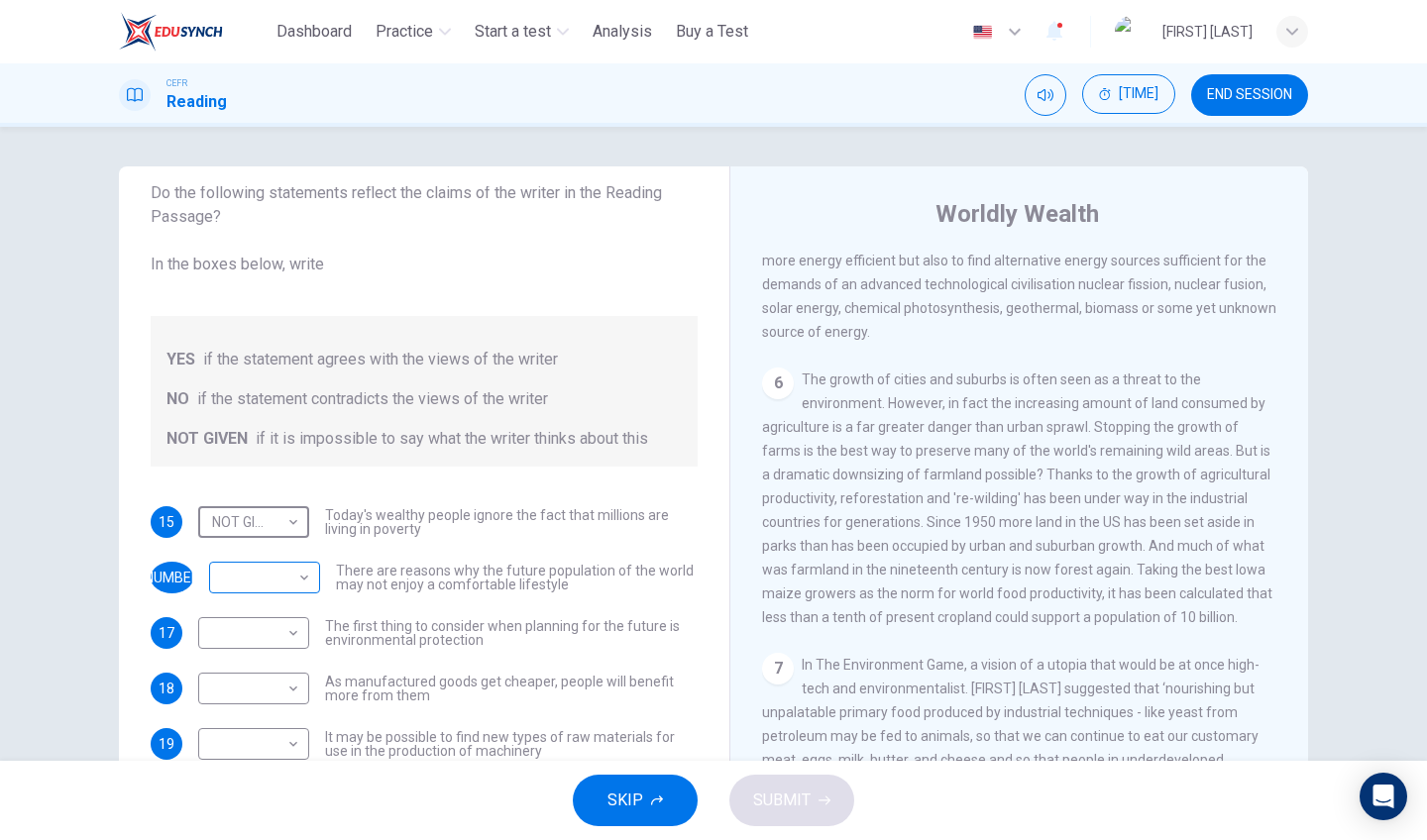 click on "This site uses cookies, as explained in our Privacy Policy. If you agree to the use of cookies, please click the Accept button and continue to browse our site. Privacy Policy Accept This site uses cookies, as explained in our Privacy Policy. If you agree to the use of cookies, please click the Accept button and continue to browse our site. Privacy Policy Accept Dashboard Practice Start a test Analysis Buy a Test English ** ​ [NAME] CEFR Reading 00:21:24 END SESSION Questions 15 - 20 Do the following statements reflect the claims of the writer in the Reading Passage?
In the boxes below, write YES if the statement agrees with the views of the writer NO if the statement contradicts the views of the writer NOT GIVEN if it is impossible to say what the writer thinks about this 15 NOT GIVEN ********* ​ Today's wealthy people ignore the fact that millions are living in poverty 16 ​ ​ There are reasons why the future population of the world may not enjoy a comfortable lifestyle 17 ​ ​ 18" at bounding box center [714, 420] 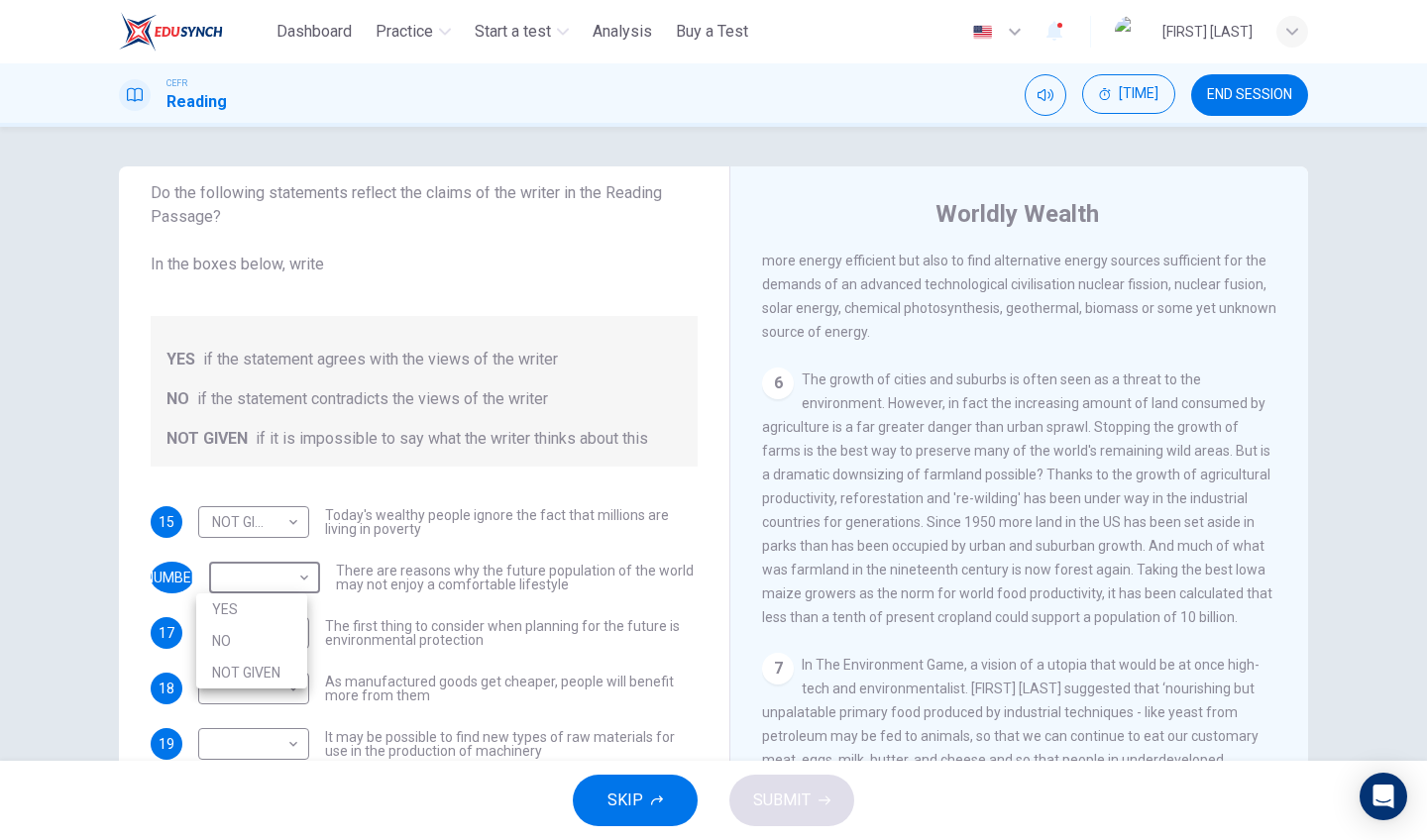 click on "YES" at bounding box center (252, 609) 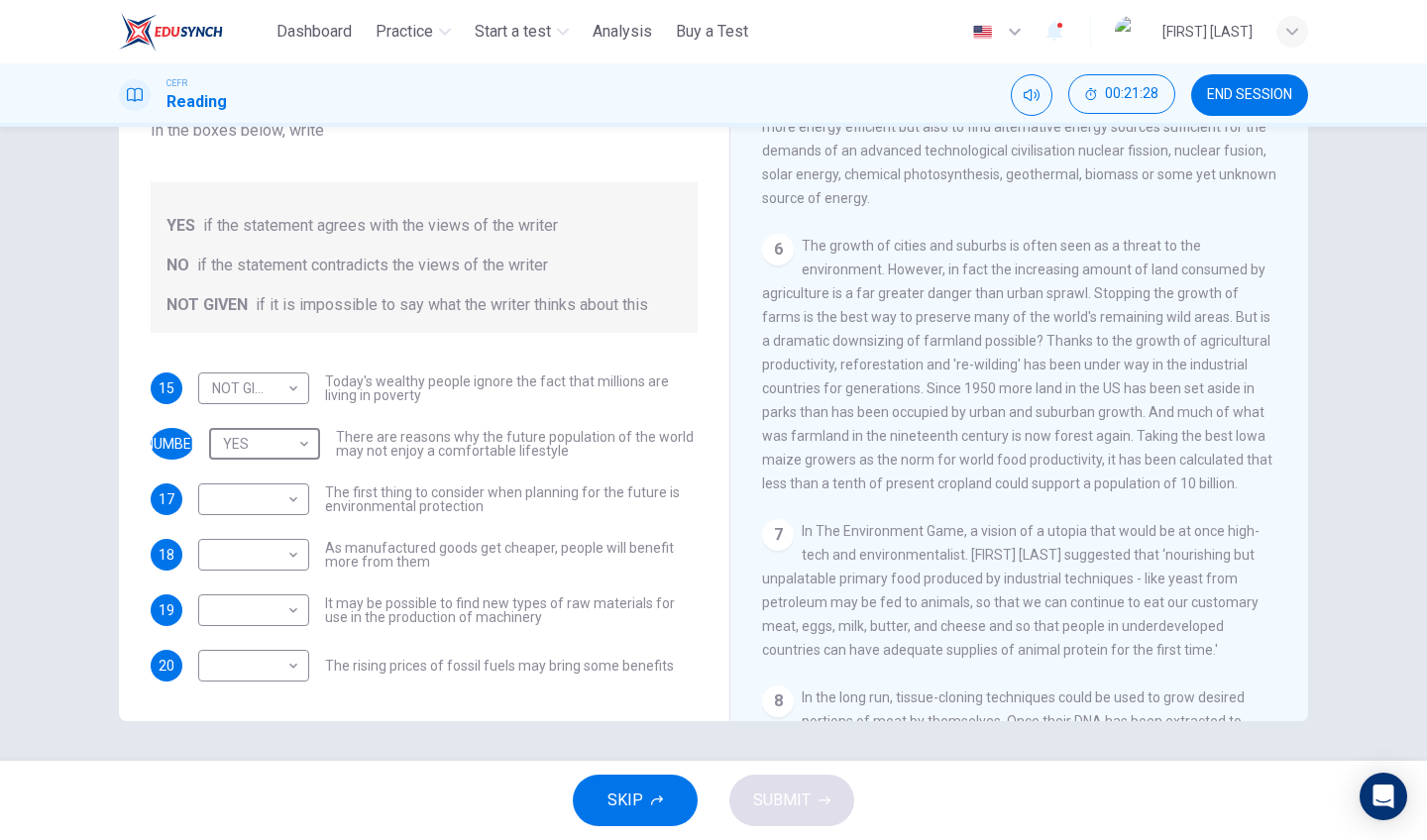 scroll, scrollTop: 134, scrollLeft: 0, axis: vertical 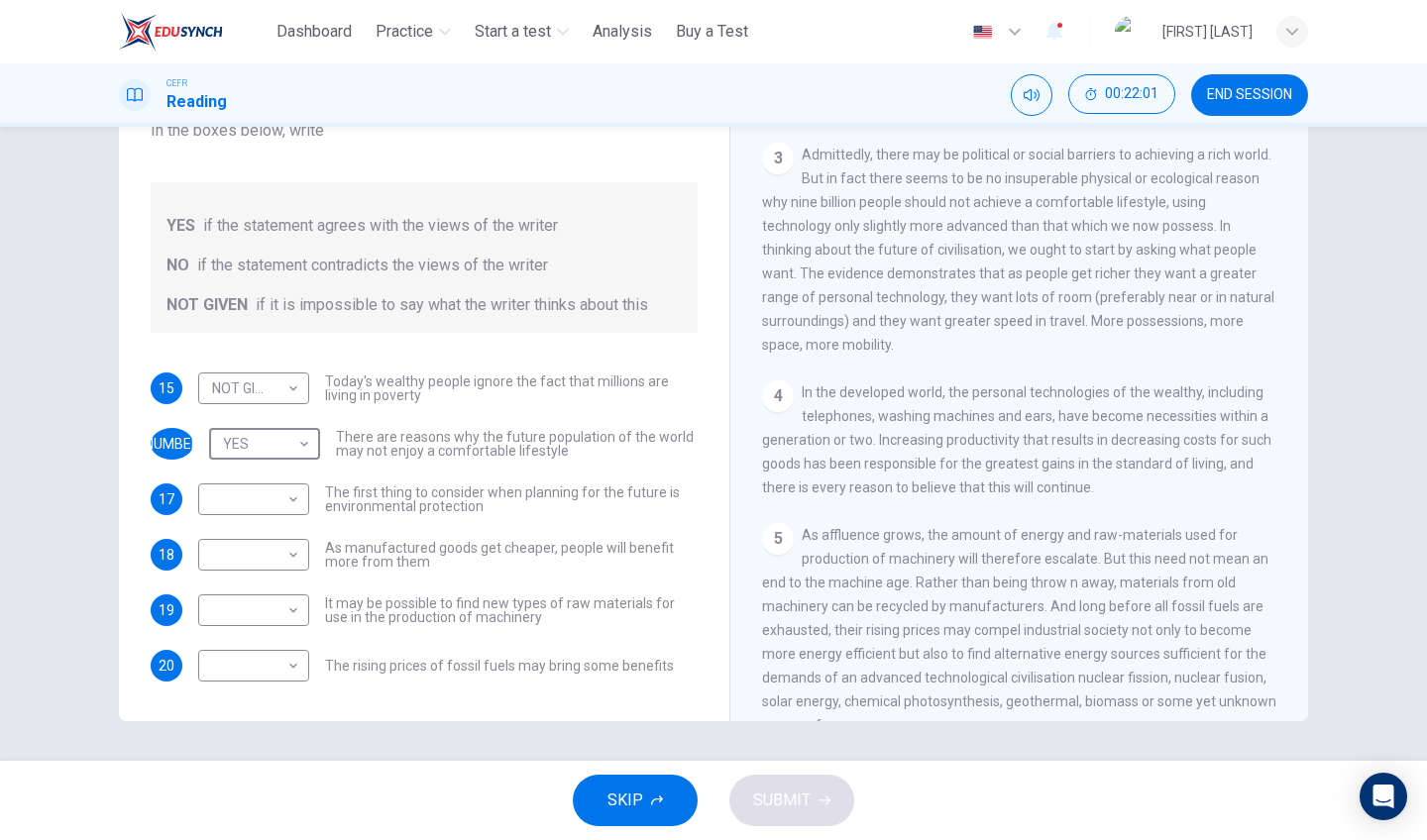 click on "CLICK TO ZOOM Click to Zoom 1 Can the future population of the world enjoy a comfortable lifestyle, with possessions, space and mobility, without crippling the environment? 2 The world's population is expected to stabilise at around nine billion. Will it be possible for nine billion people to have the lifestyle enjoyed today only by the wealthy? One school of thought says no: not only should the majority of the world's people resign themselves to poverty forever, but rich nations must also revert to simpler lifestyles in order to save the planet. 3 4 In the developed world, the personal technologies of the wealthy, including telephones, washing machines and ears, have become necessities within a generation or two. Increasing productivity that results in decreasing costs for such goods has been responsible for the greatest gains in the standard of living, and there is every reason to believe that this will continue. 5 6 7 8 9 10 11" at bounding box center [1033, 420] 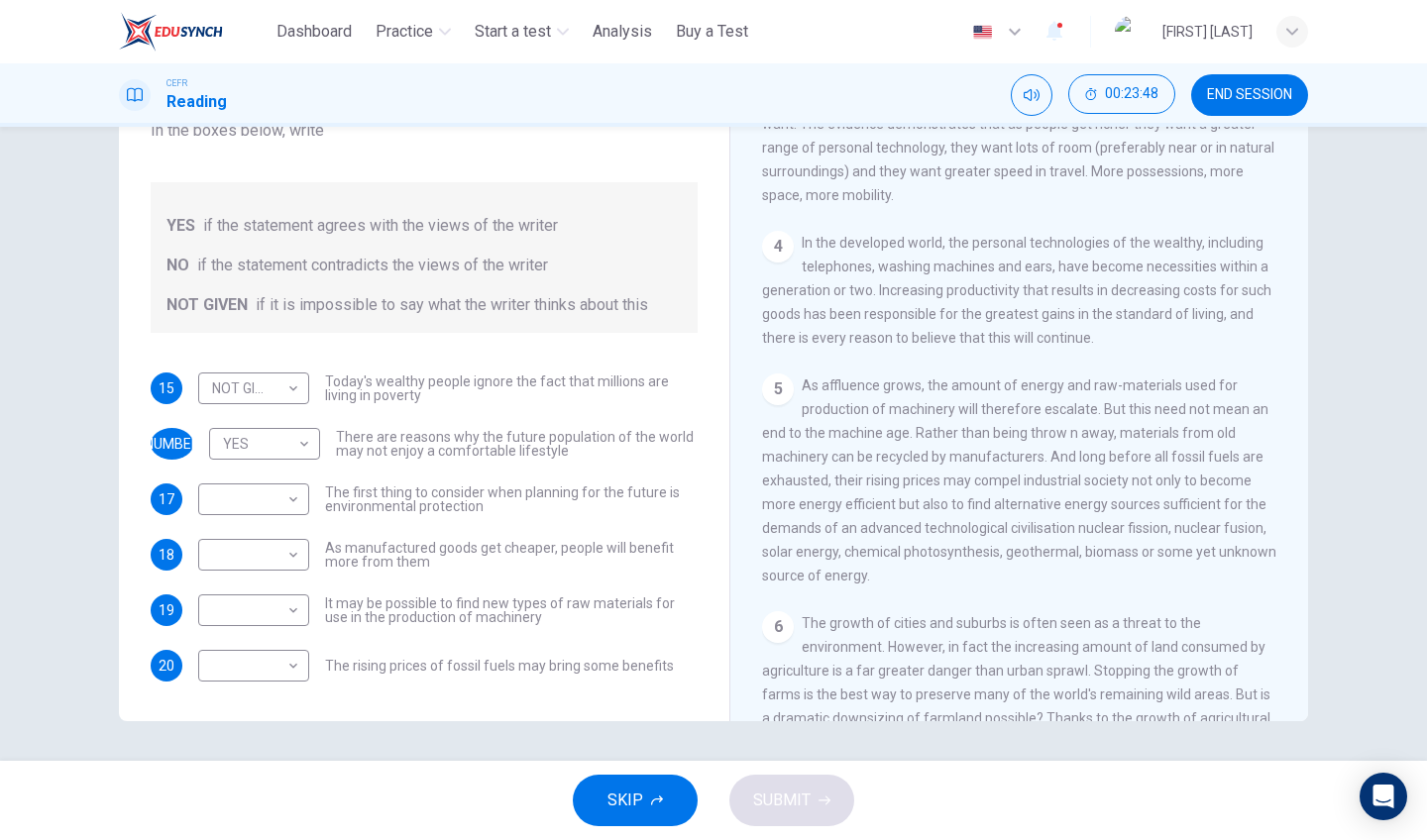 scroll, scrollTop: 765, scrollLeft: 0, axis: vertical 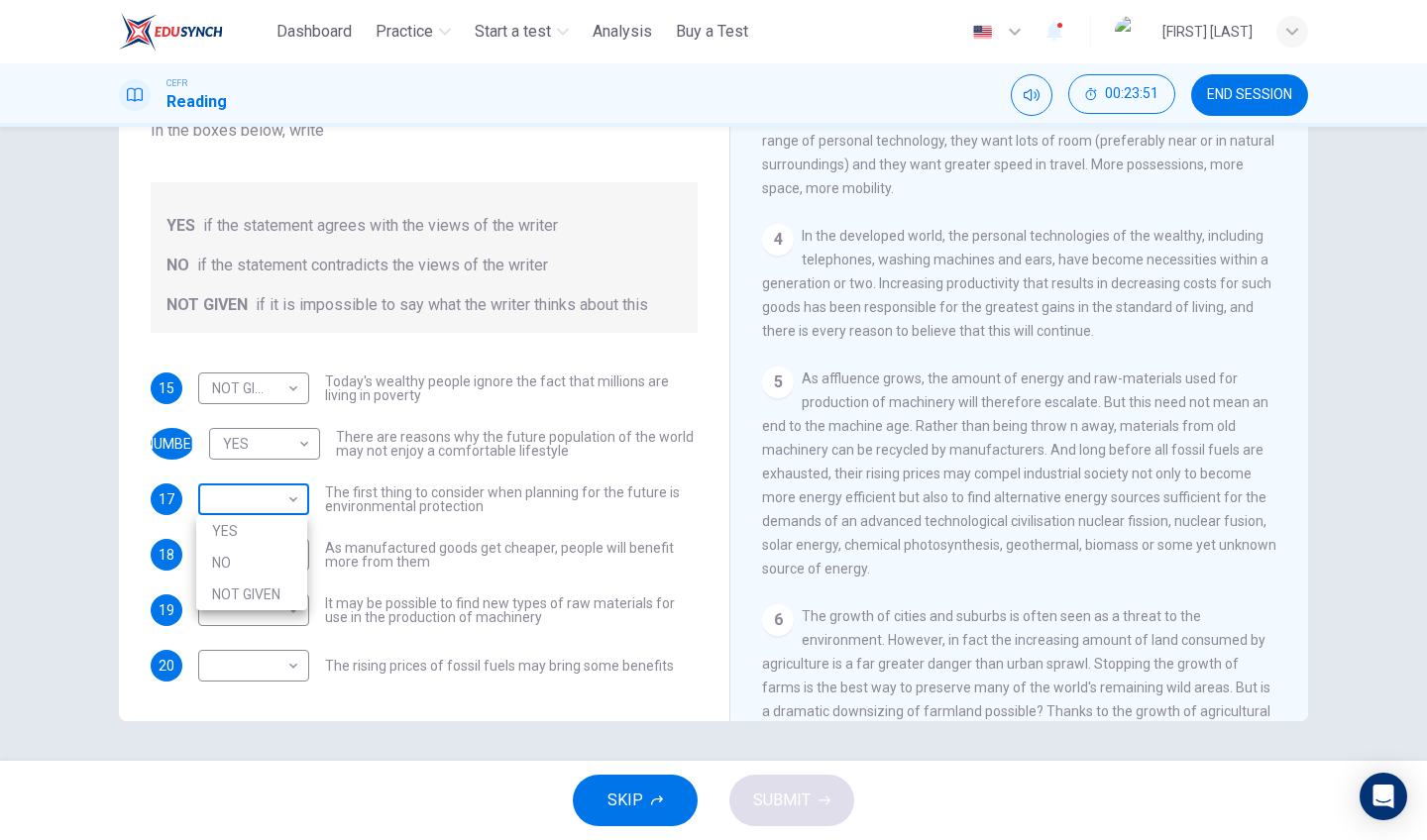 click on "This site uses cookies, as explained in our  Privacy Policy . If you agree to the use of cookies, please click the Accept button and continue to browse our site.   Privacy Policy Accept This site uses cookies, as explained in our  Privacy Policy . If you agree to the use of cookies, please click the Accept button and continue to browse our site.   Privacy Policy Accept Dashboard Practice Start a test Analysis Buy a Test English ** ​ [FIRST] [LAST] CEFR Reading 00:23:51 END SESSION Questions 15 - 20 Do the following statements reflect the claims of the writer in the Reading Passage?
In the boxes below, write YES if the statement agrees with the views of the writer NO if the statement contradicts the views of the writer NOT GIVEN if it is impossible to say what the writer thinks about this 15 NOT GIVEN ********* ​ Today's wealthy people ignore the fact that millions are living in poverty 16 YES *** ​ There are reasons why the future population of the world may not enjoy a comfortable lifestyle 17 ​ 18" at bounding box center (714, 420) 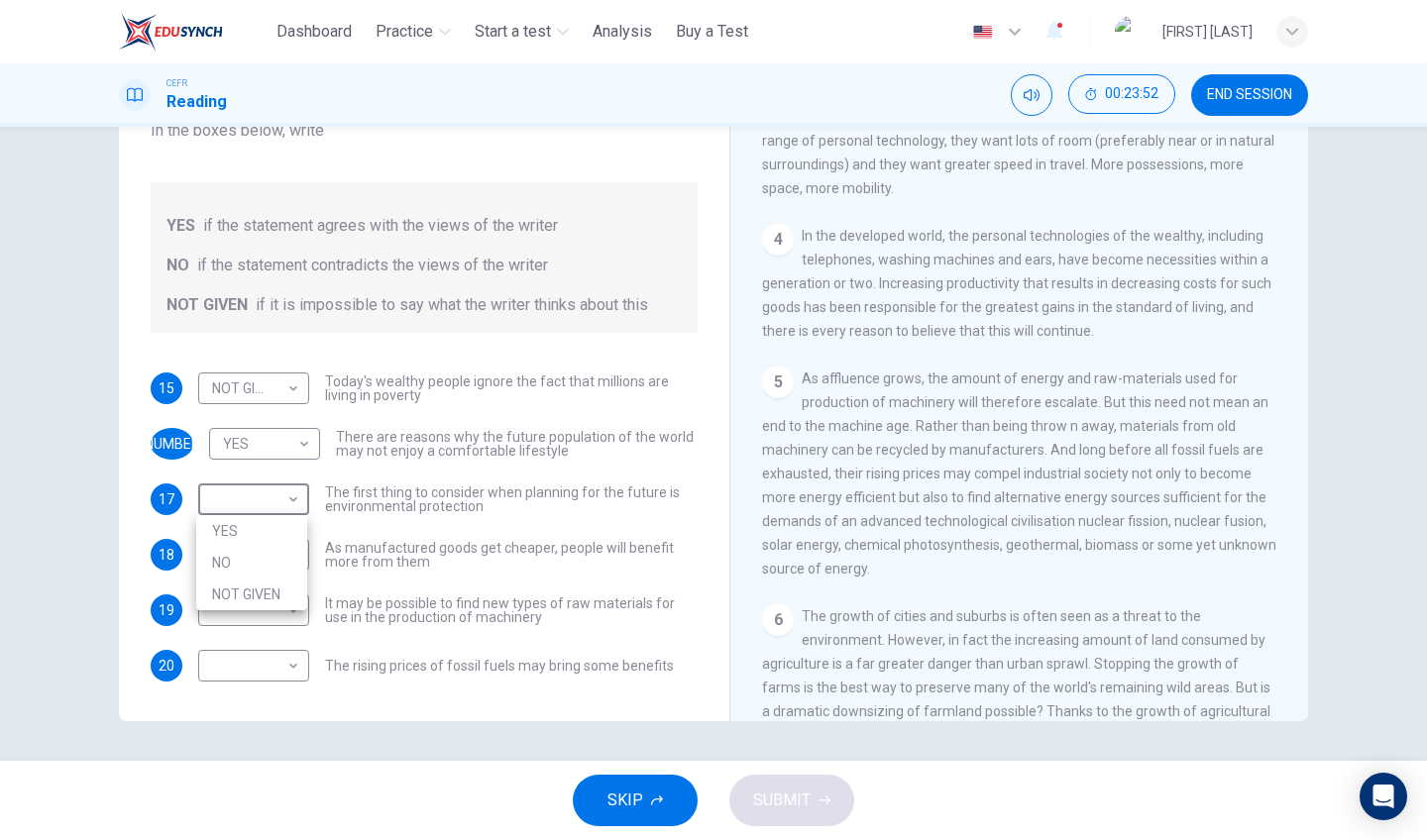 click on "YES" at bounding box center (252, 531) 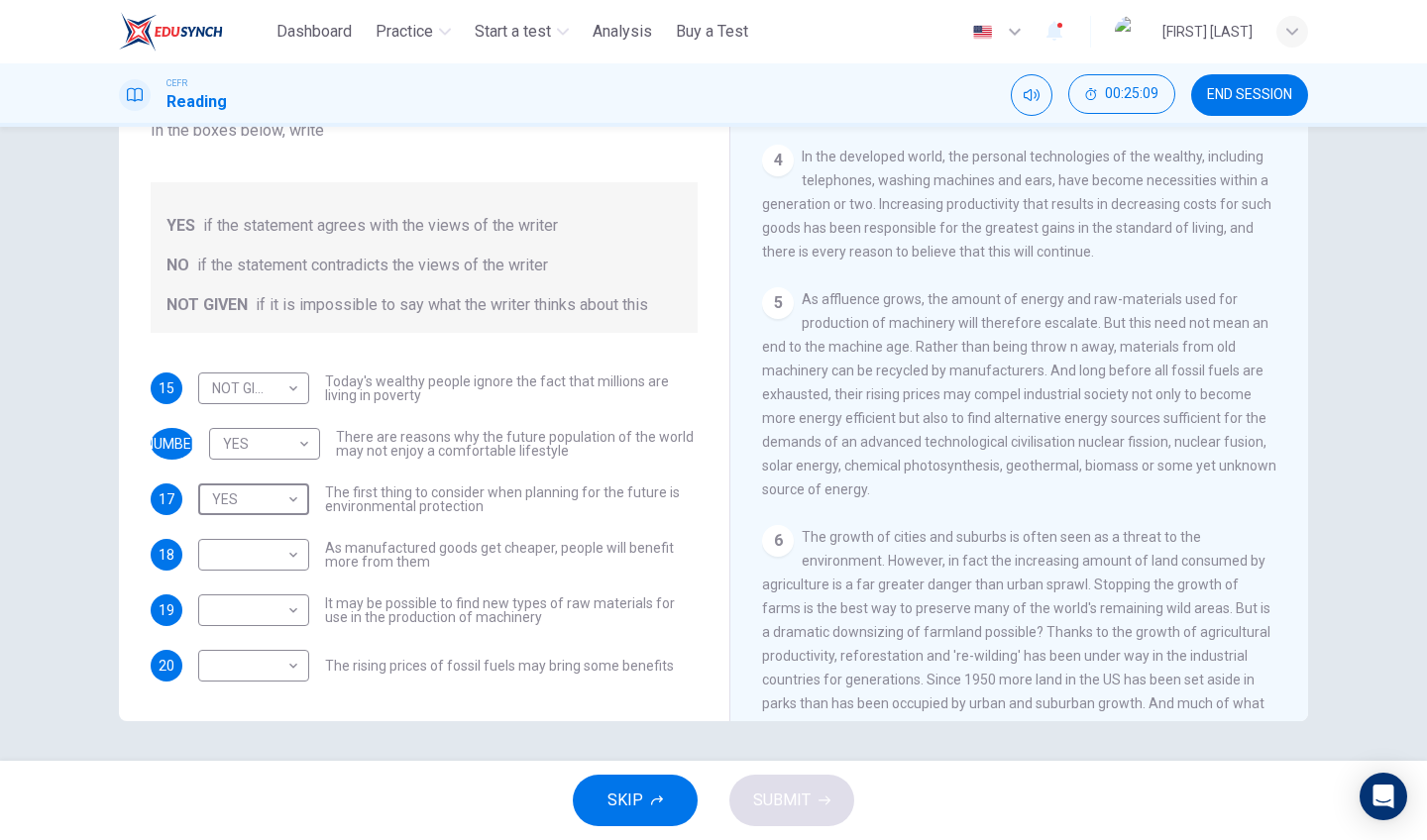 scroll, scrollTop: 821, scrollLeft: 0, axis: vertical 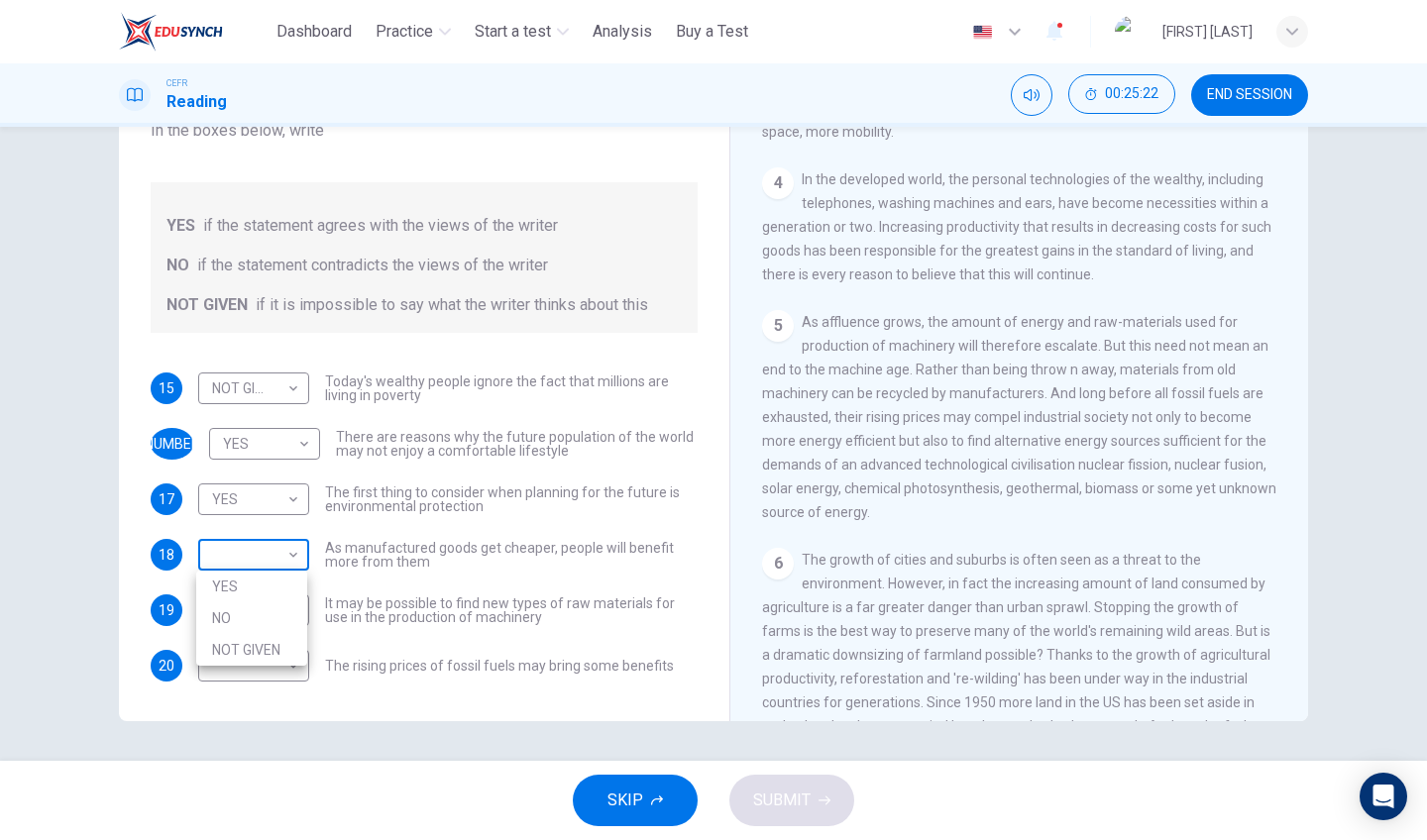 click on "This site uses cookies, as explained in our  Privacy Policy . If you agree to the use of cookies, please click the Accept button and continue to browse our site.   Privacy Policy Accept This site uses cookies, as explained in our  Privacy Policy . If you agree to the use of cookies, please click the Accept button and continue to browse our site.   Privacy Policy Accept Dashboard Practice Start a test Analysis Buy a Test English ** ​ Ilyana Syahirah CEFR Reading 00:25:22 END SESSION Questions 15 - 20 Do the following statements reflect the claims of the writer in the Reading Passage?
In the boxes below, write YES if the statement agrees with the views of the writer NO if the statement contradicts the views of the writer NOT GIVEN if it is impossible to say what the writer thinks about this 15 NOT GIVEN ********* ​ Today's wealthy people ignore the fact that millions are living in poverty 16 YES *** ​ There are reasons why the future population of the world may not enjoy a comfortable lifestyle 17 YES 18" at bounding box center [714, 420] 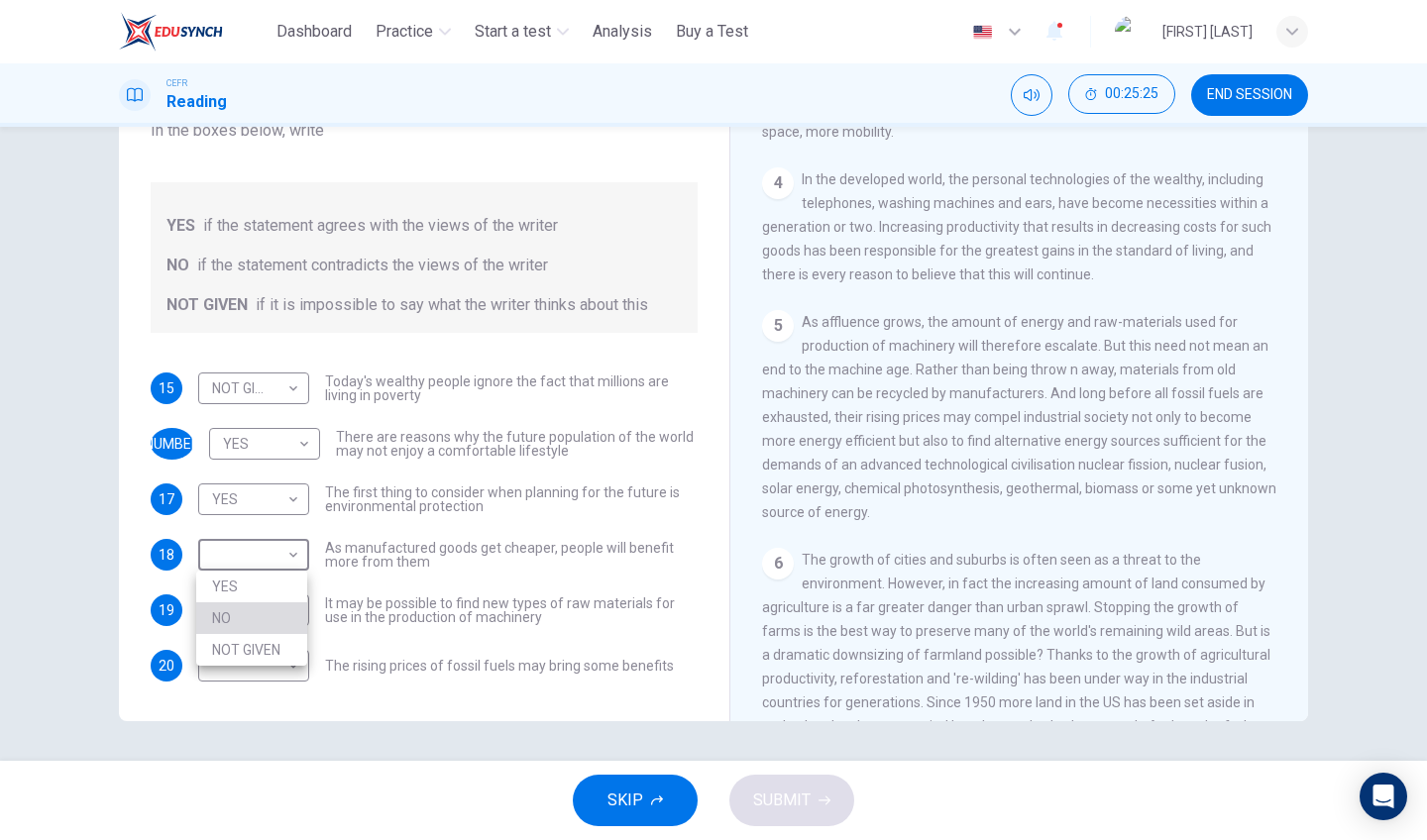 click on "NO" at bounding box center [252, 618] 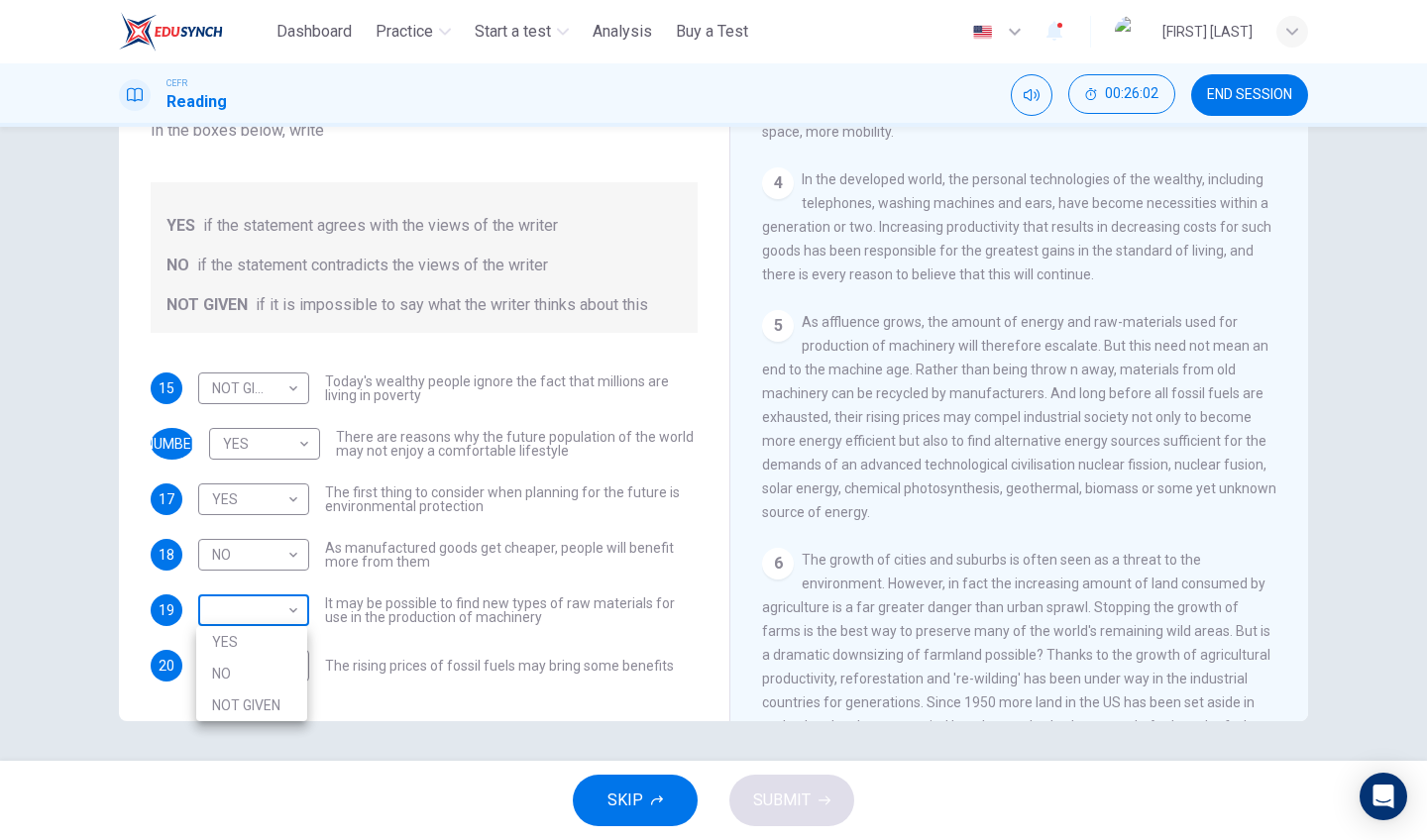 click on "This site uses cookies, as explained in our  Privacy Policy . If you agree to the use of cookies, please click the Accept button and continue to browse our site.   Privacy Policy Accept This site uses cookies, as explained in our  Privacy Policy . If you agree to the use of cookies, please click the Accept button and continue to browse our site.   Privacy Policy Accept Dashboard Practice Start a test Analysis Buy a Test English ** ​ [FIRST] [LAST] CEFR Reading 00:26:02 END SESSION Questions 15 - 20 Do the following statements reflect the claims of the writer in the Reading Passage?
In the boxes below, write YES if the statement agrees with the views of the writer NO if the statement contradicts the views of the writer NOT GIVEN if it is impossible to say what the writer thinks about this 15 NOT GIVEN ********* ​ Today's wealthy people ignore the fact that millions are living in poverty 16 YES *** ​ There are reasons why the future population of the world may not enjoy a comfortable lifestyle 17 YES 18" at bounding box center [714, 420] 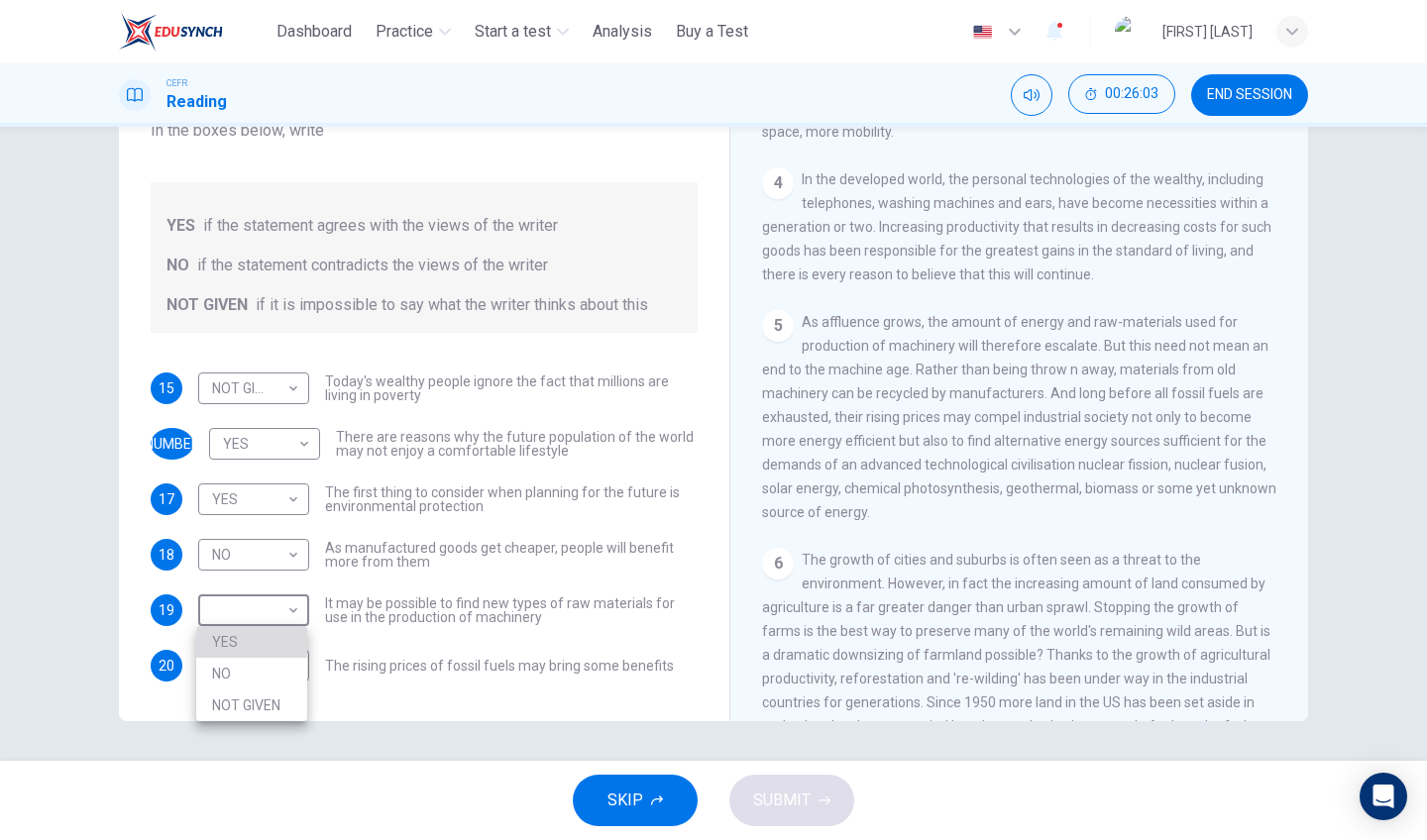 click on "YES" at bounding box center [252, 642] 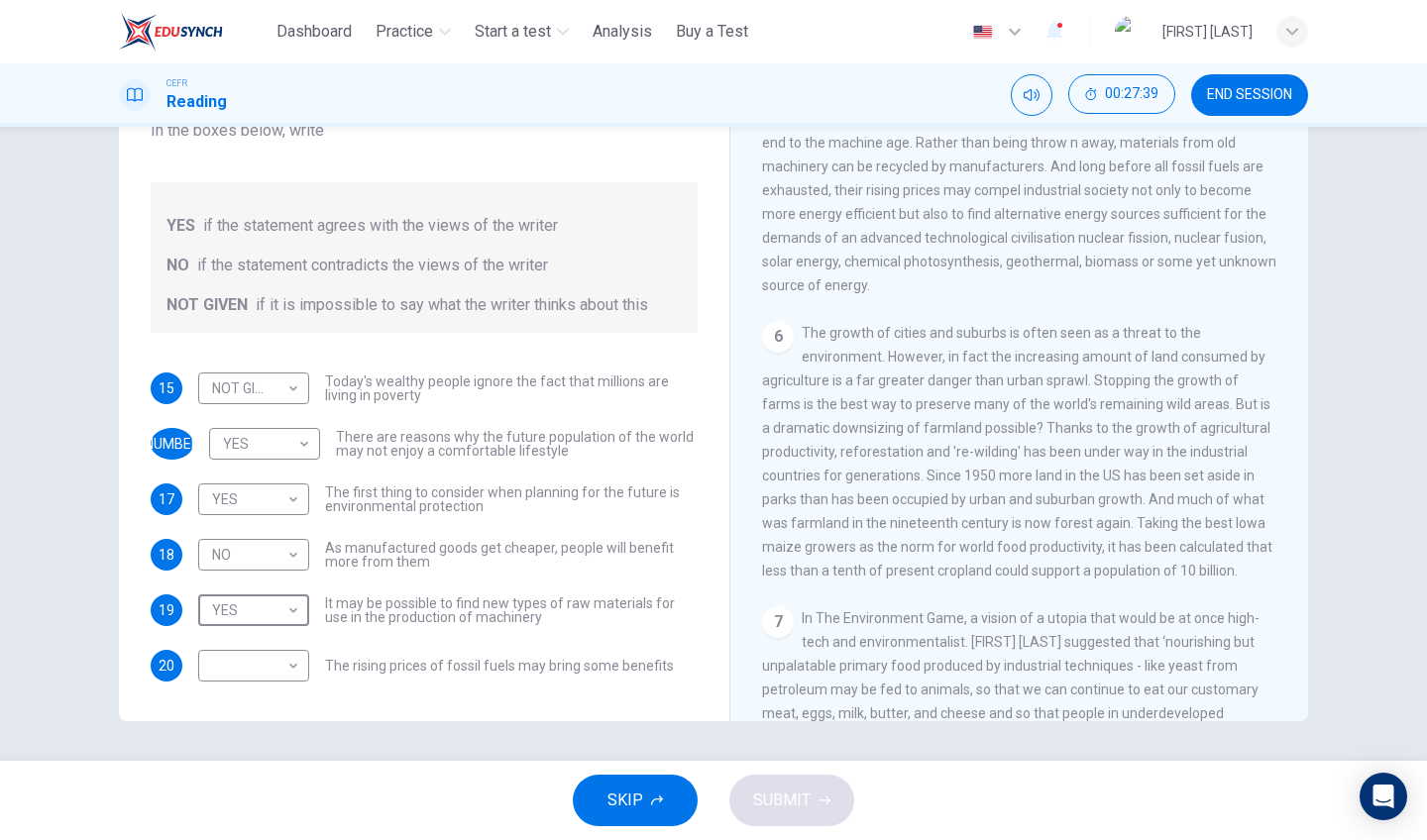 scroll, scrollTop: 1046, scrollLeft: 0, axis: vertical 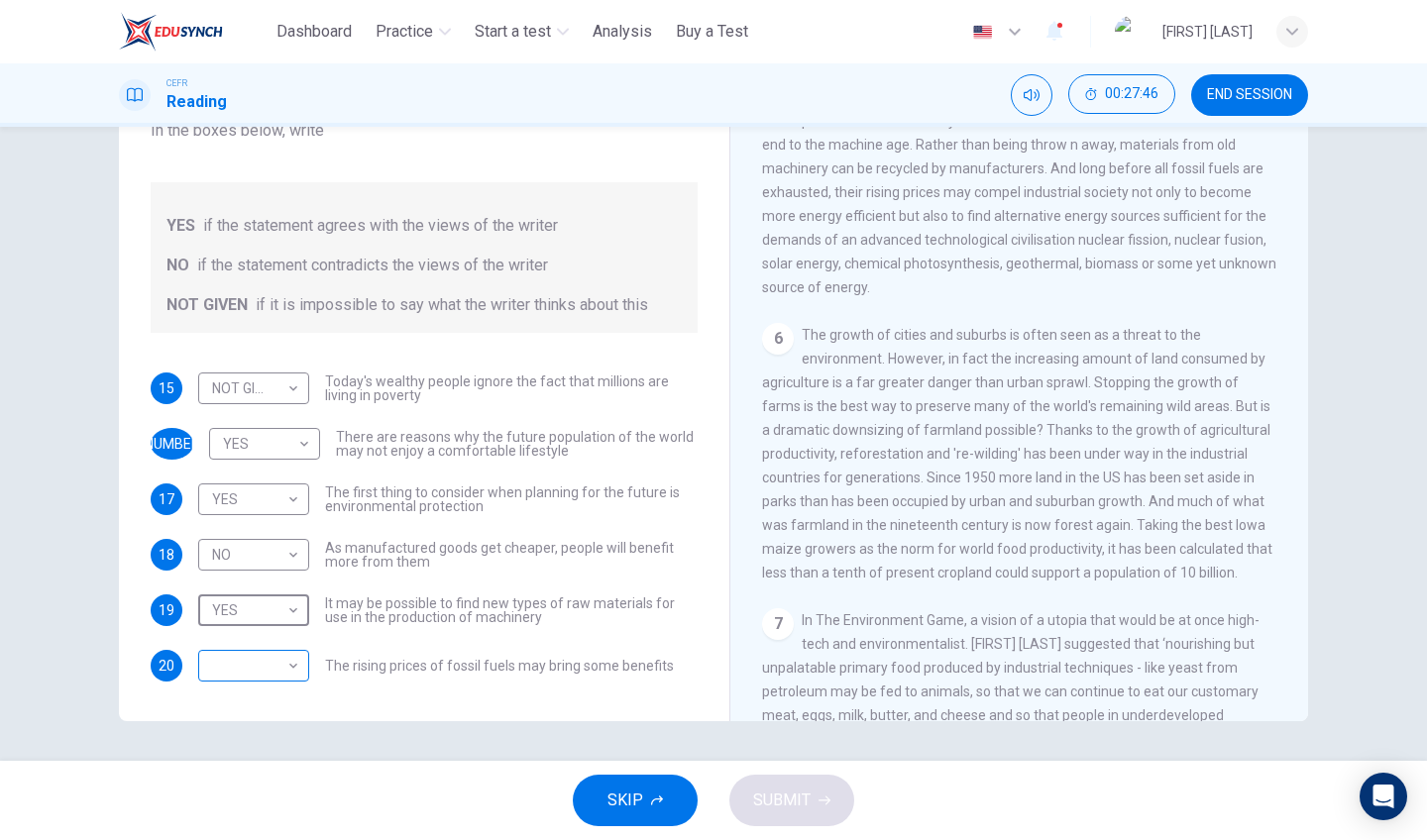 click on "Dashboard Practice Start a test Analysis Buy a Test English ** ​ Ilyana Syahirah CEFR Reading 00:27:46 END SESSION Questions 15 - 20 Do the following statements reflect the claims of the writer in the Reading Passage?
In the boxes below, write YES if the statement agrees with the views of the writer NO if the statement contradicts the views of the writer NOT GIVEN if it is impossible to say what the writer thinks about this 15 NOT GIVEN ********* ​ Today's wealthy people ignore the fact that millions are living in poverty 16 YES *** ​ There are reasons why the future population of the world may not enjoy a comfortable lifestyle 17 YES 18" at bounding box center (714, 420) 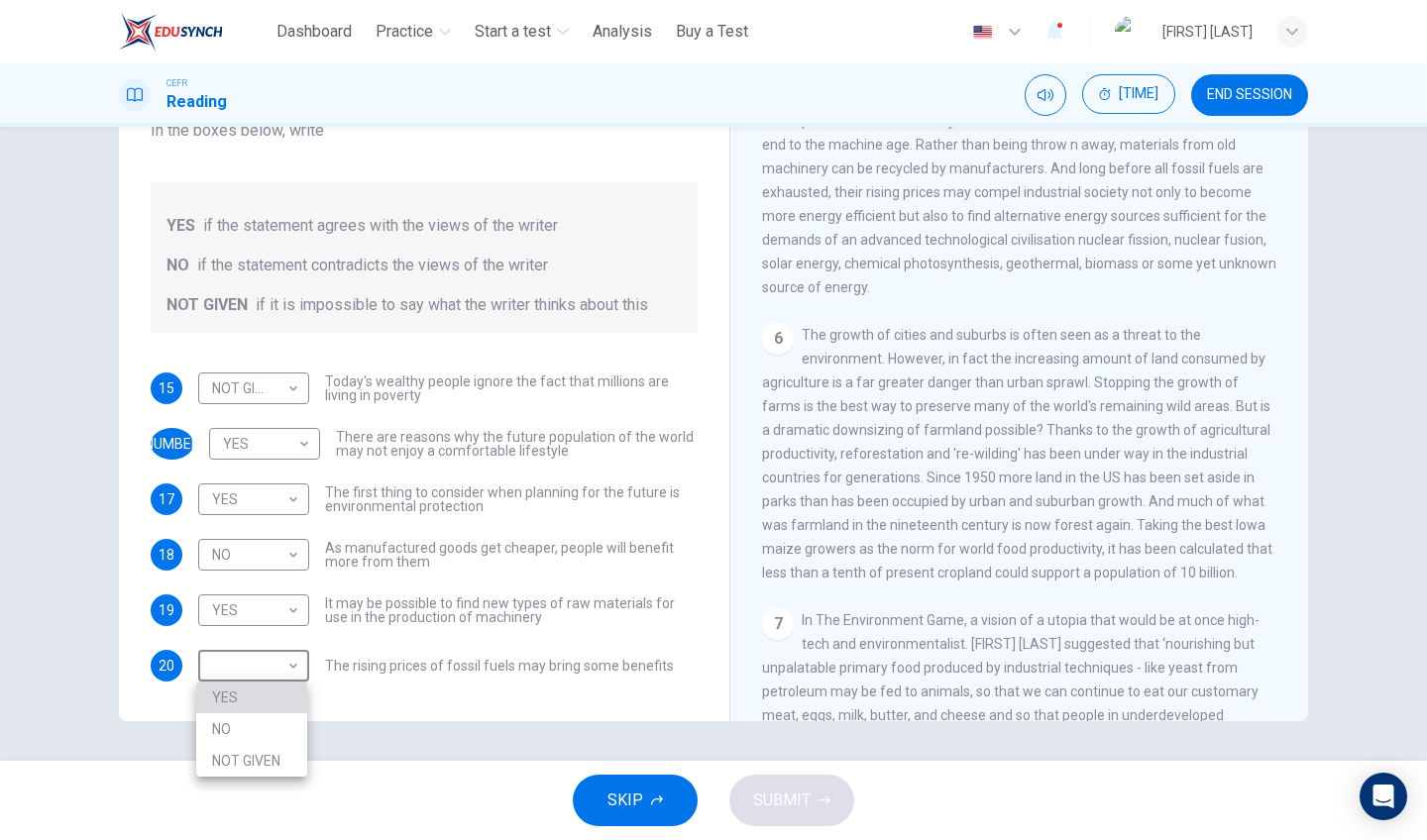 click on "YES" at bounding box center [252, 697] 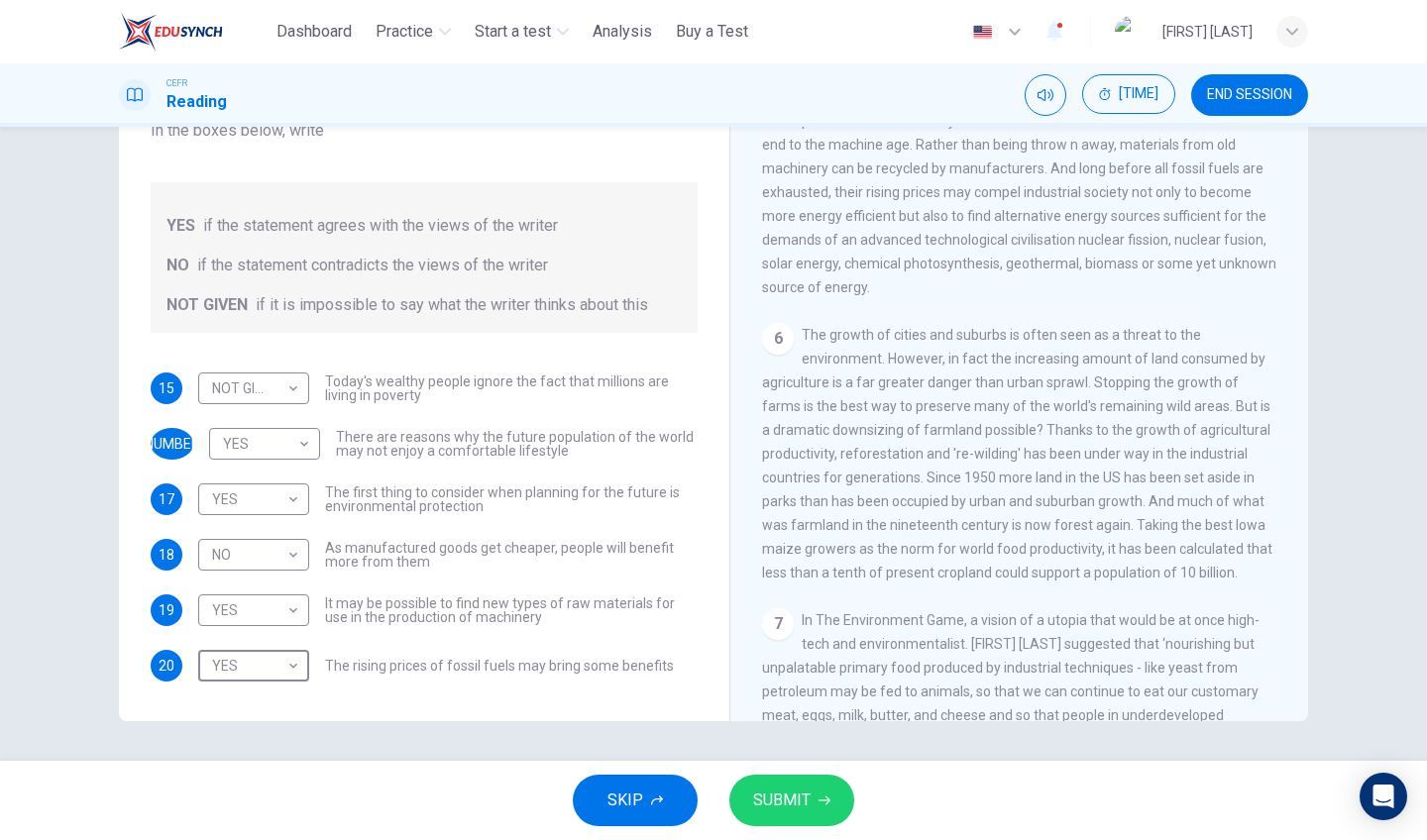 click on "SUBMIT" at bounding box center (782, 800) 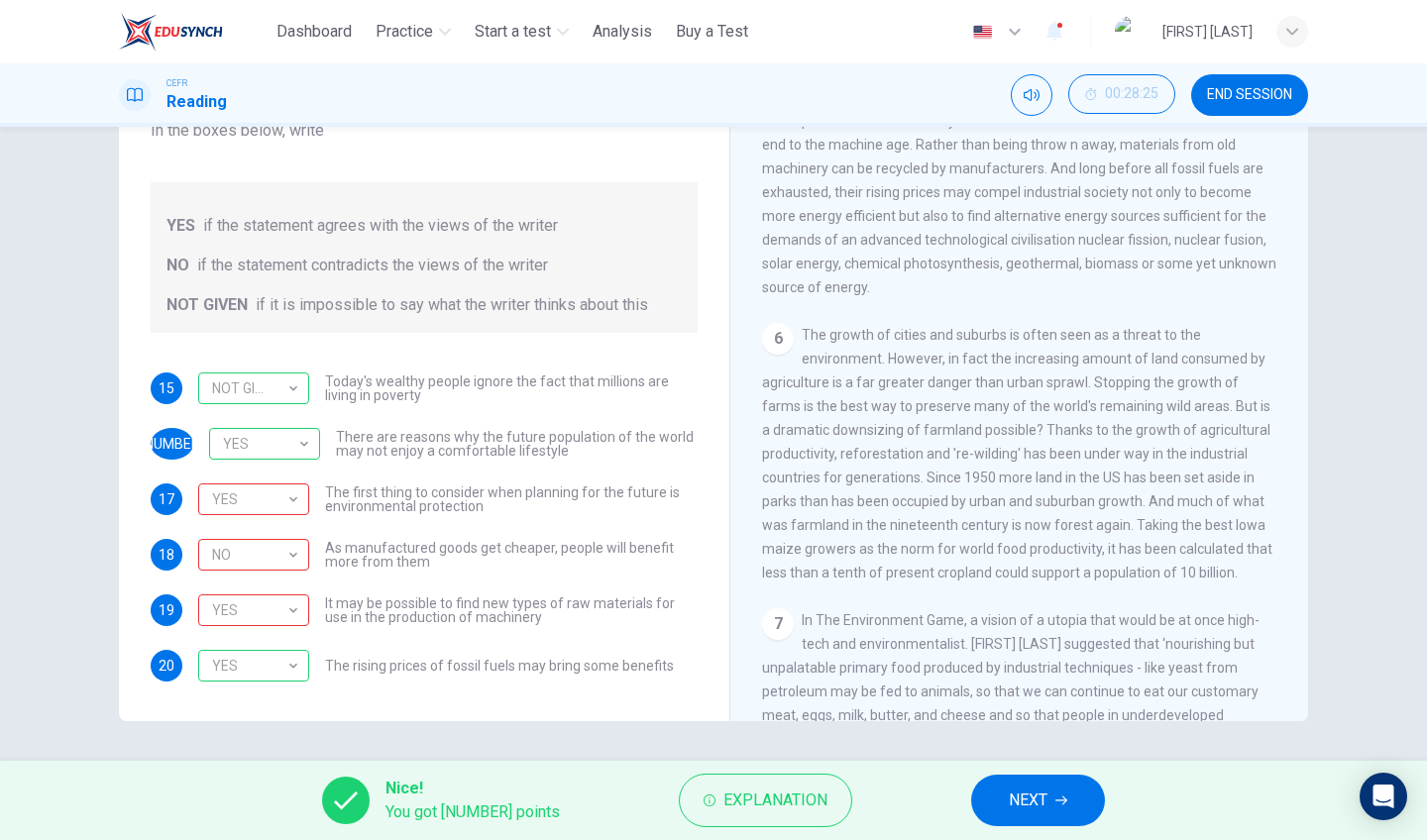 click on "NEXT" at bounding box center (1038, 800) 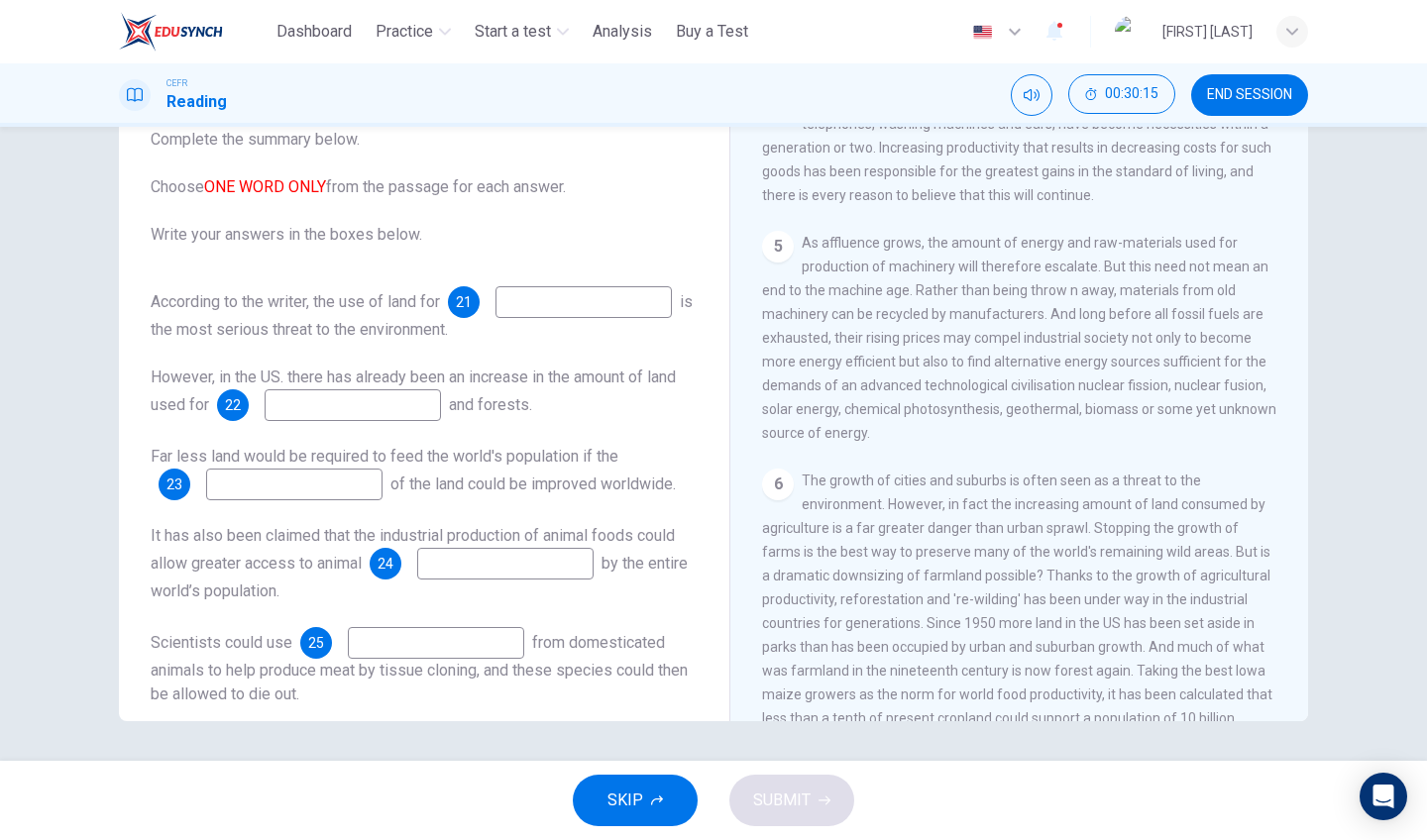 scroll, scrollTop: 910, scrollLeft: 0, axis: vertical 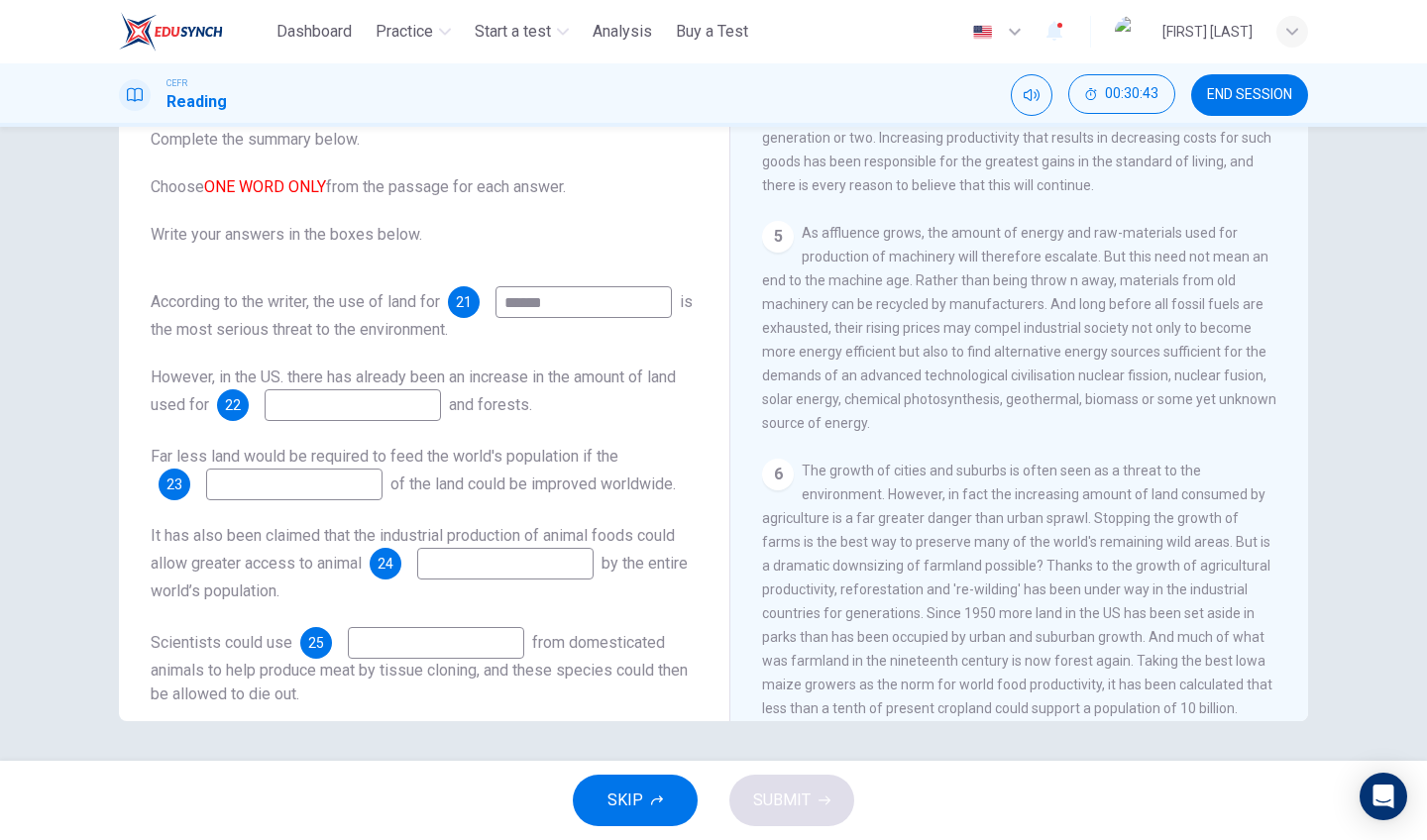 type on "******" 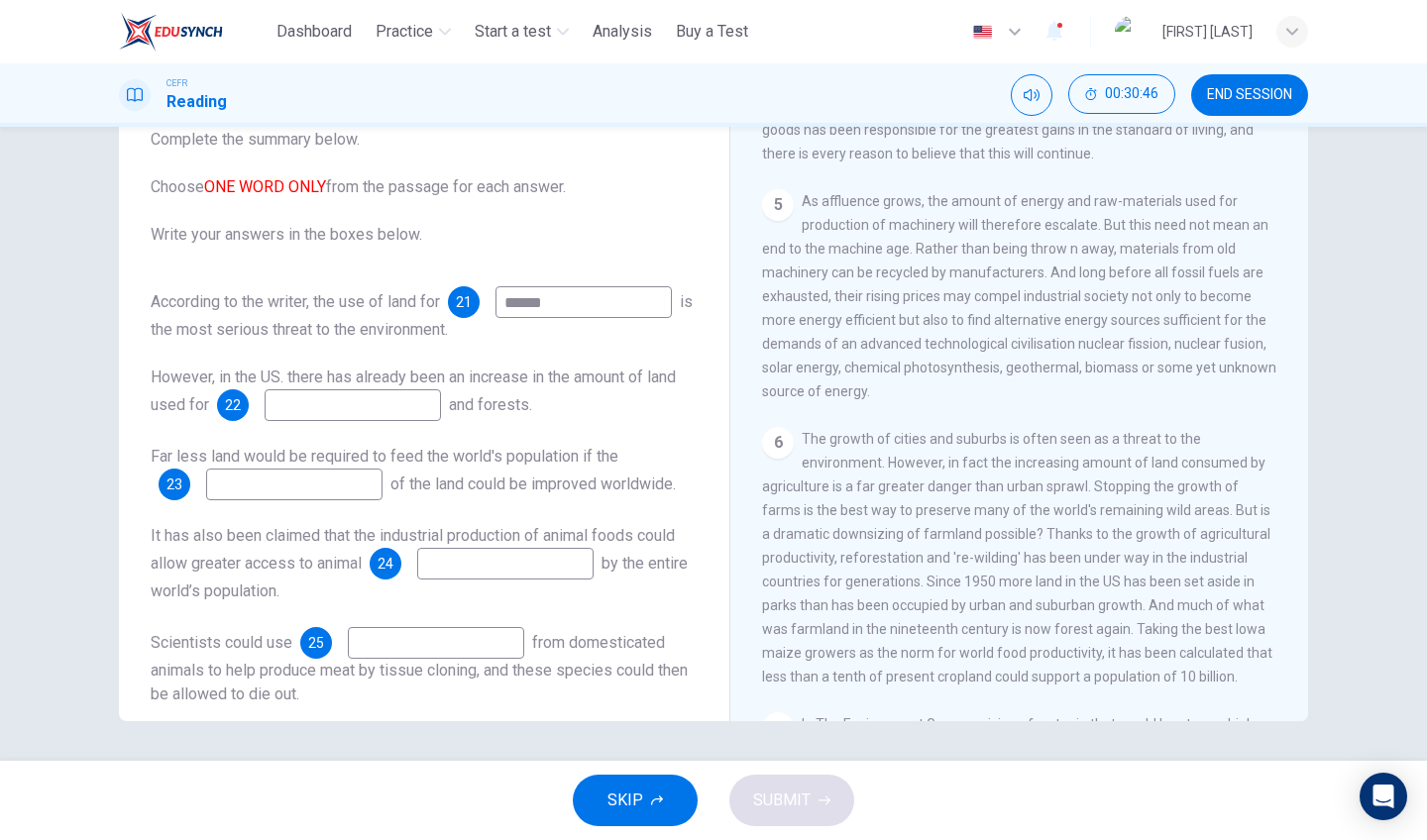 scroll, scrollTop: 944, scrollLeft: 0, axis: vertical 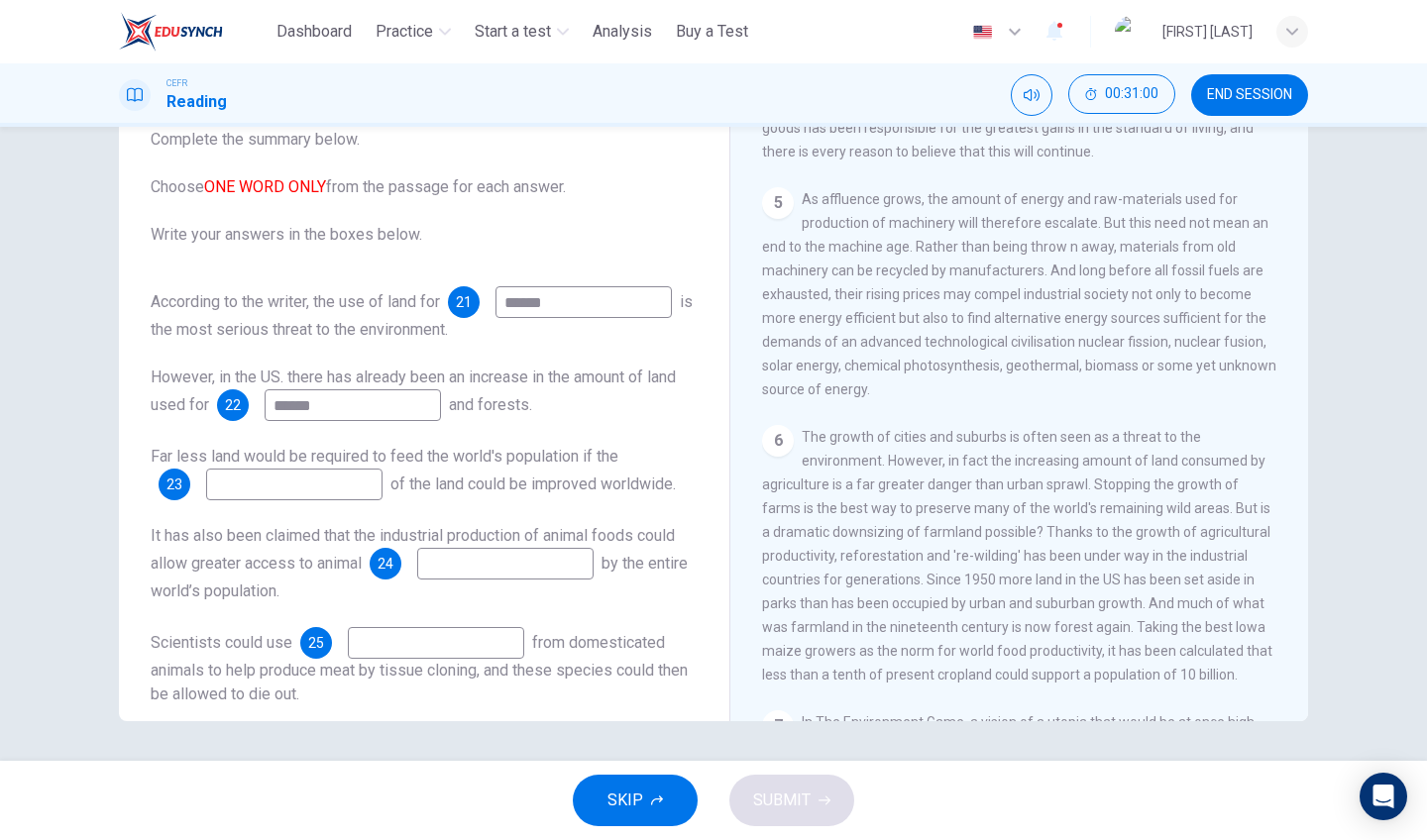 type on "*****" 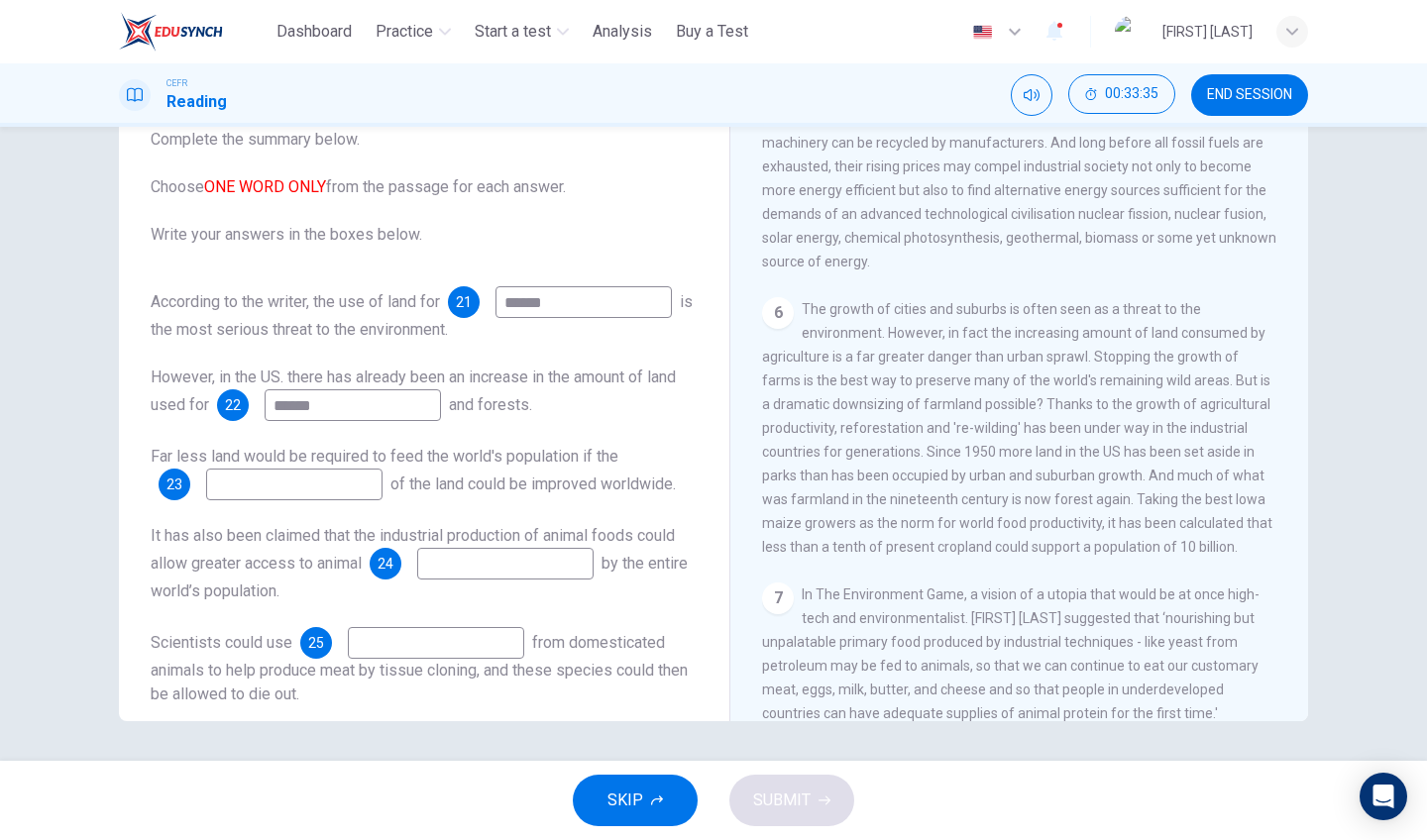 scroll, scrollTop: 1073, scrollLeft: 0, axis: vertical 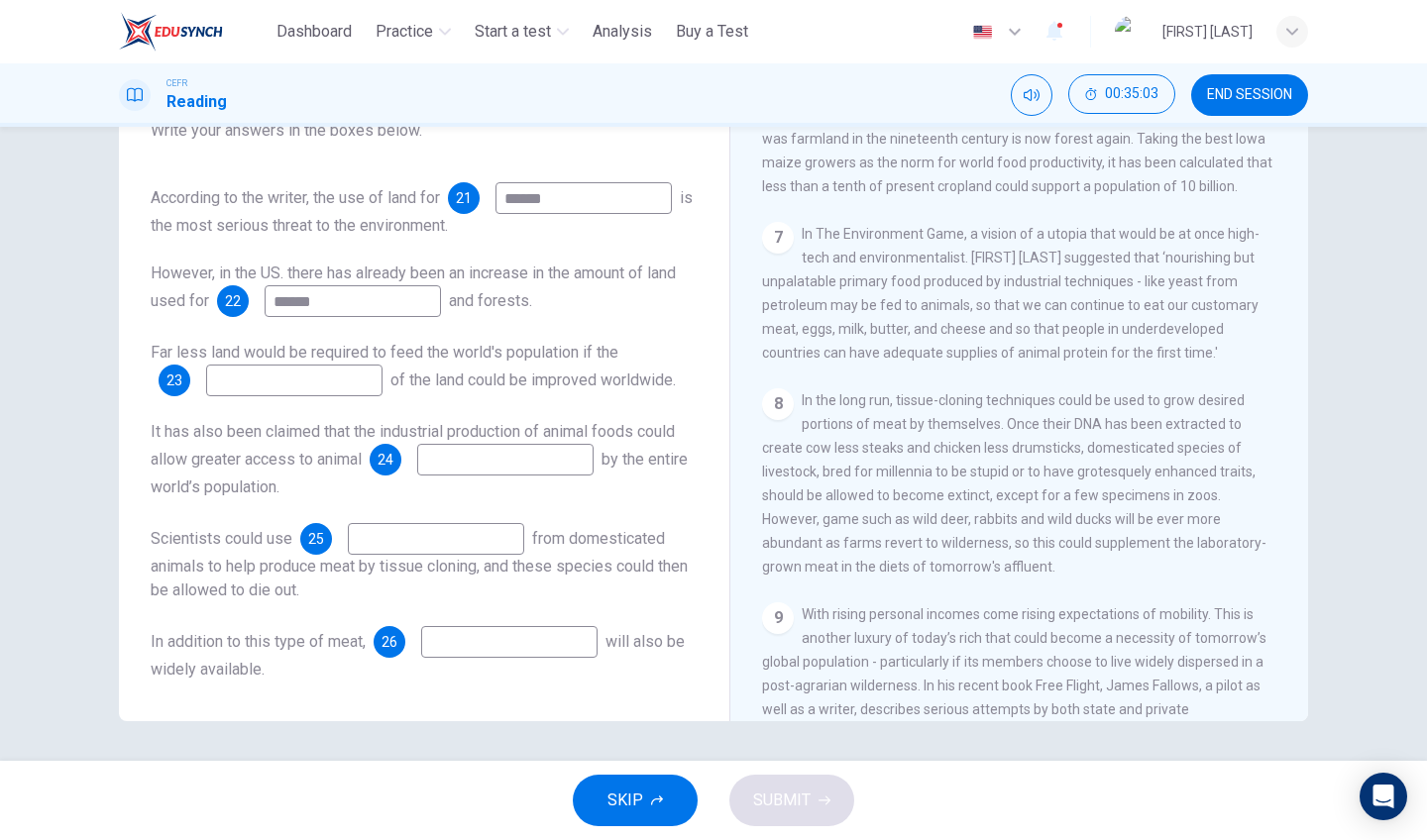 click at bounding box center [584, 198] 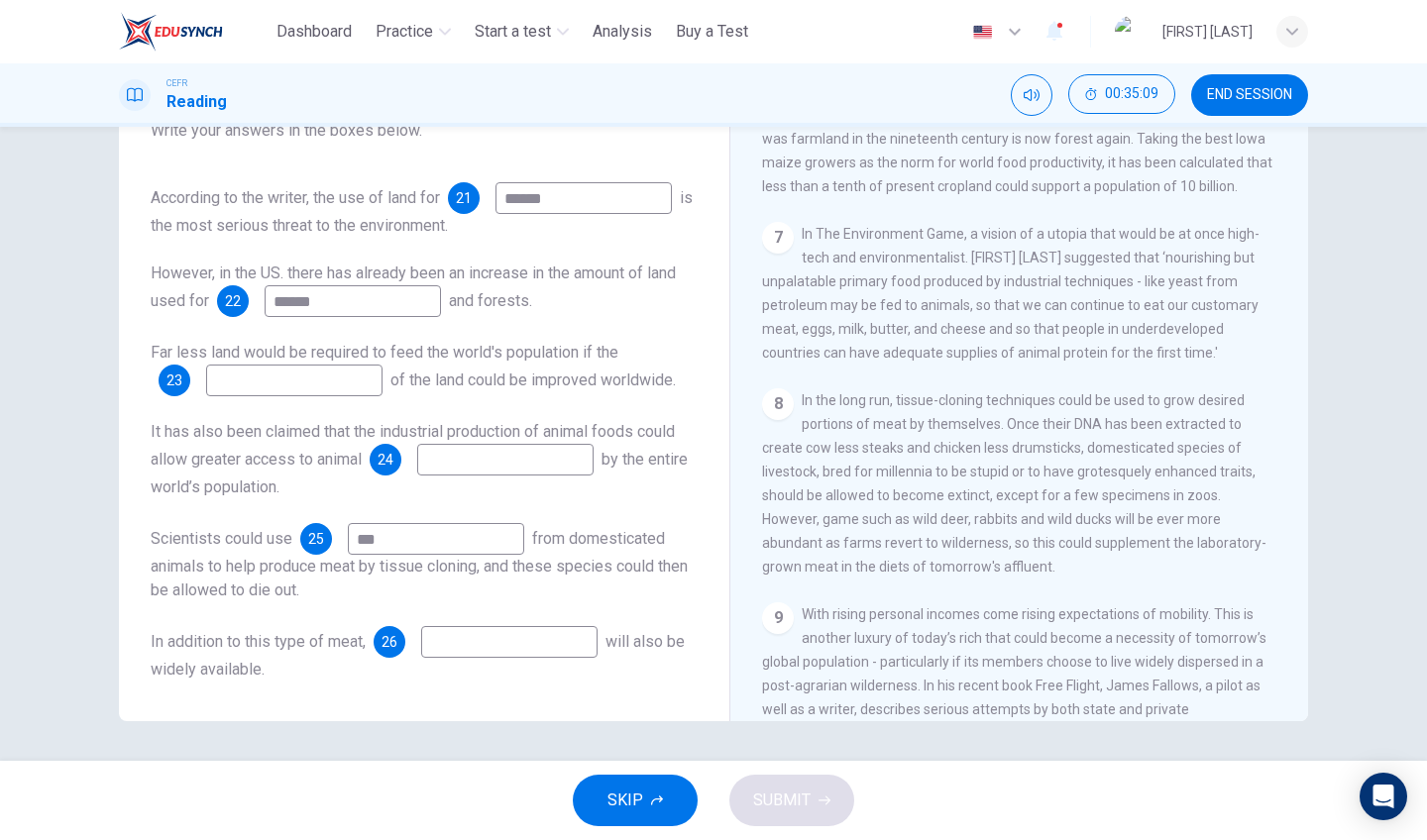 type on "***" 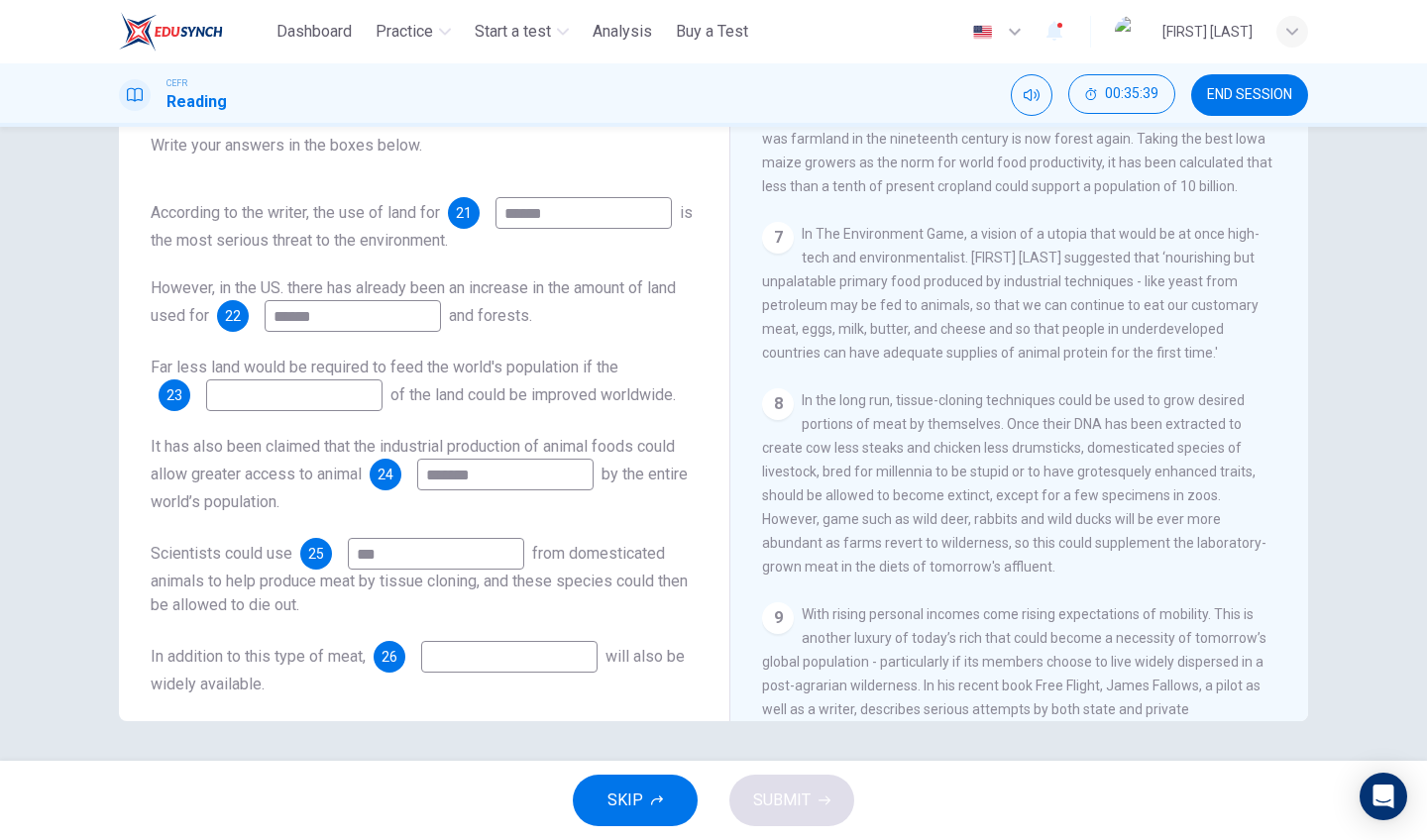 scroll, scrollTop: 87, scrollLeft: 0, axis: vertical 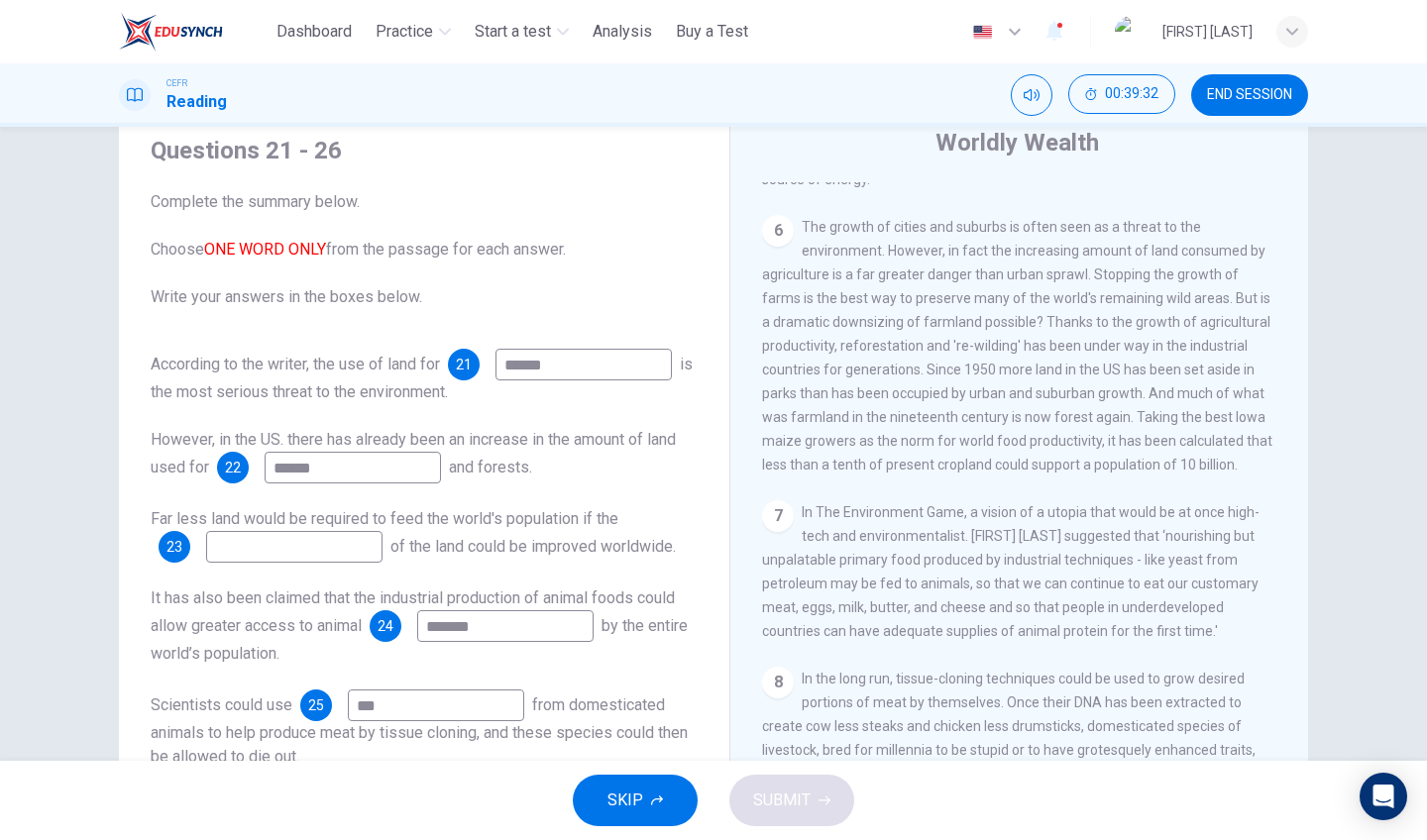 type on "*******" 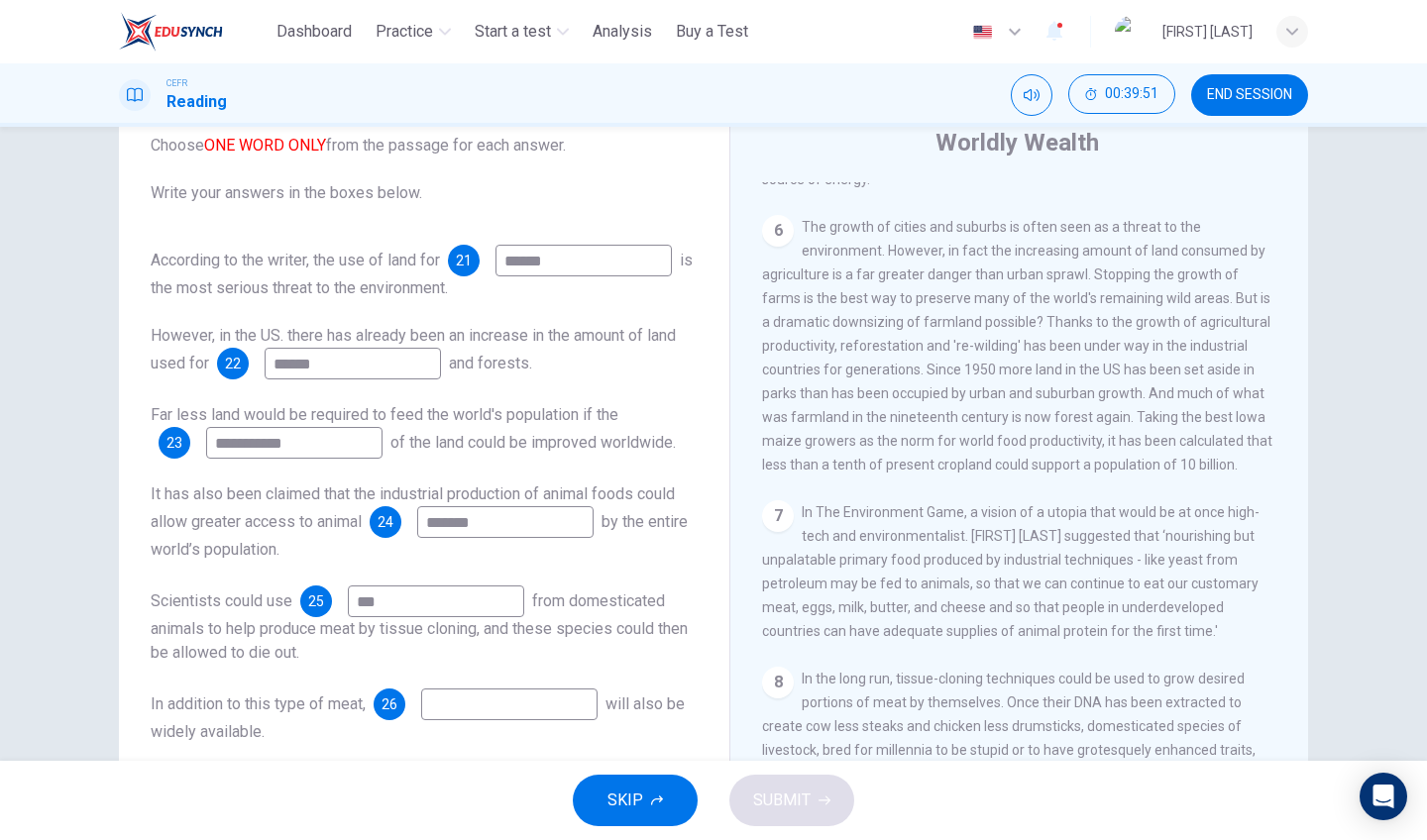 scroll, scrollTop: 152, scrollLeft: 0, axis: vertical 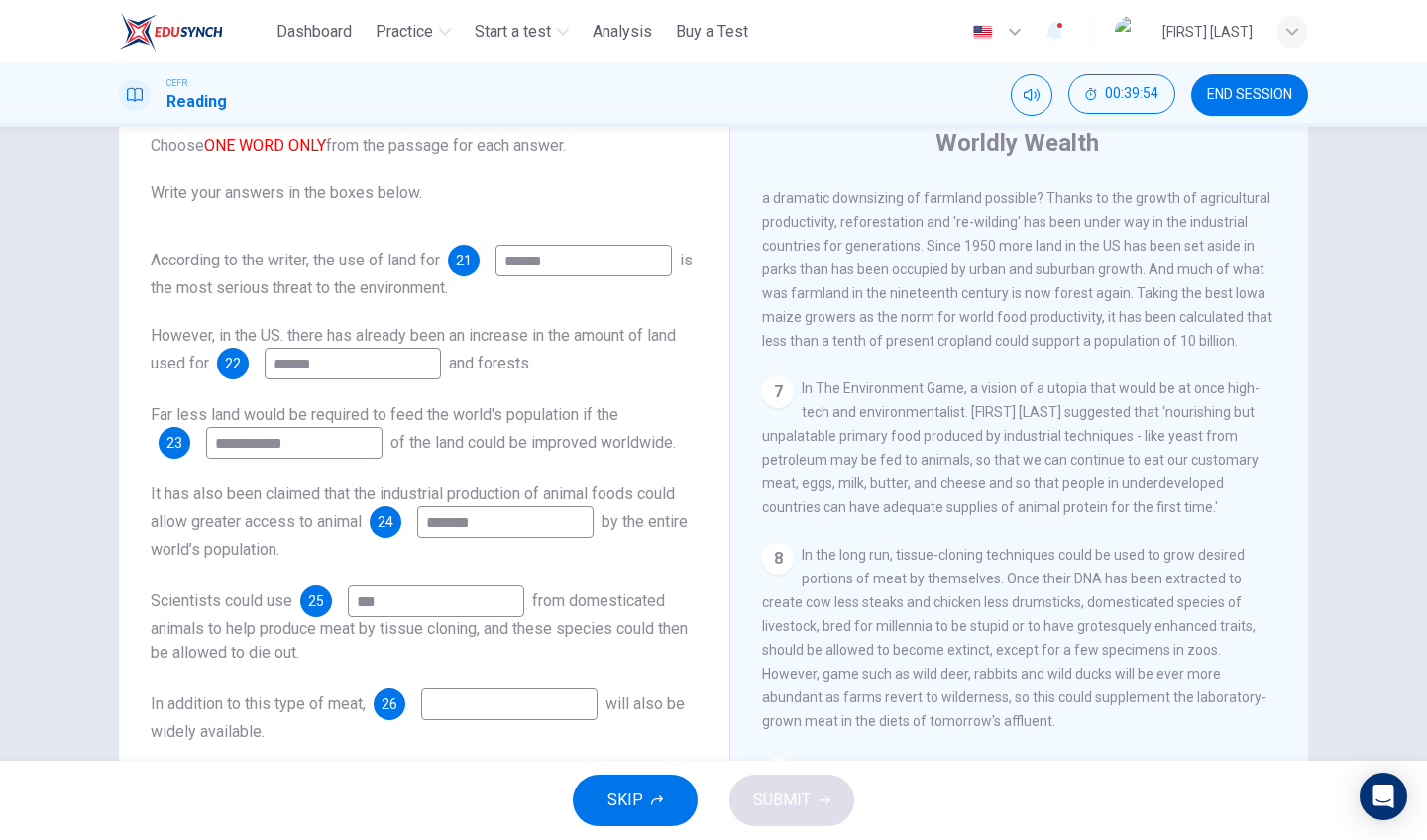 type on "**********" 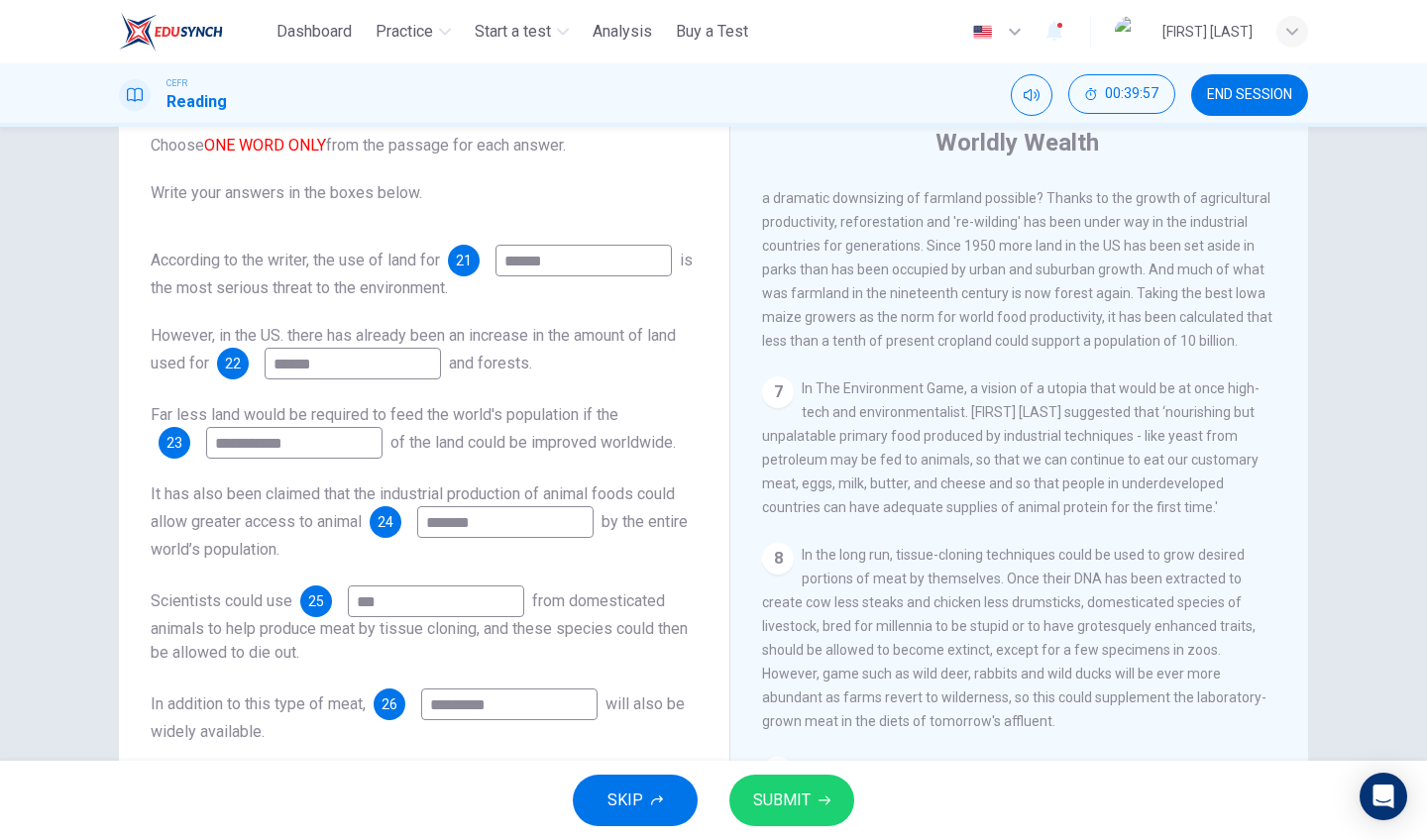 type on "*********" 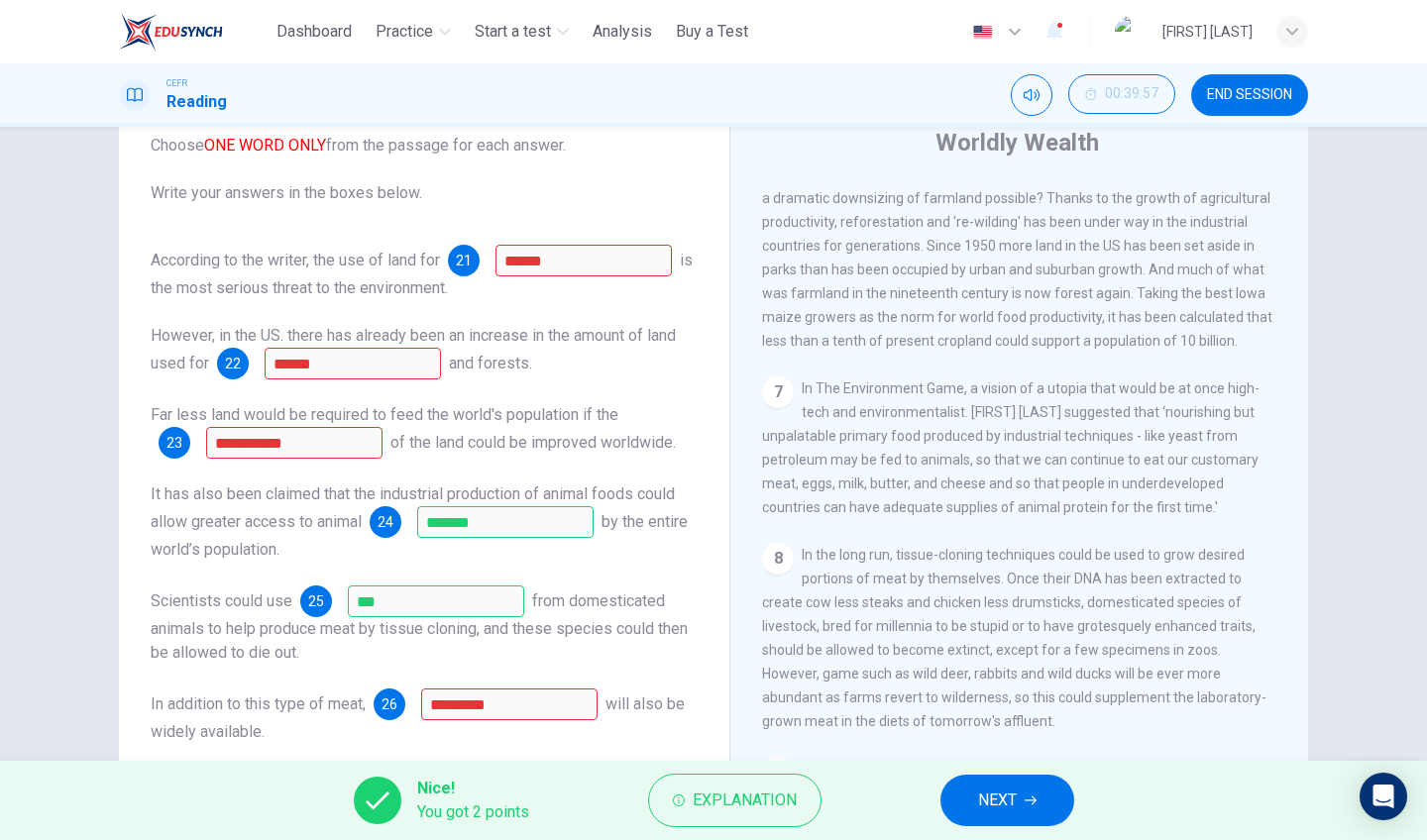 click on "Explanation" at bounding box center [744, 800] 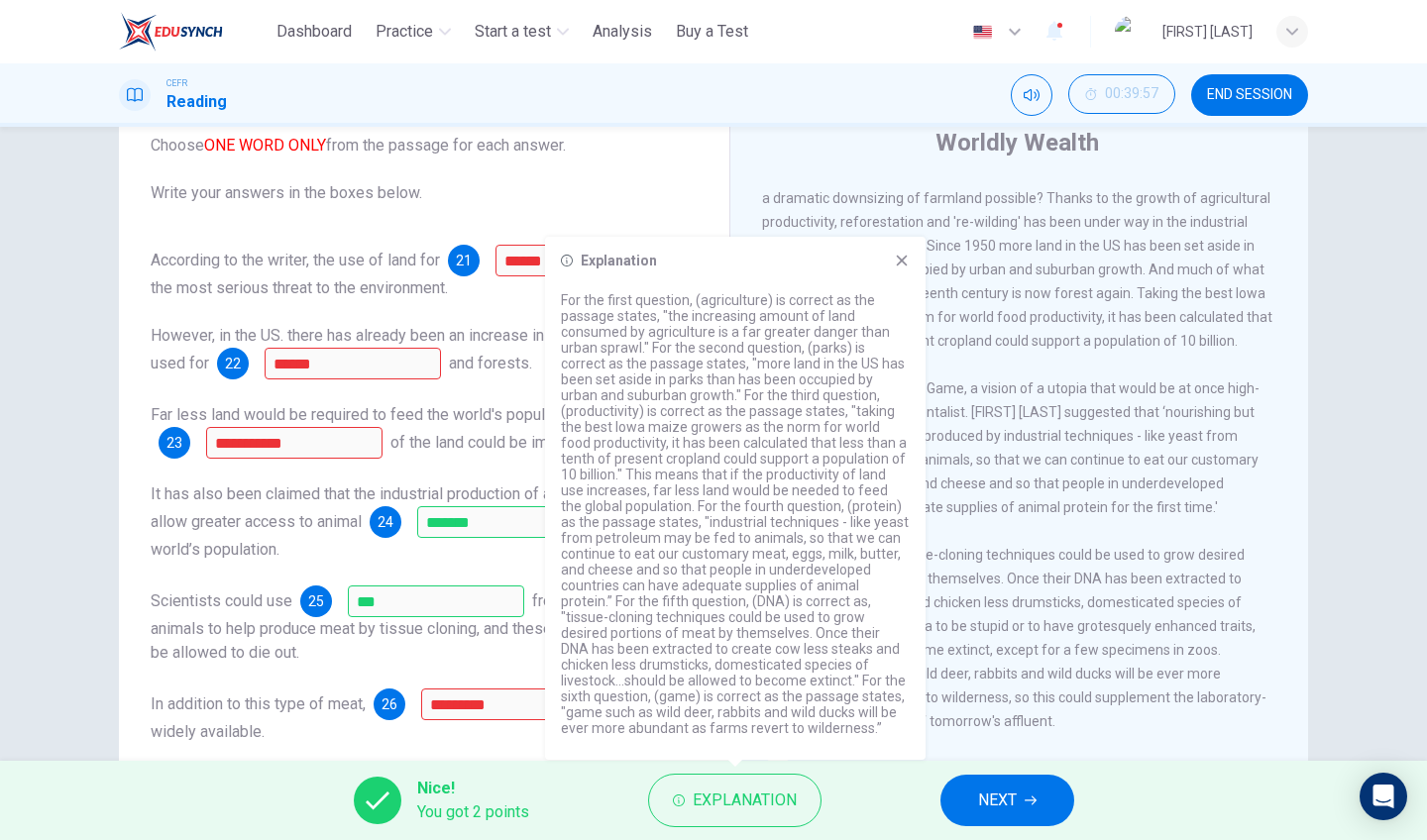 click on "NEXT" at bounding box center (1007, 800) 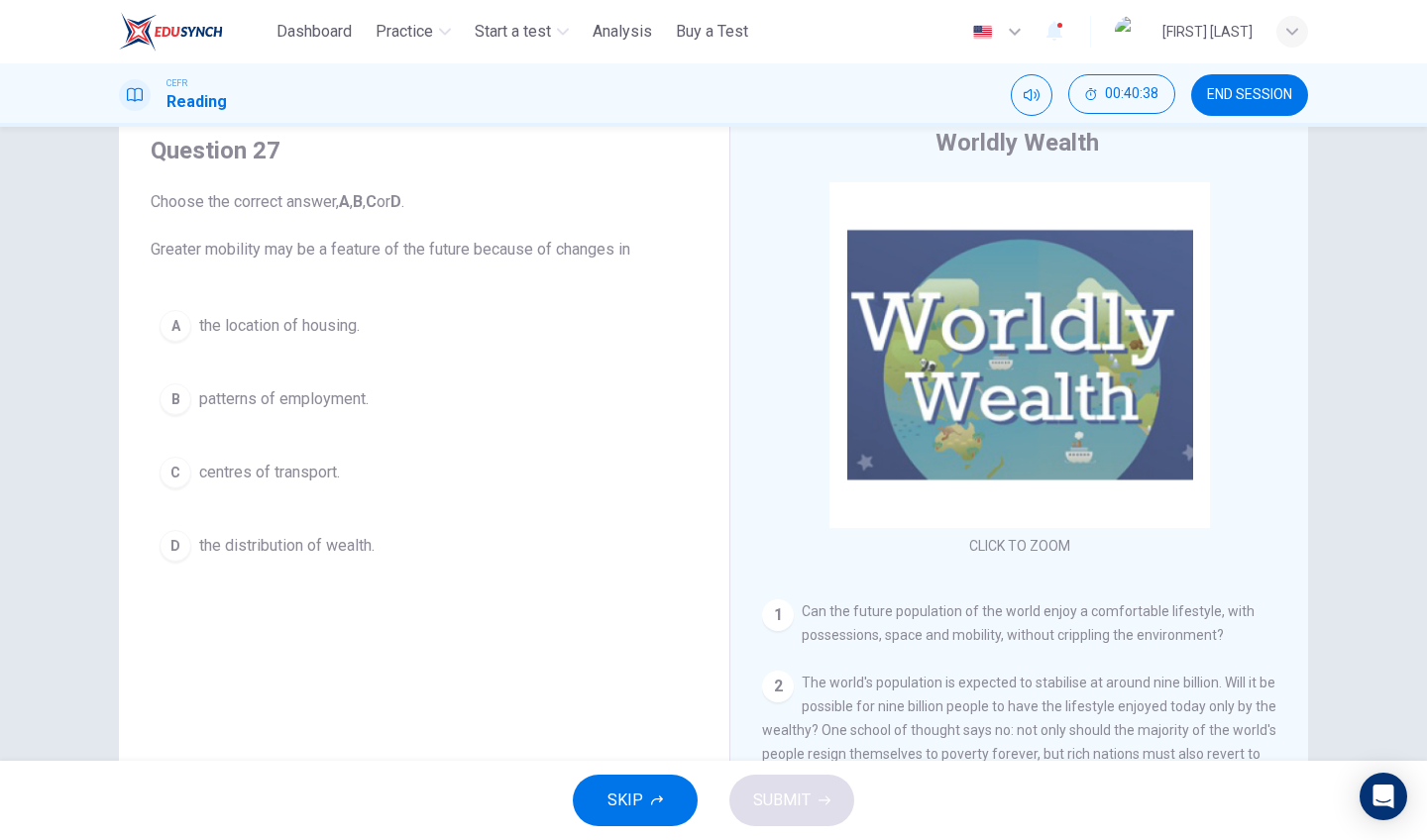 scroll, scrollTop: 0, scrollLeft: 0, axis: both 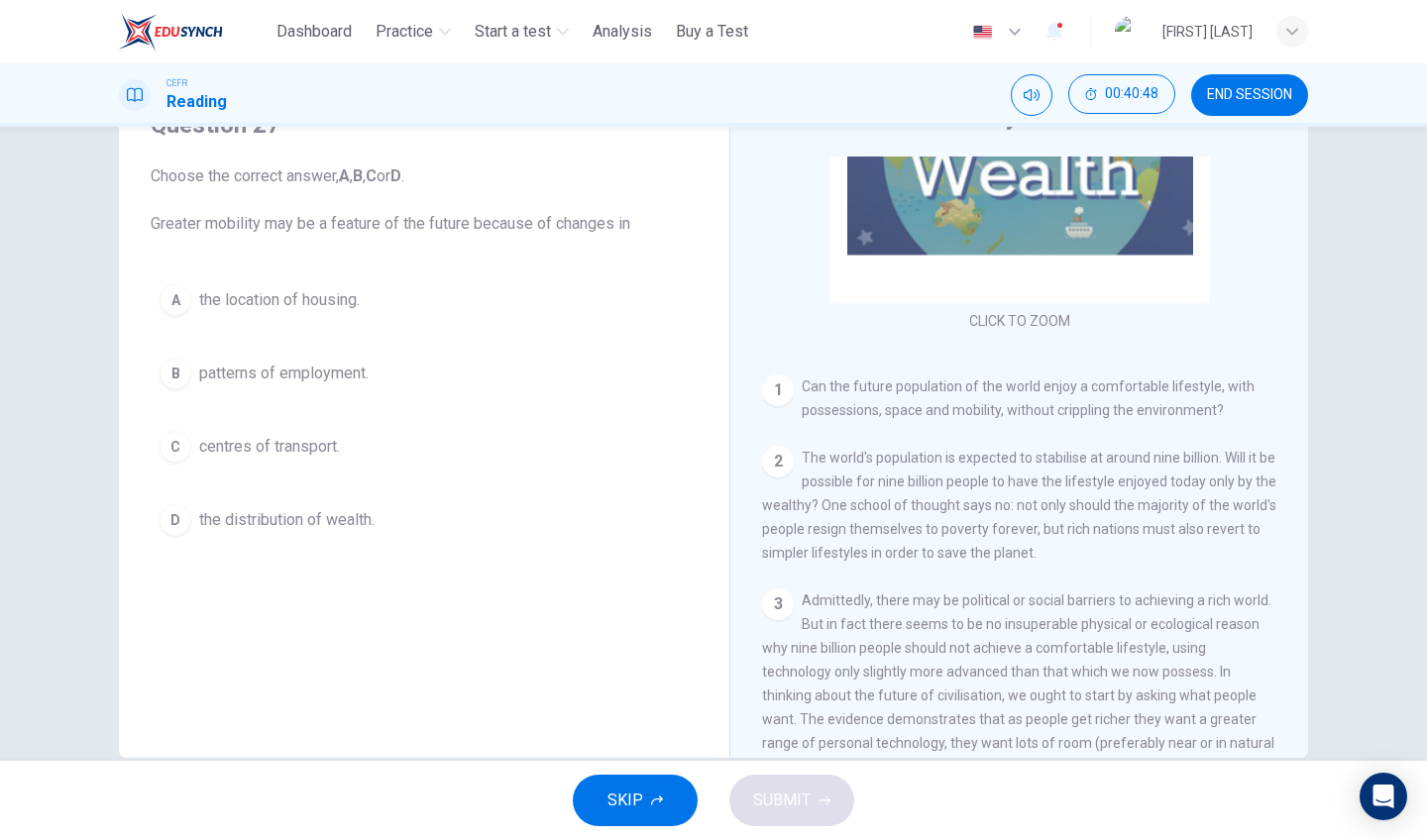 click on "D the distribution of wealth." at bounding box center (424, 520) 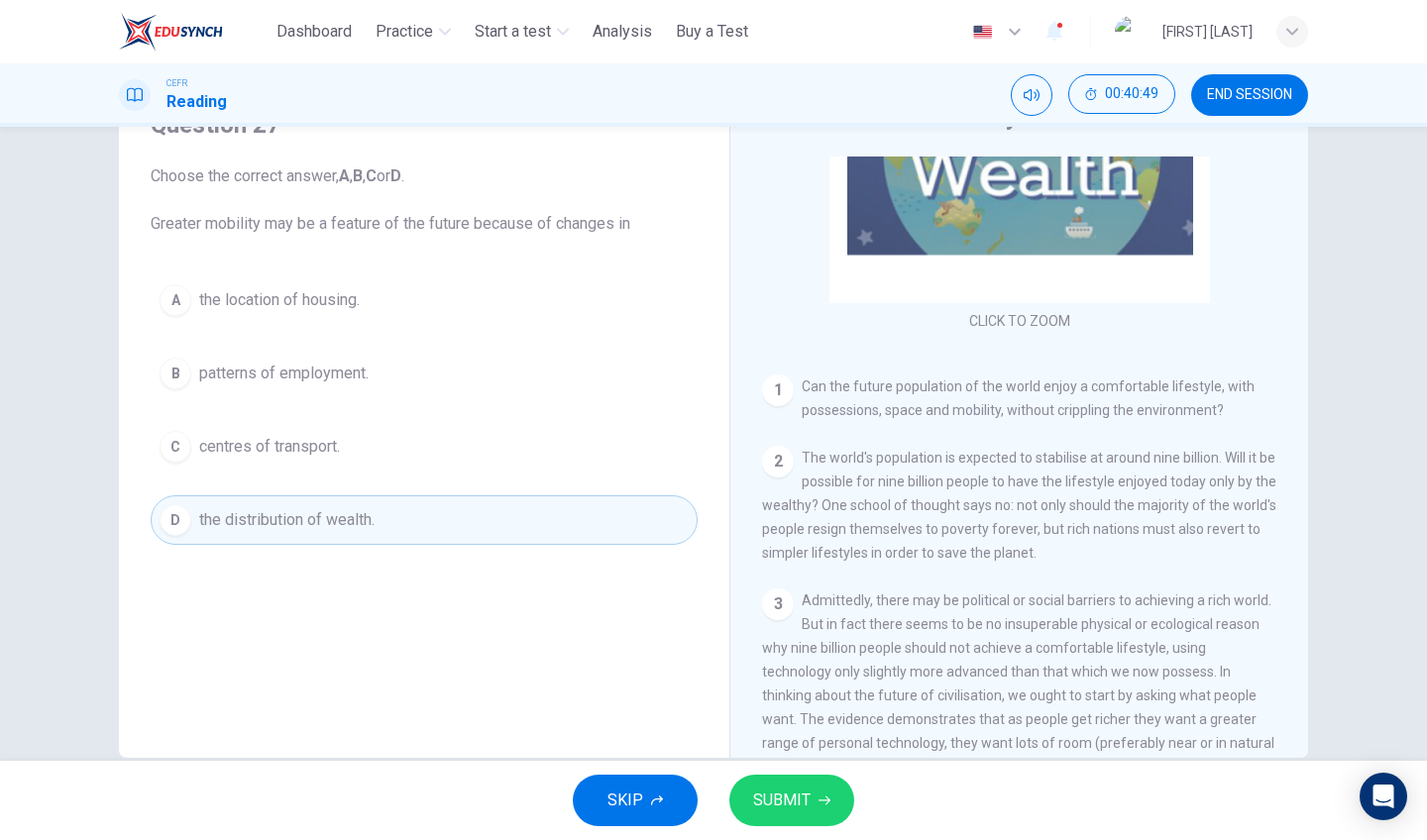 click on "SUBMIT" at bounding box center (782, 800) 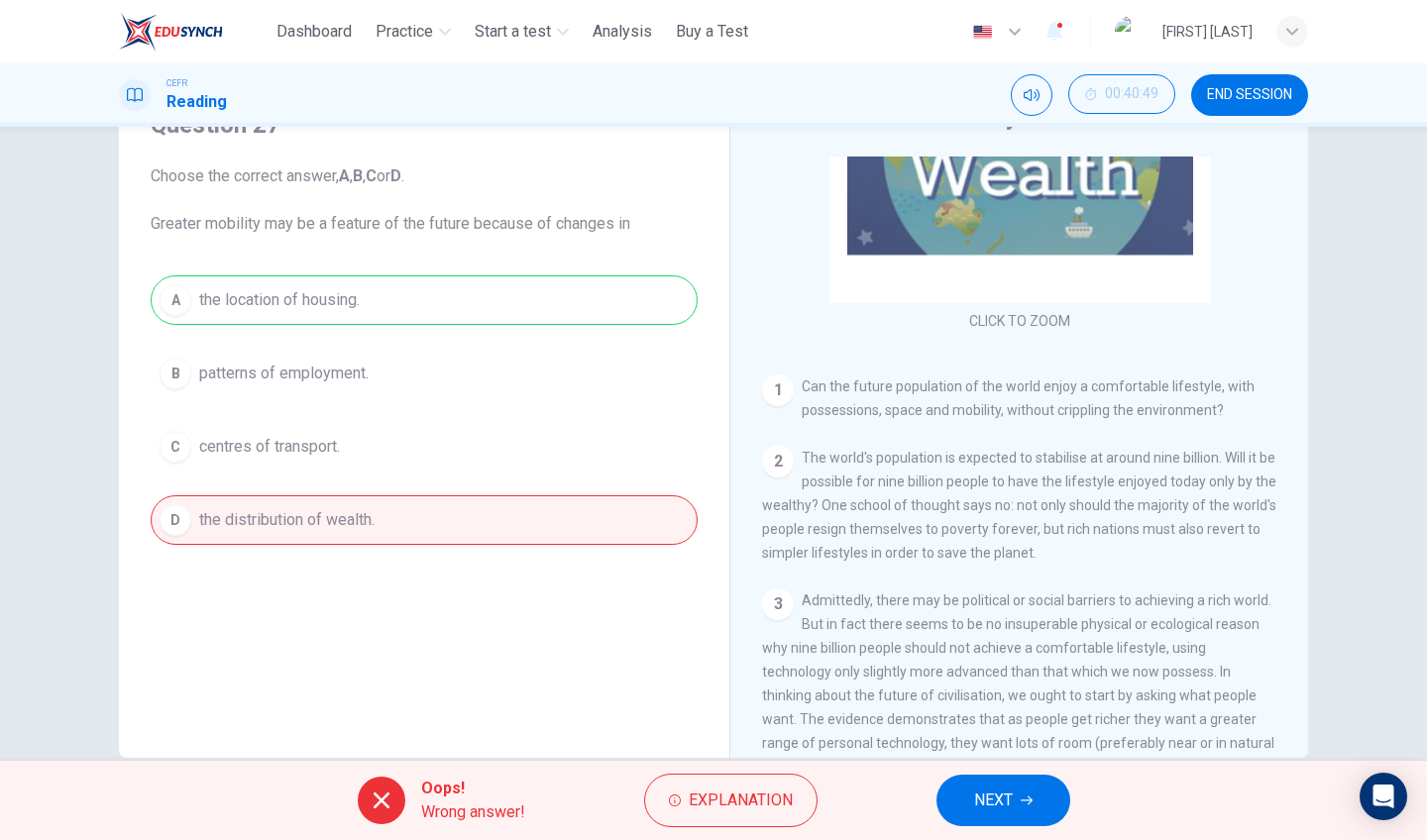 click on "Oops! Wrong answer! Explanation NEXT" at bounding box center (714, 800) 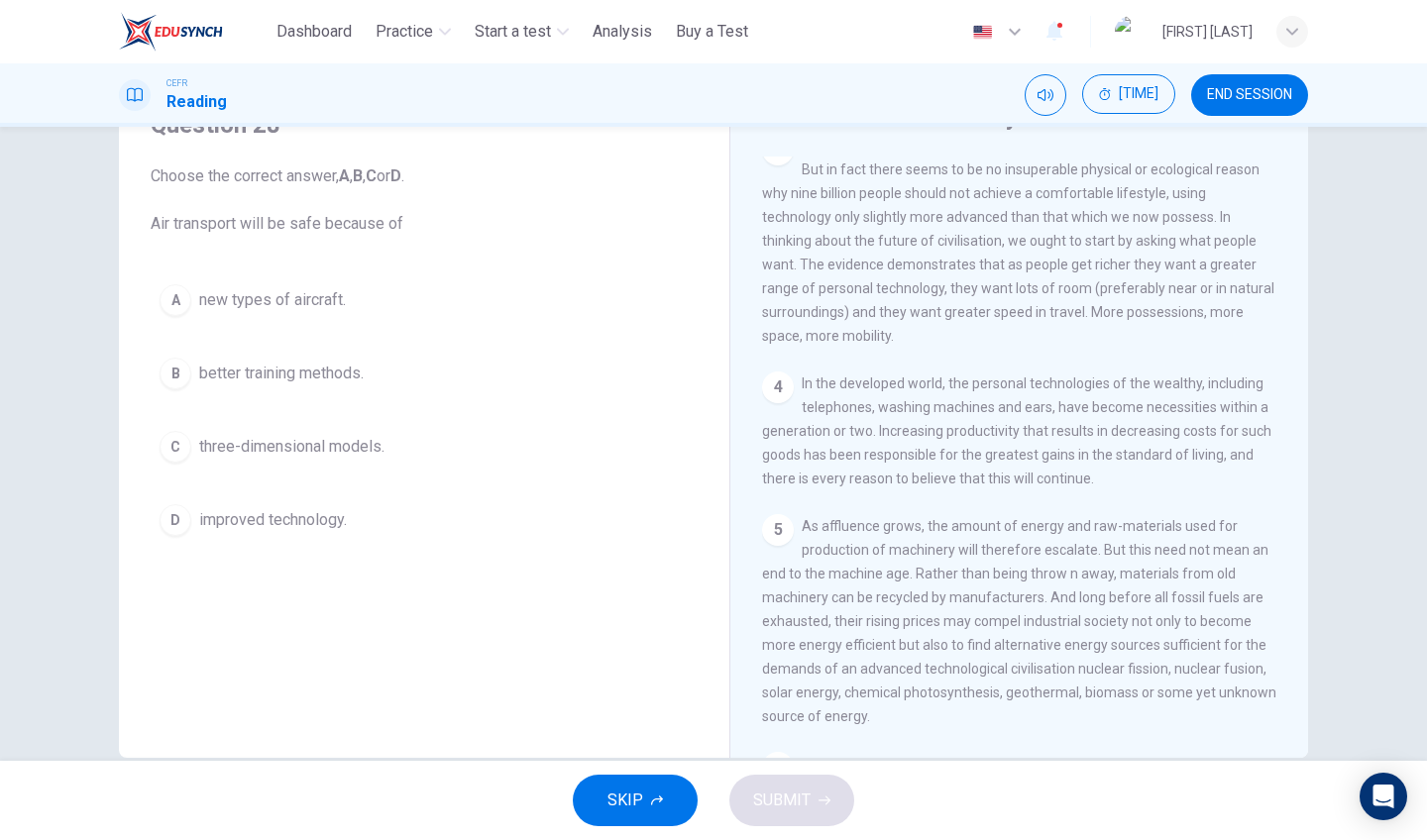 scroll, scrollTop: 652, scrollLeft: 0, axis: vertical 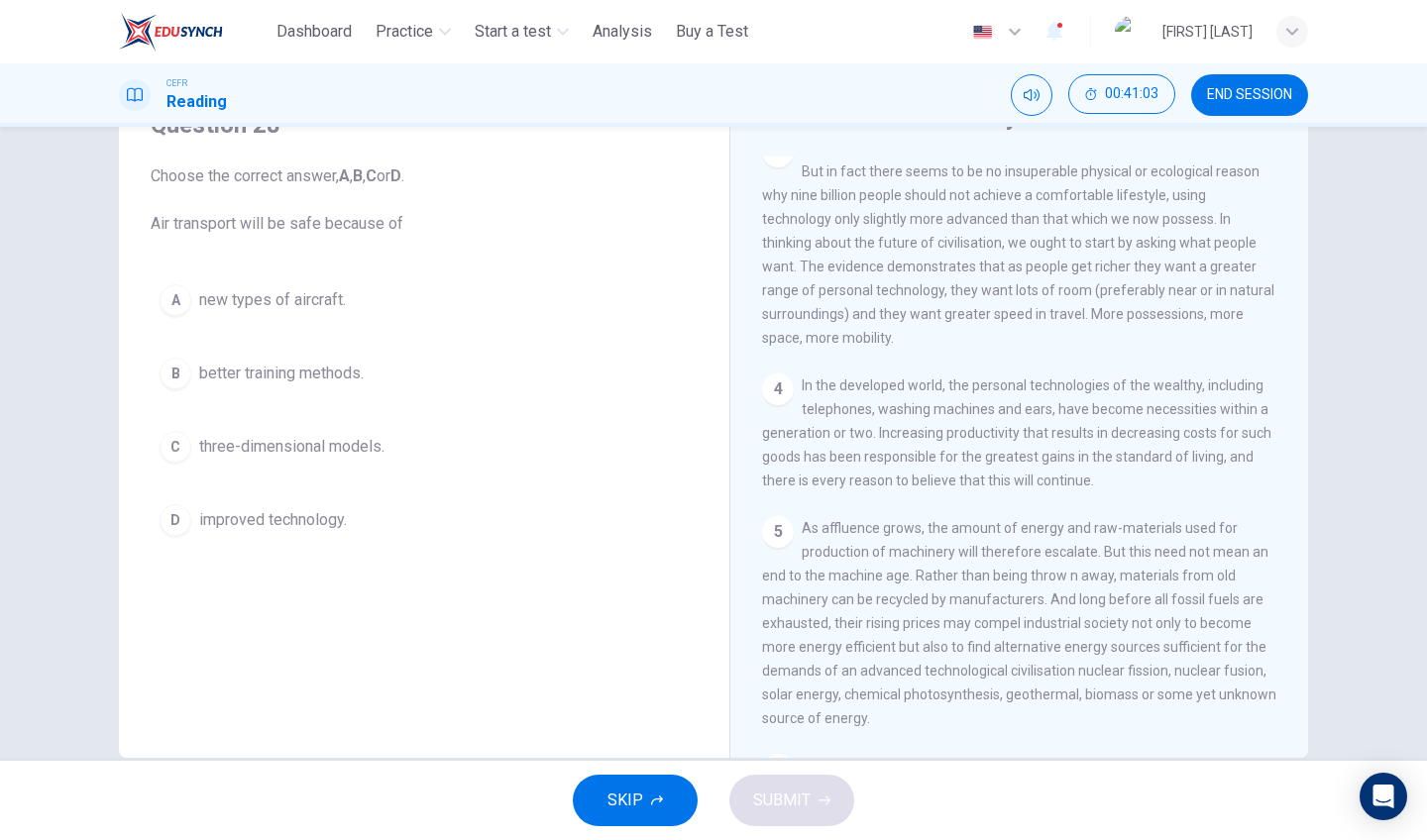 click on "D improved technology." at bounding box center [424, 520] 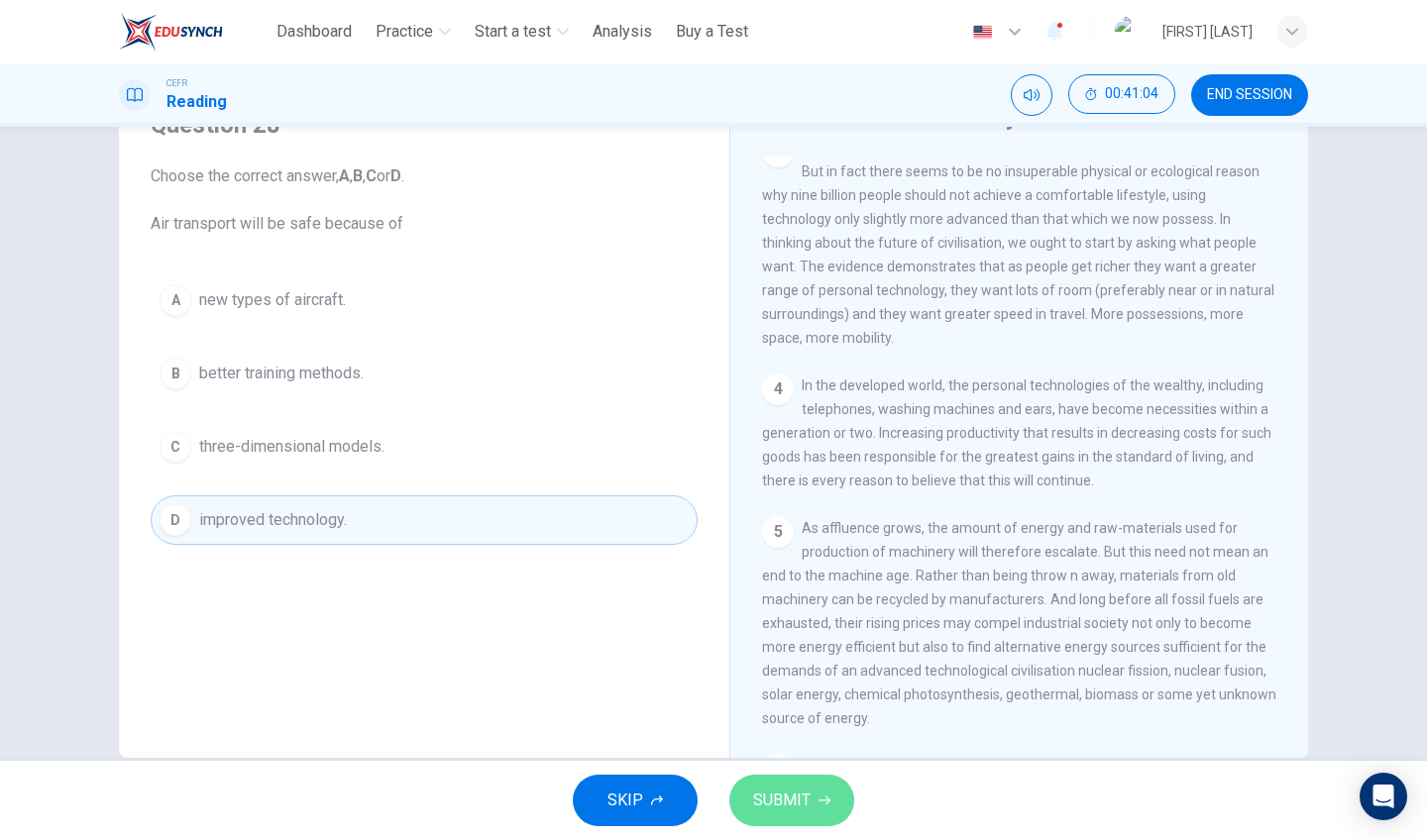 click at bounding box center [824, 800] 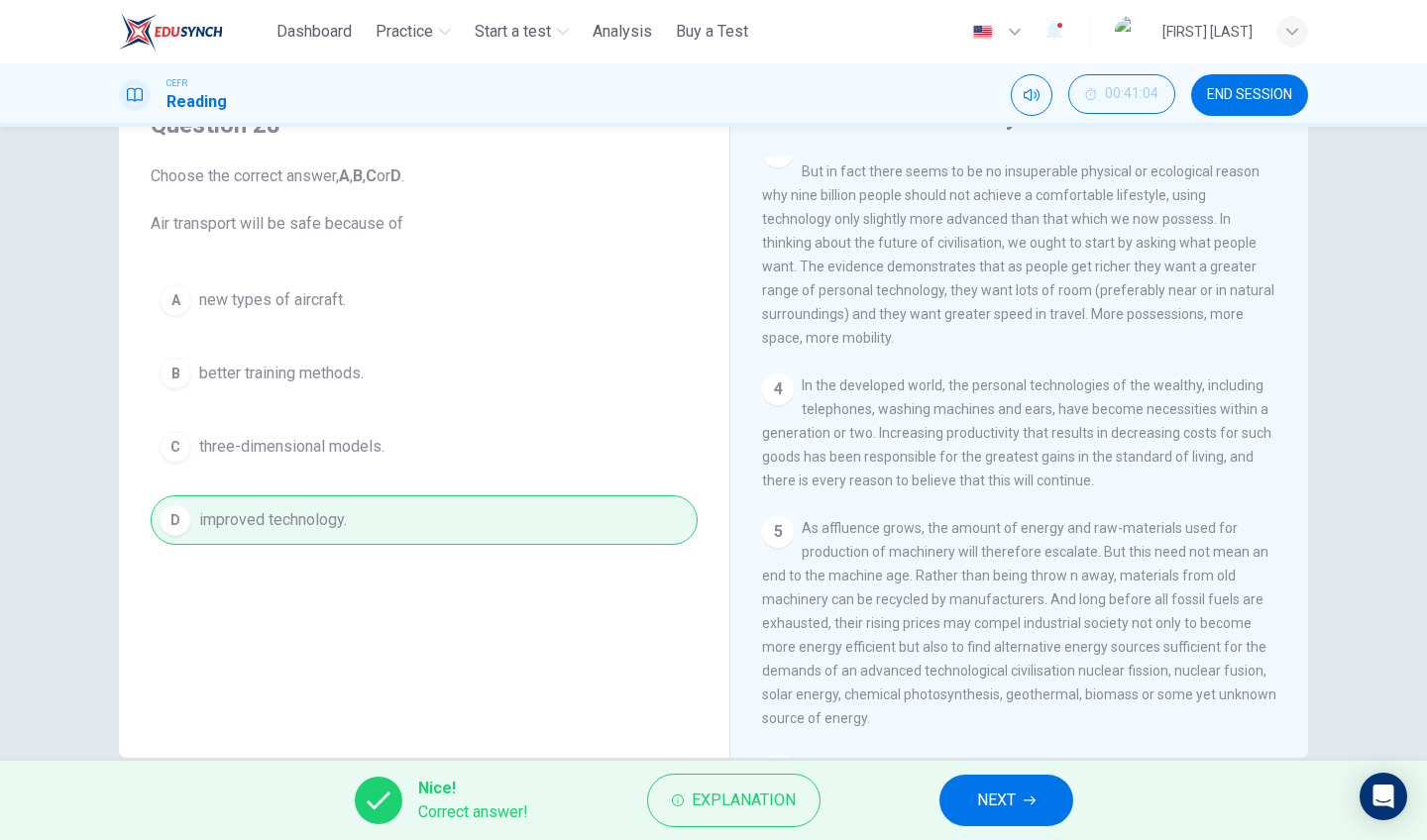 click on "NEXT" at bounding box center (996, 800) 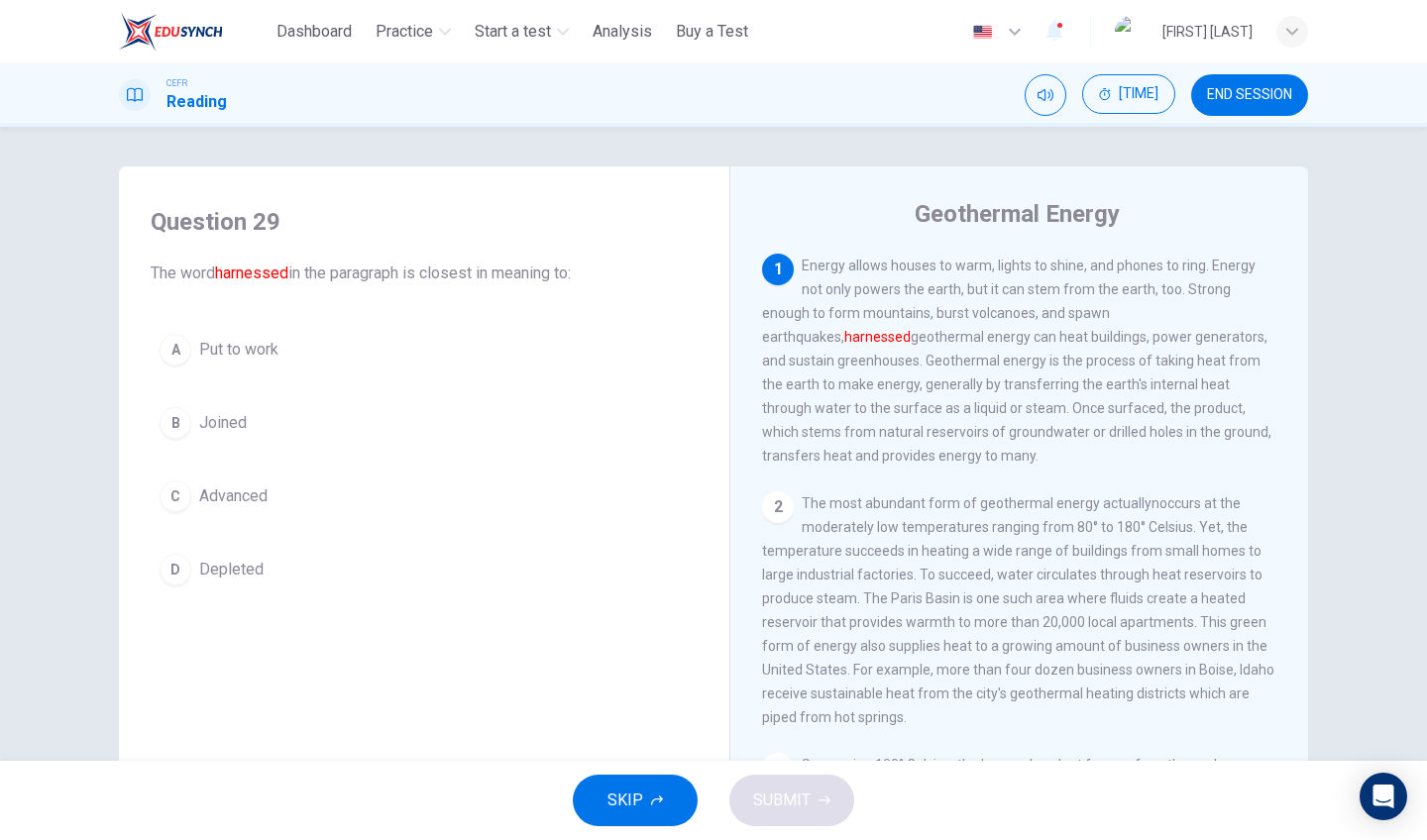 click on "C Advanced" at bounding box center (424, 496) 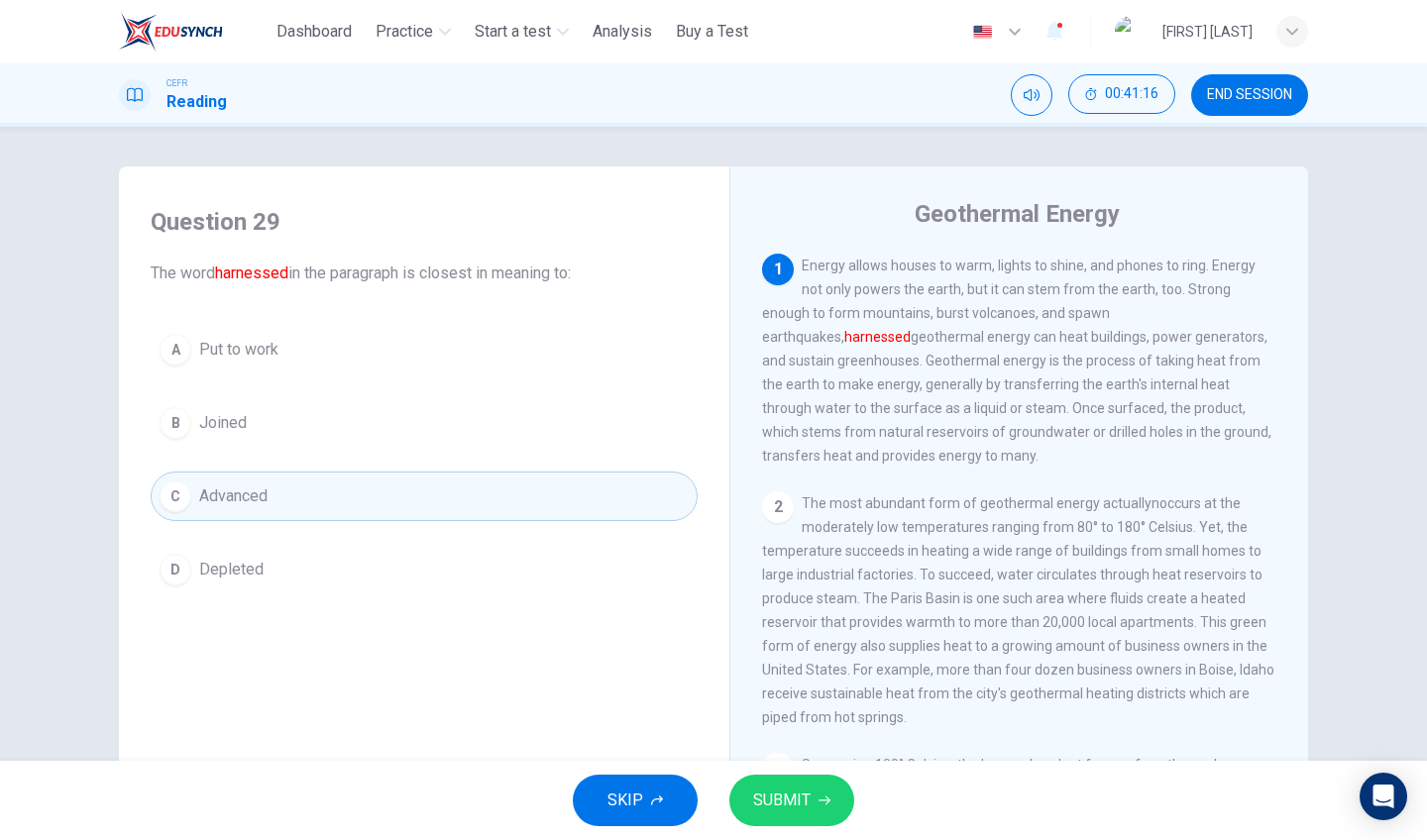 click on "SUBMIT" at bounding box center [792, 800] 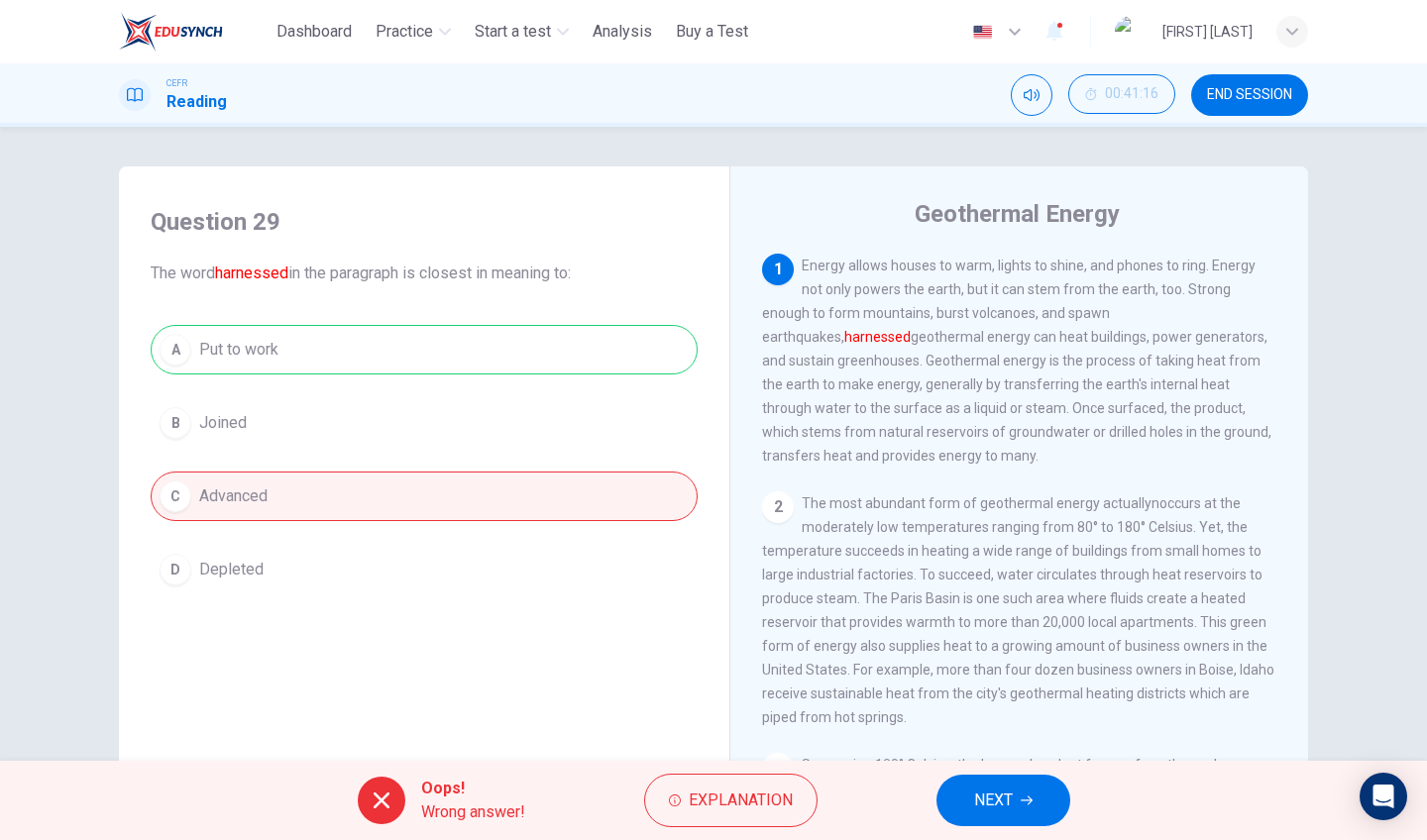 click on "NEXT" at bounding box center [1003, 800] 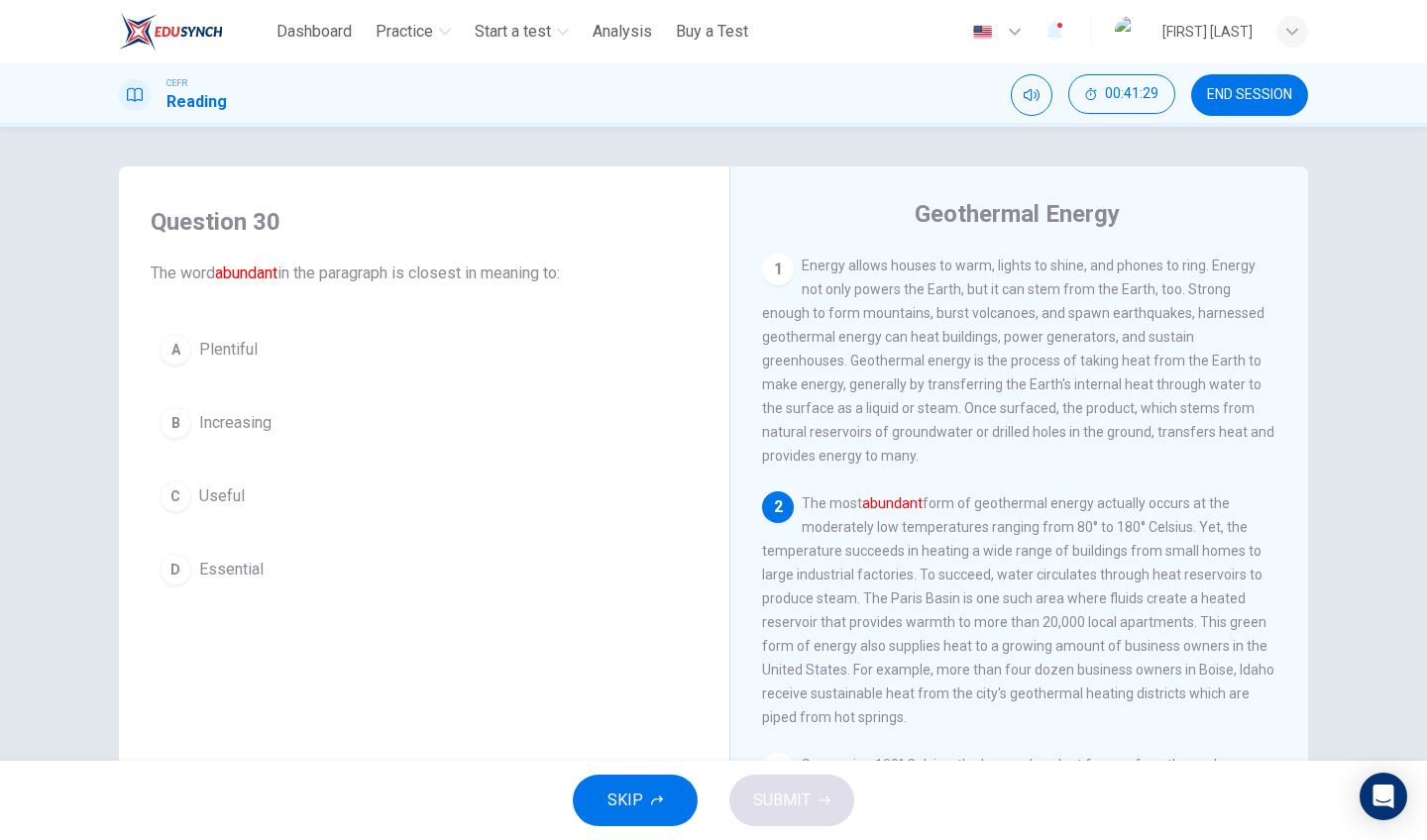 click on "D Essential" at bounding box center [424, 570] 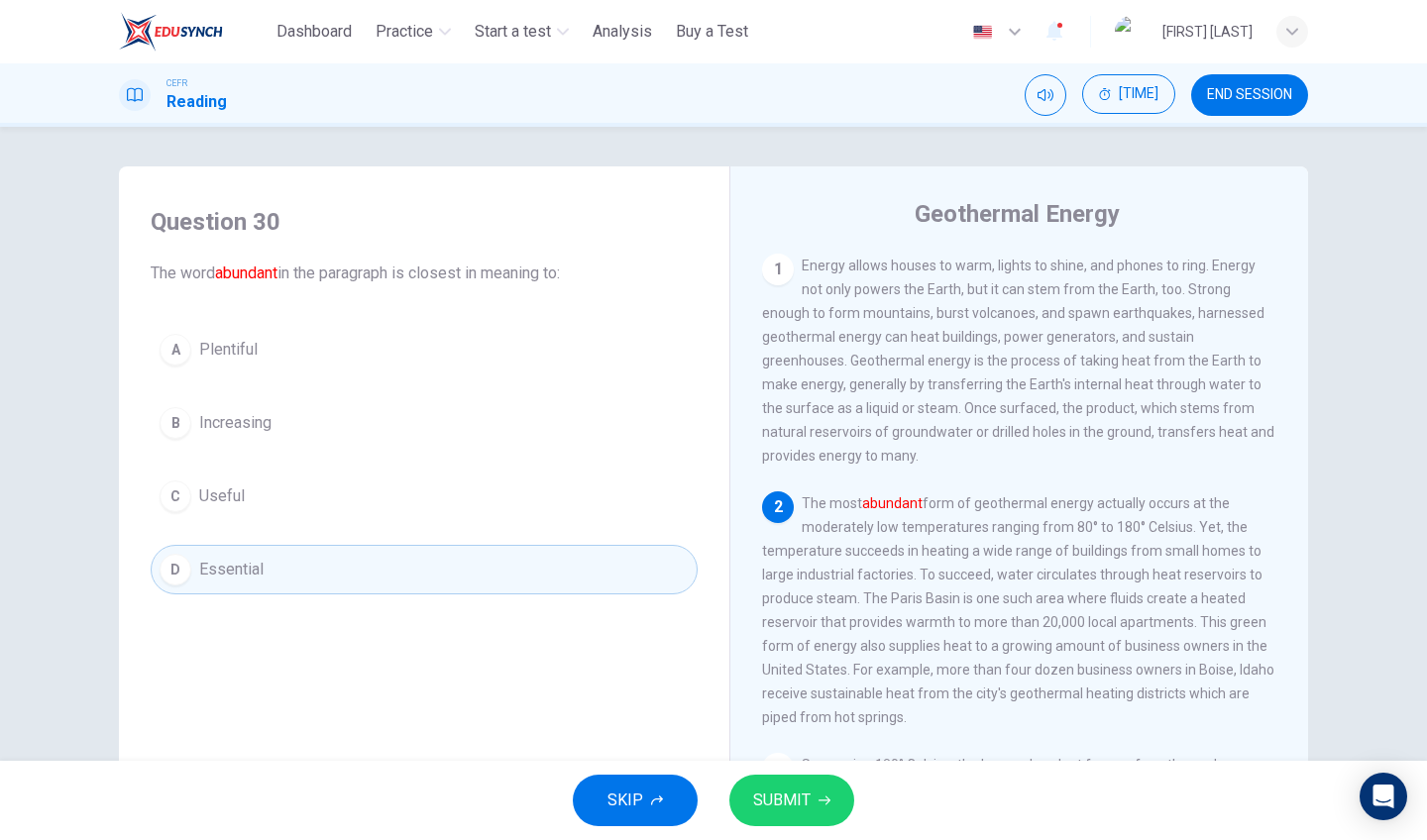 click on "SUBMIT" at bounding box center (782, 800) 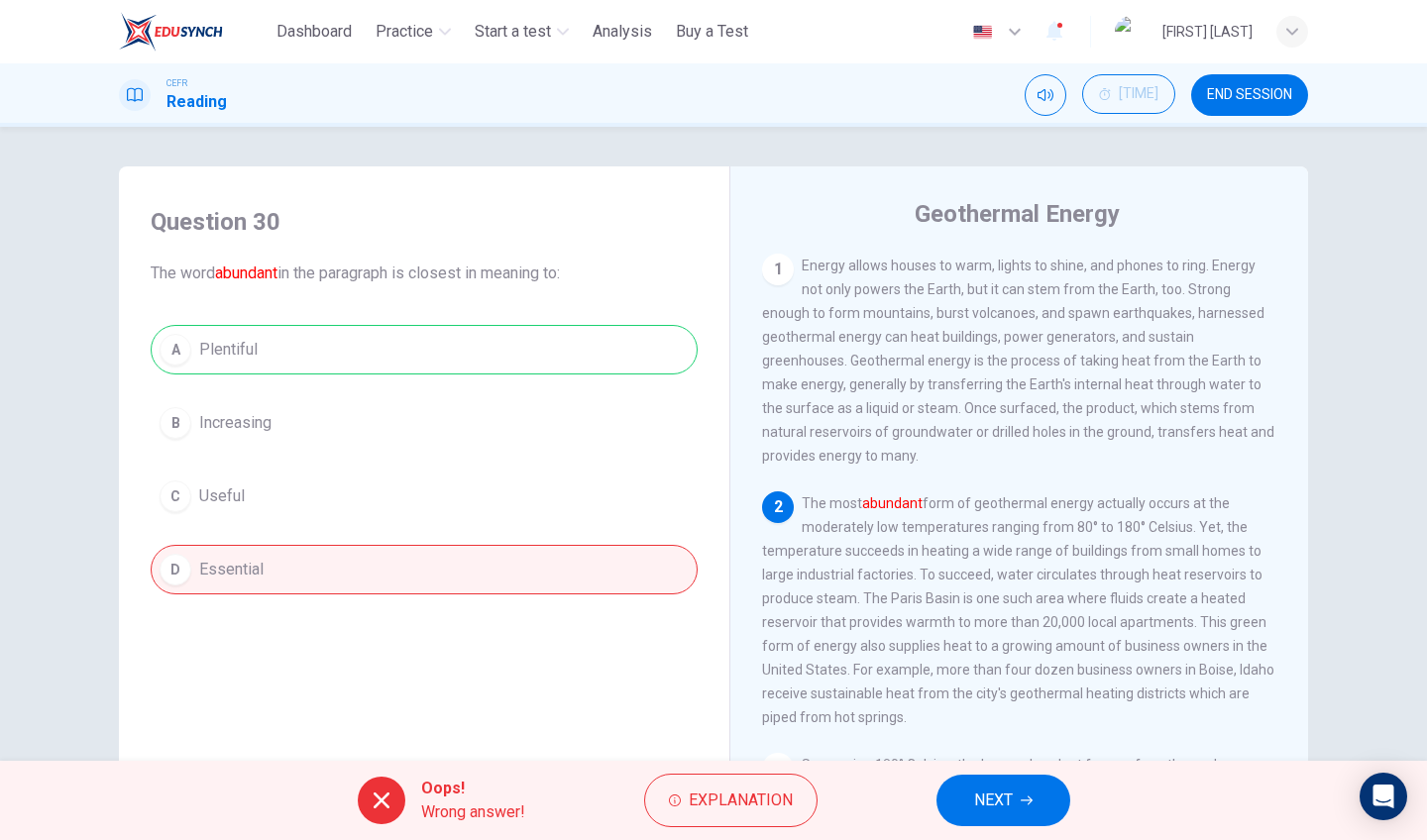 click on "NEXT" at bounding box center [1003, 800] 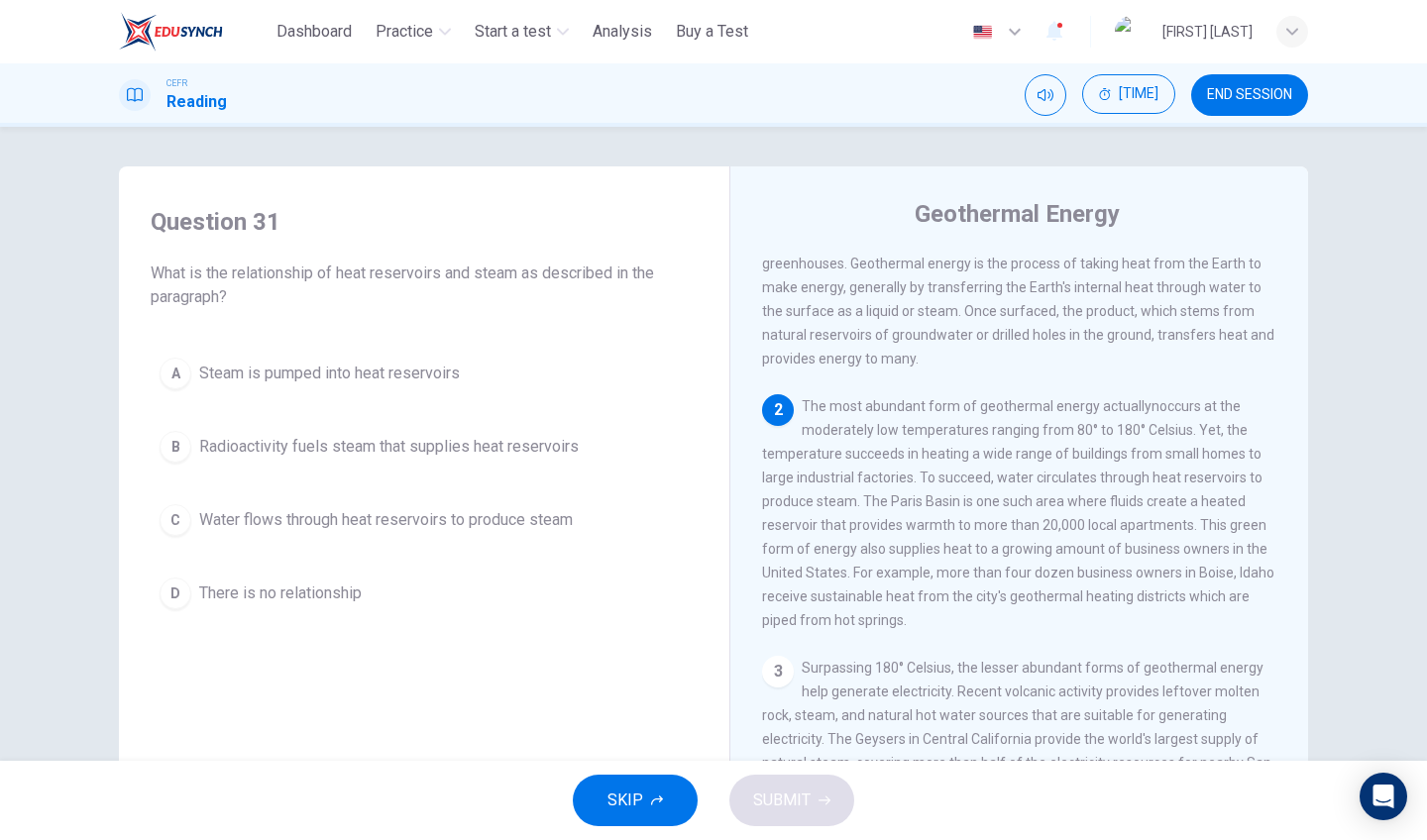 scroll, scrollTop: 95, scrollLeft: 0, axis: vertical 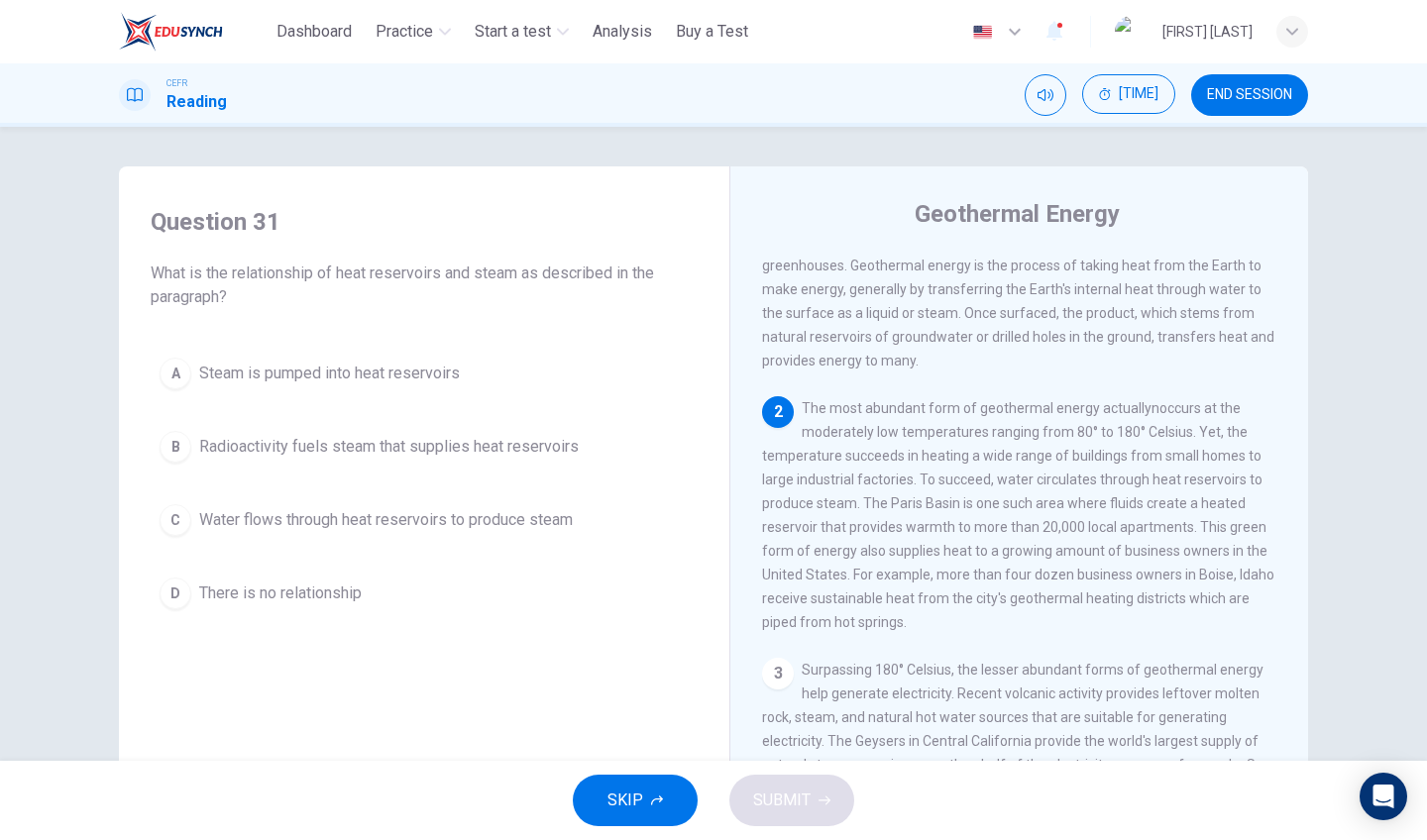 click on "Water flows through heat reservoirs to produce steam" at bounding box center [329, 373] 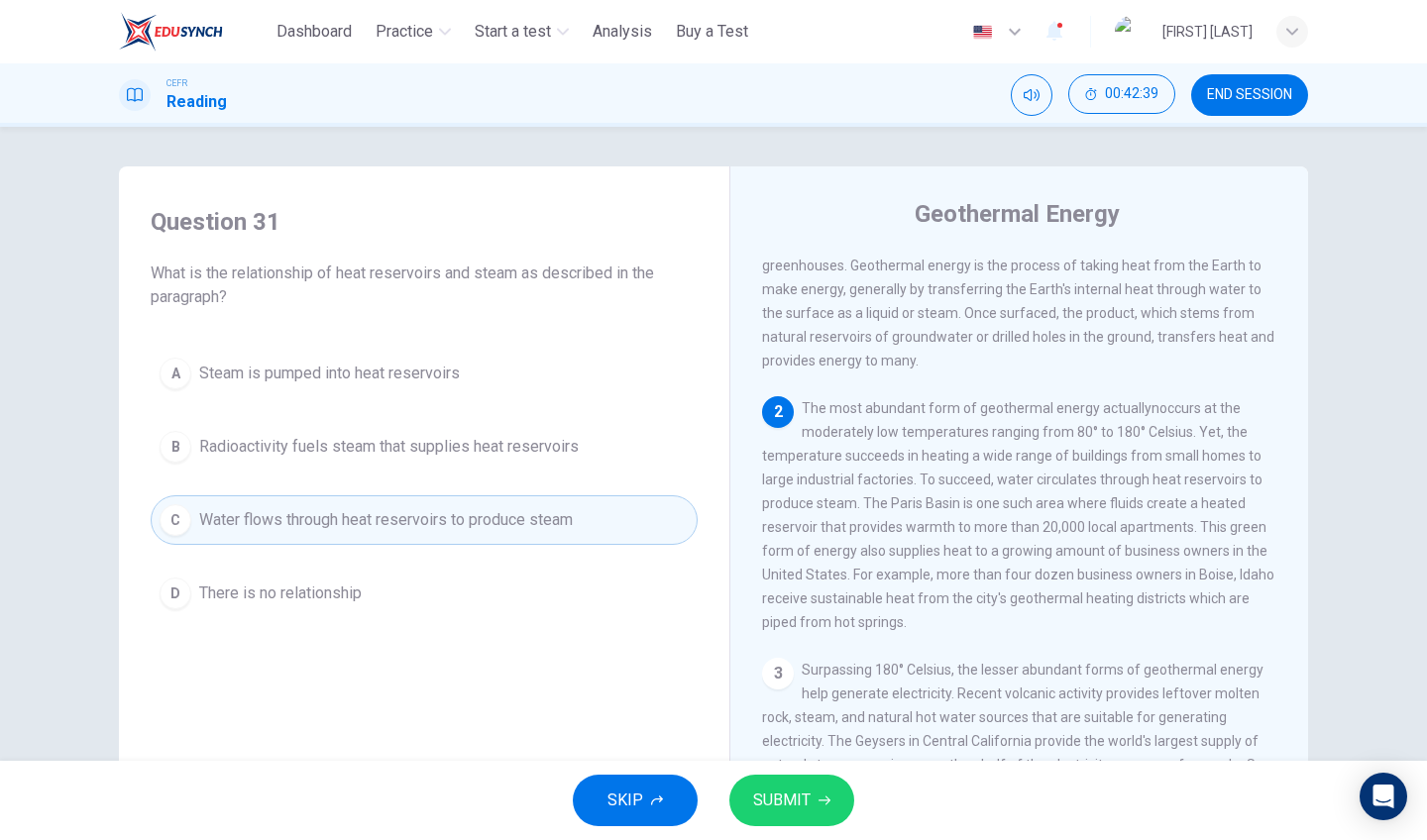 click on "SUBMIT" at bounding box center [792, 800] 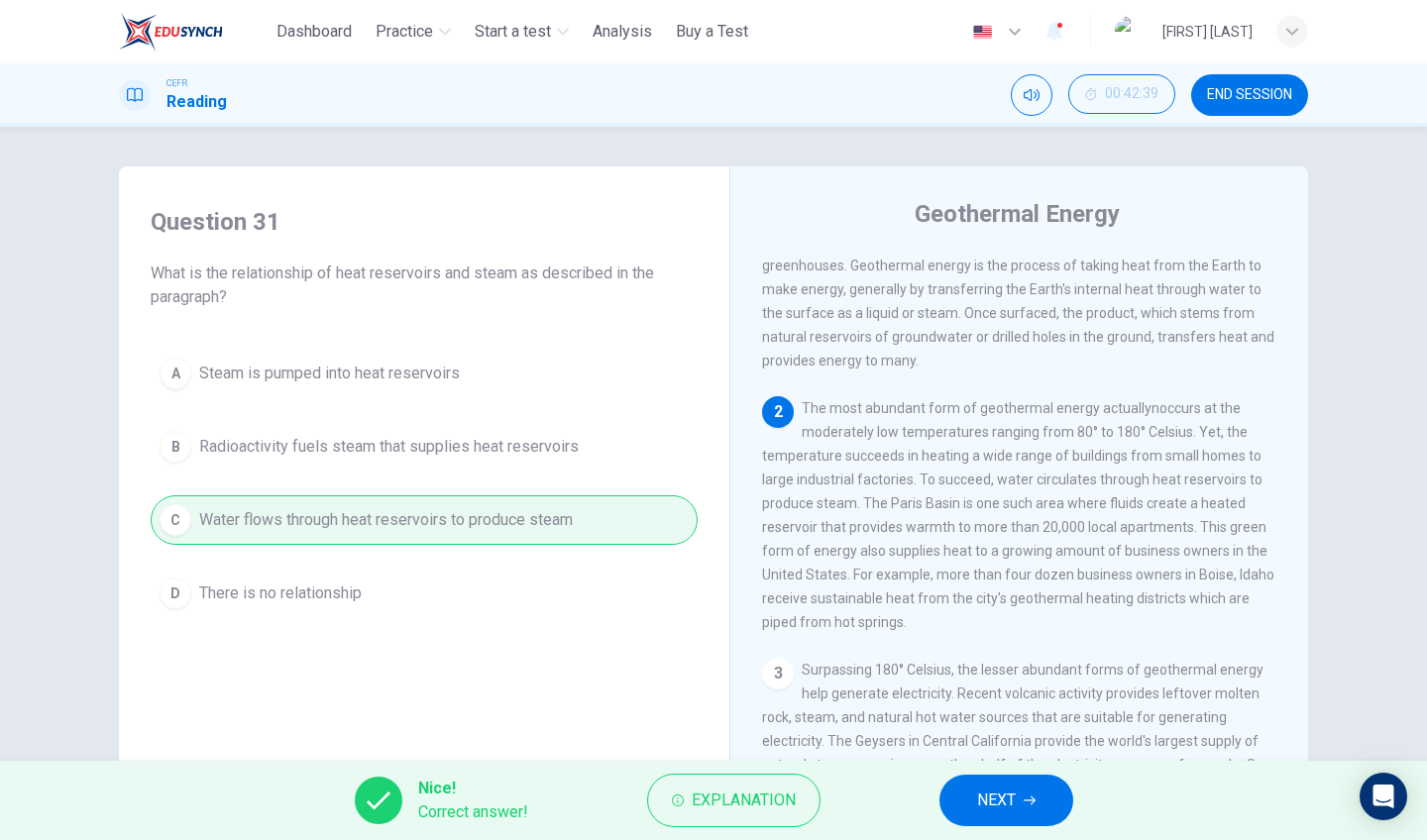 click on "NEXT" at bounding box center [1006, 800] 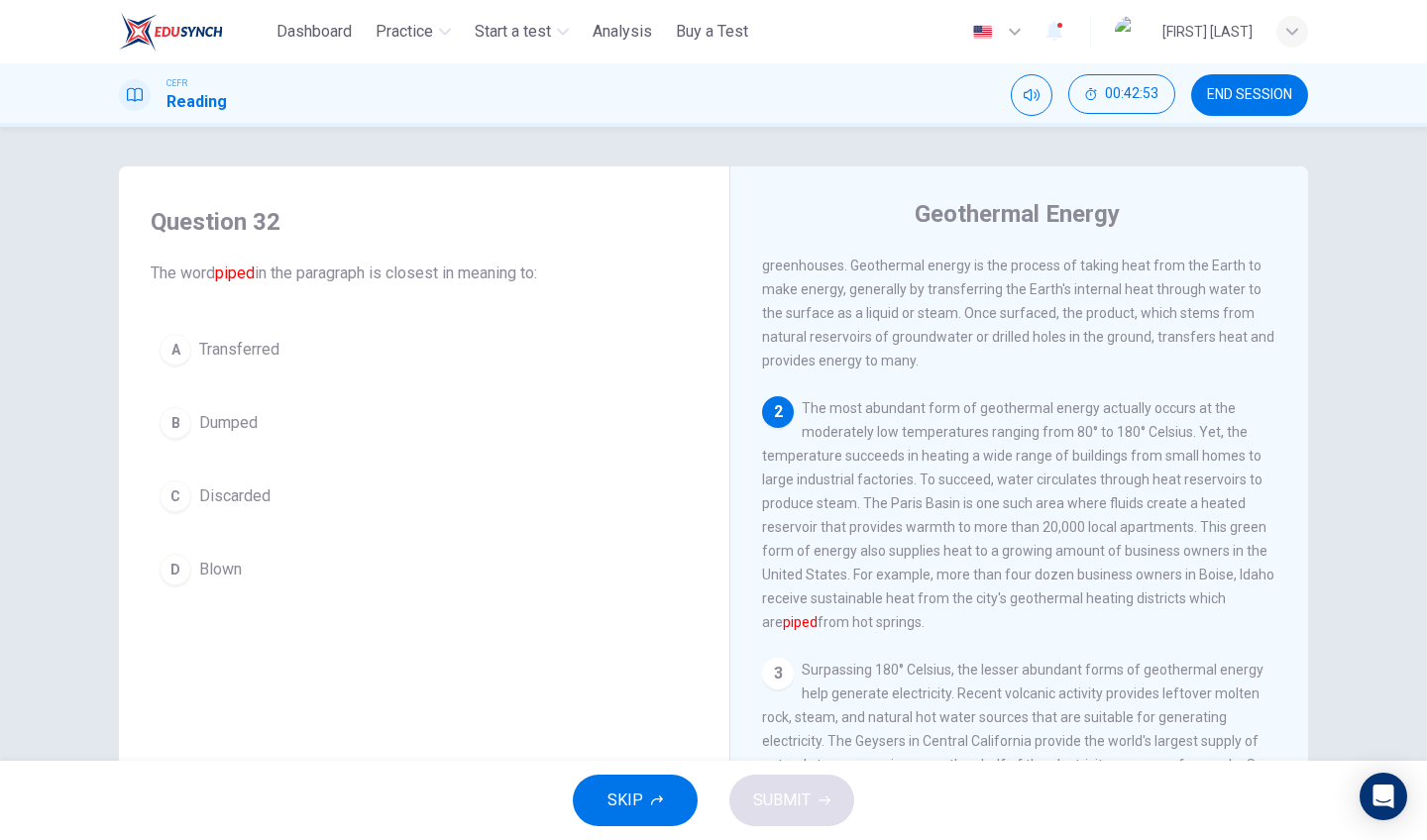 click on "A Transferred" at bounding box center (424, 350) 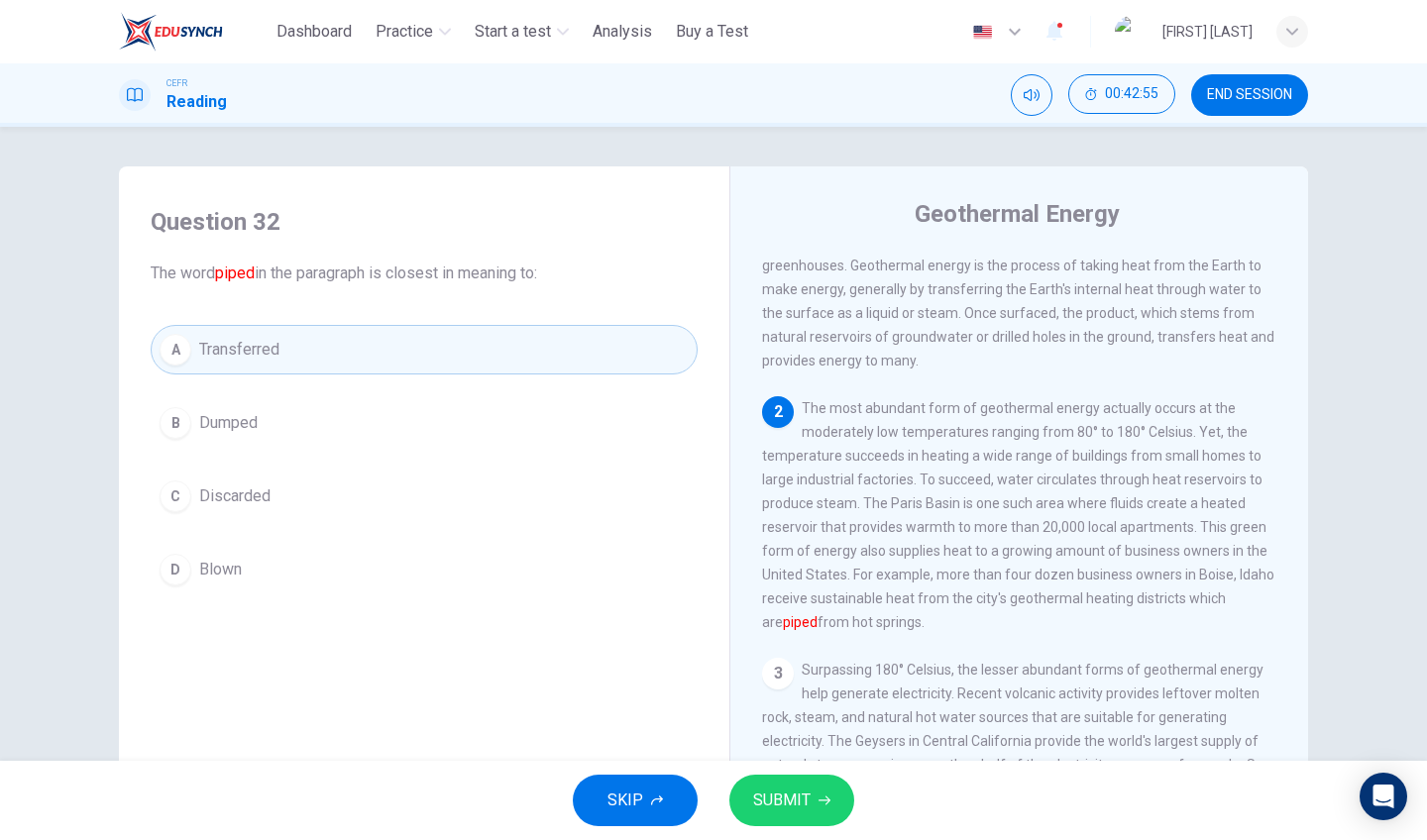 click on "SKIP SUBMIT" at bounding box center [714, 800] 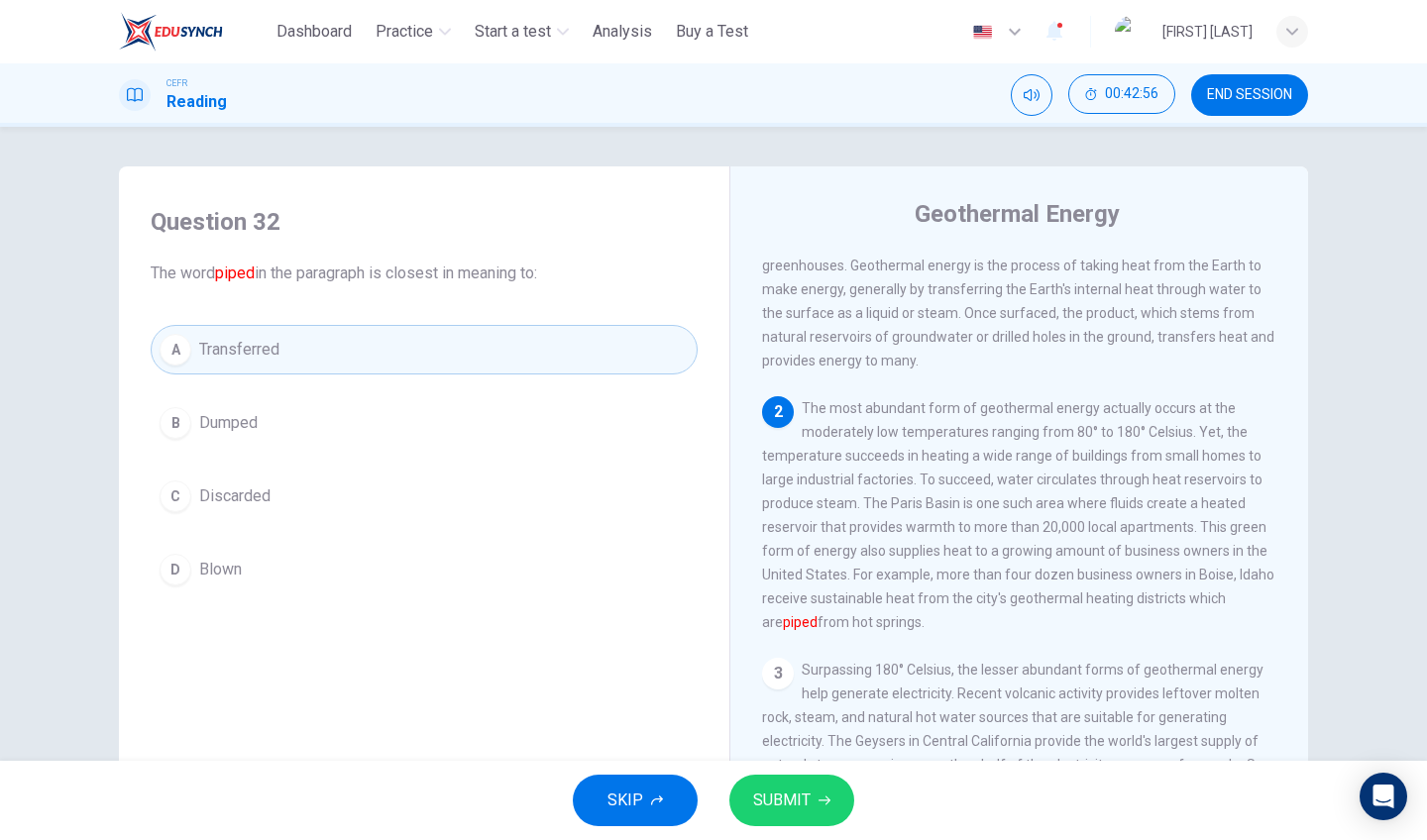 click on "SUBMIT" at bounding box center [792, 800] 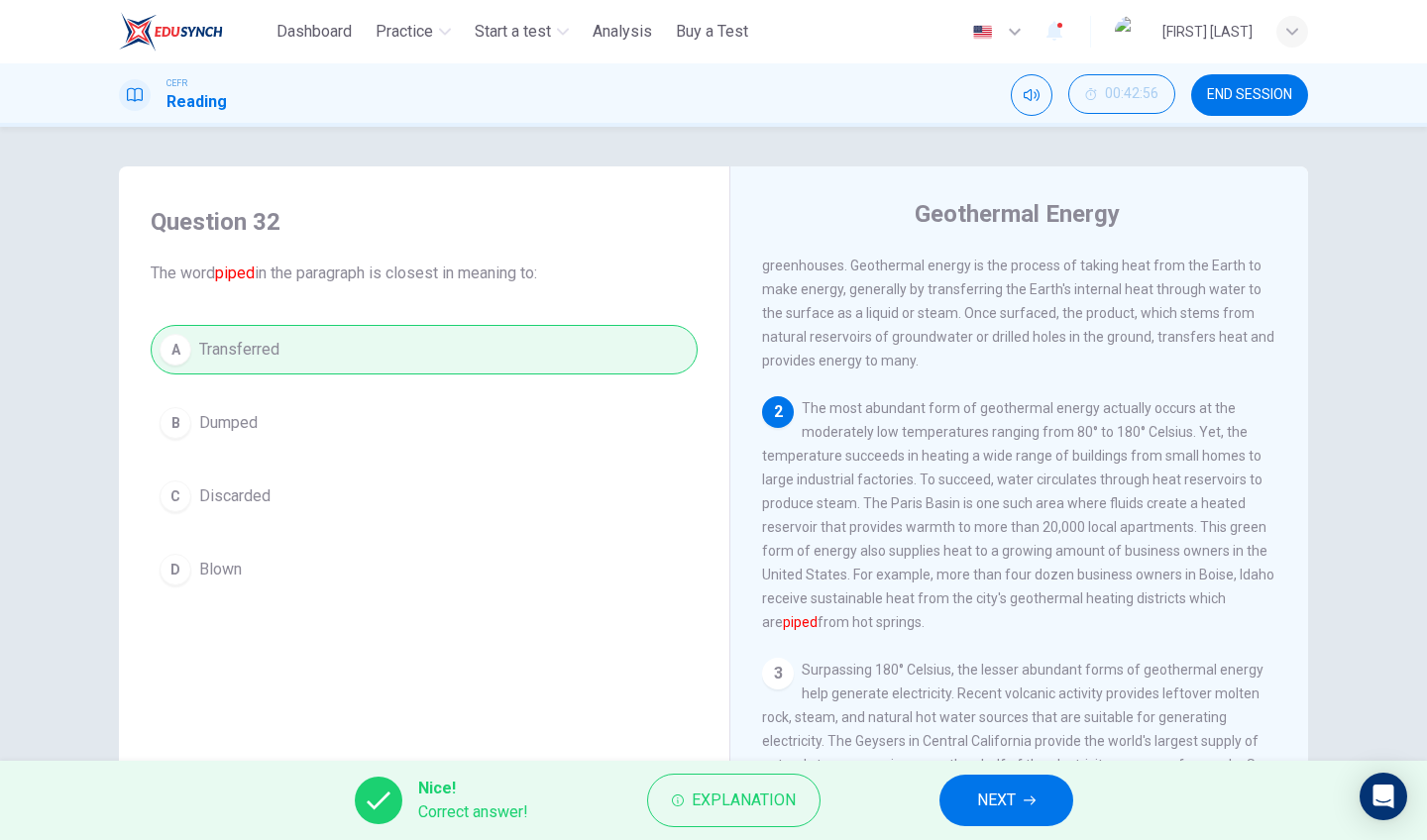 click on "NEXT" at bounding box center (1006, 800) 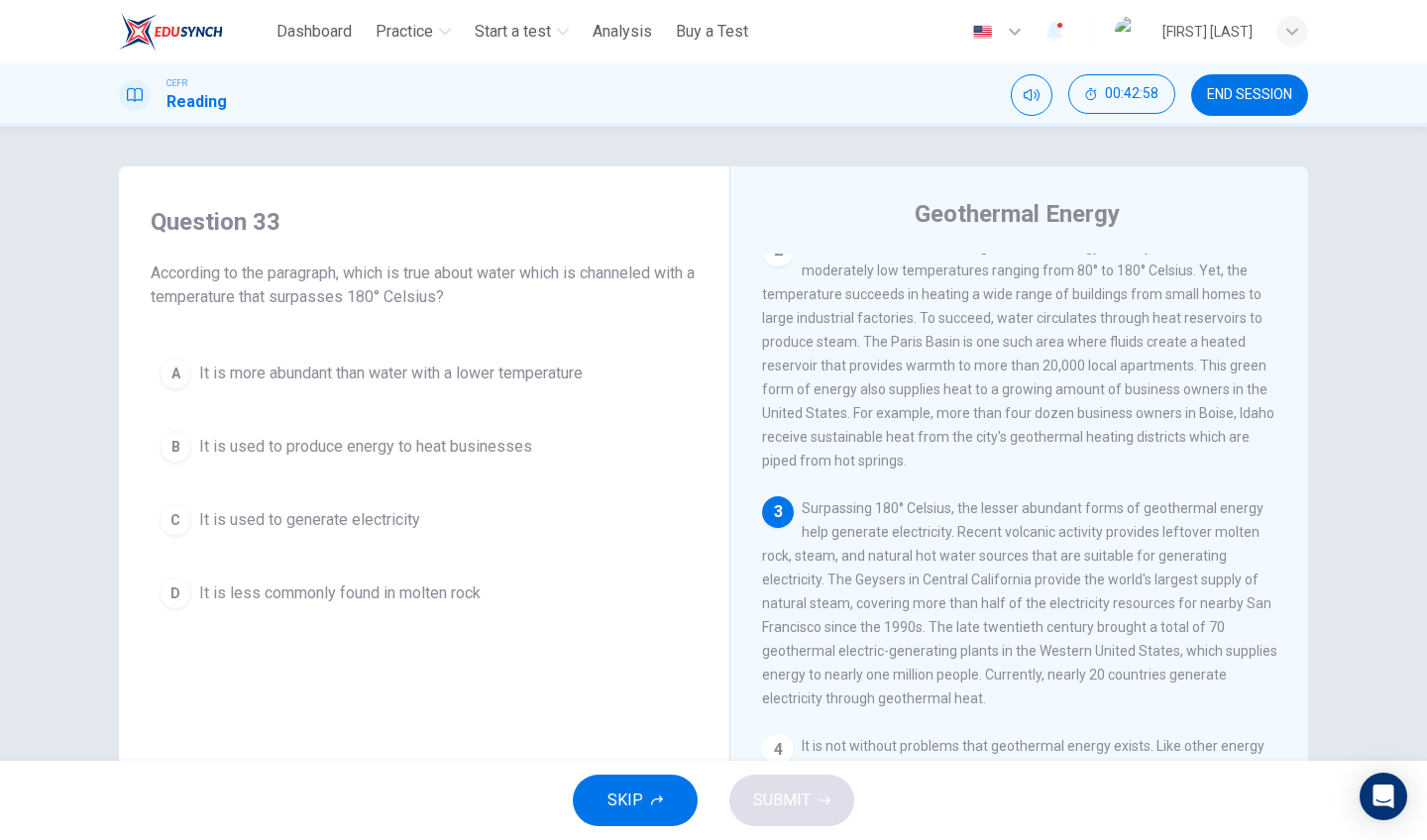 scroll, scrollTop: 264, scrollLeft: 0, axis: vertical 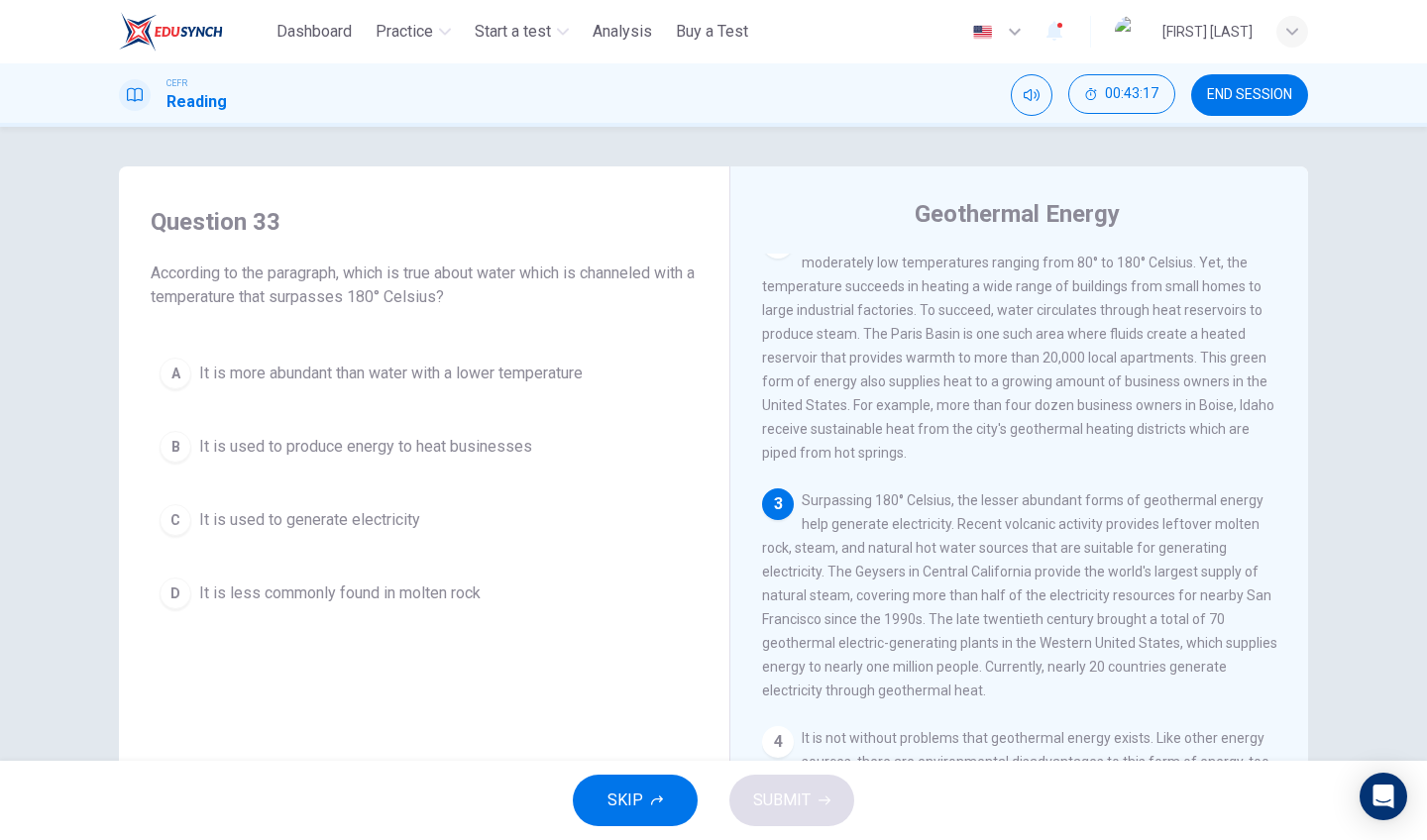 click on "A It is more abundant than water with a lower temperature B It is used to produce energy to heat businesses C It is used to generate electricity D It is less commonly found in molten rock" at bounding box center [424, 483] 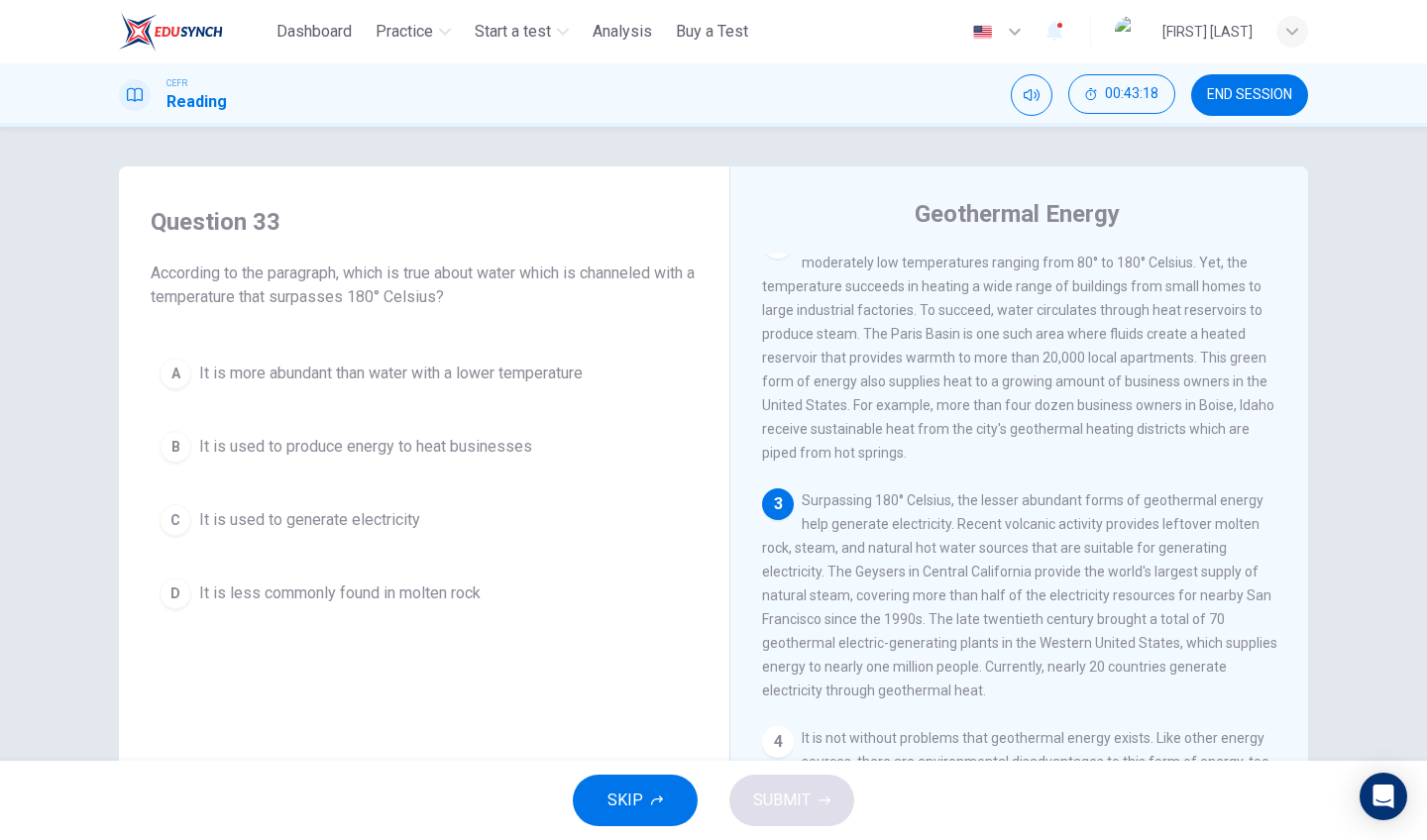 click on "C It is used to generate electricity" at bounding box center (424, 520) 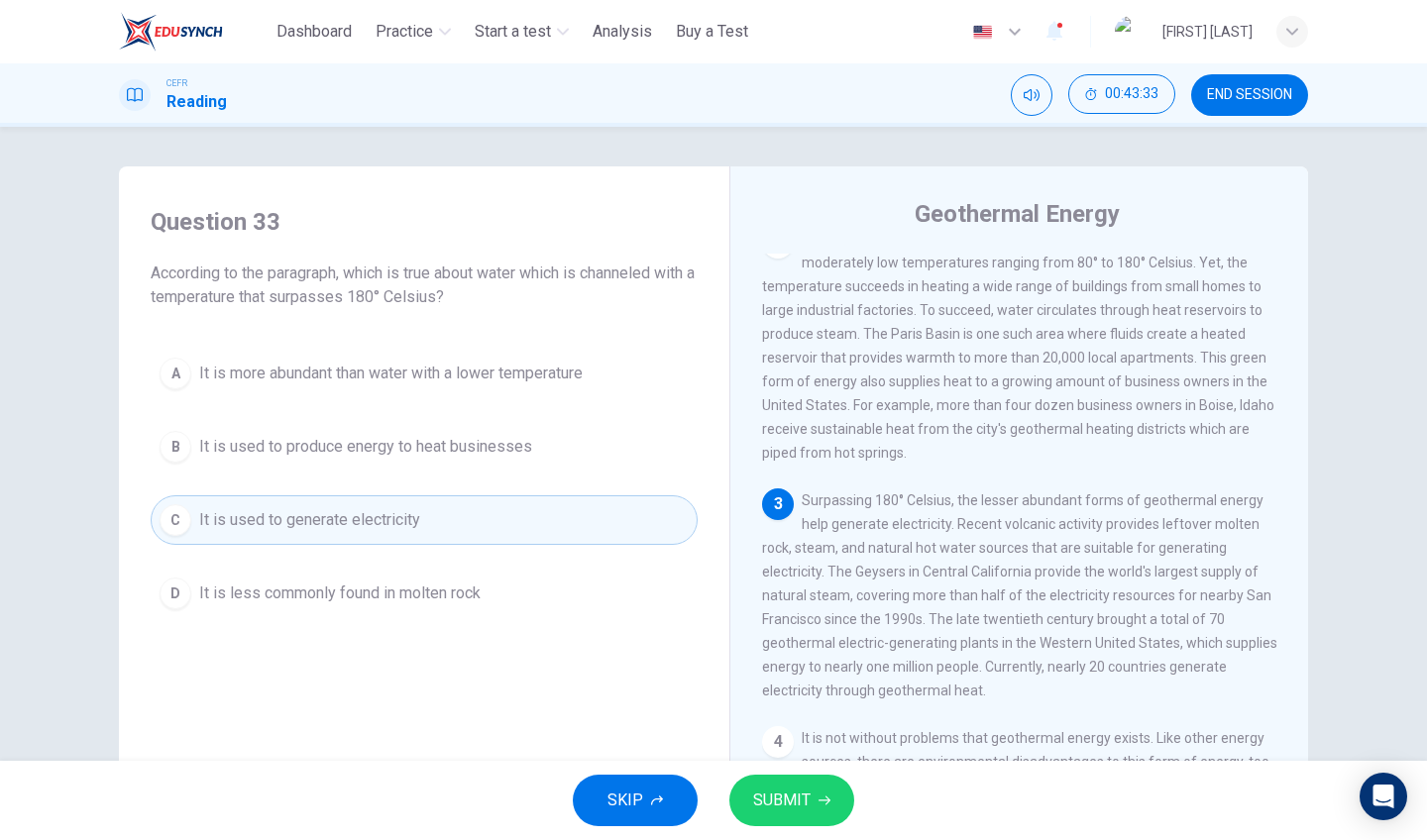 click on "SUBMIT" at bounding box center [792, 800] 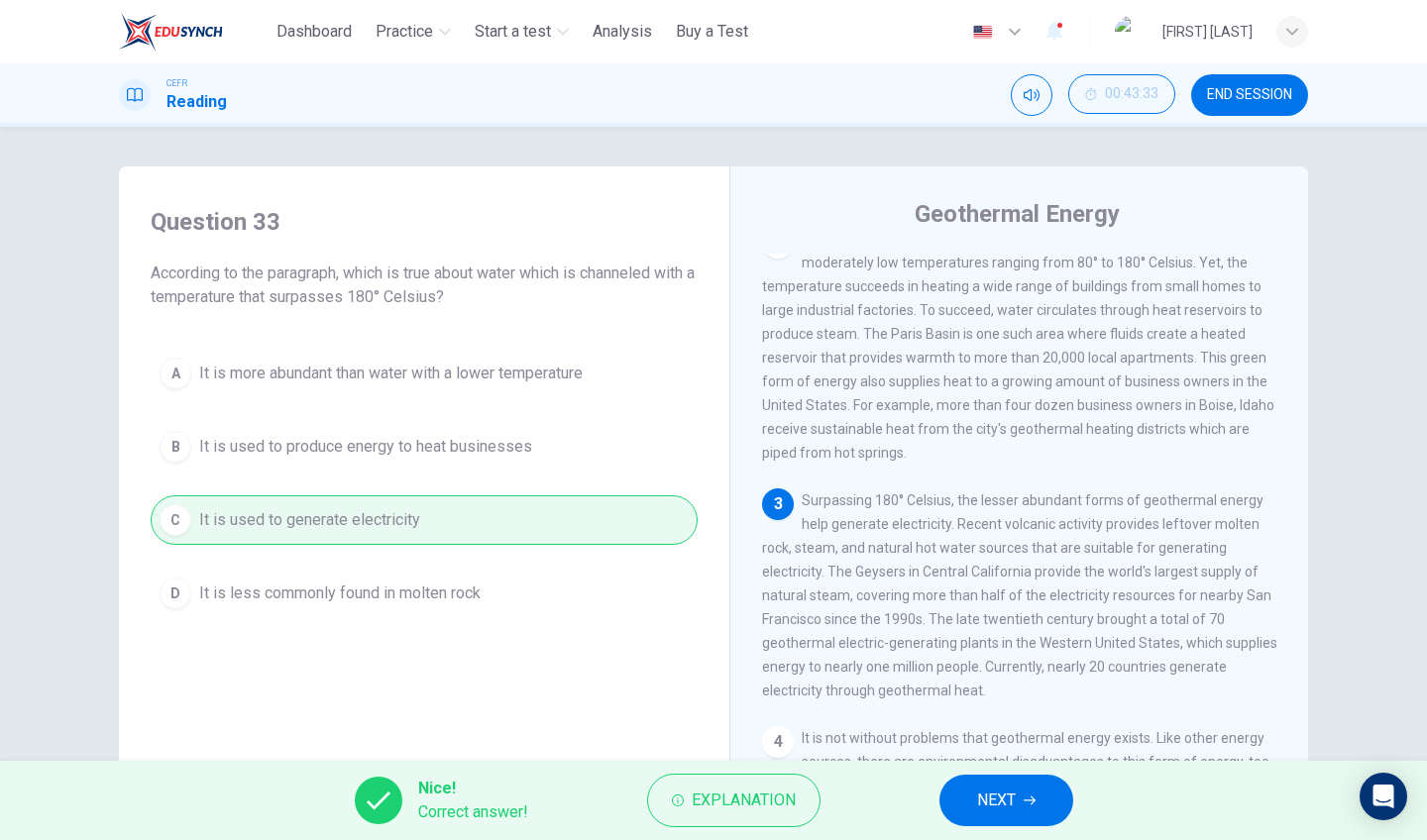 click on "Nice! Correct answer! Explanation NEXT" at bounding box center [714, 800] 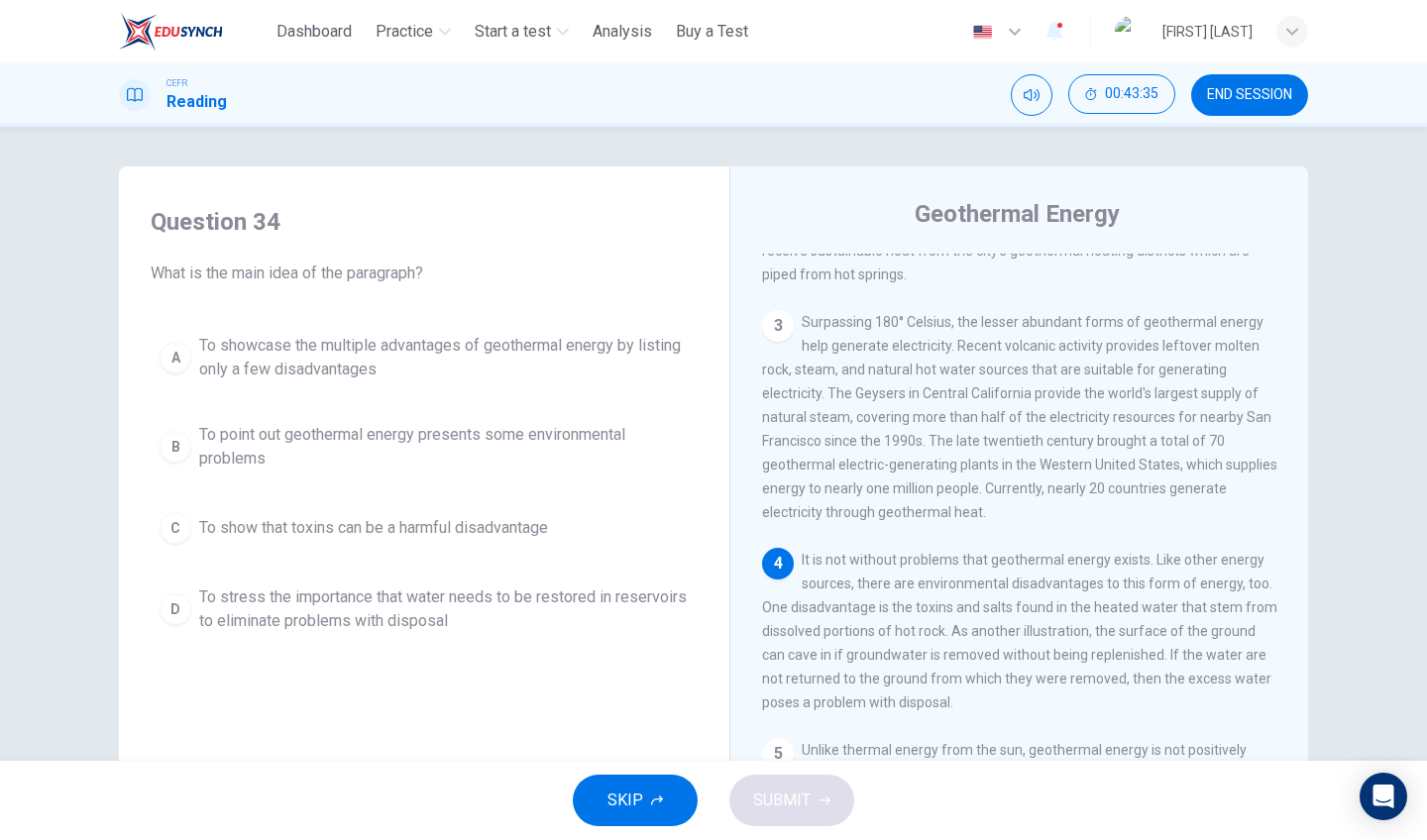 scroll, scrollTop: 465, scrollLeft: 0, axis: vertical 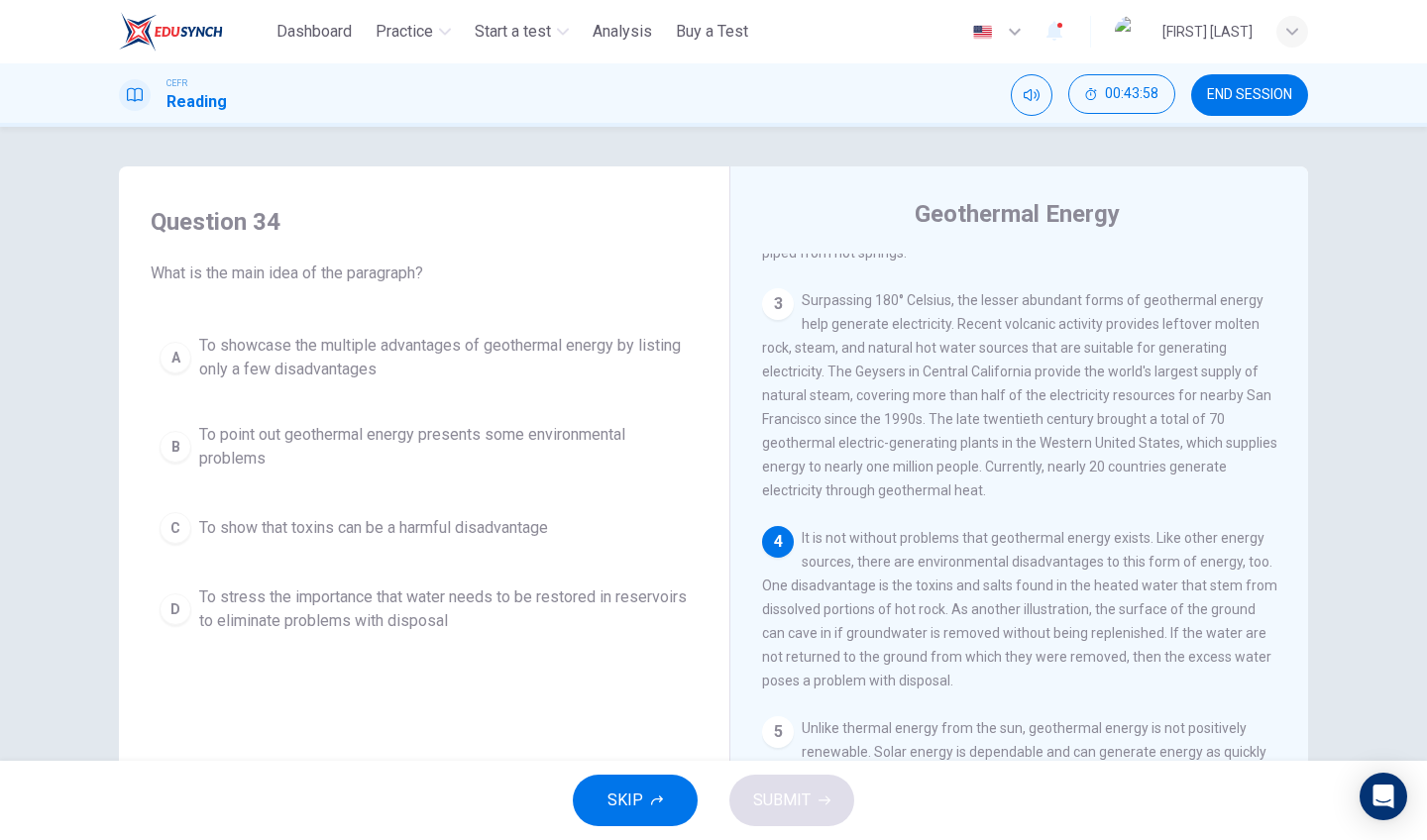 click on "A To showcase the multiple advantages of geothermal energy by listing only a few disadvantages" at bounding box center [424, 358] 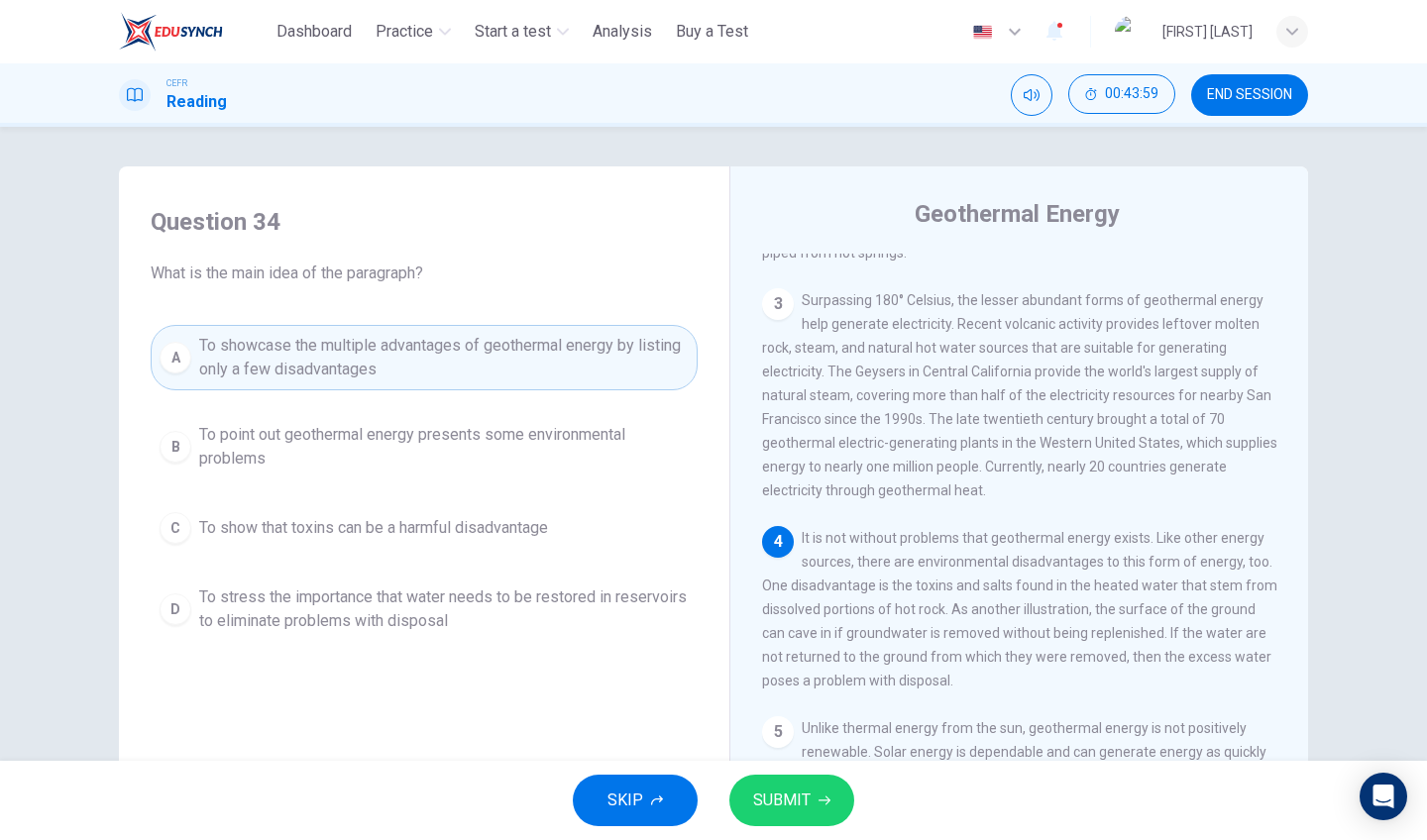click on "SUBMIT" at bounding box center [782, 800] 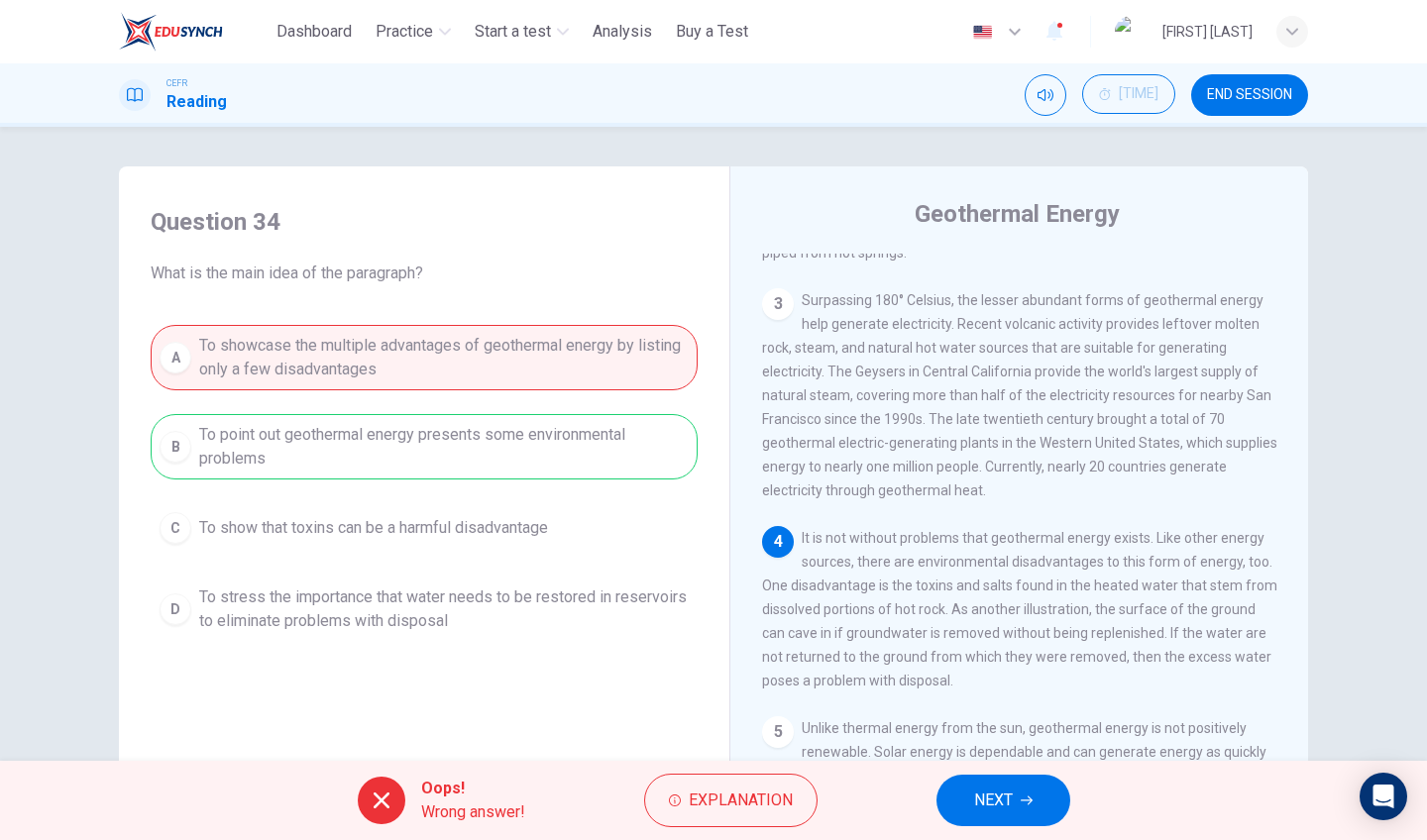 click on "NEXT" at bounding box center [1003, 800] 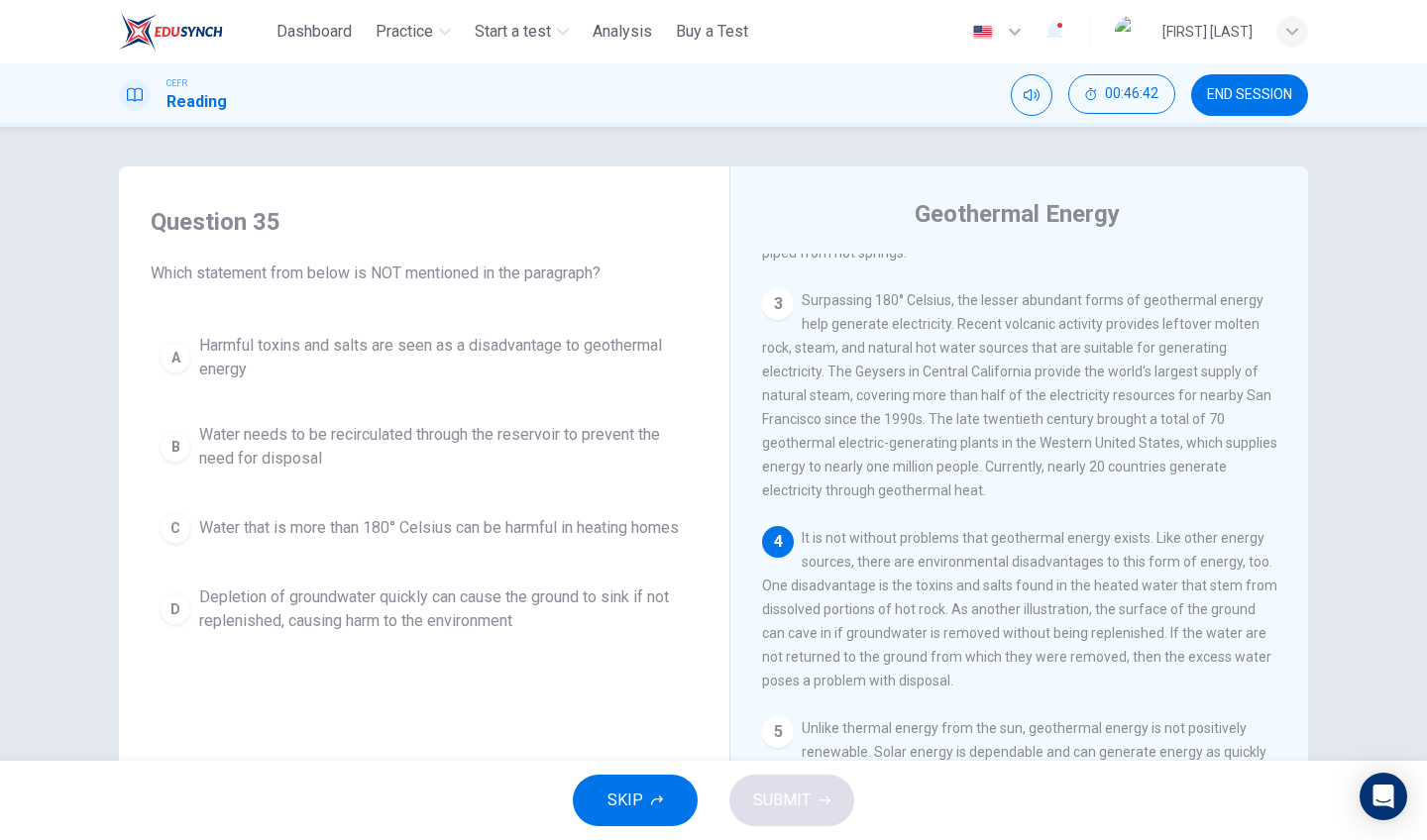 click on "Depletion of groundwater quickly can cause the ground to sink if not replenished, causing harm to the environment" at bounding box center [444, 358] 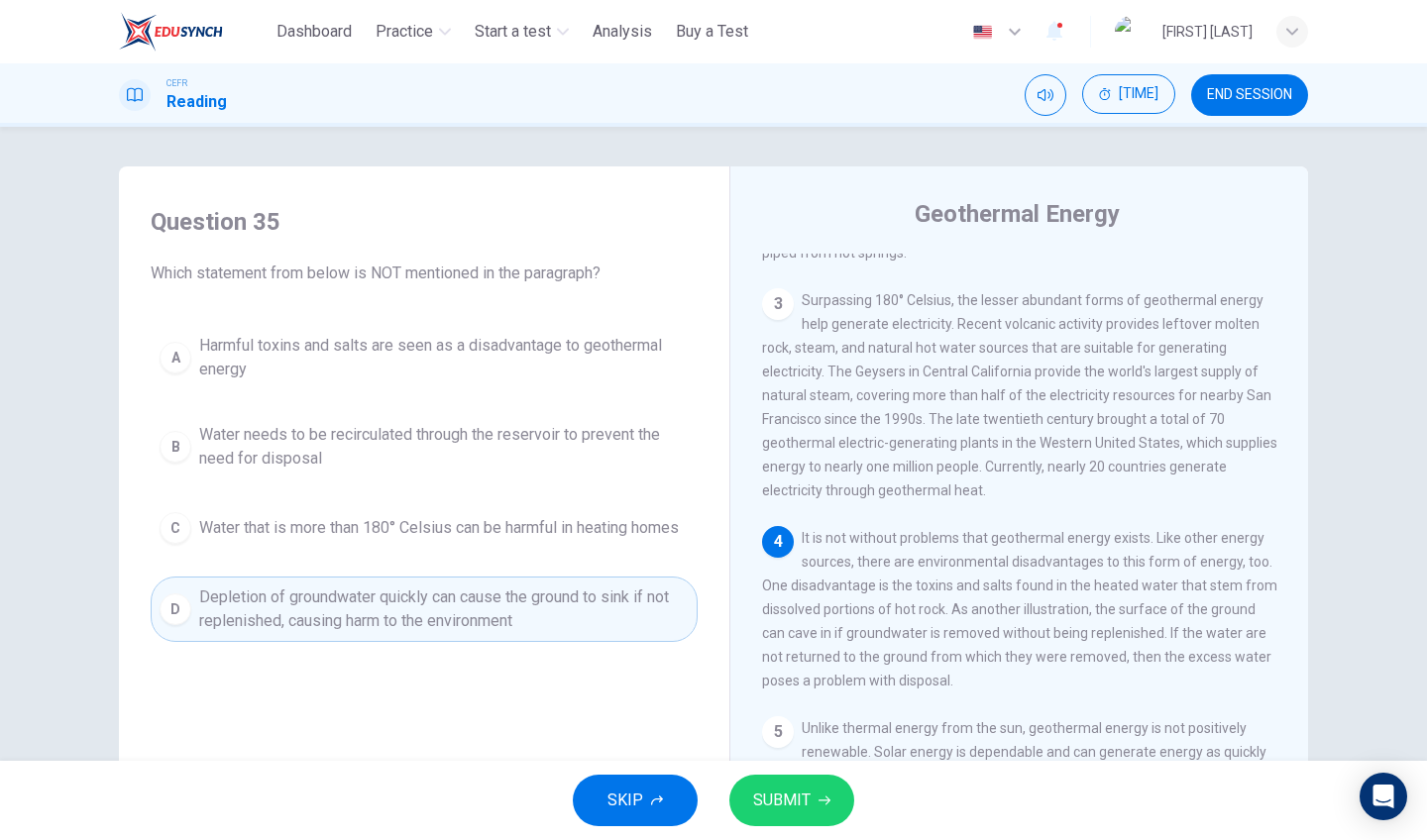 click on "A Harmful toxins and salts are seen as a disadvantage to geothermal energy B Water needs to be recirculated through the reservoir to prevent the need for disposal C Water that is more than [NUMBER]° Celsius can be harmful in heating homes D Depletion of groundwater quickly can cause the ground to sink if not replenished, causing harm to the environment" at bounding box center [424, 483] 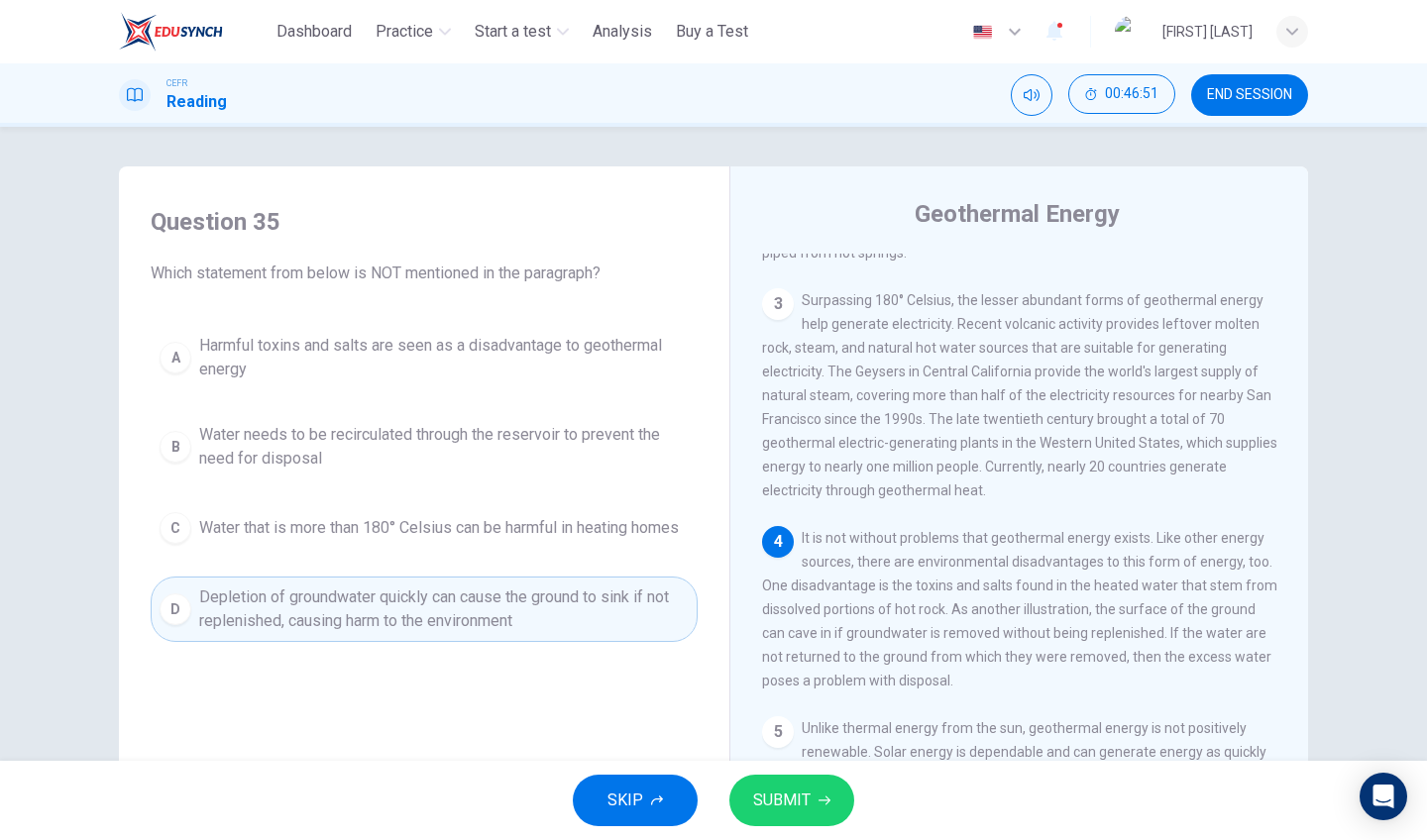 click on "Water that is more than 180° Celsius can be harmful in heating homes" at bounding box center (444, 358) 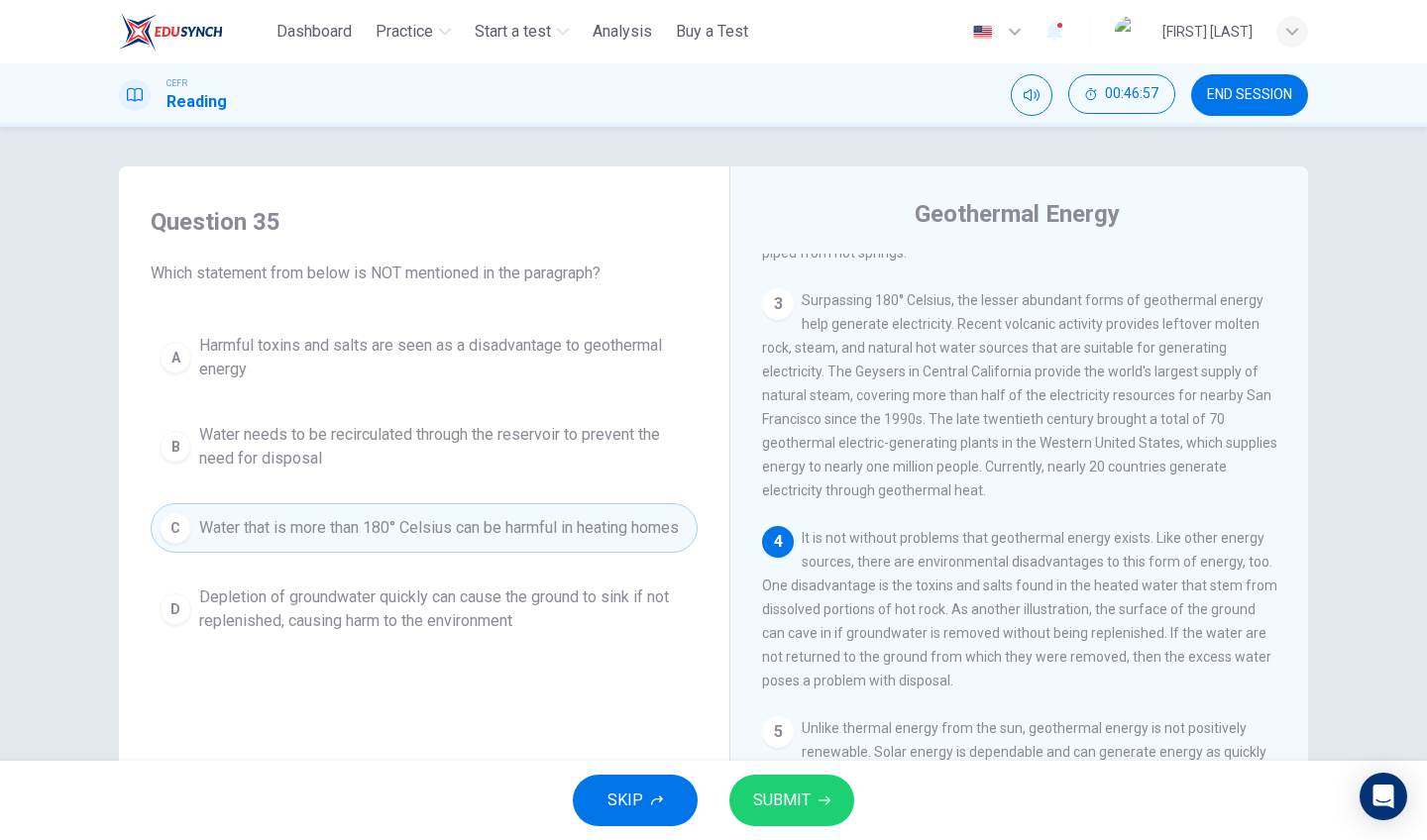 click on "SUBMIT" at bounding box center [782, 800] 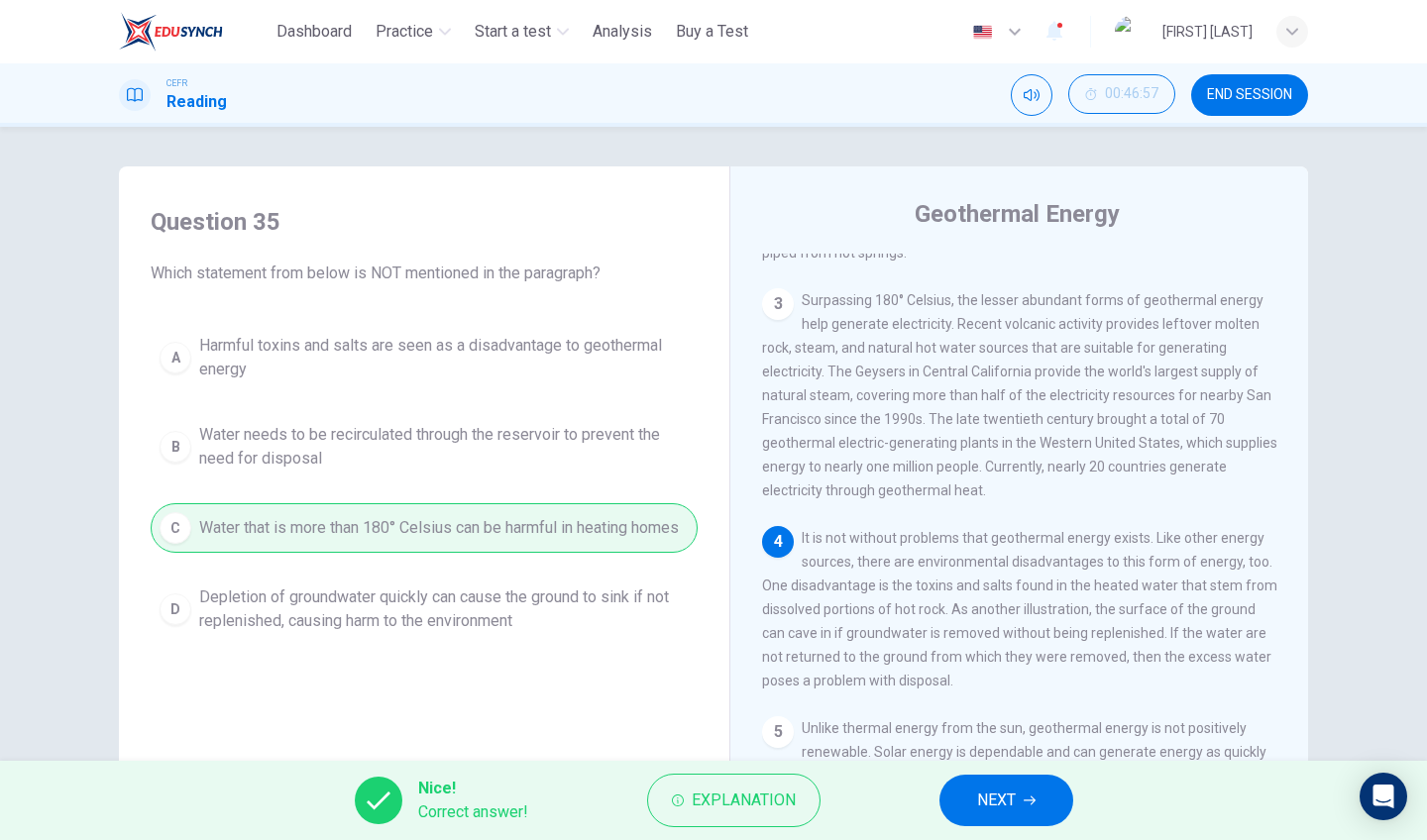 click on "NEXT" at bounding box center [1006, 800] 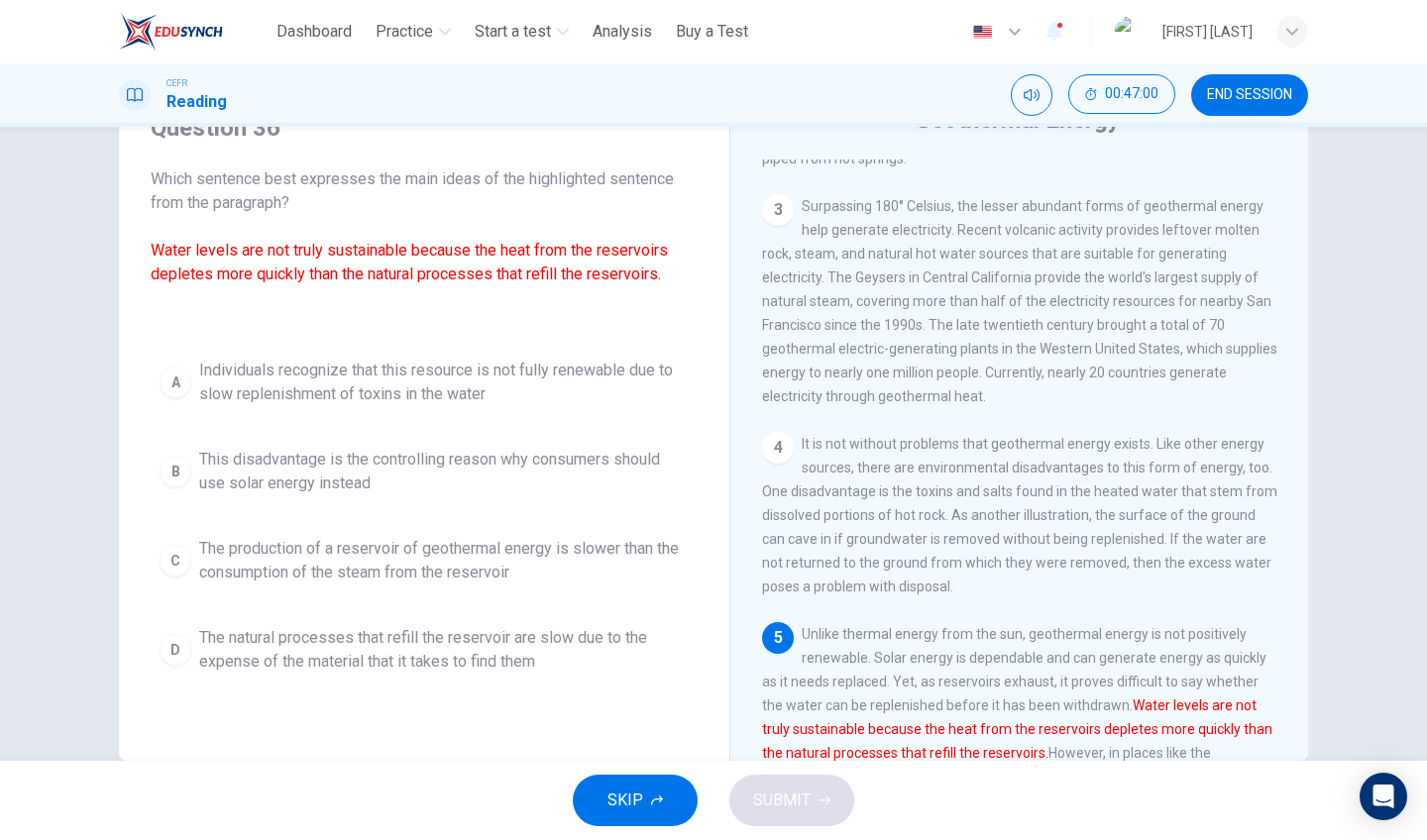 scroll, scrollTop: 97, scrollLeft: 0, axis: vertical 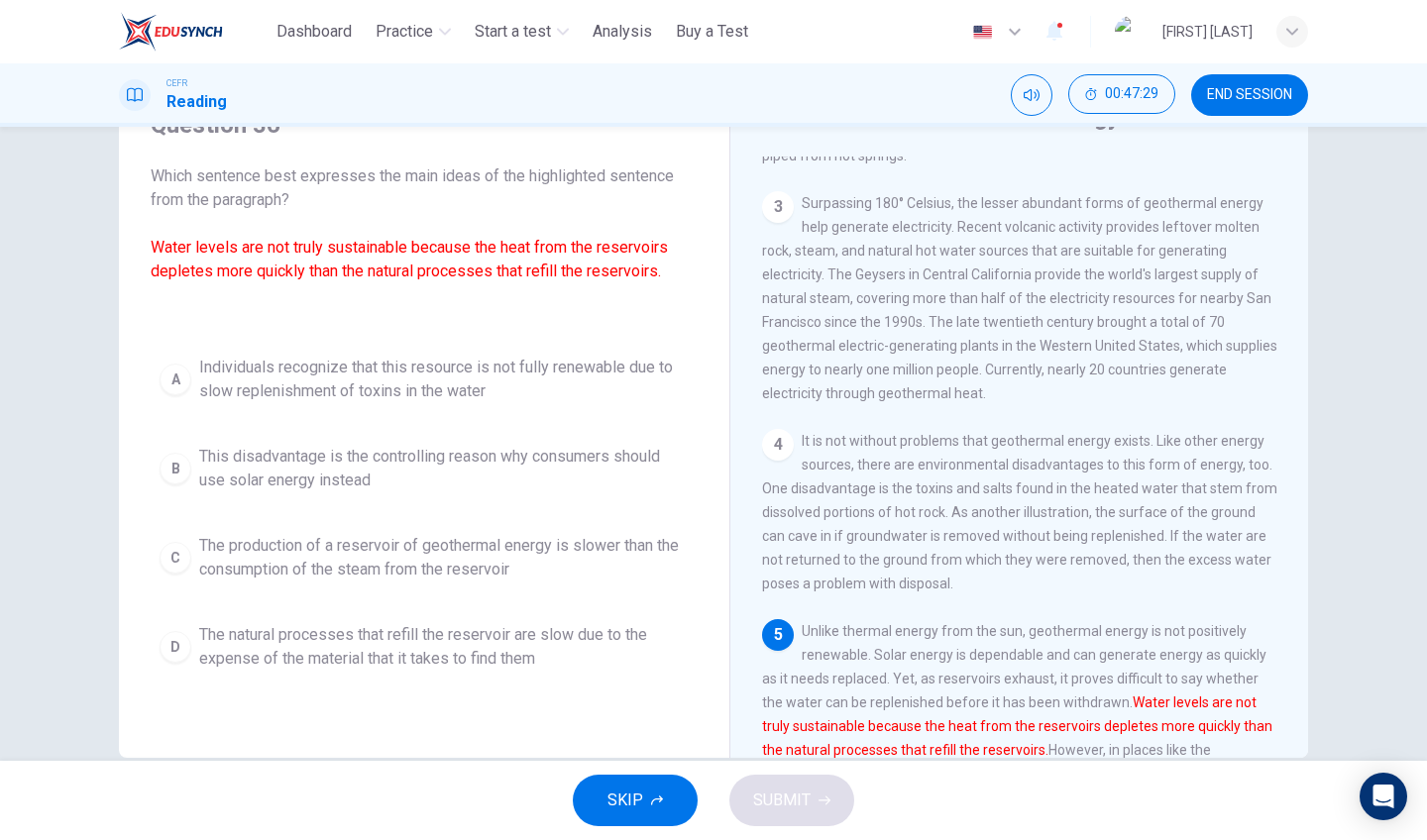 click on "The production of a reservoir of geothermal energy is slower than the consumption of the steam from the reservoir" at bounding box center [444, 379] 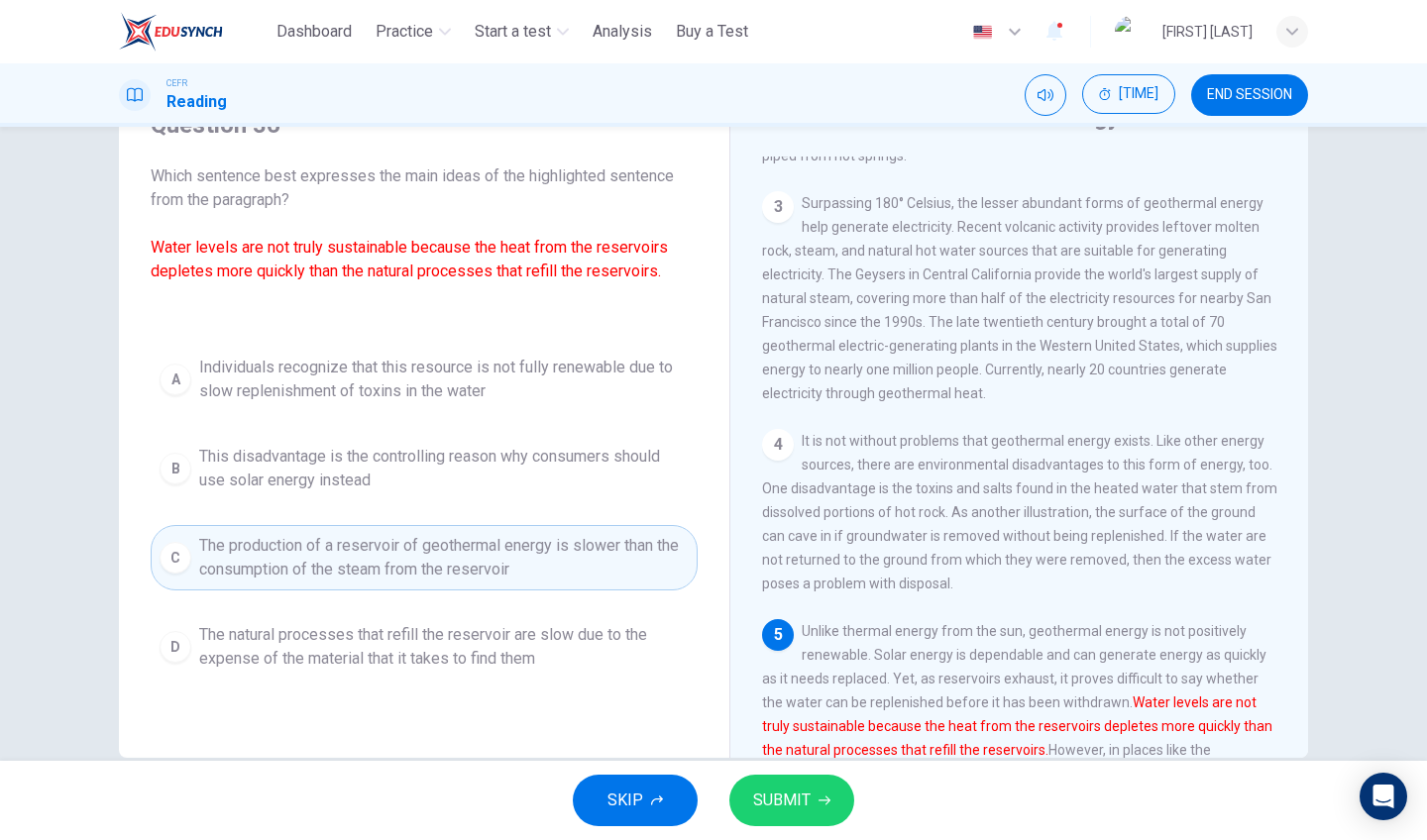 click on "SUBMIT" at bounding box center [792, 800] 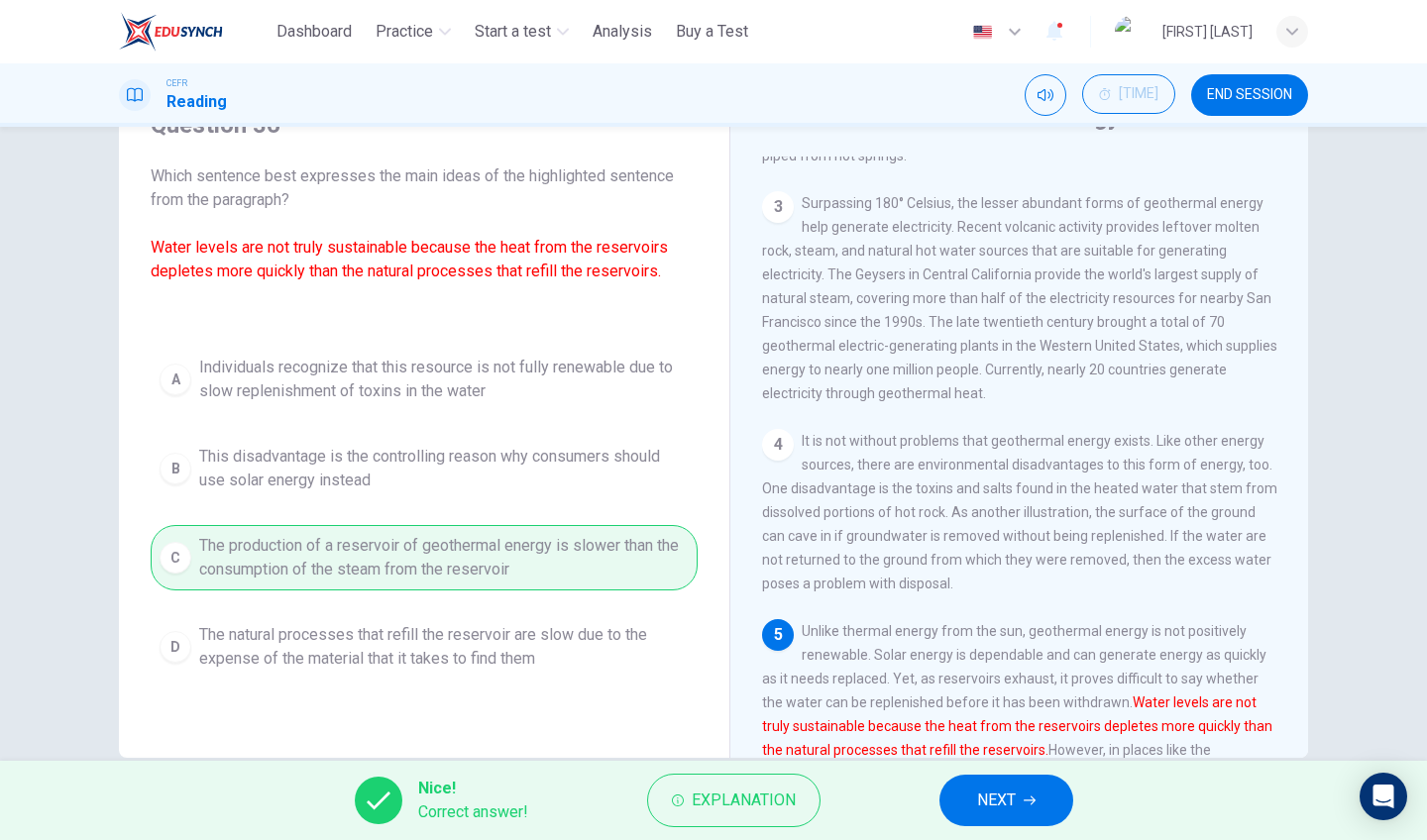 click on "Nice! Correct answer! Explanation NEXT" at bounding box center (714, 800) 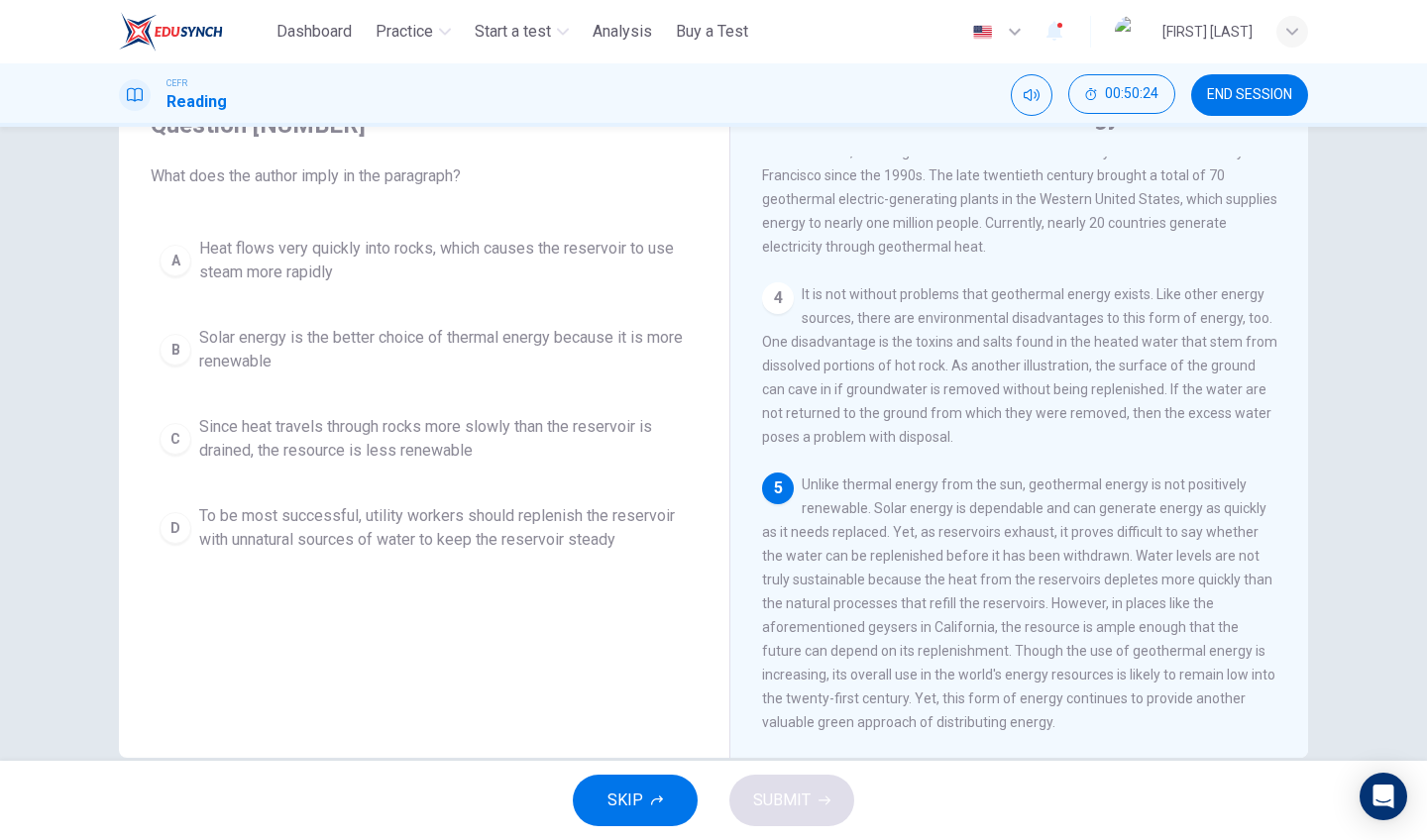 scroll, scrollTop: 611, scrollLeft: 0, axis: vertical 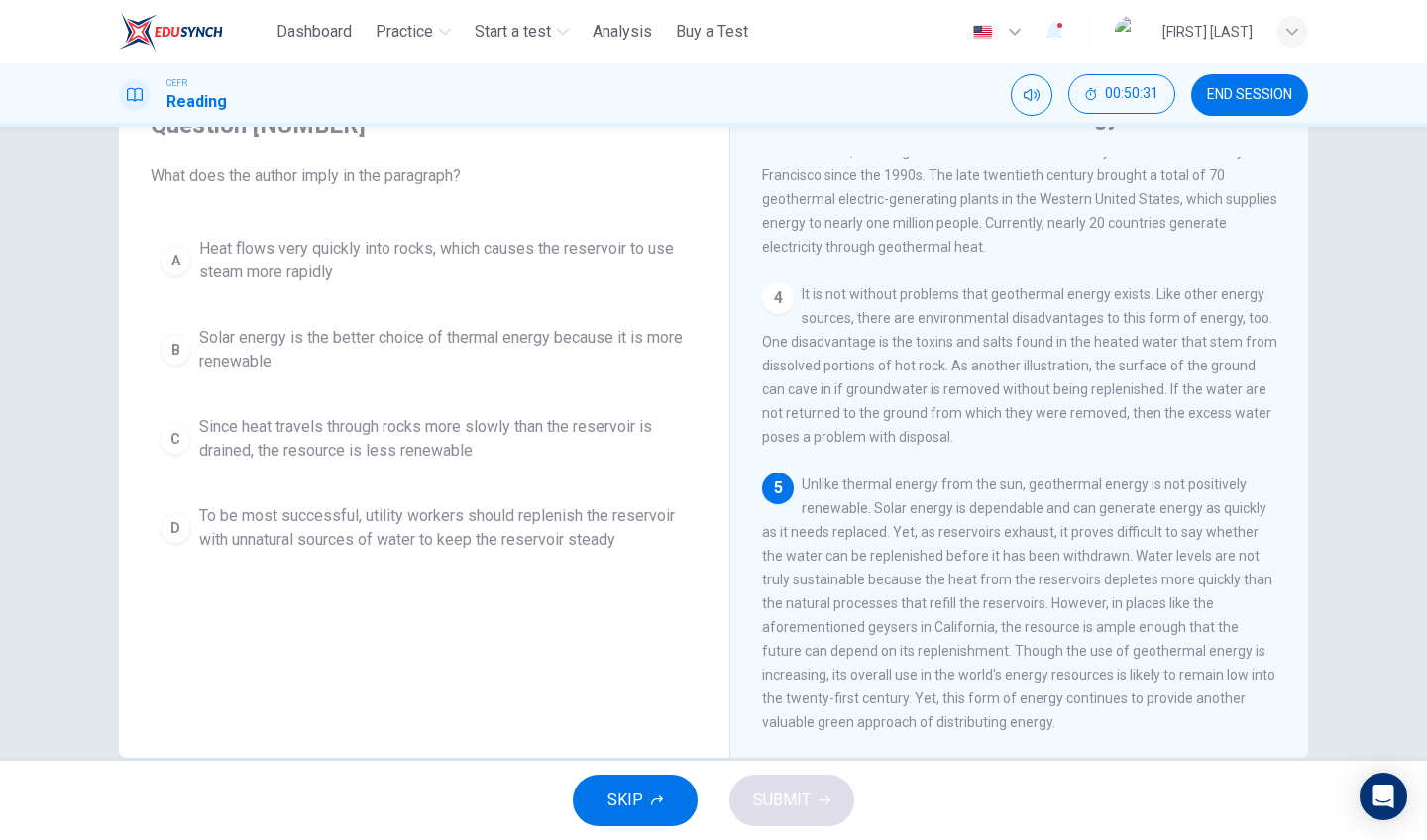 click on "Heat flows very quickly into rocks, which causes the reservoir to use steam more rapidly" at bounding box center (444, 261) 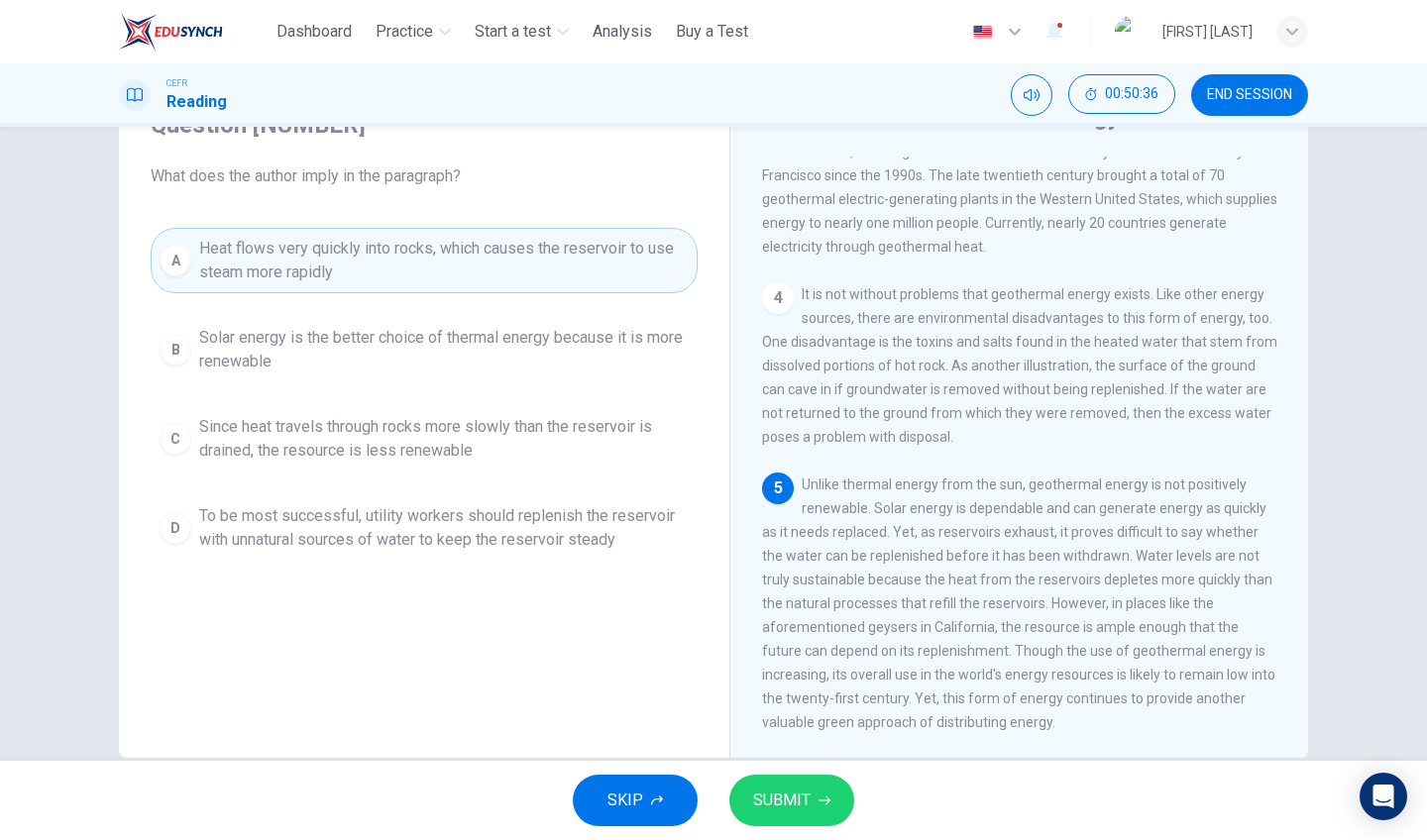 click on "Solar energy is the better choice of thermal energy because it is more renewable" at bounding box center (444, 350) 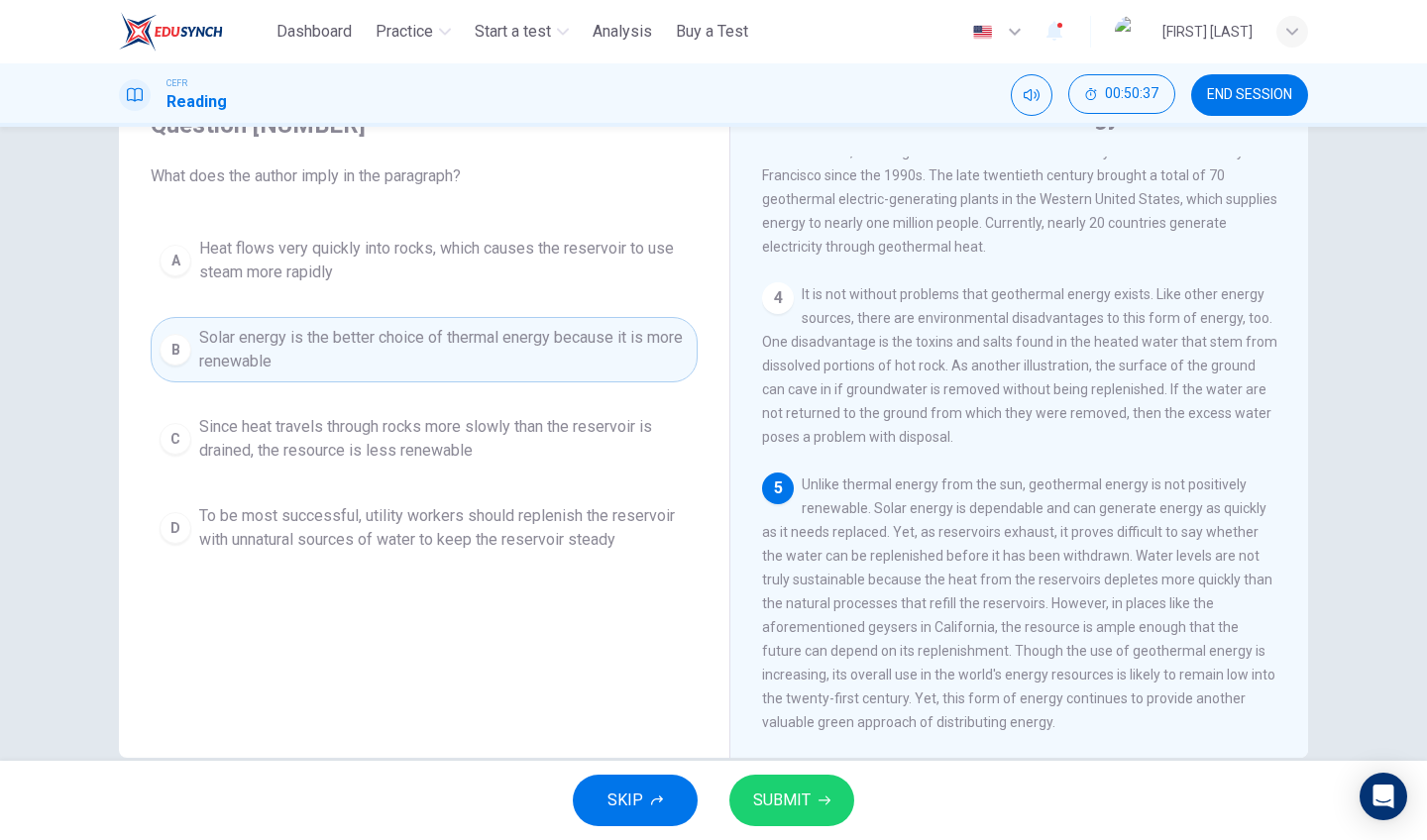 click on "SUBMIT" at bounding box center [792, 800] 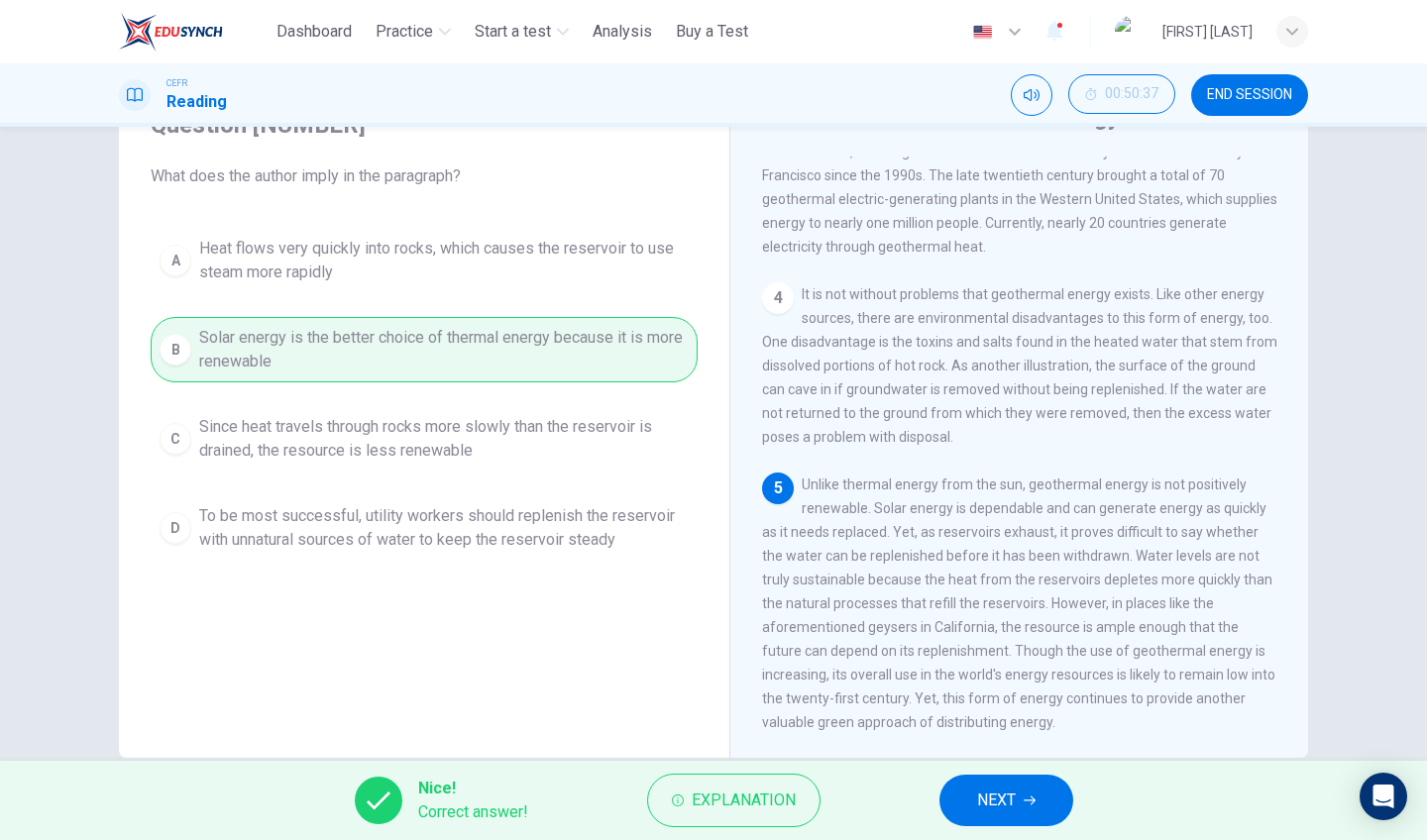 click on "NEXT" at bounding box center (1006, 800) 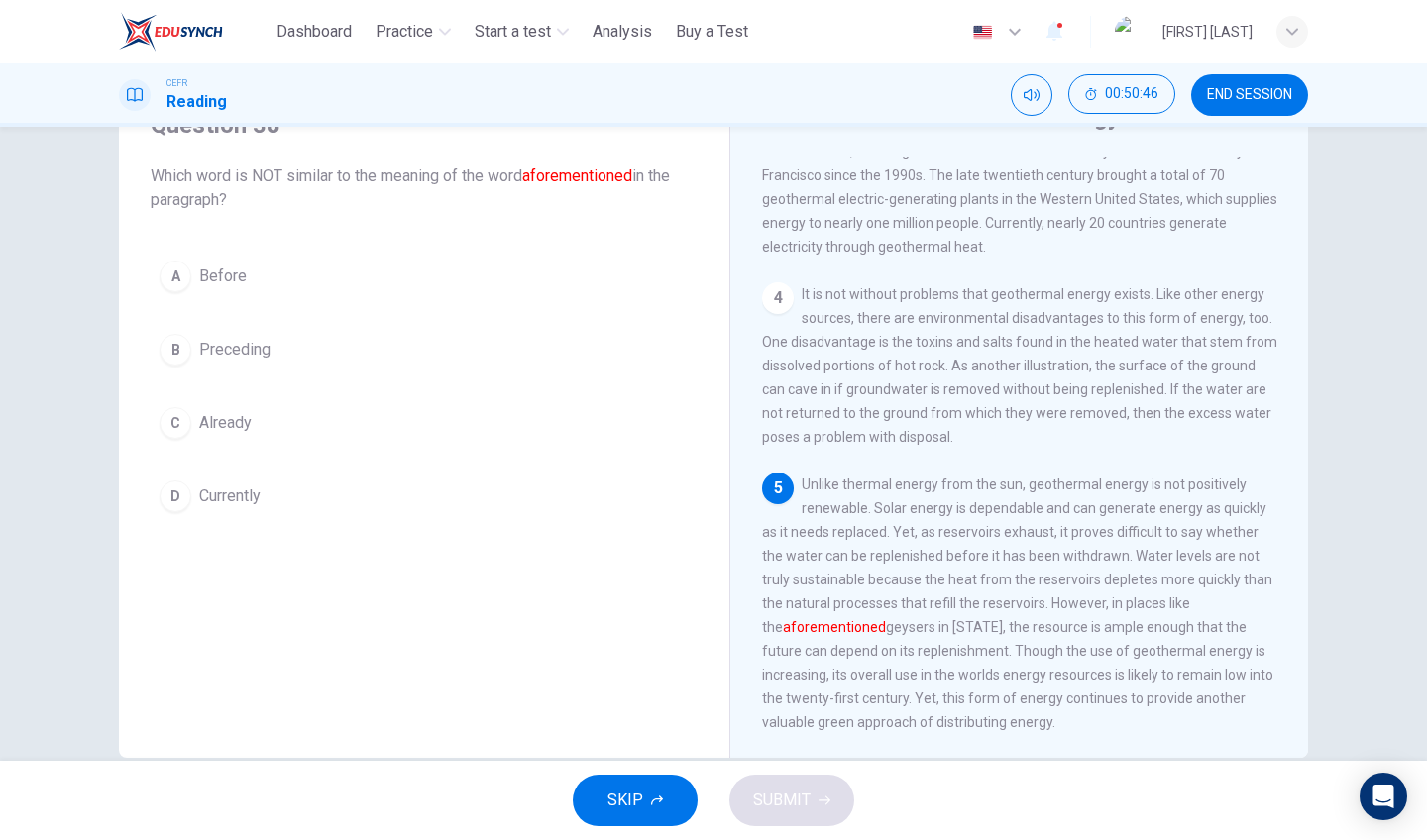 click on "B Preceding" at bounding box center (424, 350) 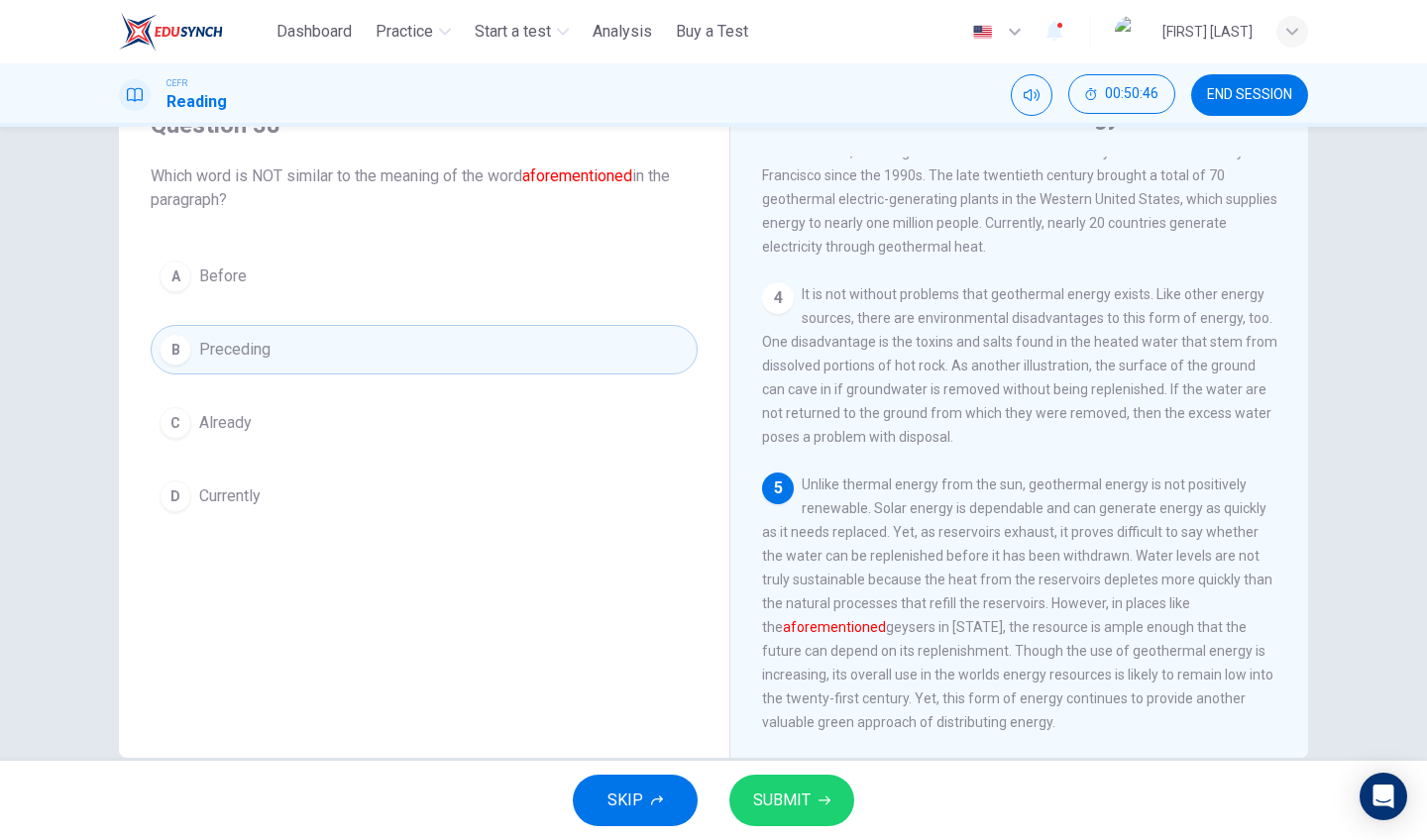 click on "SUBMIT" at bounding box center [792, 800] 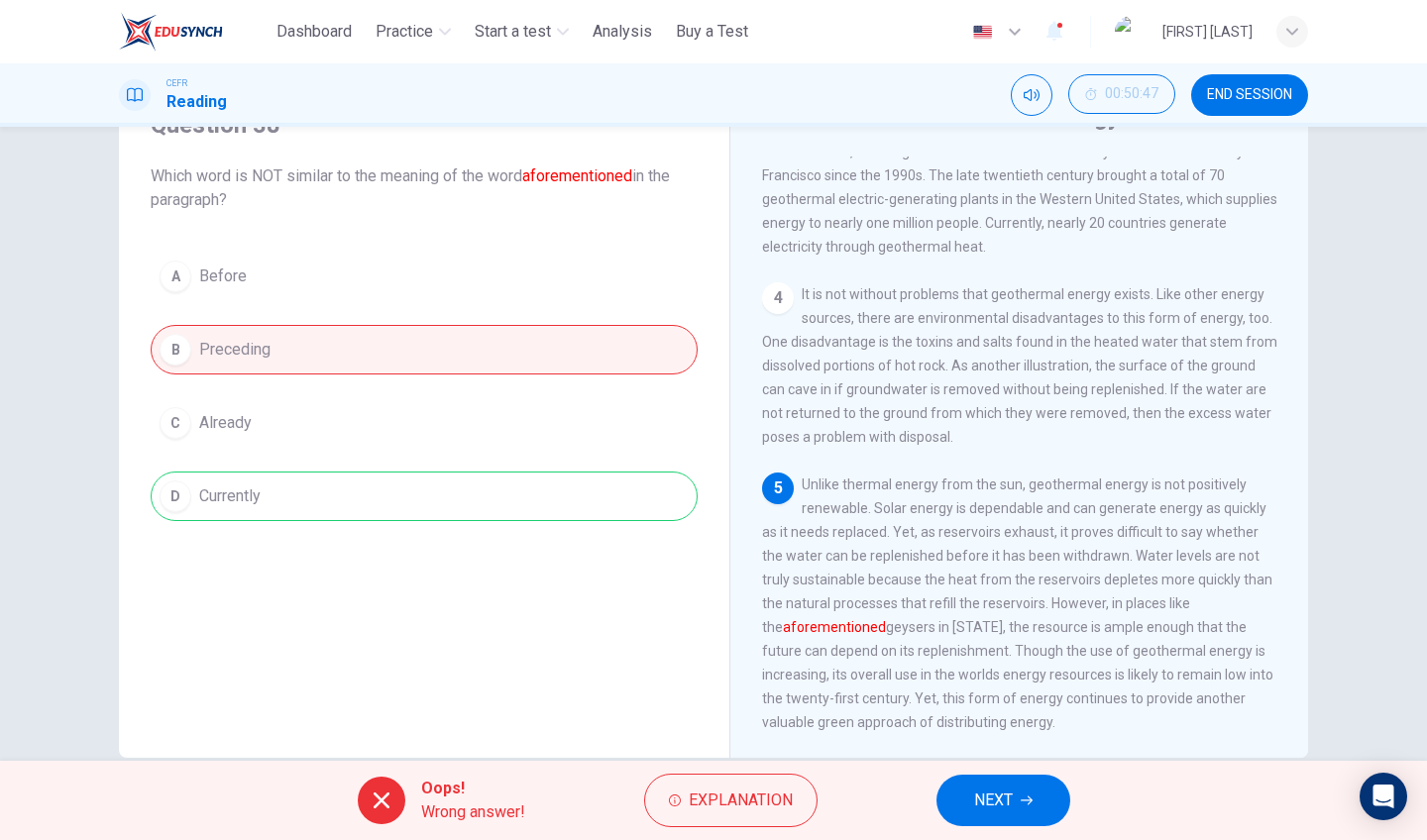 click on "NEXT" at bounding box center [1003, 800] 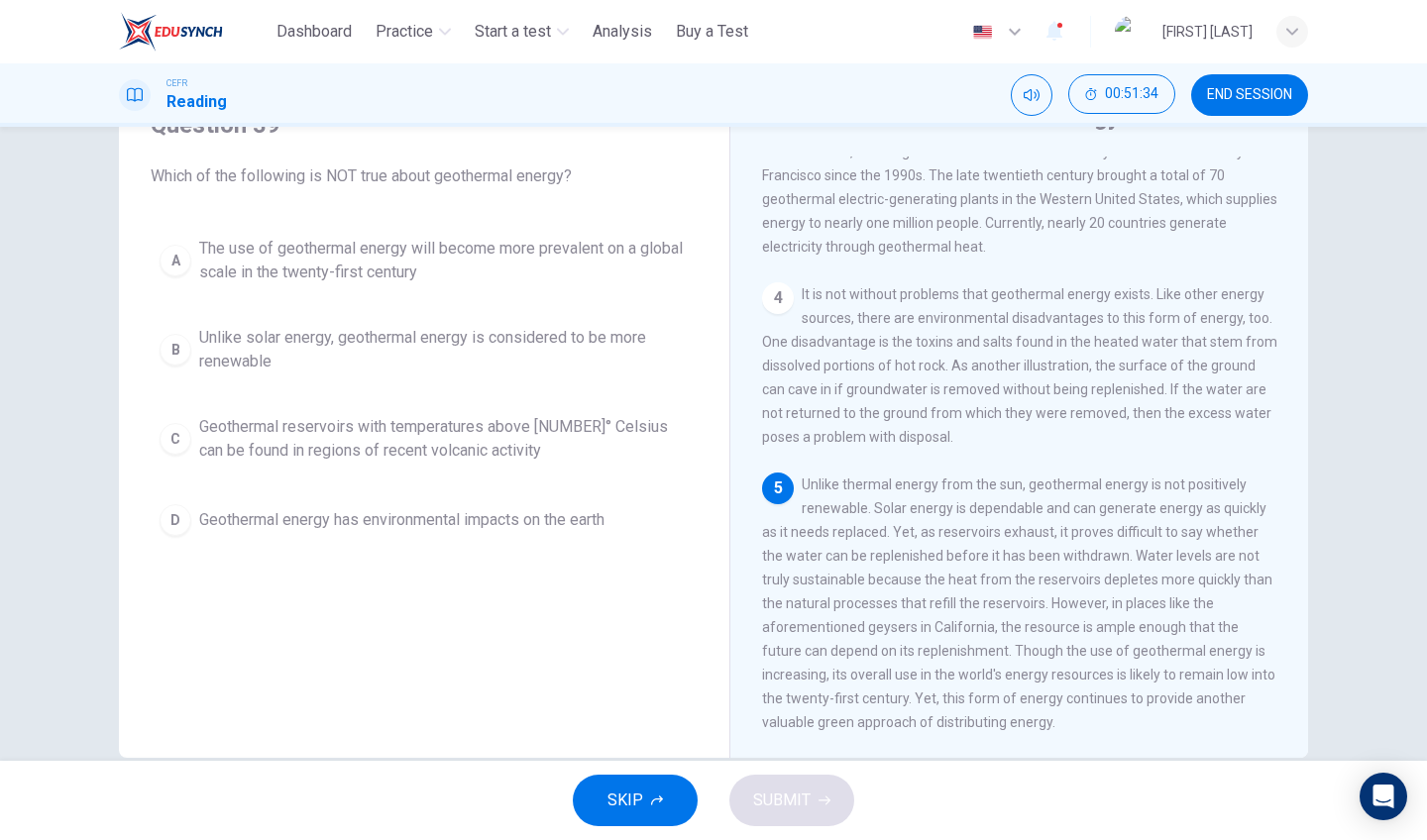 click on "Geothermal energy has environmental impacts on the earth" at bounding box center [444, 261] 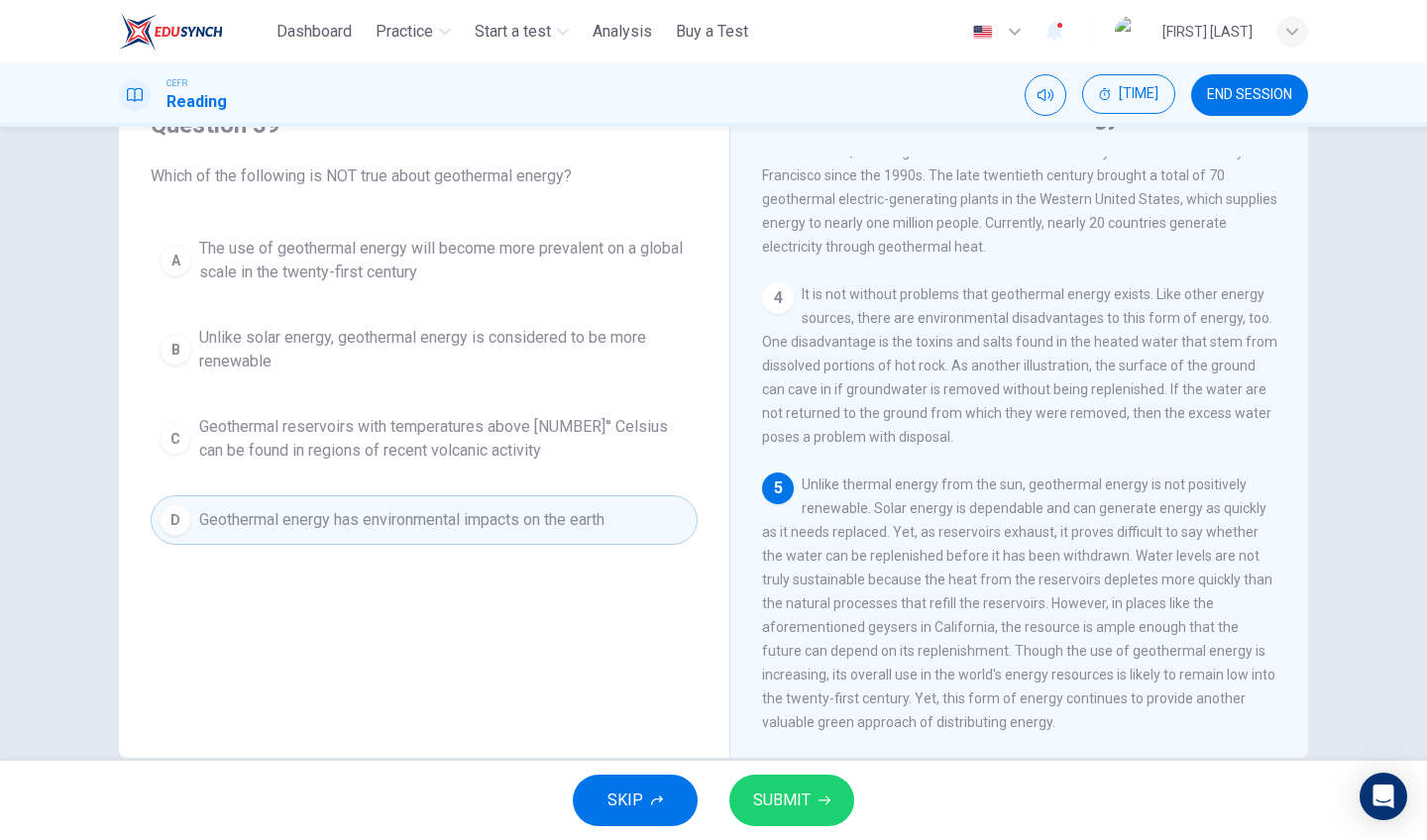 click on "SUBMIT" at bounding box center [782, 800] 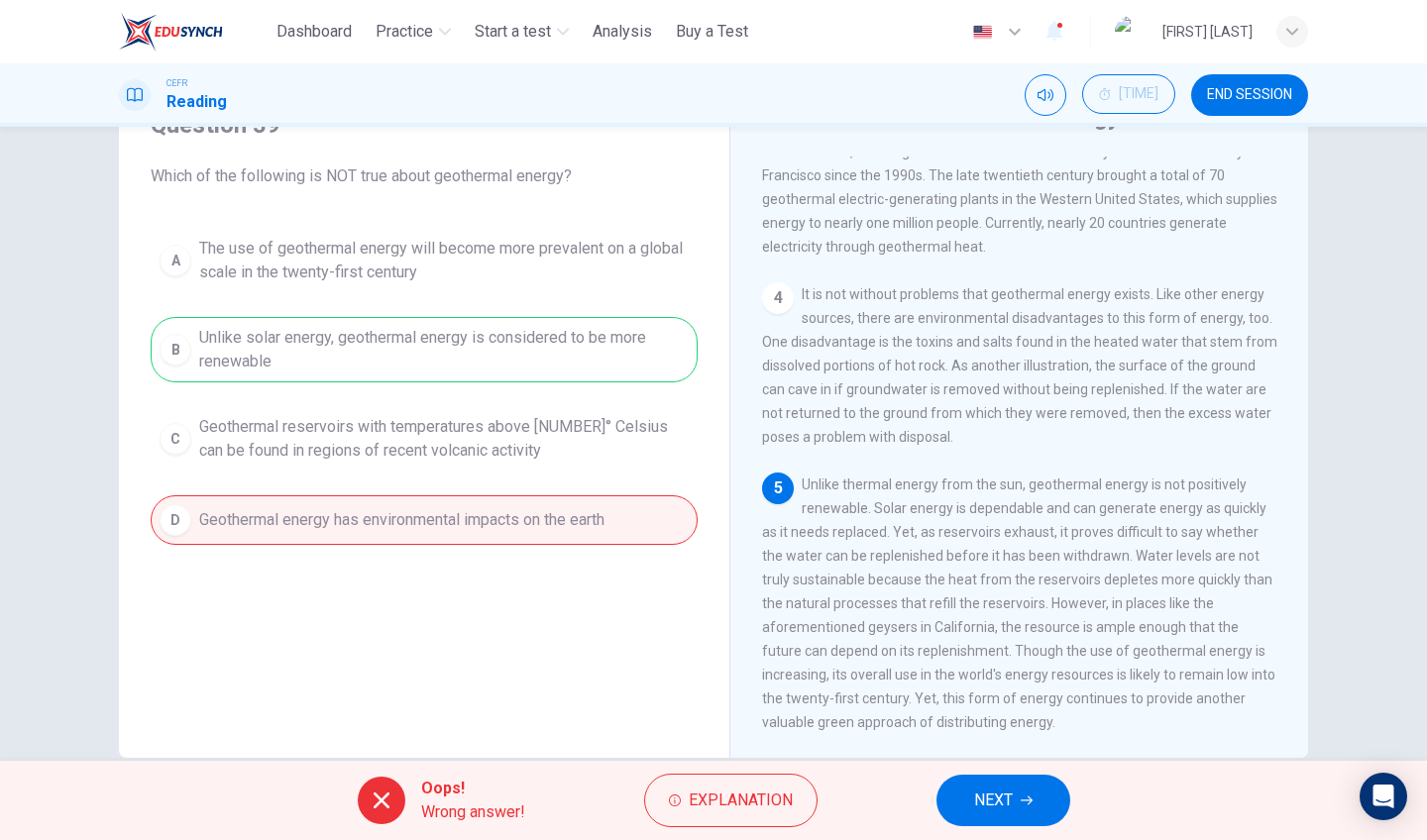click on "Oops! Wrong answer! Explanation NEXT" at bounding box center (714, 800) 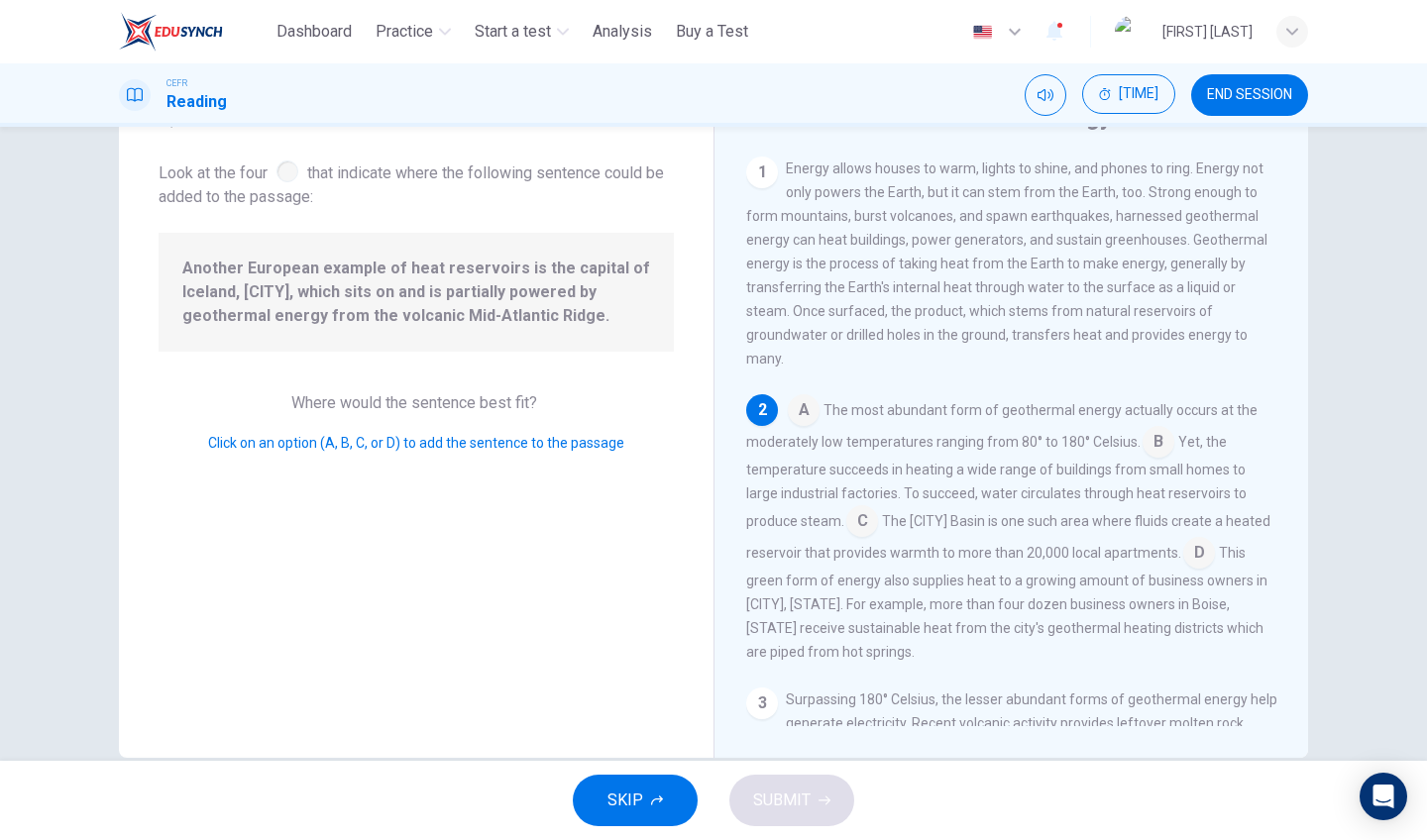 scroll, scrollTop: 112, scrollLeft: 0, axis: vertical 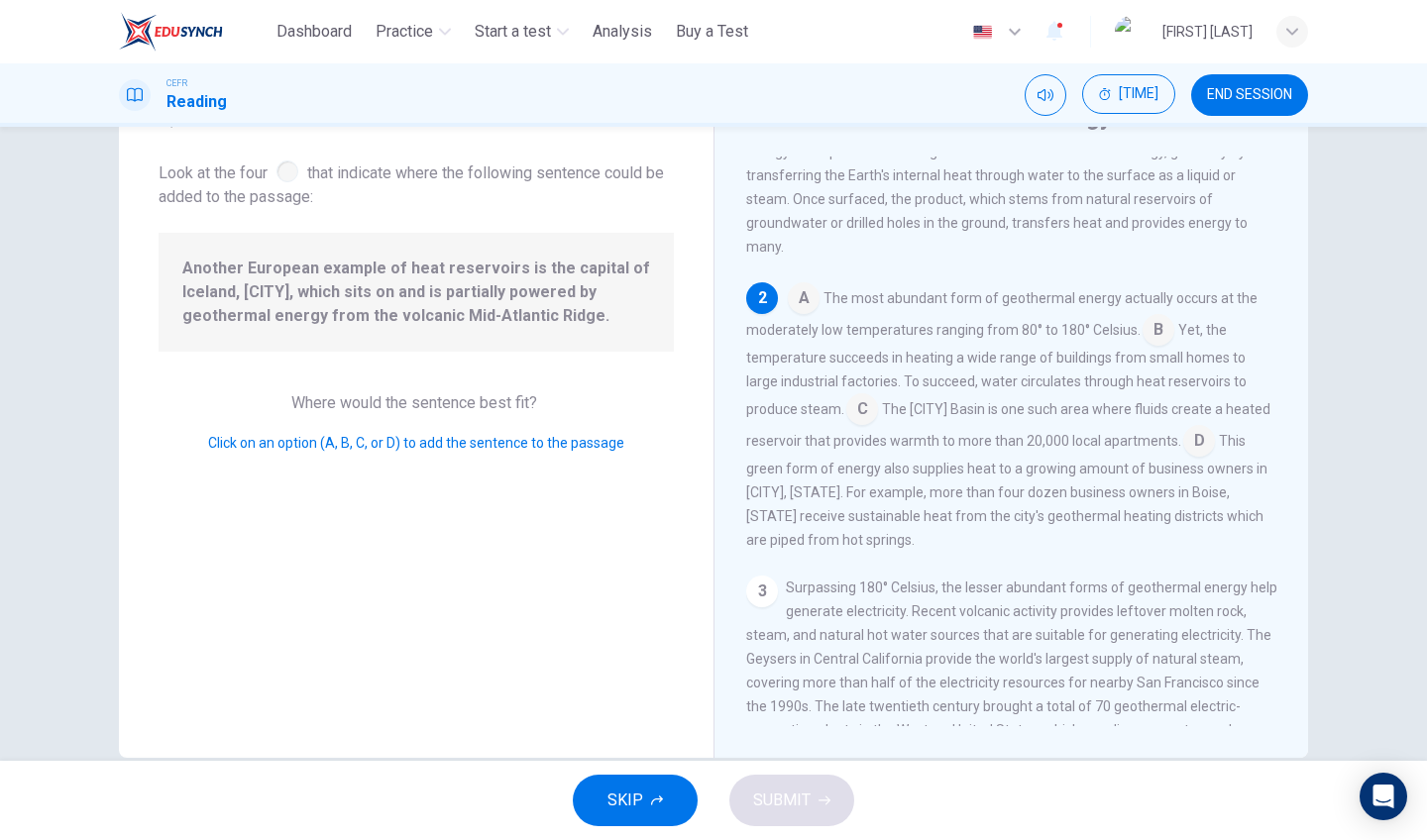 click at bounding box center [804, 300] 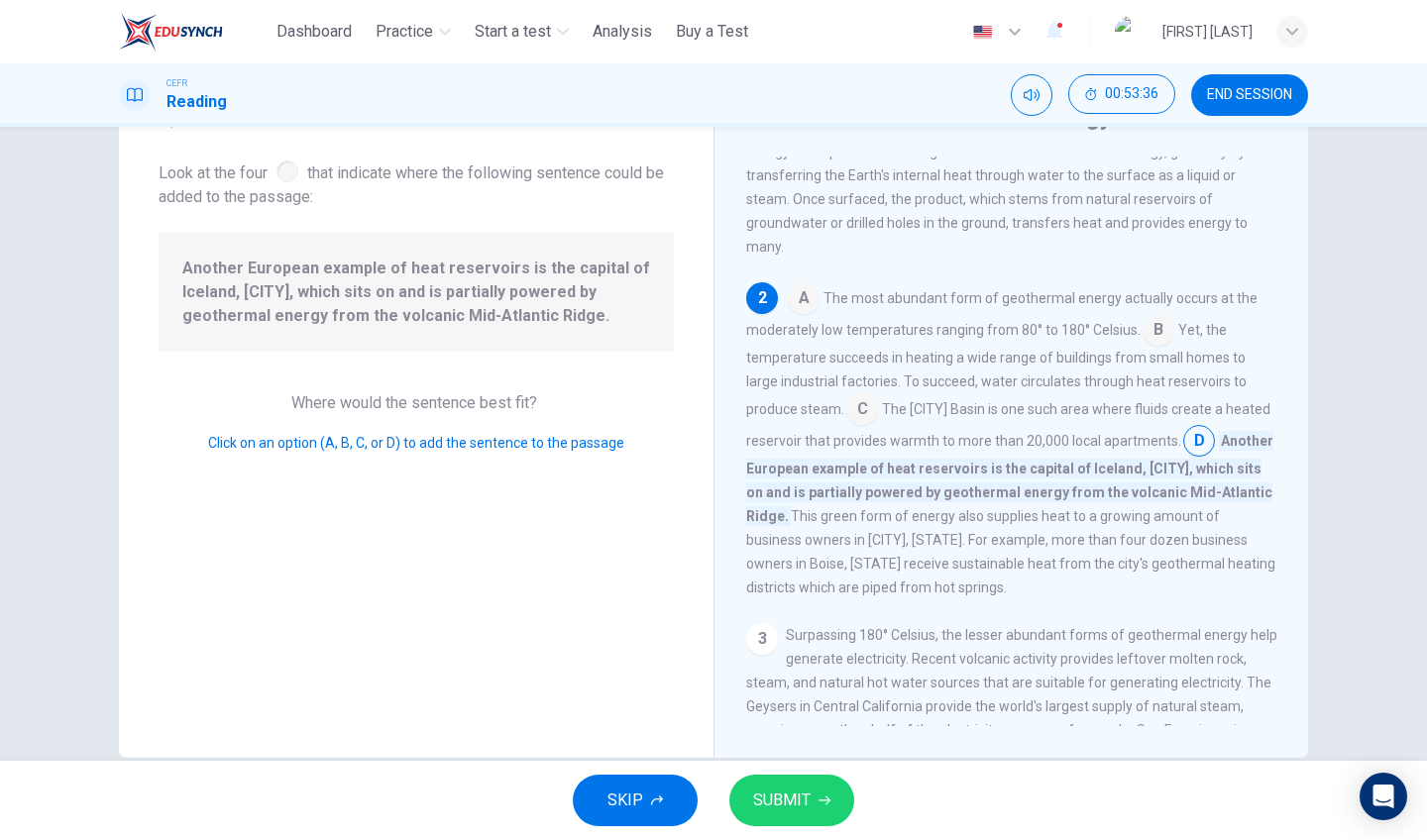 click at bounding box center [804, 300] 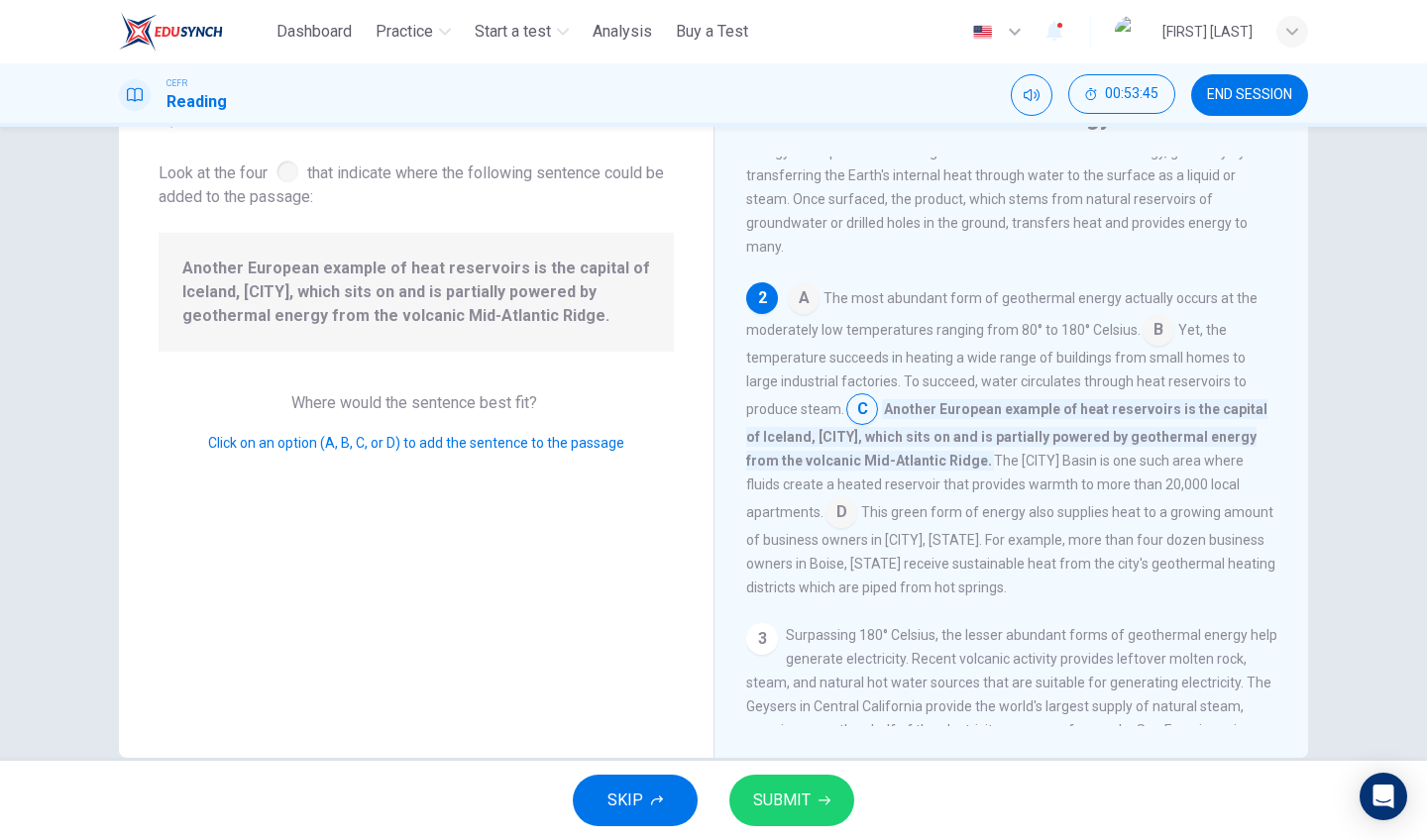 click at bounding box center [804, 300] 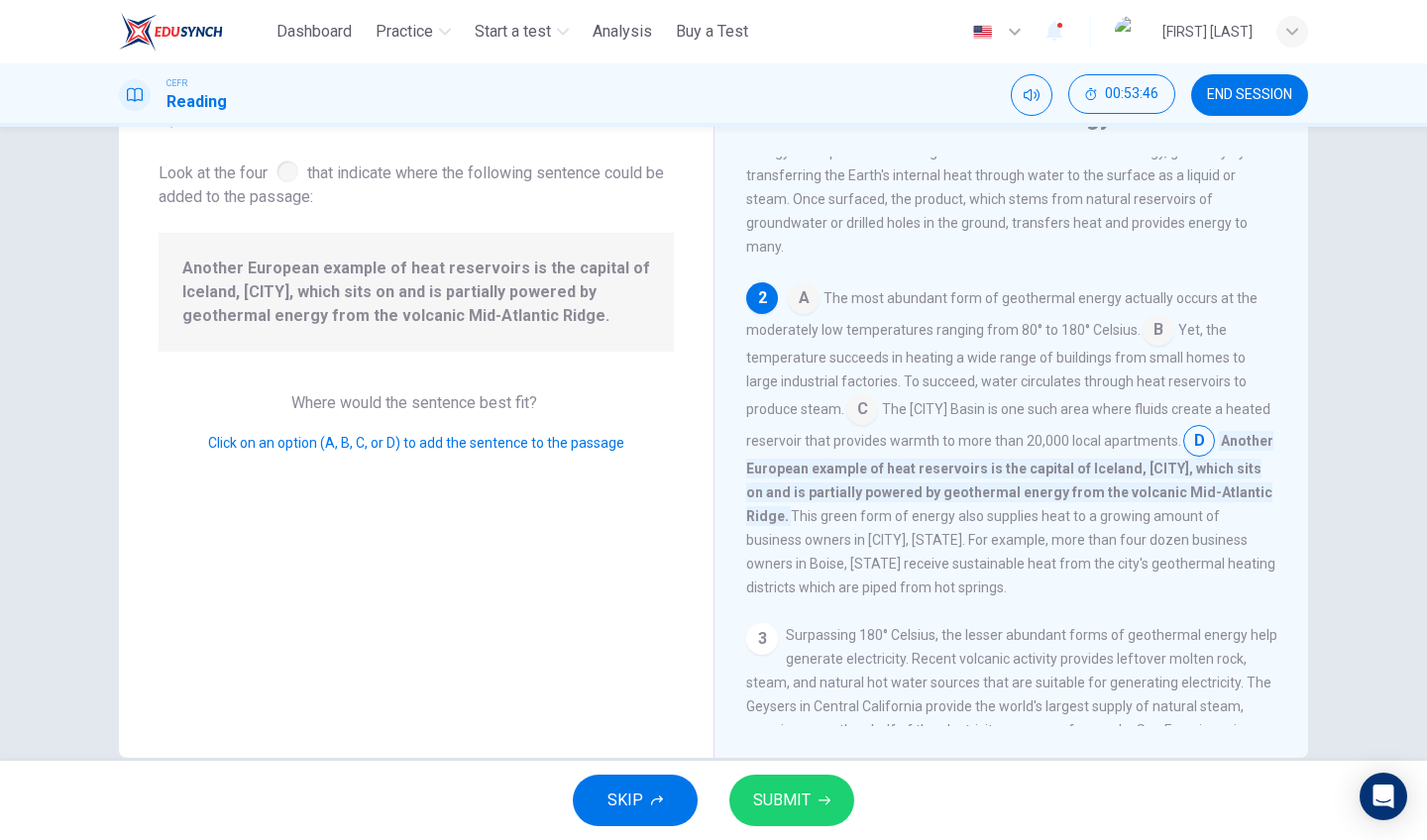 click on "SUBMIT" at bounding box center [782, 800] 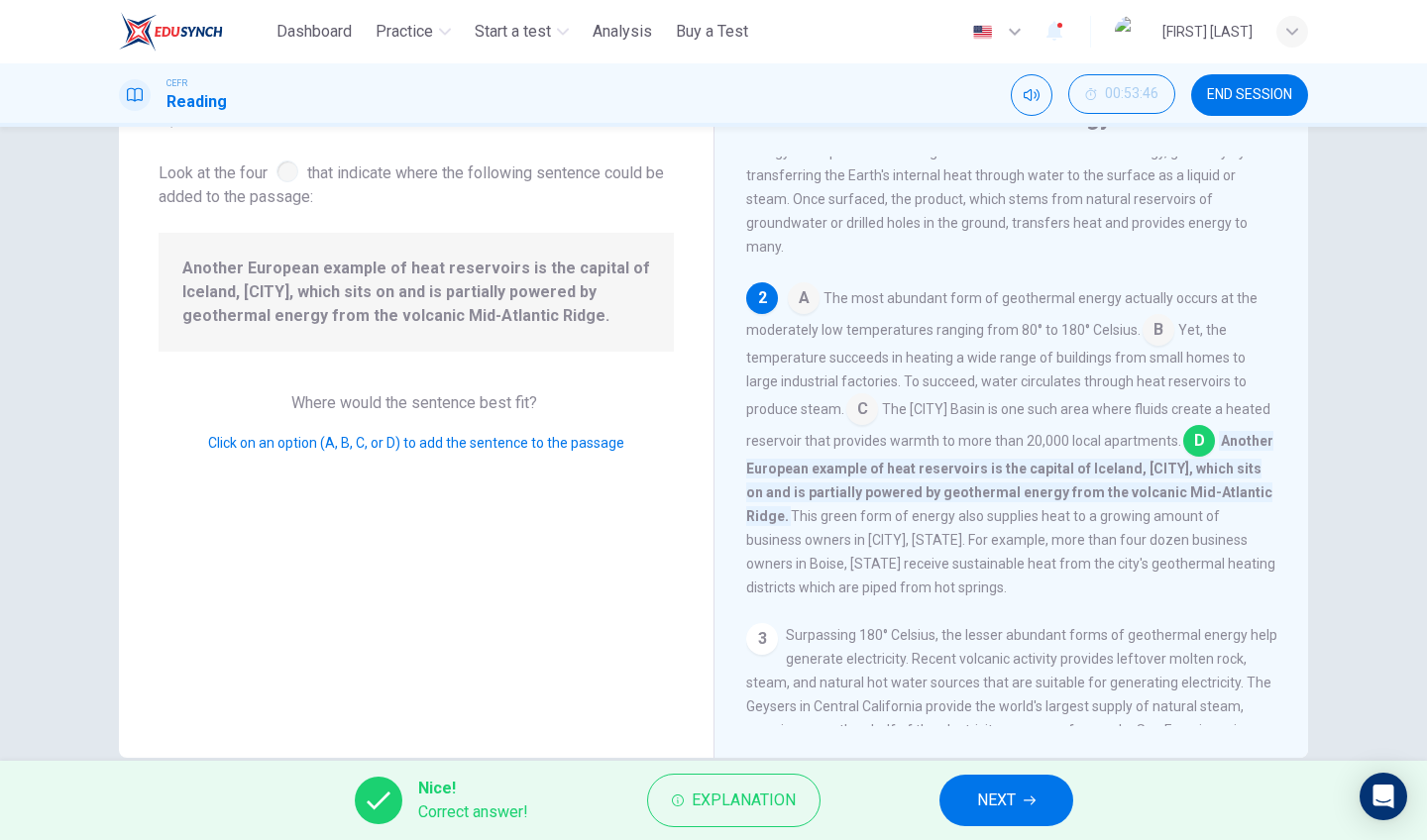 click on "NEXT" at bounding box center [1006, 800] 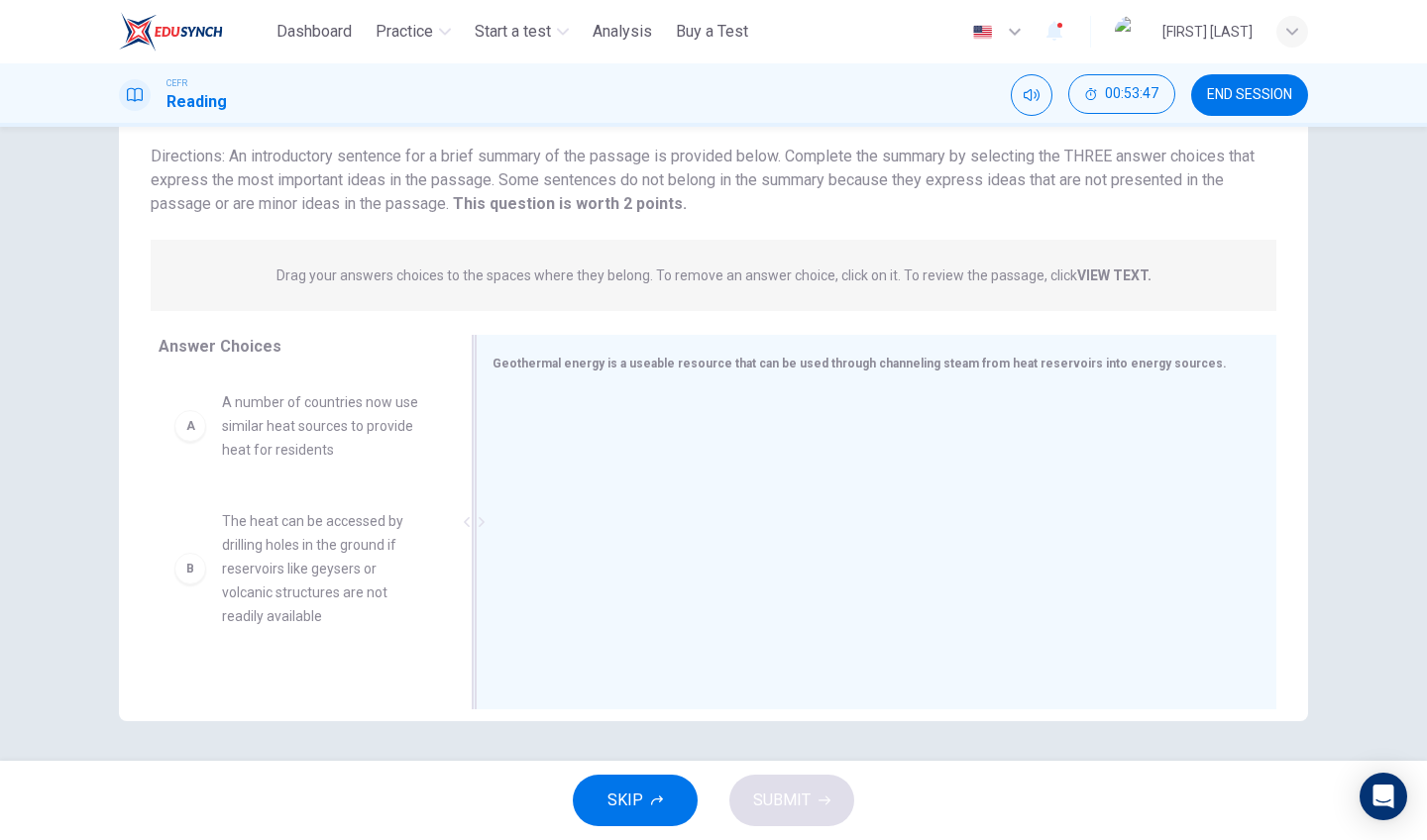 scroll, scrollTop: 134, scrollLeft: 0, axis: vertical 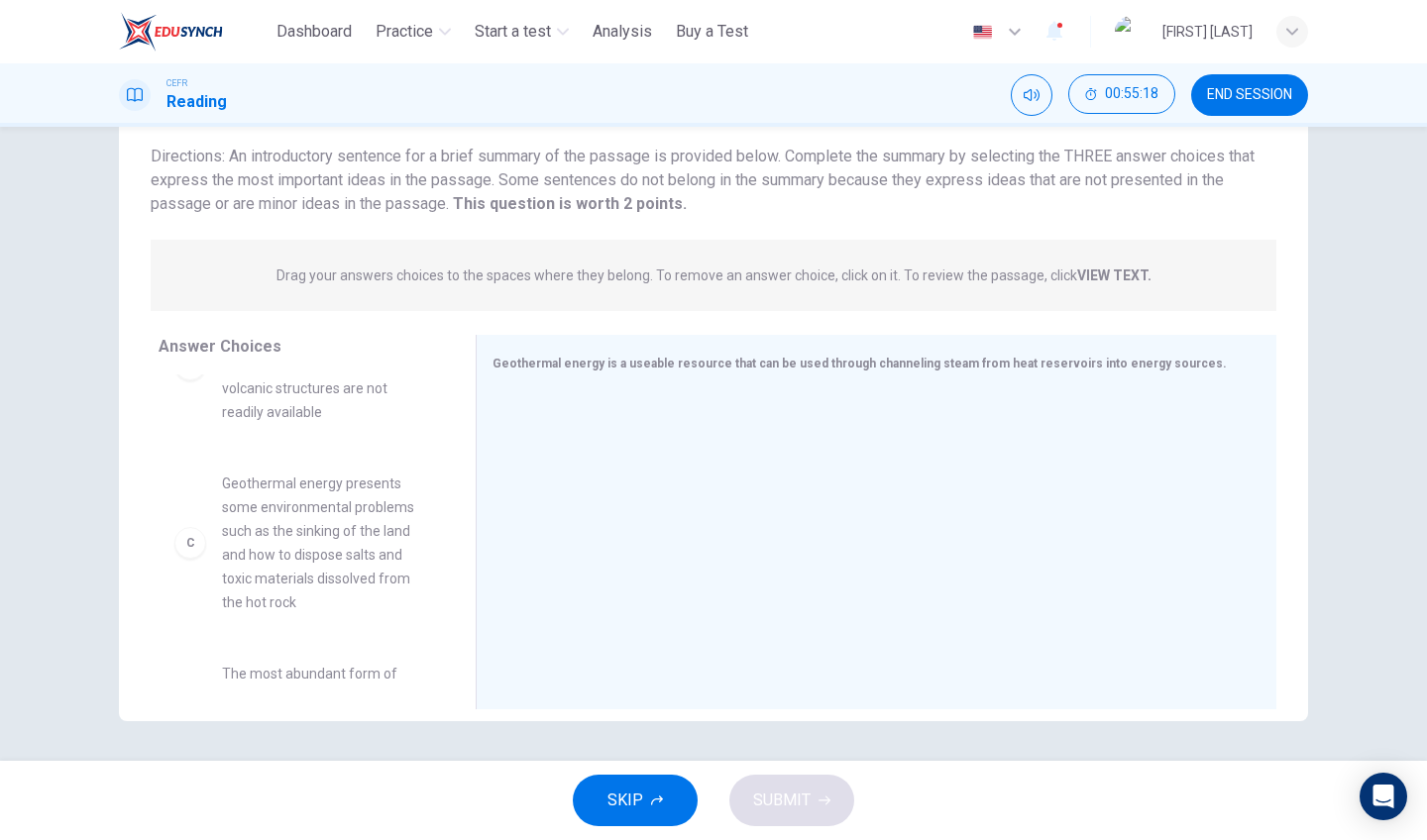 click on "Geothermal energy presents some environmental problems such as the sinking of the land and how to dispose salts and toxic materials dissolved from the hot rock" at bounding box center [325, 222] 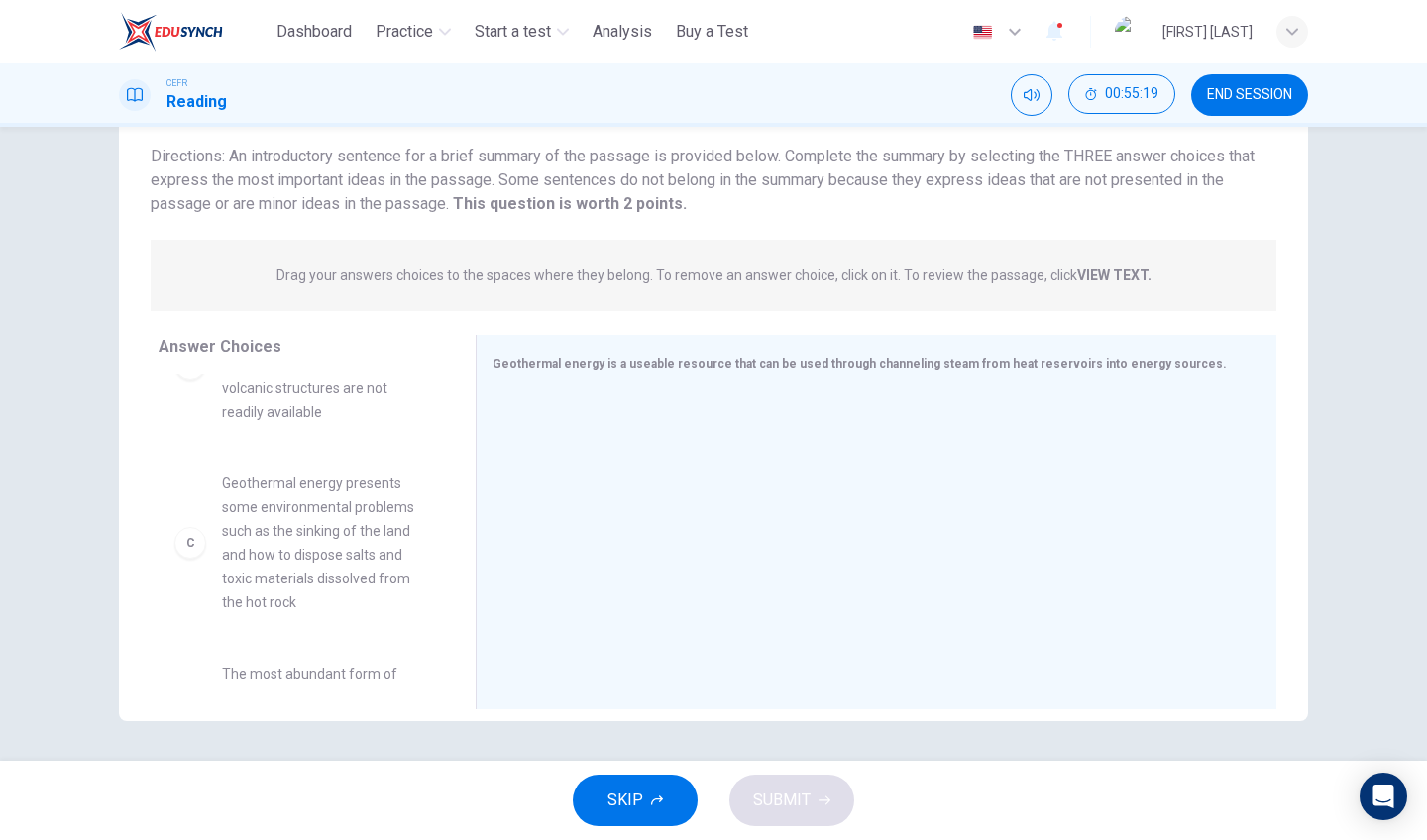 click on "C" at bounding box center (190, 222) 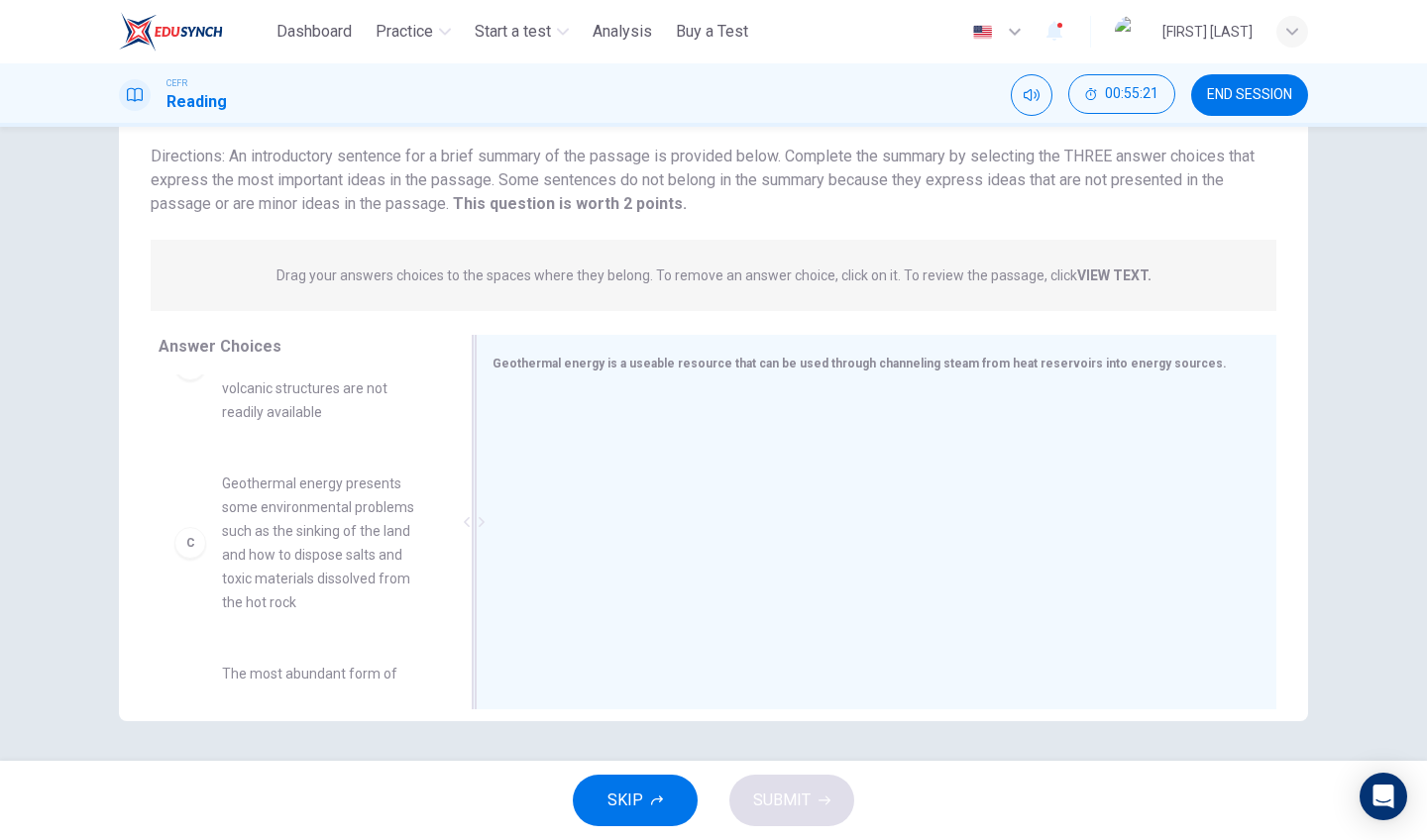 drag, startPoint x: 189, startPoint y: 543, endPoint x: 590, endPoint y: 465, distance: 408.51561 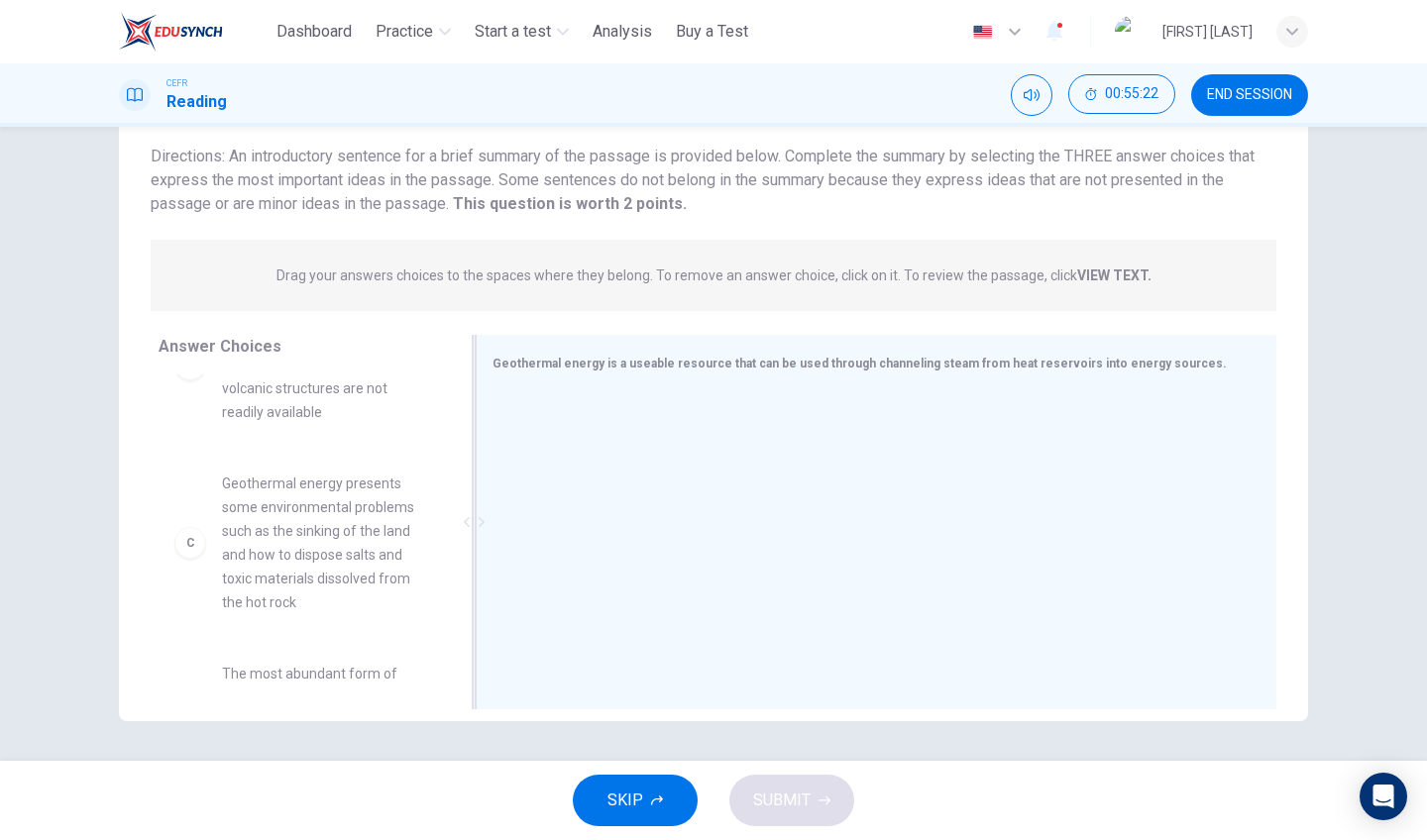 drag, startPoint x: 386, startPoint y: 534, endPoint x: 741, endPoint y: 446, distance: 365.744 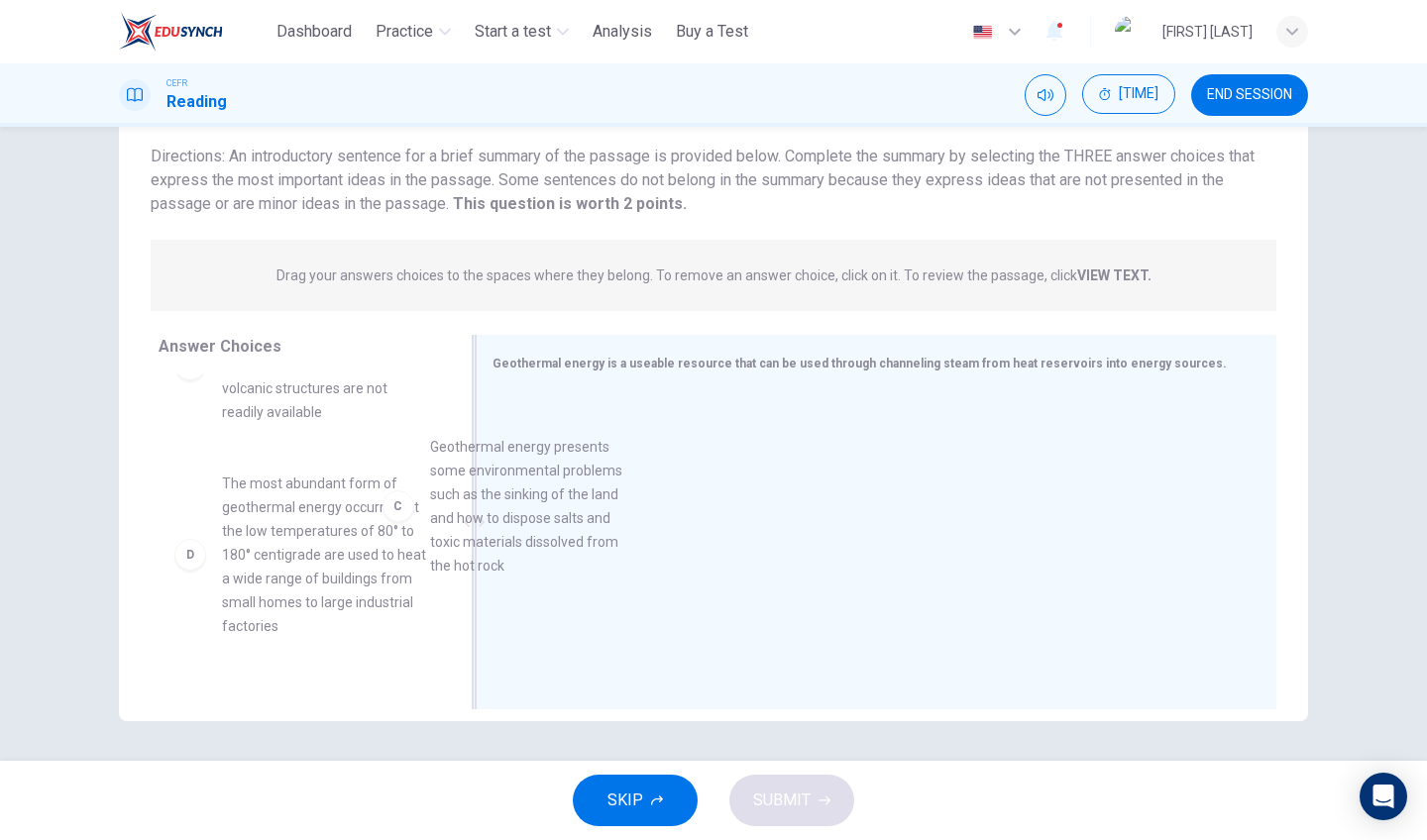 drag, startPoint x: 399, startPoint y: 525, endPoint x: 694, endPoint y: 490, distance: 297.06902 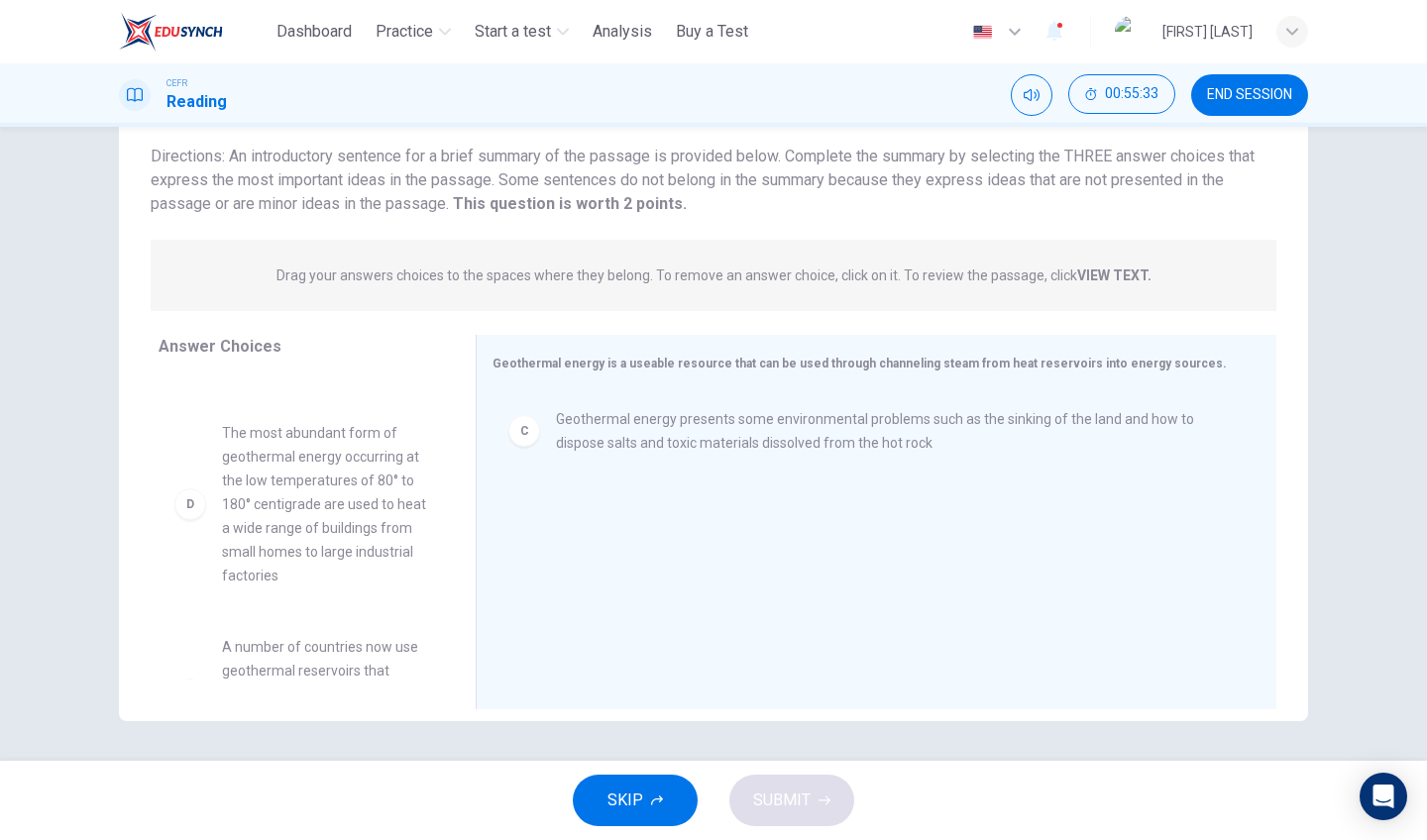 scroll, scrollTop: 238, scrollLeft: 0, axis: vertical 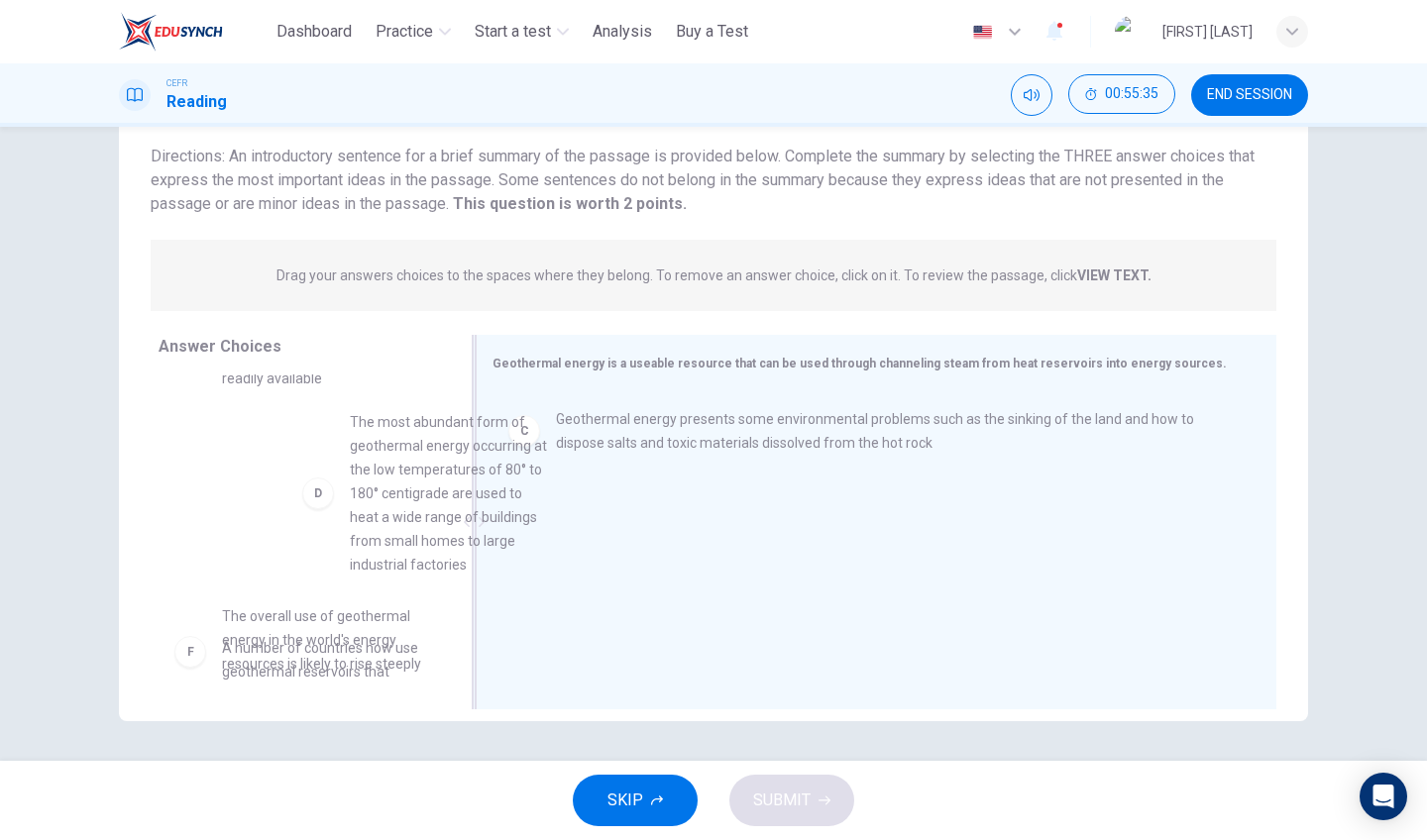 drag, startPoint x: 374, startPoint y: 558, endPoint x: 701, endPoint y: 541, distance: 327.4416 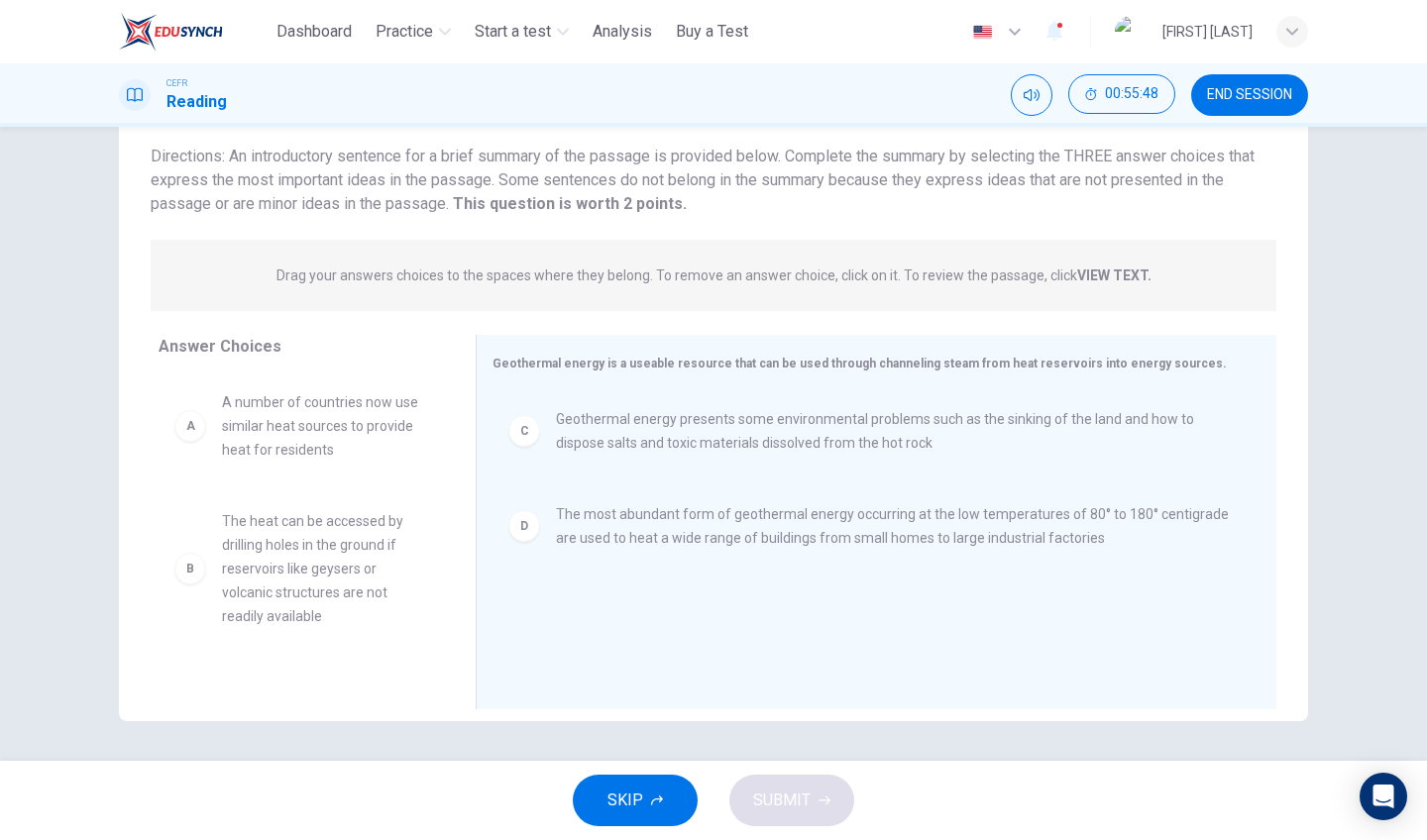 scroll, scrollTop: 0, scrollLeft: 0, axis: both 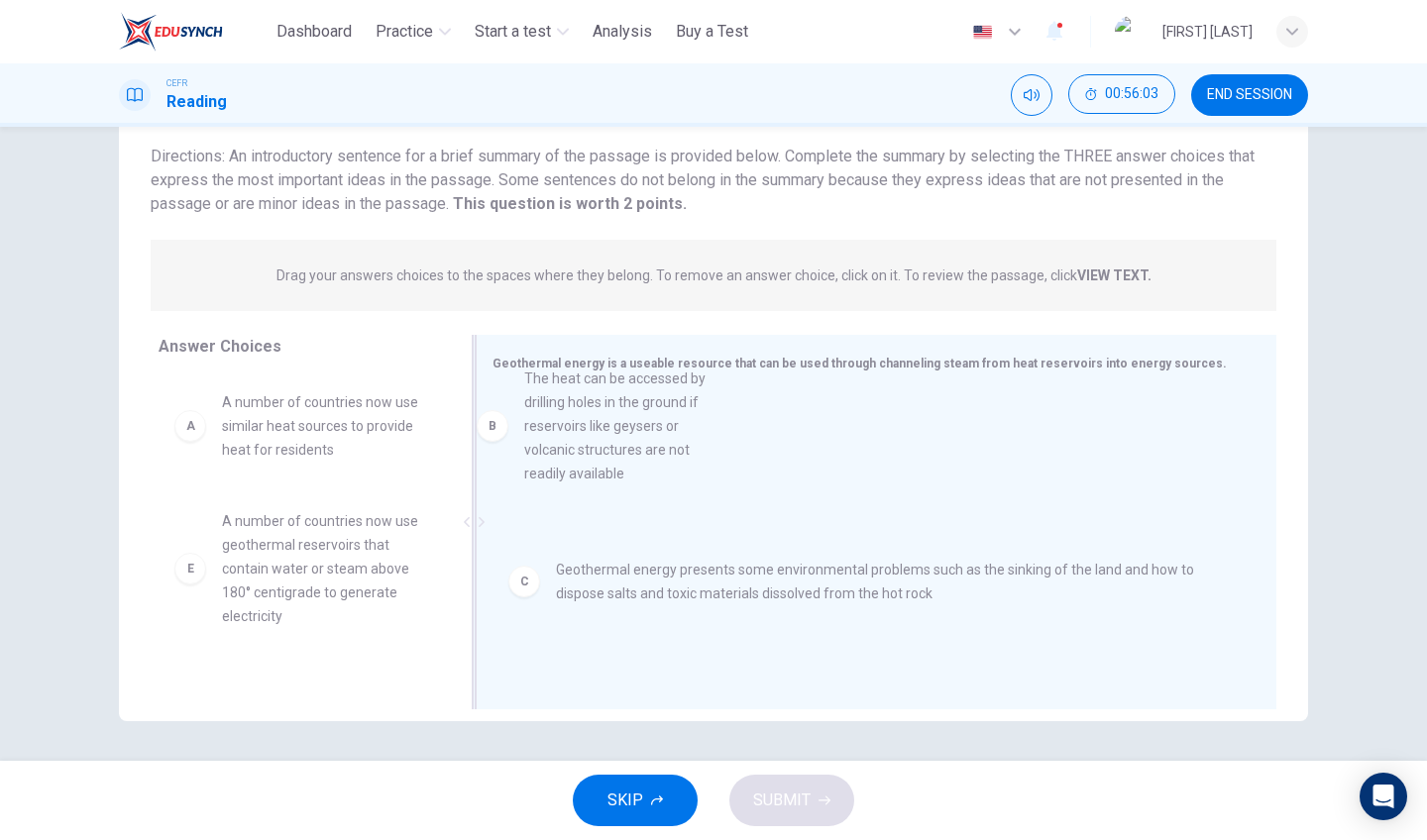 drag, startPoint x: 364, startPoint y: 584, endPoint x: 674, endPoint y: 440, distance: 341.81281 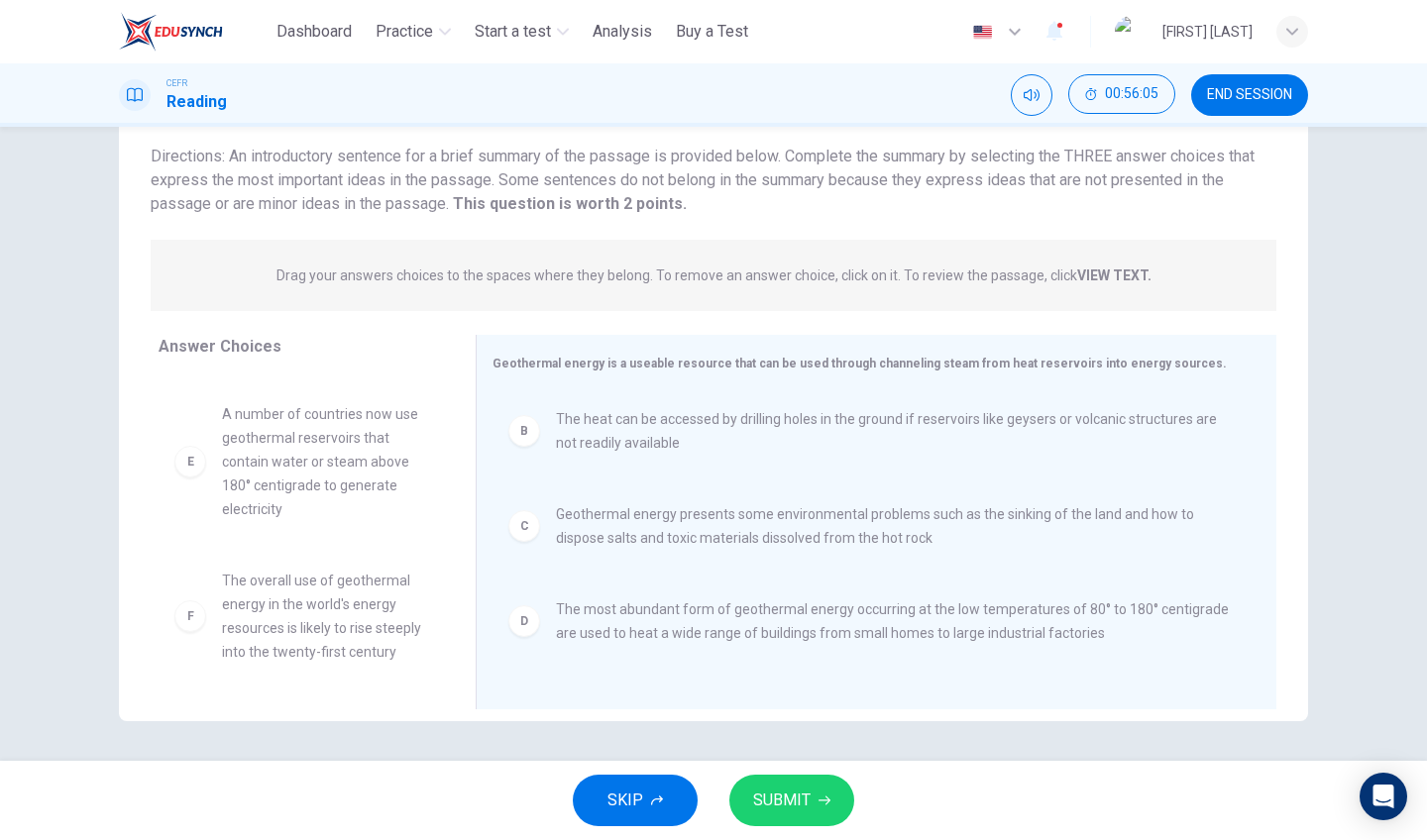 scroll, scrollTop: 107, scrollLeft: 0, axis: vertical 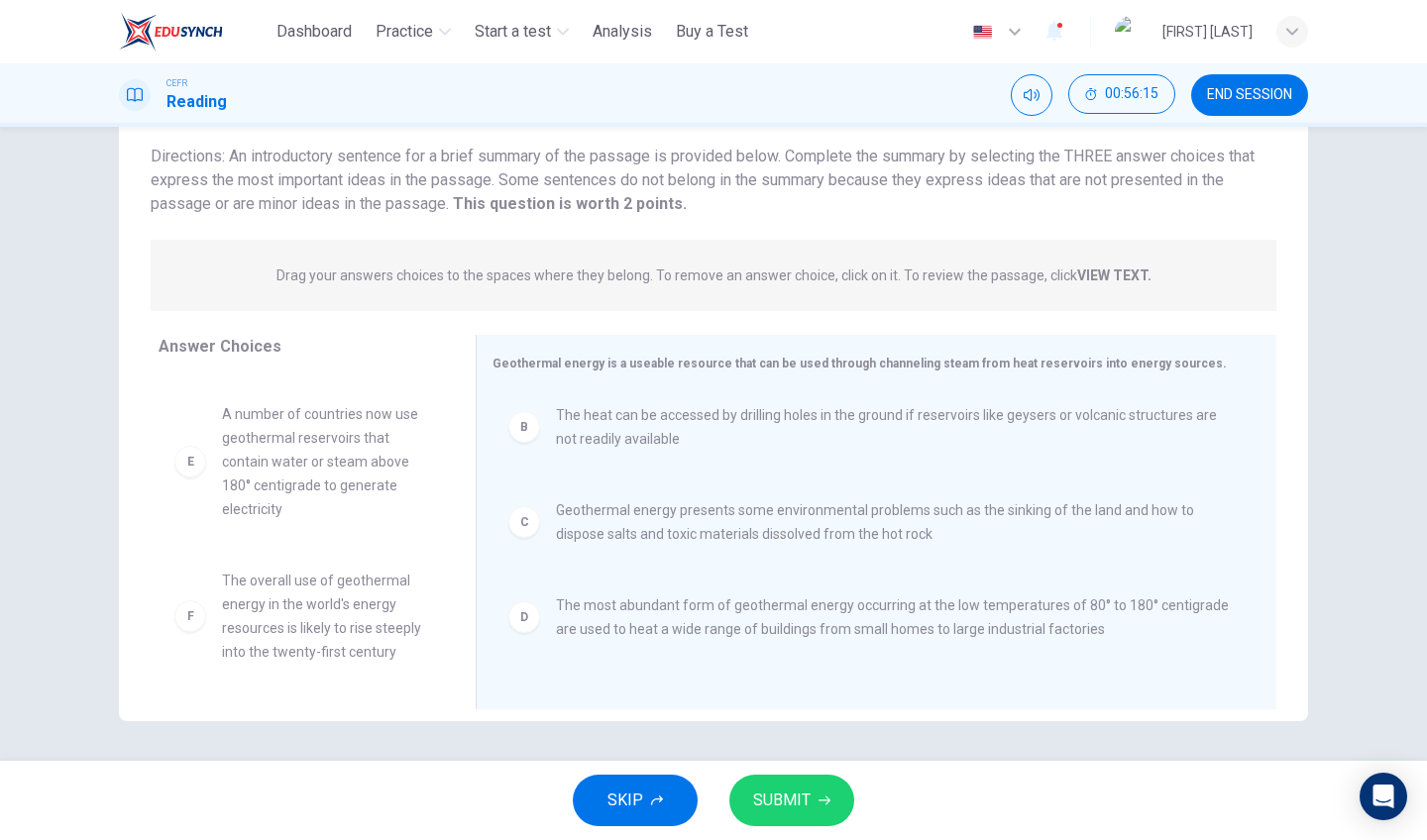 click on "SKIP SUBMIT" at bounding box center (714, 800) 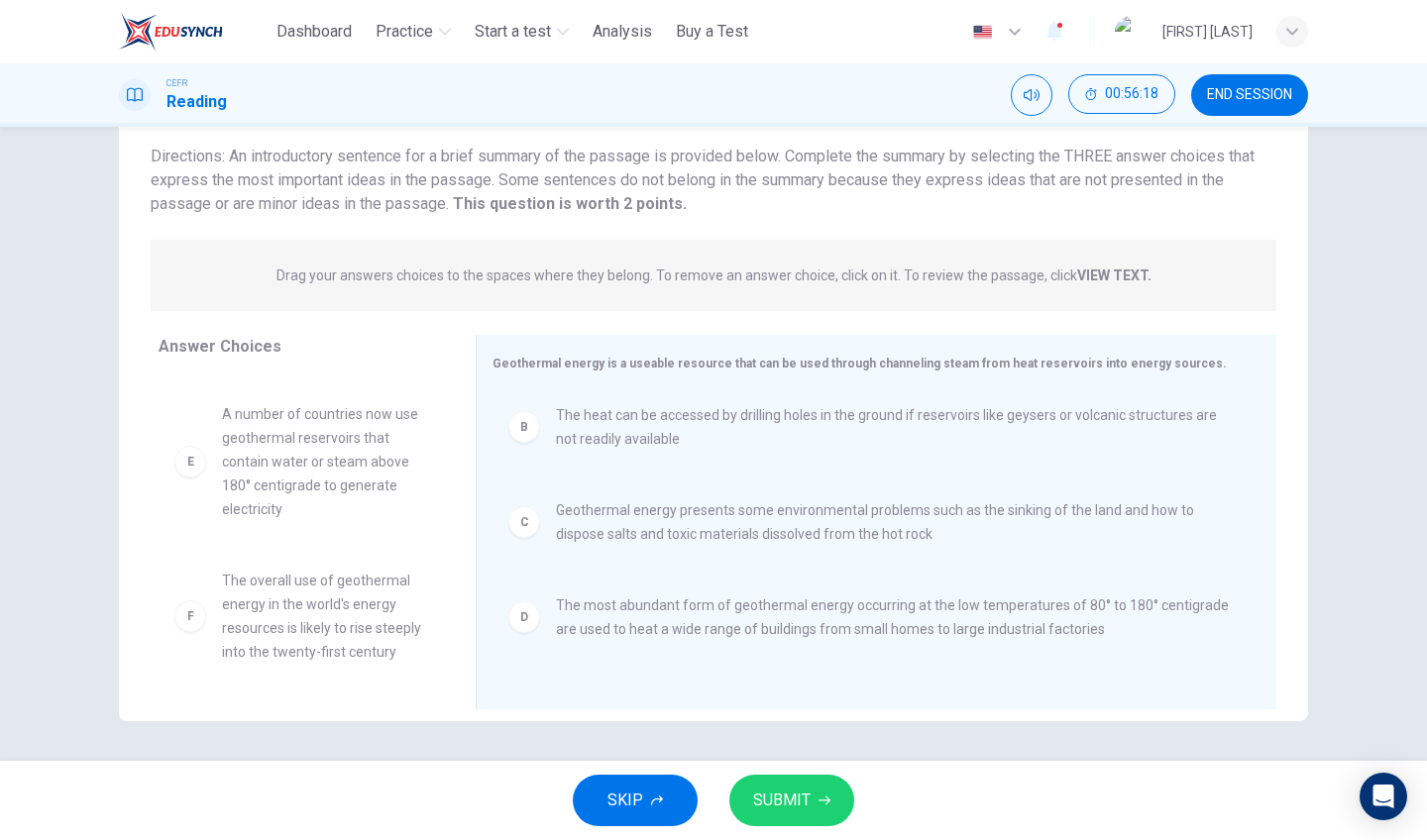 click at bounding box center [824, 800] 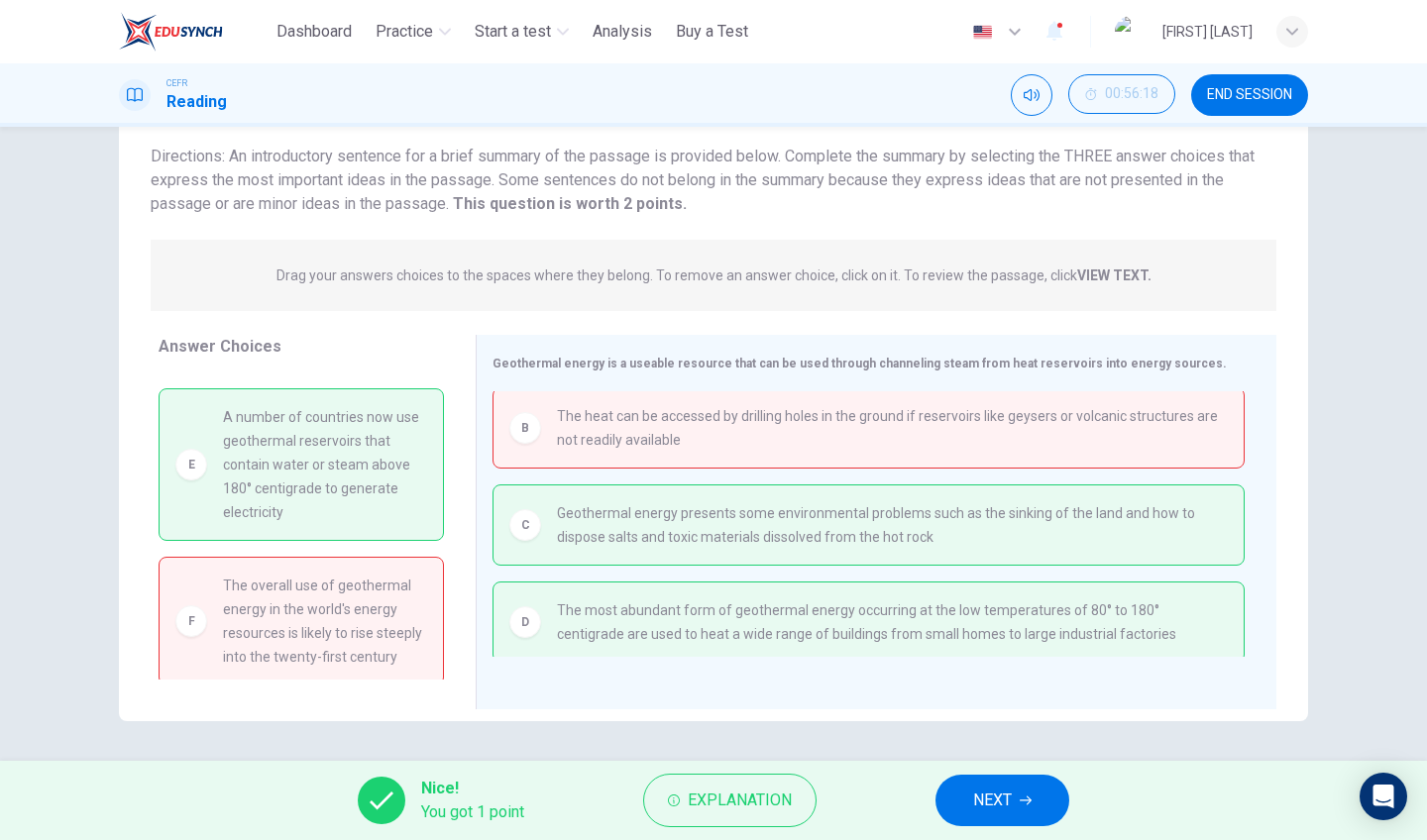 click on "NEXT" at bounding box center [1002, 800] 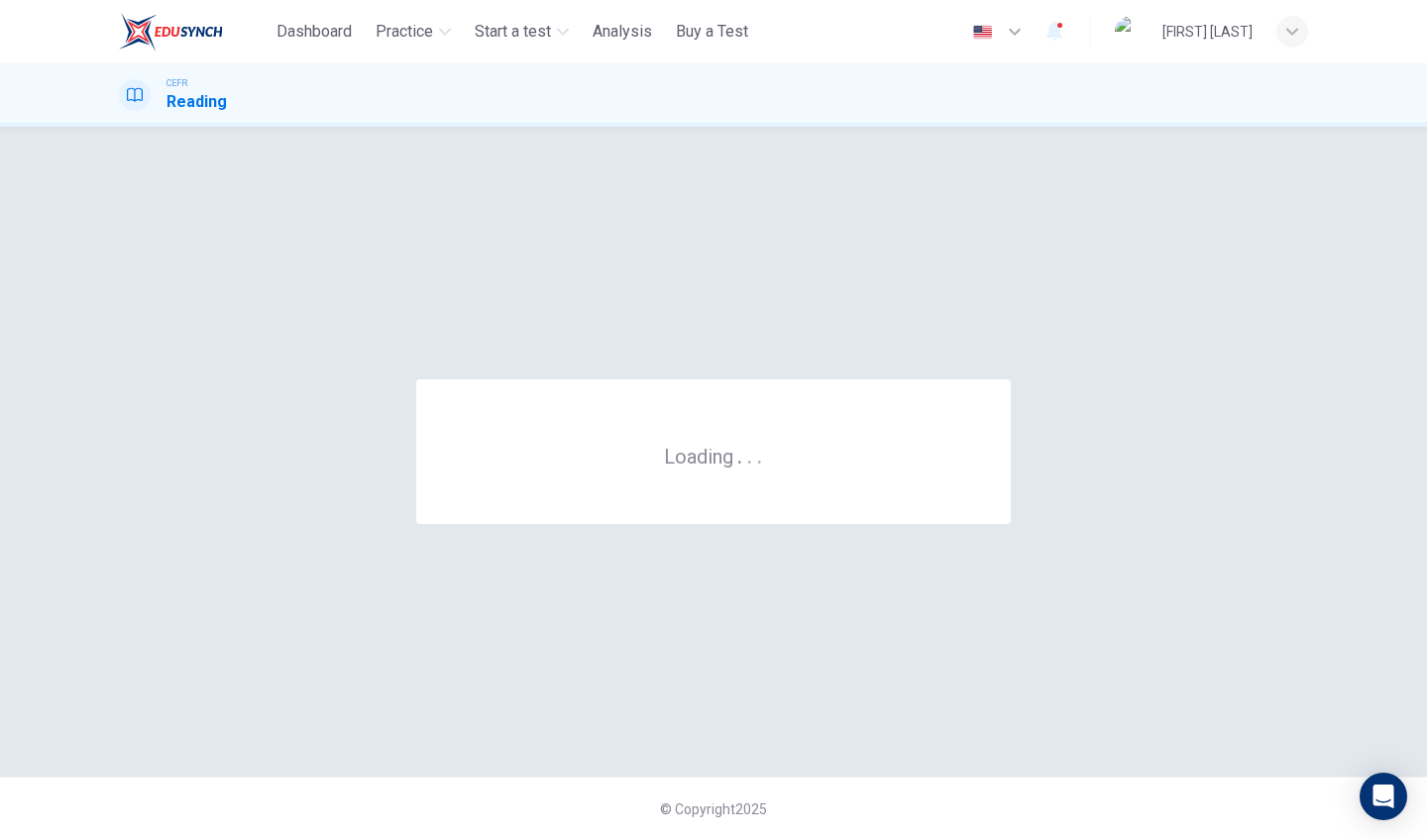 scroll, scrollTop: 0, scrollLeft: 0, axis: both 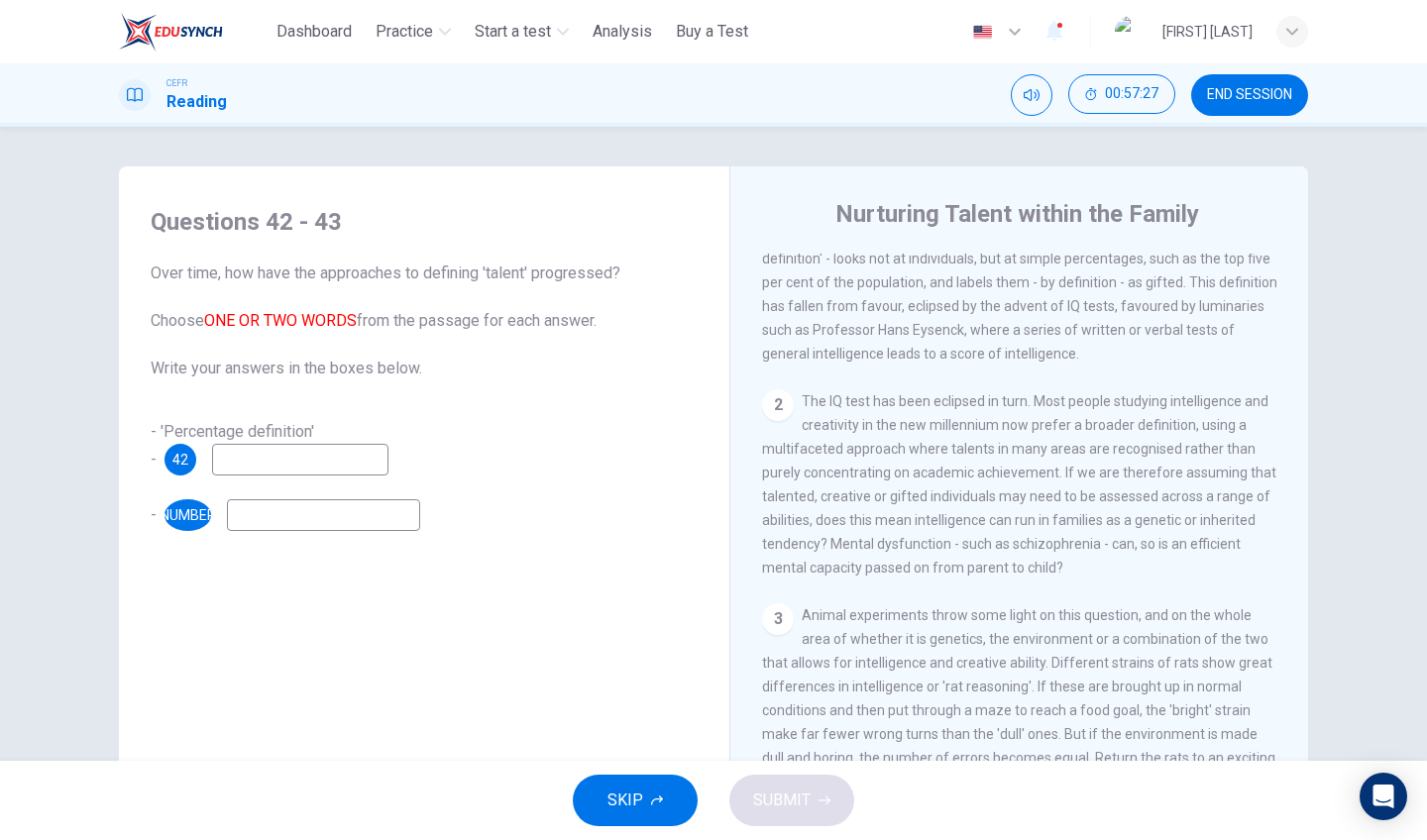 click on "CLICK TO ZOOM Click to Zoom 1 Can the future population of the world enjoy a comfortable lifestyle, with possessions, space and mobility, without crippling the environment? 2 The world's population is expected to stabilise at around nine billion. Will it be possible for nine billion people to have the lifestyle enjoyed today only by the wealthy? One school of thought says no: not only should the majority of the world's people resign themselves to poverty forever, but rich nations must also revert to simpler lifestyles in order to save the planet. 3 4 In the developed world, the personal technologies of the wealthy, including telephones, washing machines and ears, have become necessities within a generation or two. Increasing productivity that results in decreasing costs for such goods has been responsible for the greatest gains in the standard of living, and there is every reason to believe that this will continue. 5 6 7 8 9 10 11" at bounding box center (1033, 554) 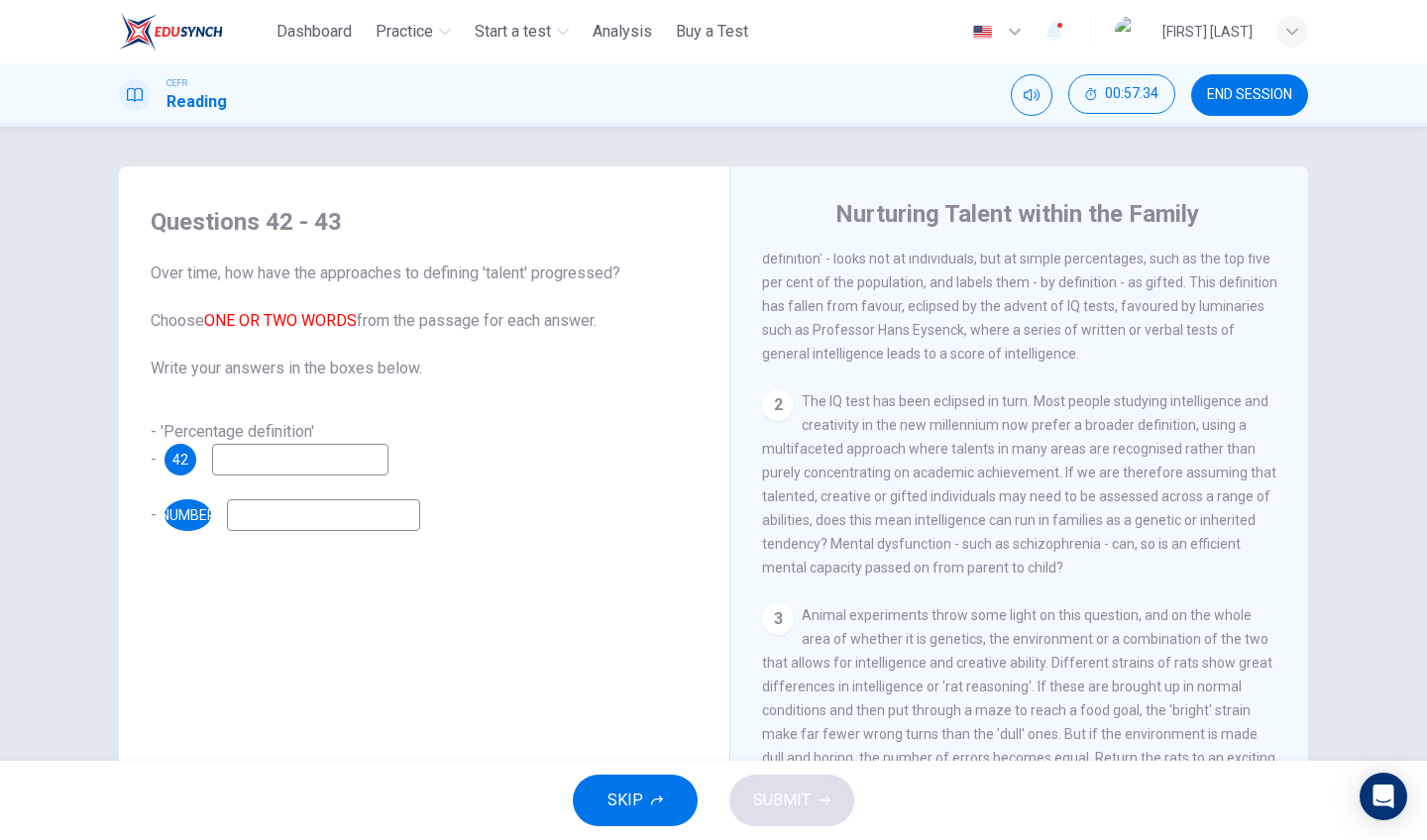 click at bounding box center (300, 460) 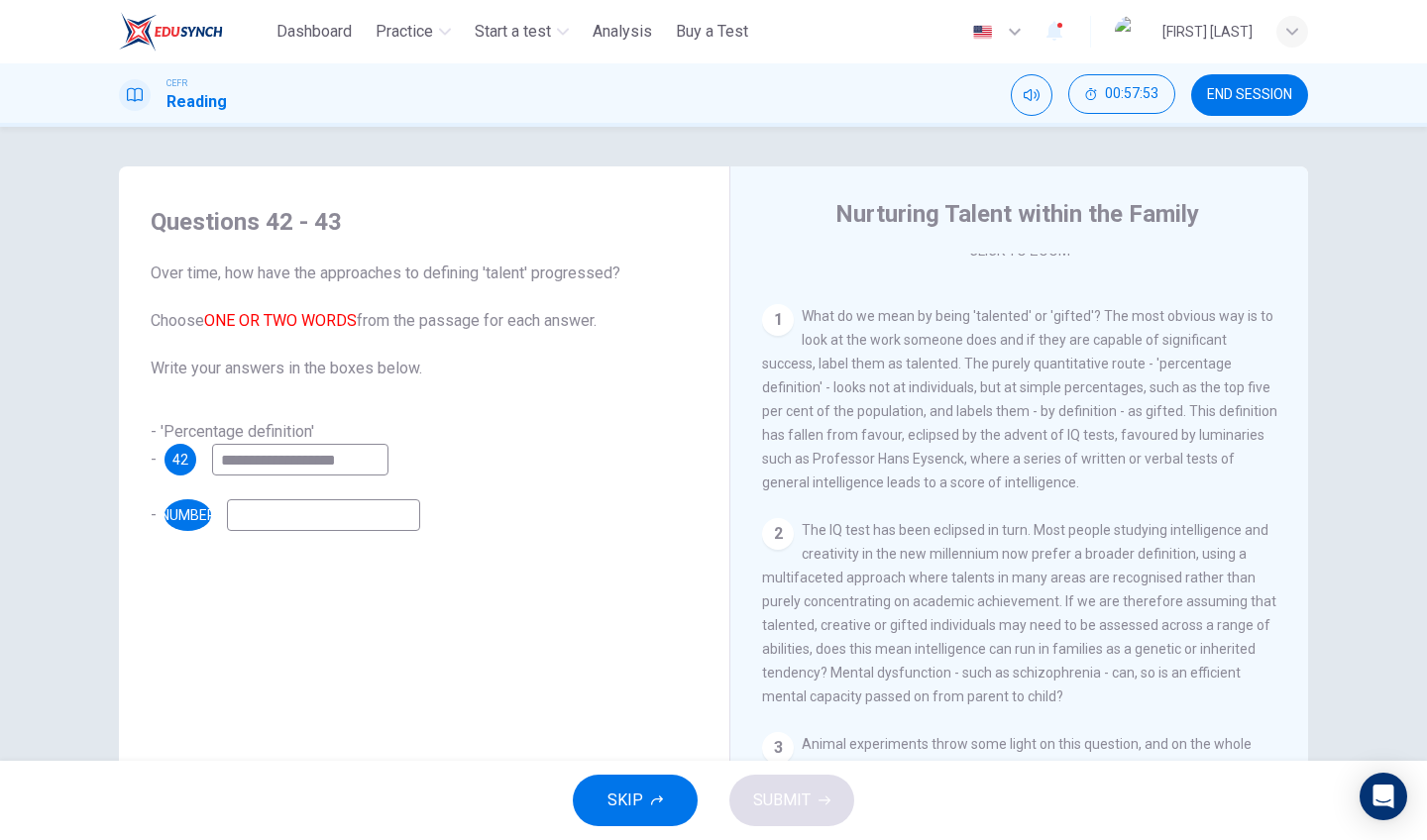 scroll, scrollTop: 352, scrollLeft: 0, axis: vertical 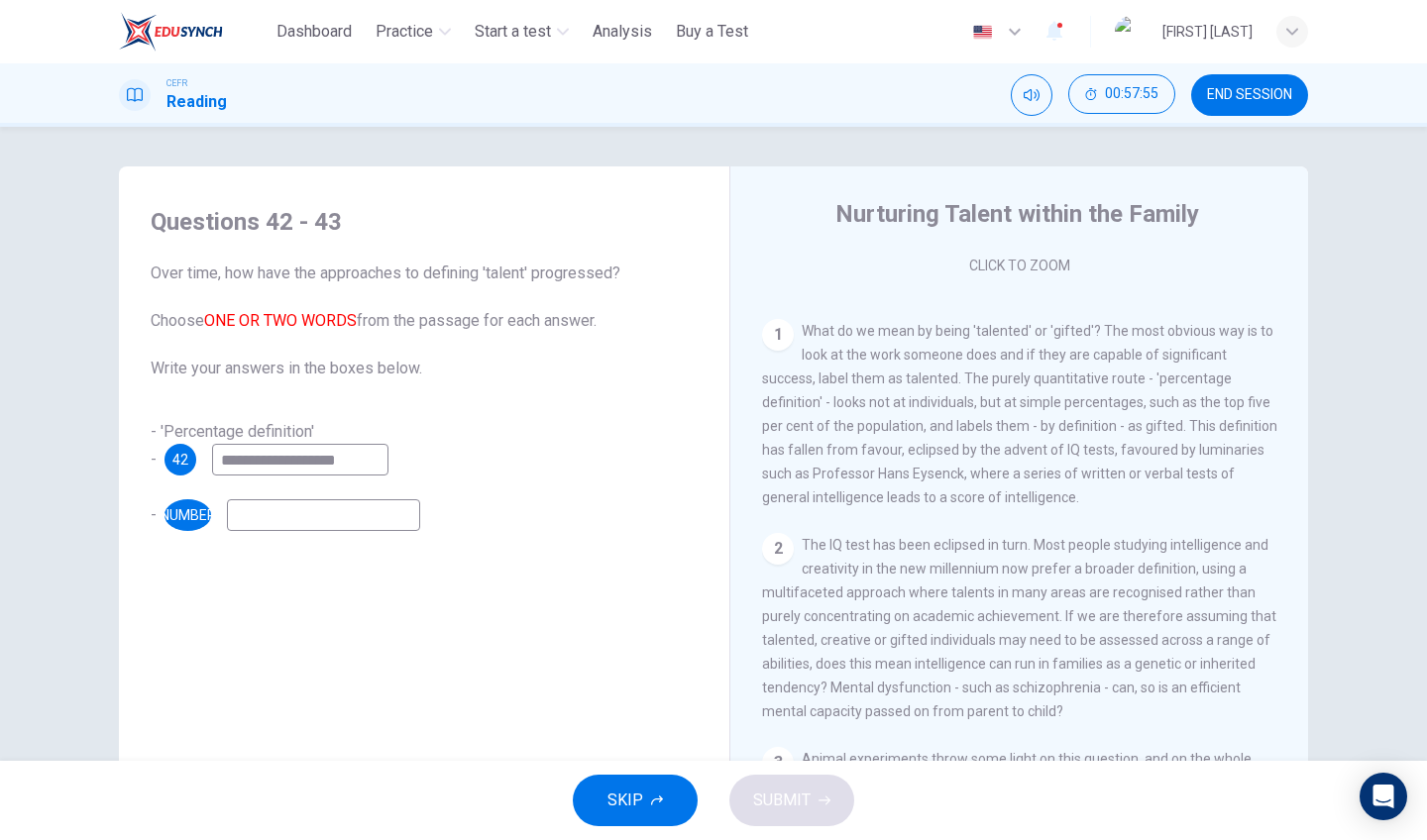 type on "**********" 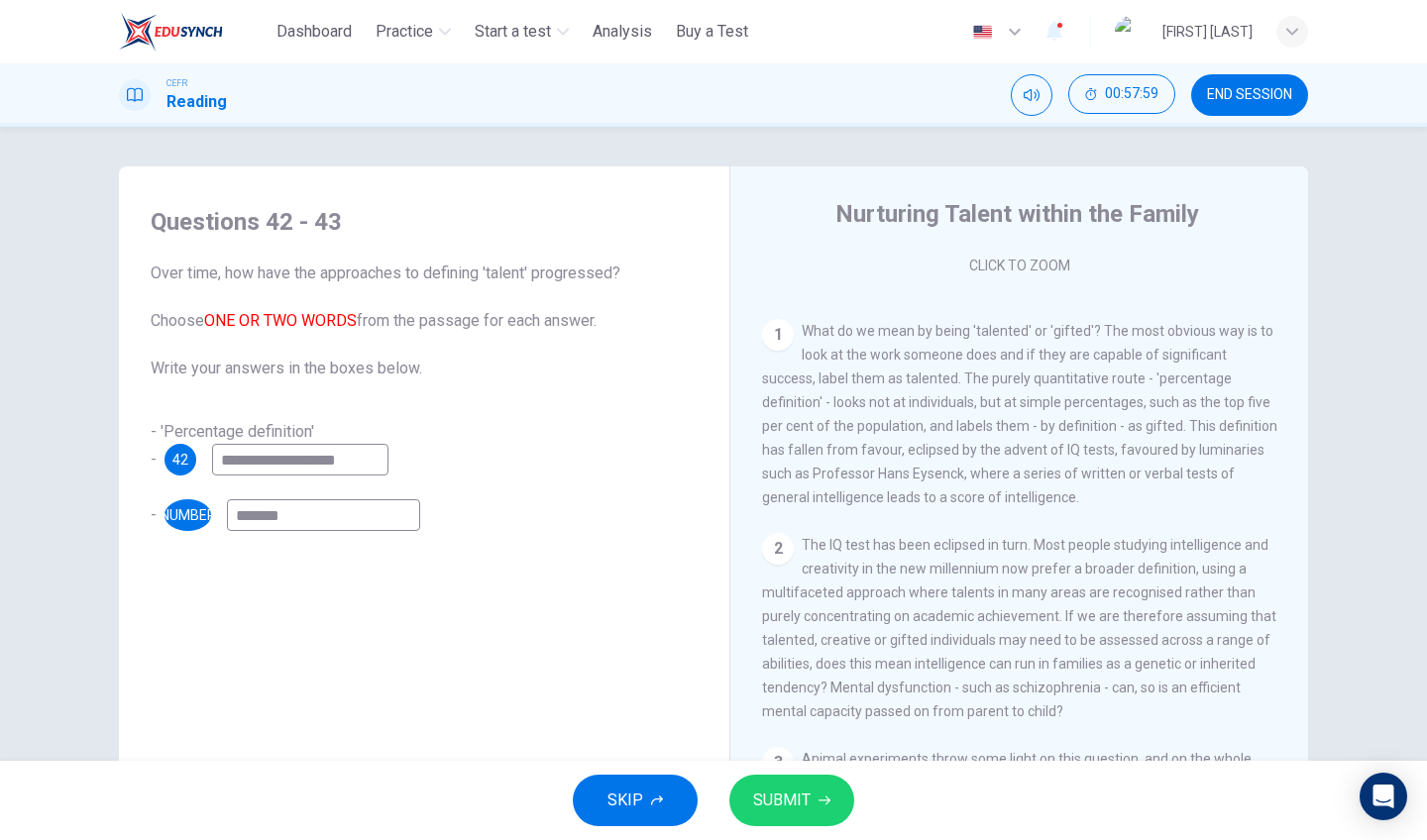 type on "*******" 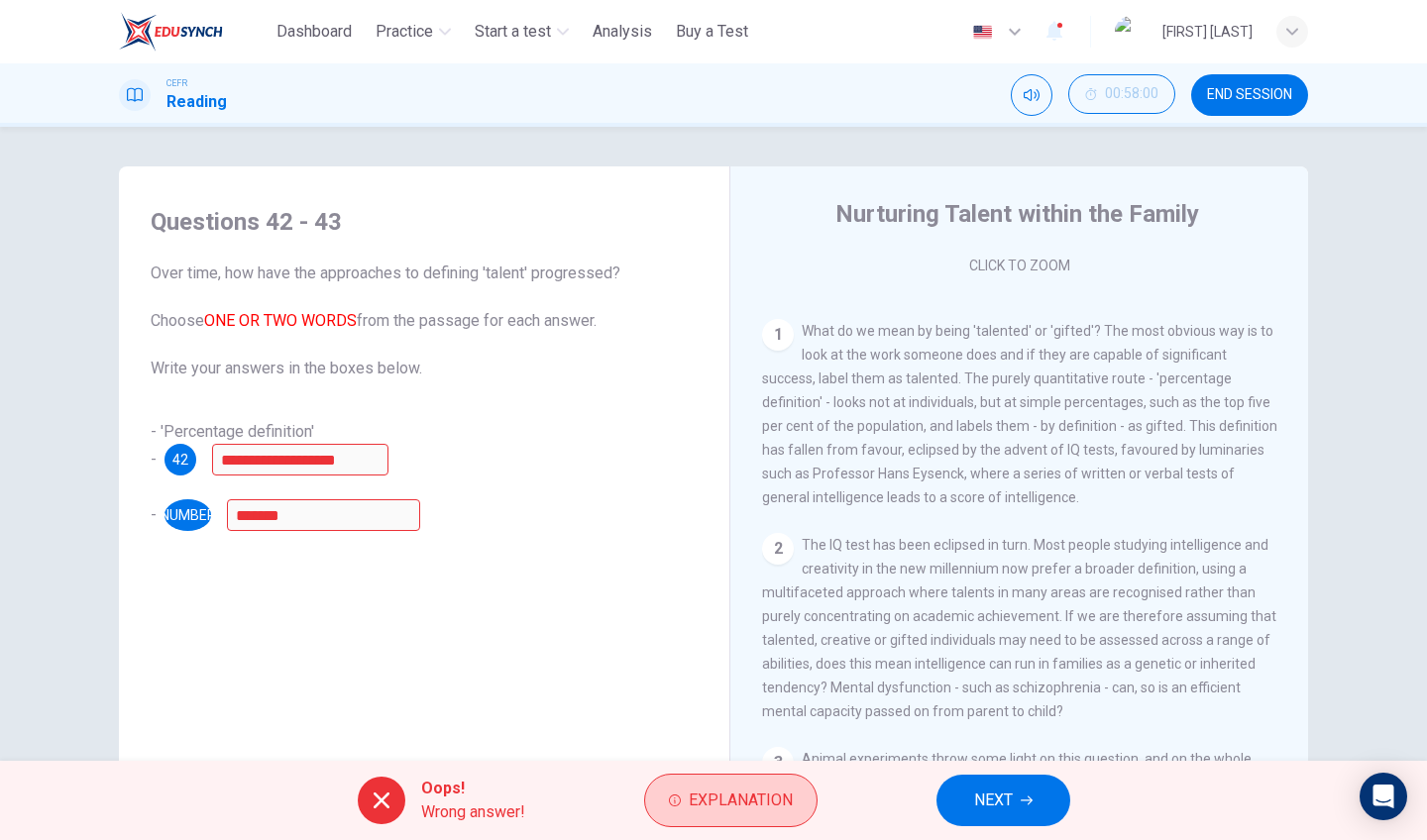 click on "Explanation" at bounding box center [740, 800] 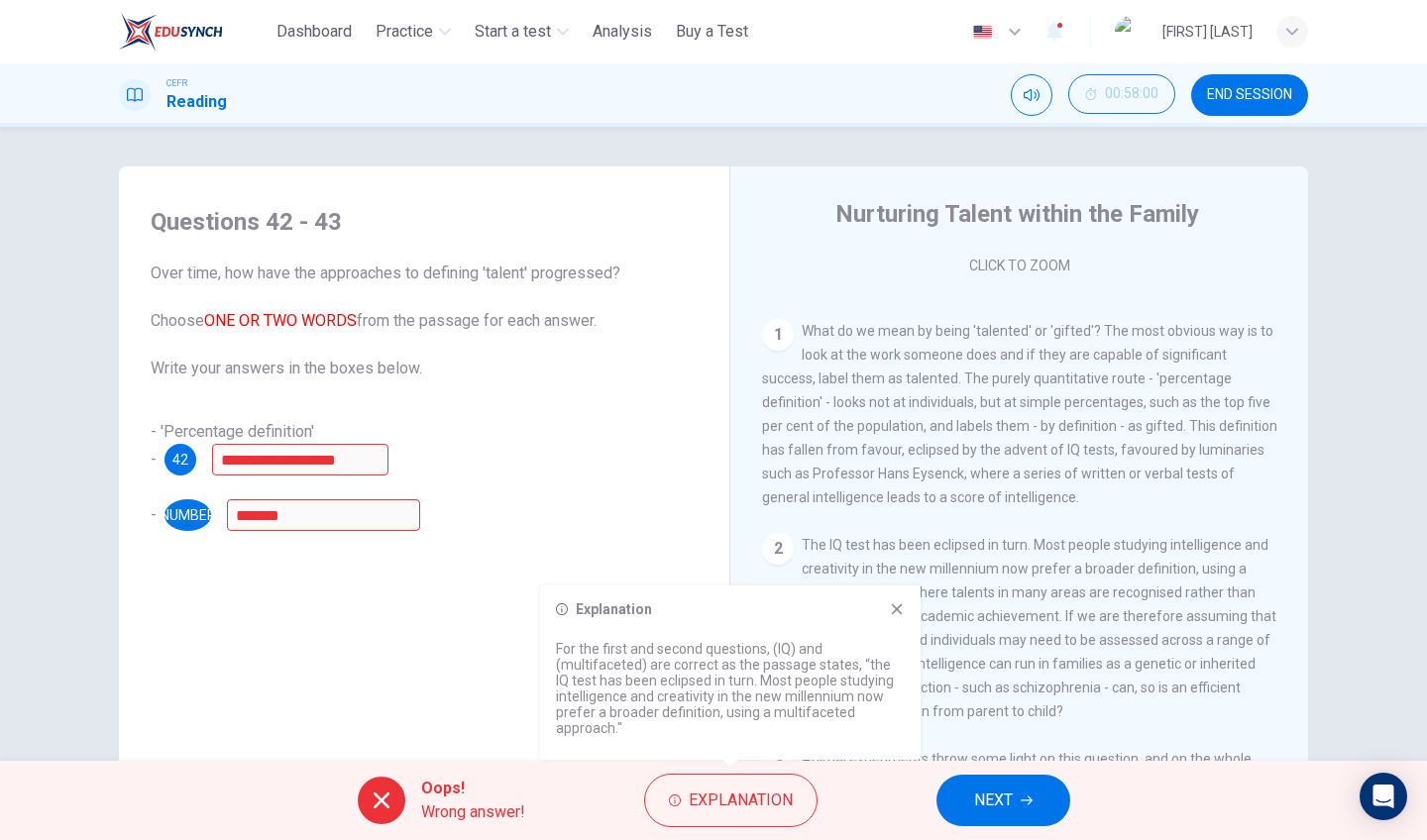 click on "NEXT" at bounding box center [1003, 800] 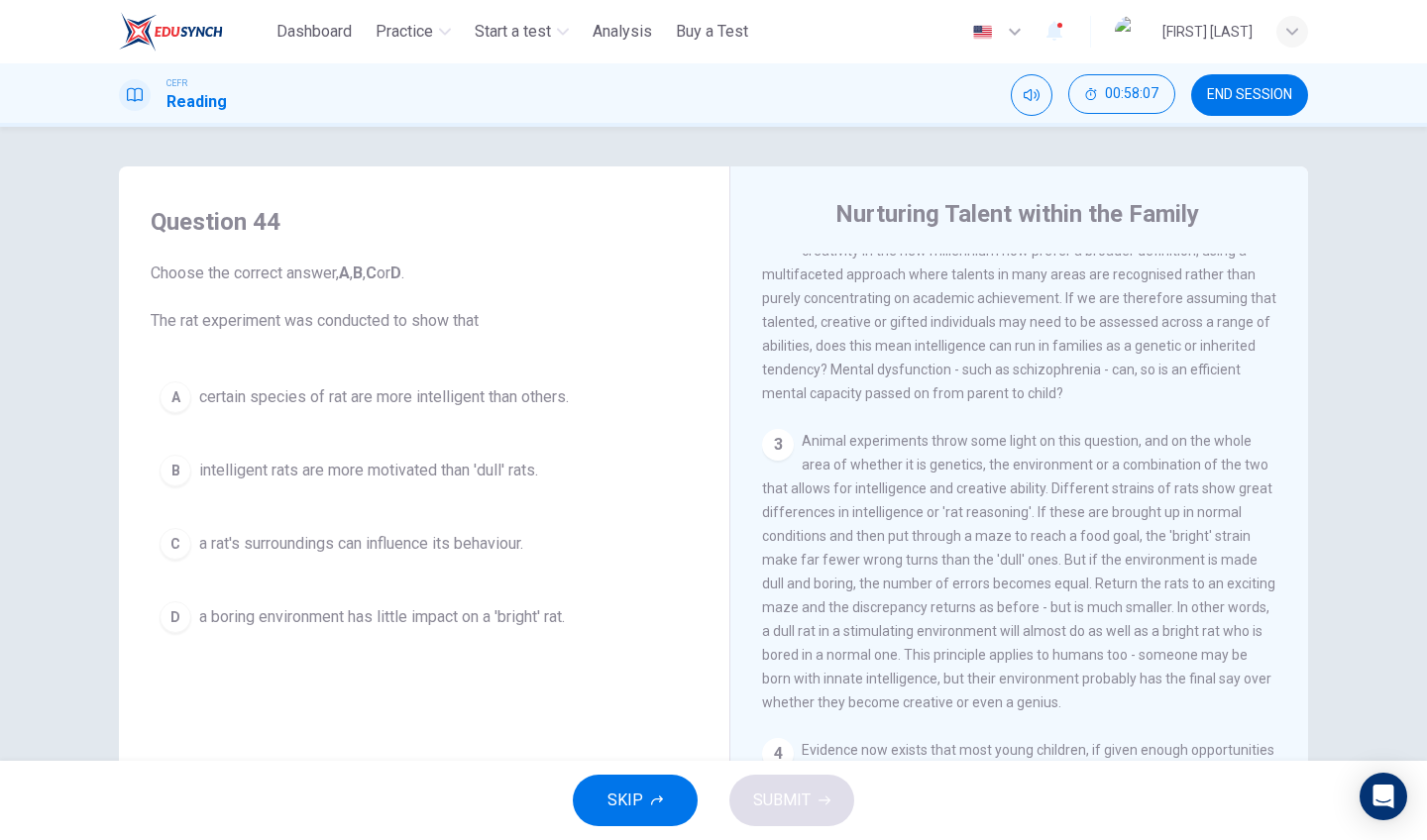 scroll, scrollTop: 679, scrollLeft: 0, axis: vertical 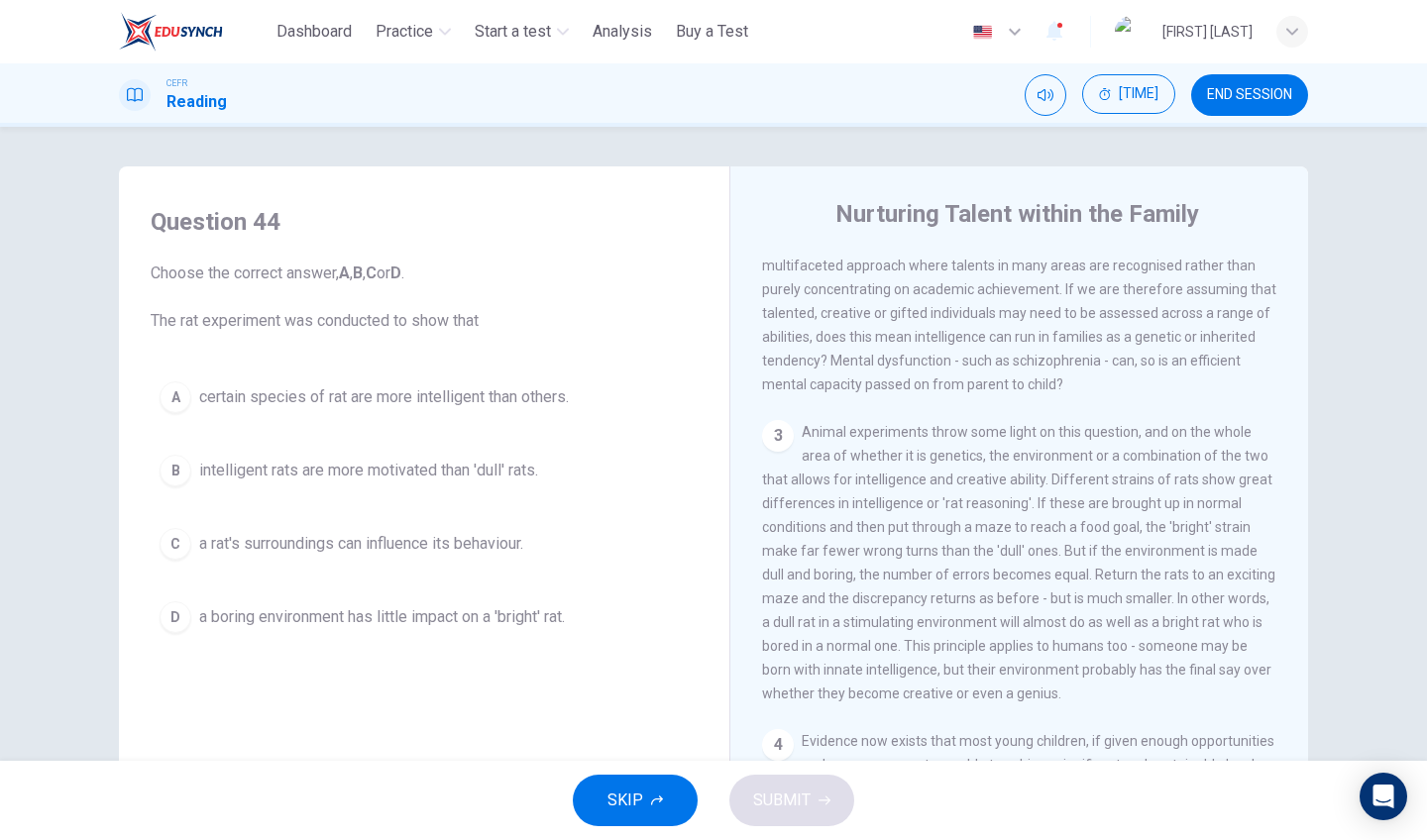 click on "a rat's surroundings can influence its behaviour." at bounding box center (384, 397) 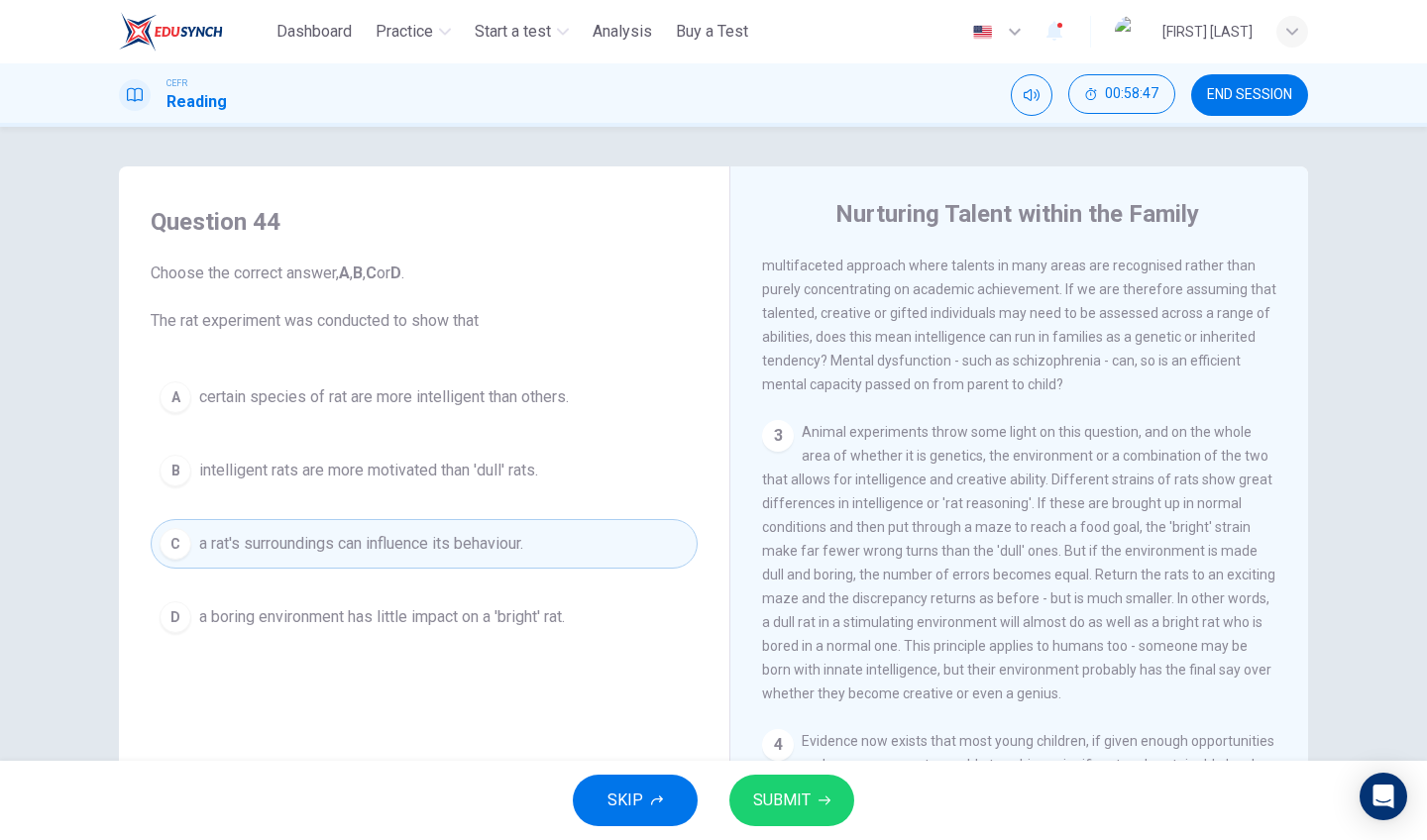 click on "SUBMIT" at bounding box center (782, 800) 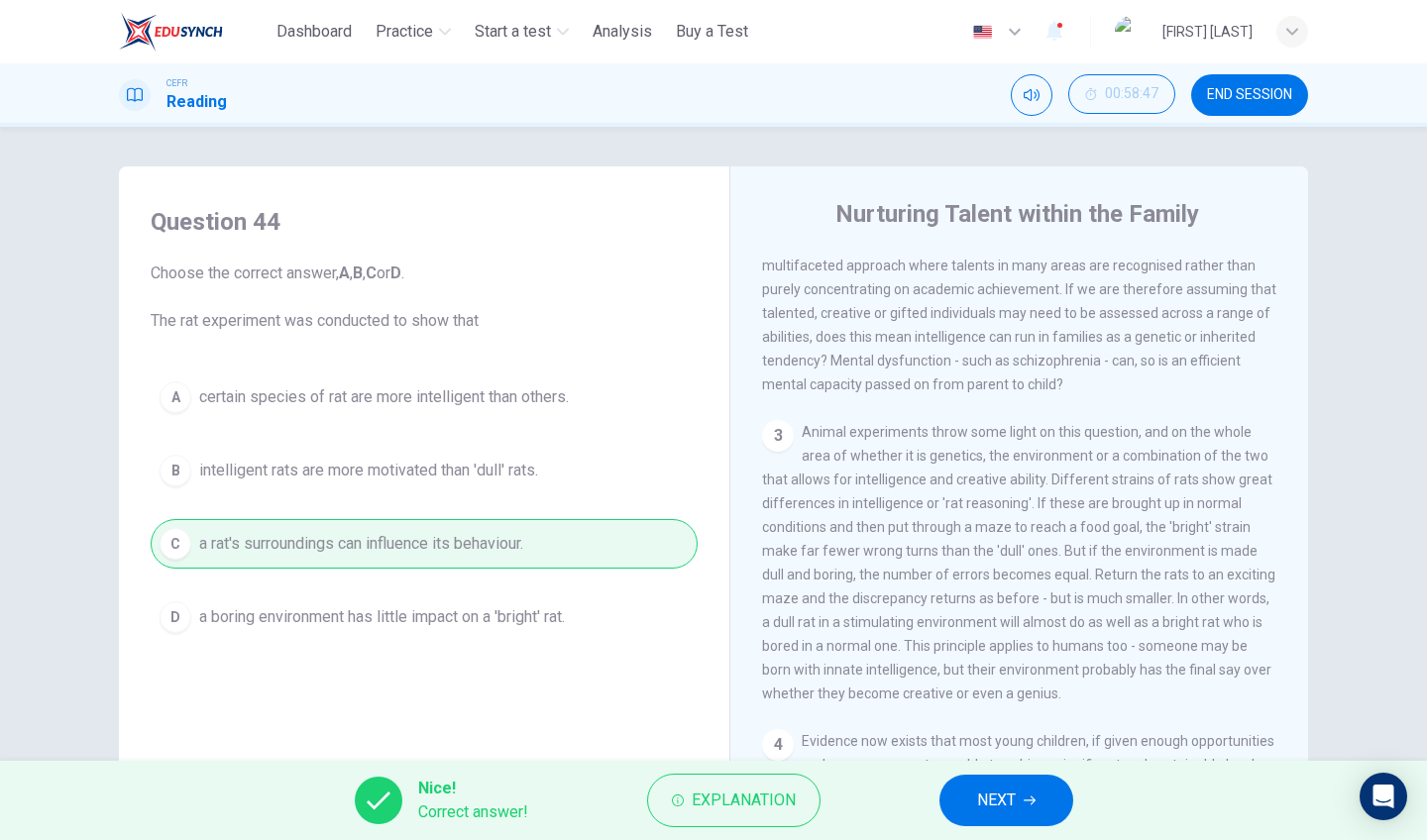 click on "NEXT" at bounding box center (996, 800) 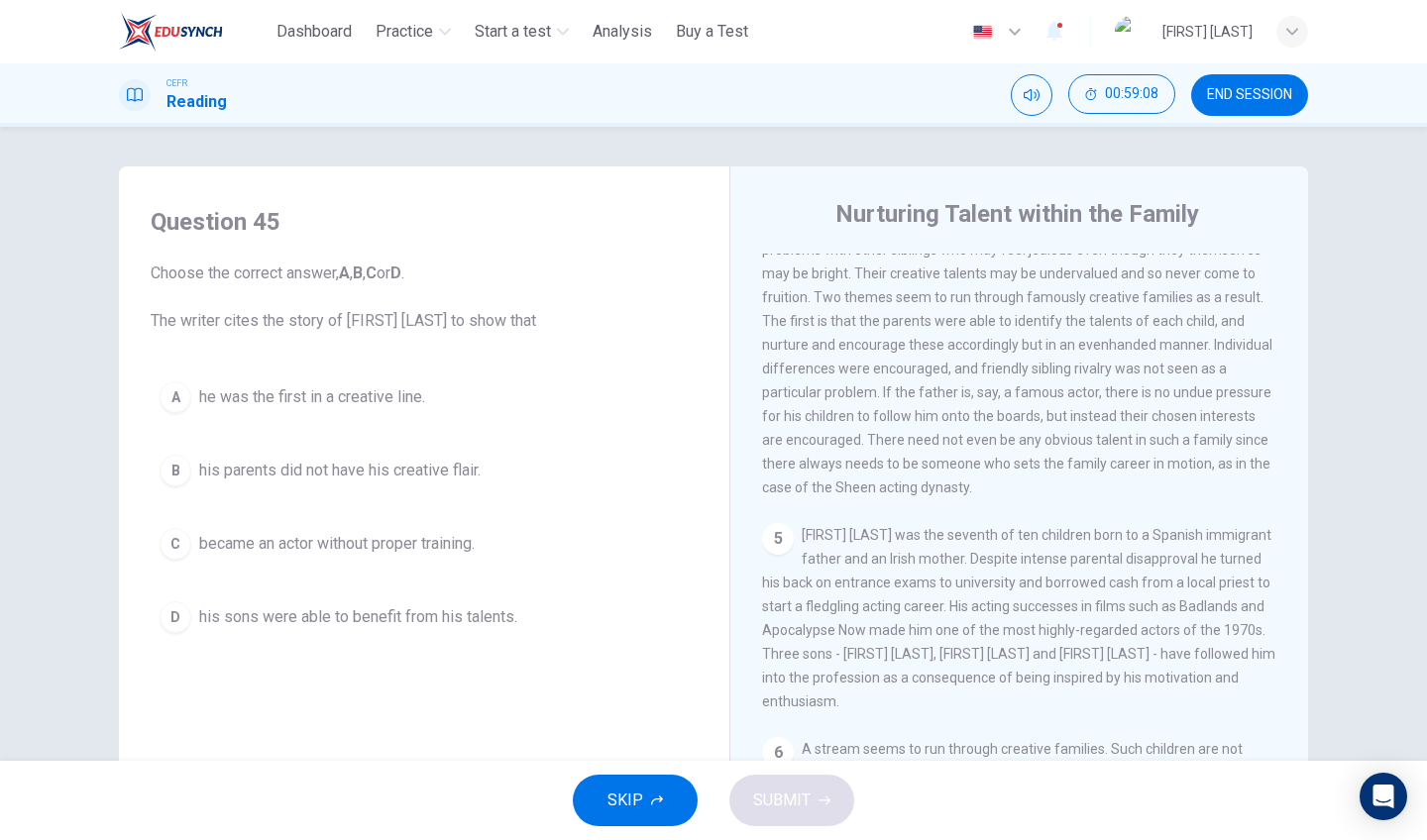 scroll, scrollTop: 1333, scrollLeft: 0, axis: vertical 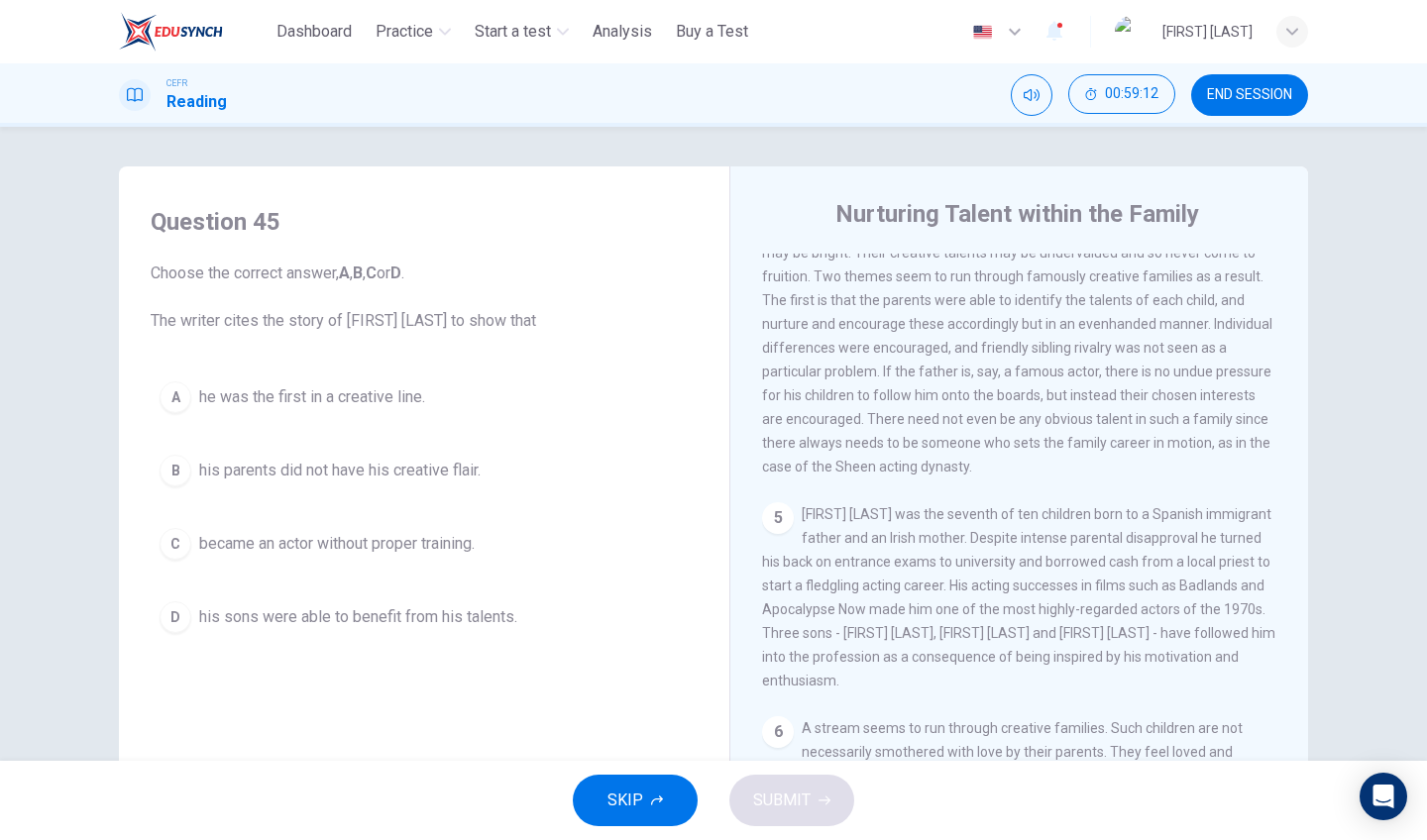 click on "his sons were able to benefit from his talents." at bounding box center [312, 397] 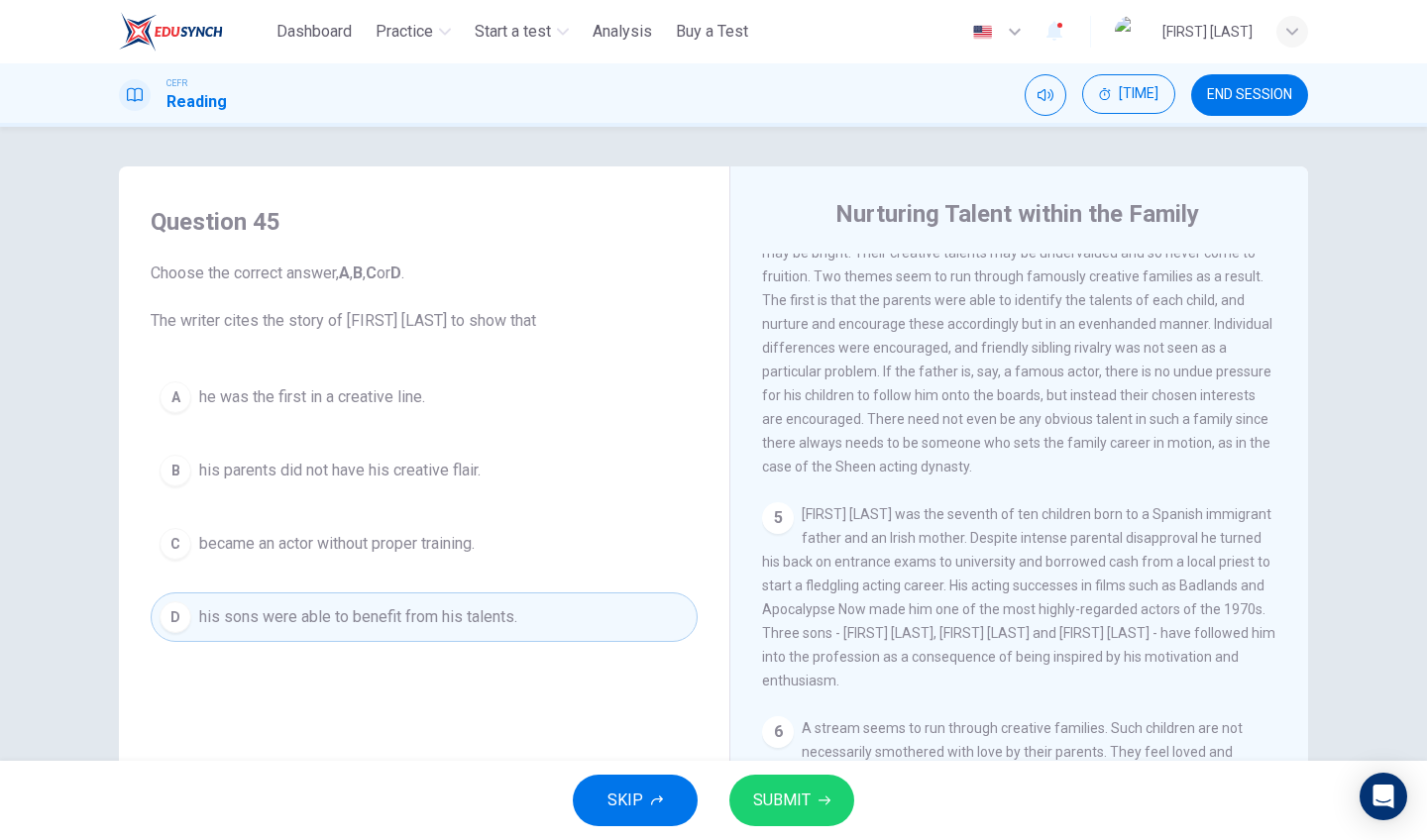 click on "SUBMIT" at bounding box center [782, 800] 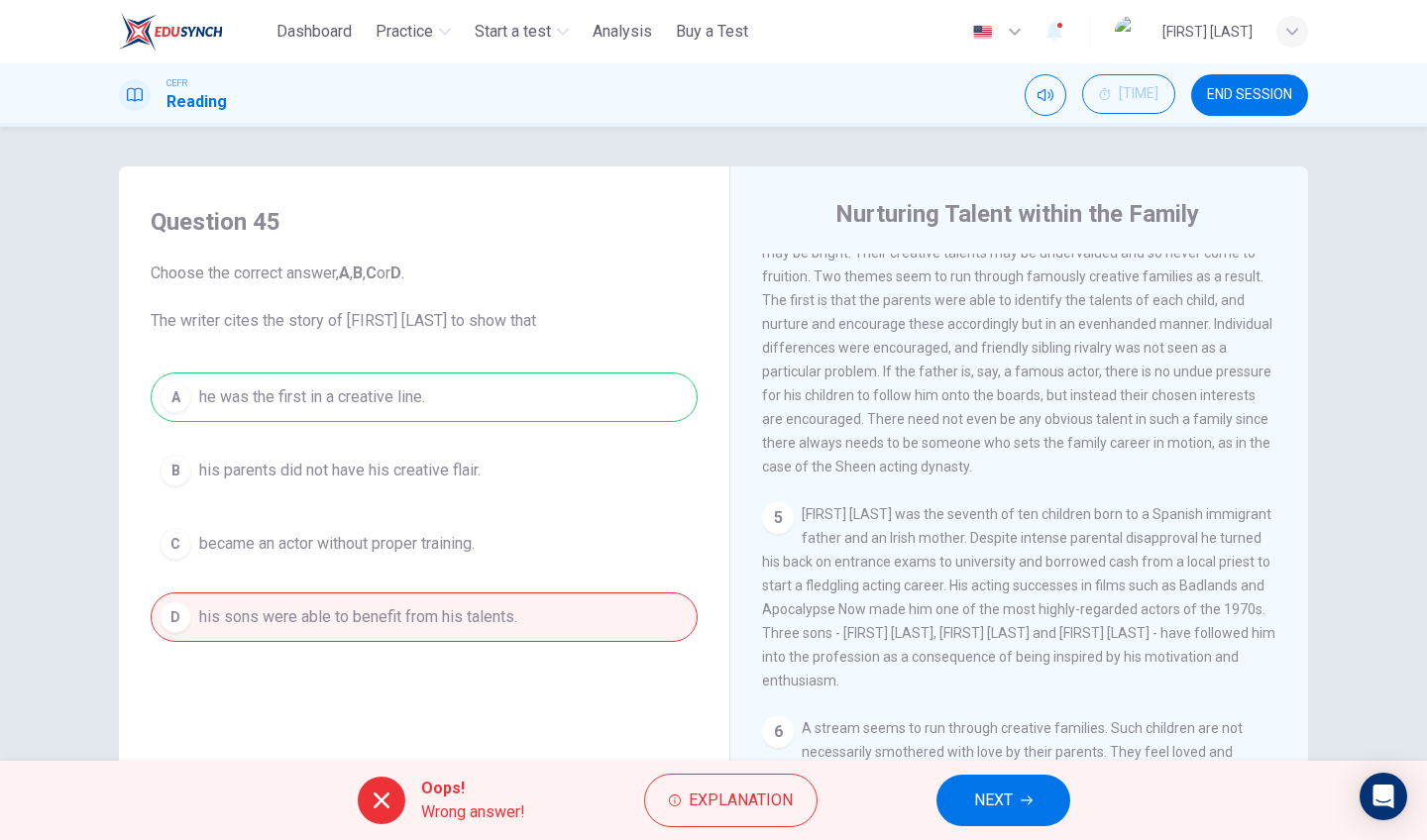 click on "NEXT" at bounding box center [1003, 800] 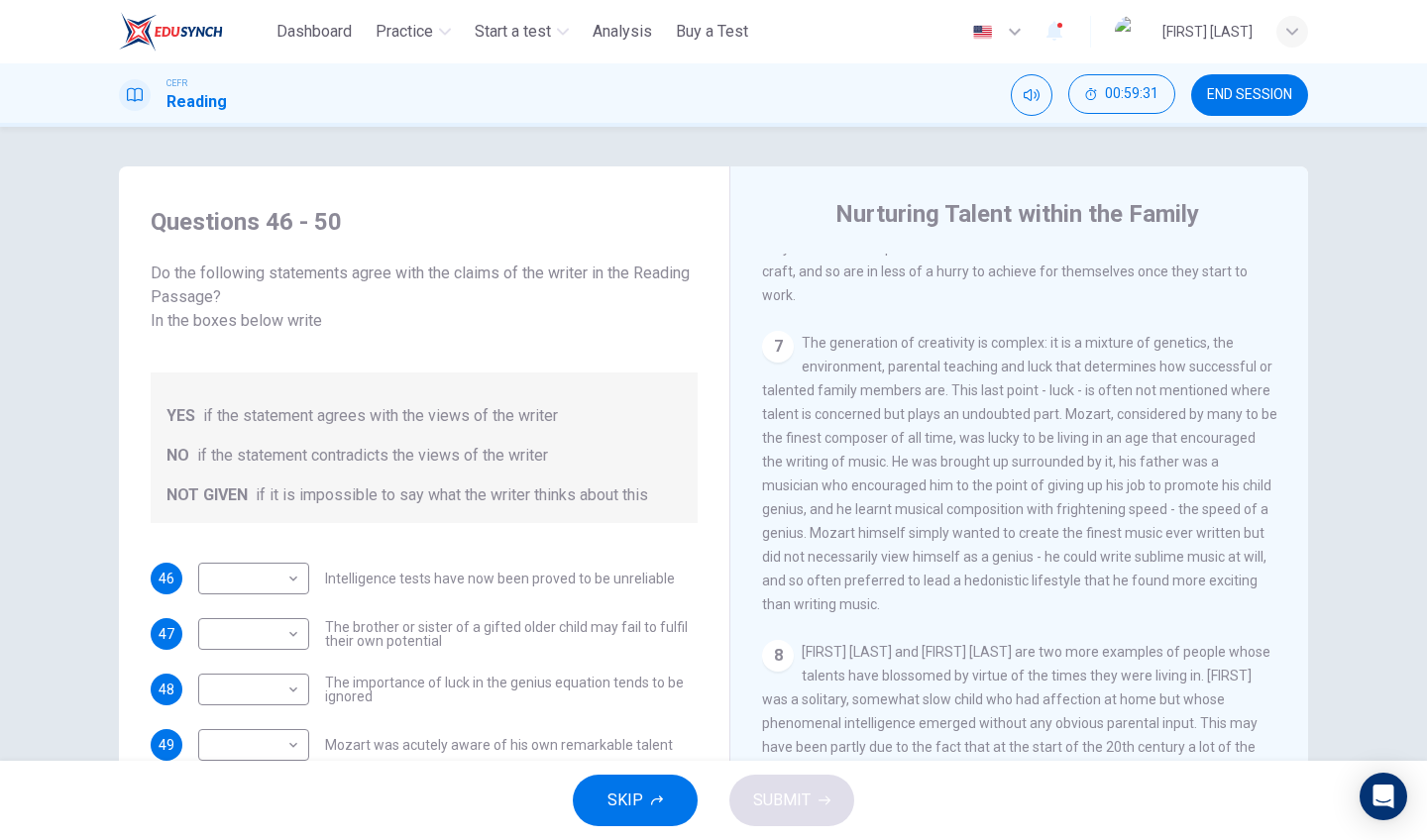 scroll, scrollTop: 1908, scrollLeft: 0, axis: vertical 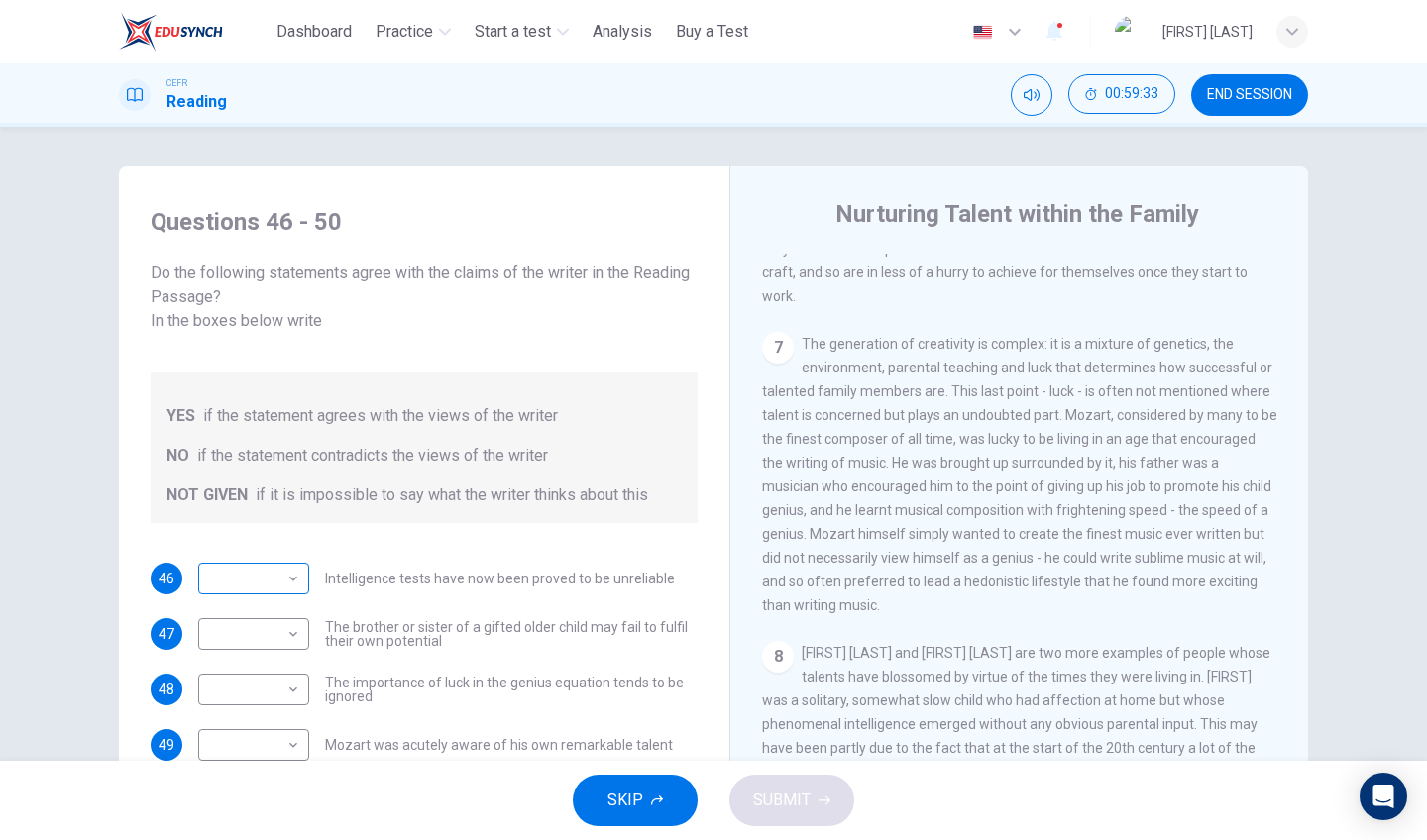 click on "This site uses cookies, as explained in our Privacy Policy. If you agree to the use of cookies, please click the Accept button and continue to browse our site. Privacy Policy Accept This site uses cookies, as explained in our Privacy Policy. If you agree to the use of cookies, please click the Accept button and continue to browse our site. Privacy Policy Accept Dashboard Practice Start a test Analysis Buy a Test English ** ​ [FIRST] [LAST] CEFR Reading [TIME] END SESSION Questions 46 - 50 Do the following statements agree with the claims of the writer in the Reading Passage?
In the boxes below write YES if the statement agrees with the views of the writer NO if the statement contradicts the views of the writer NOT GIVEN if it is impossible to say what the writer thinks about this 46 ​ ​ Intelligence tests have now been proved to be unreliable 47 ​ ​ The brother or sister of a gifted older child may fail to fulfil their own potential 48 ​ ​ 49 ​ ​ 50 ​ ​ CLICK TO ZOOM 1 2 3 4" at bounding box center (714, 420) 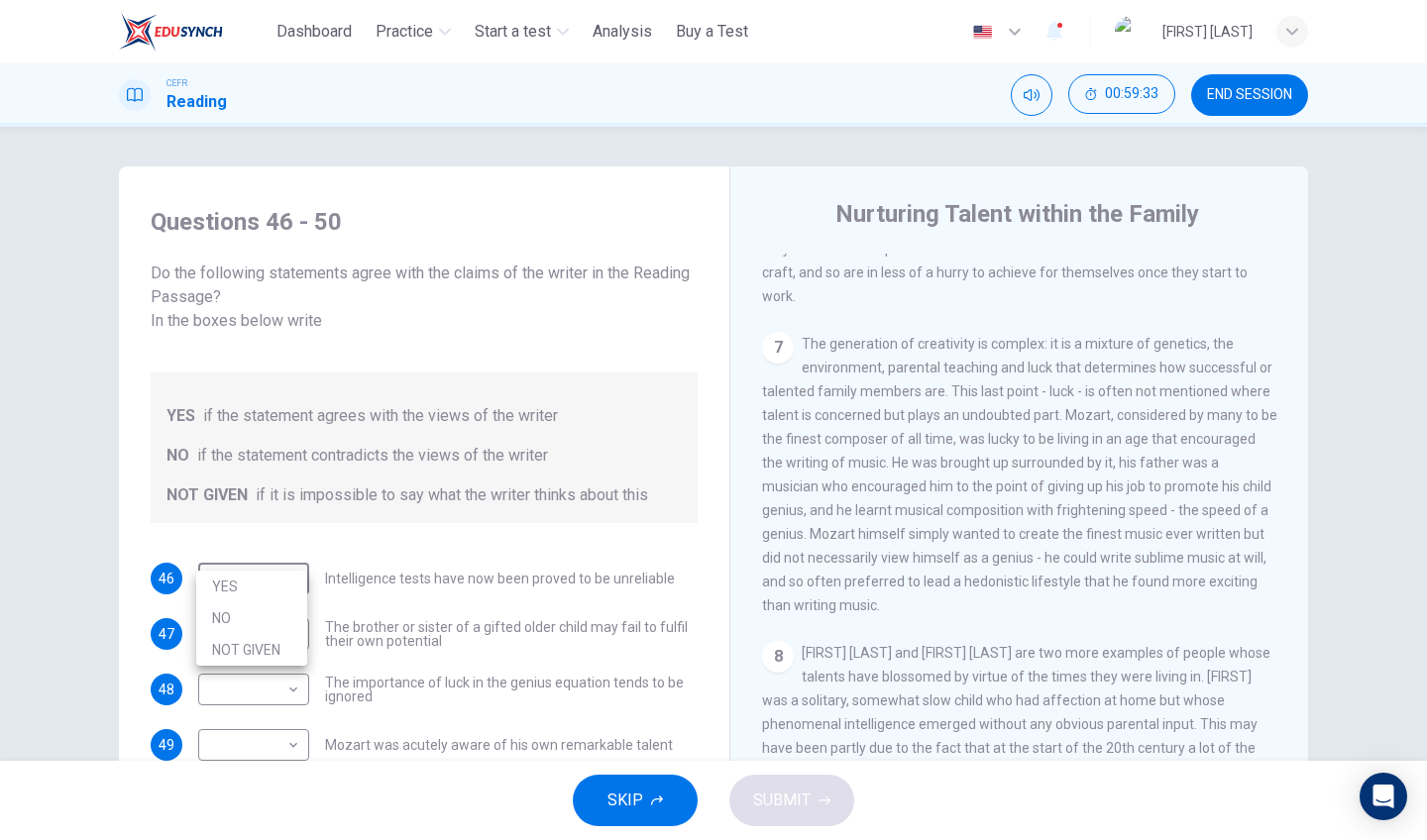 click on "NOT GIVEN" at bounding box center [252, 650] 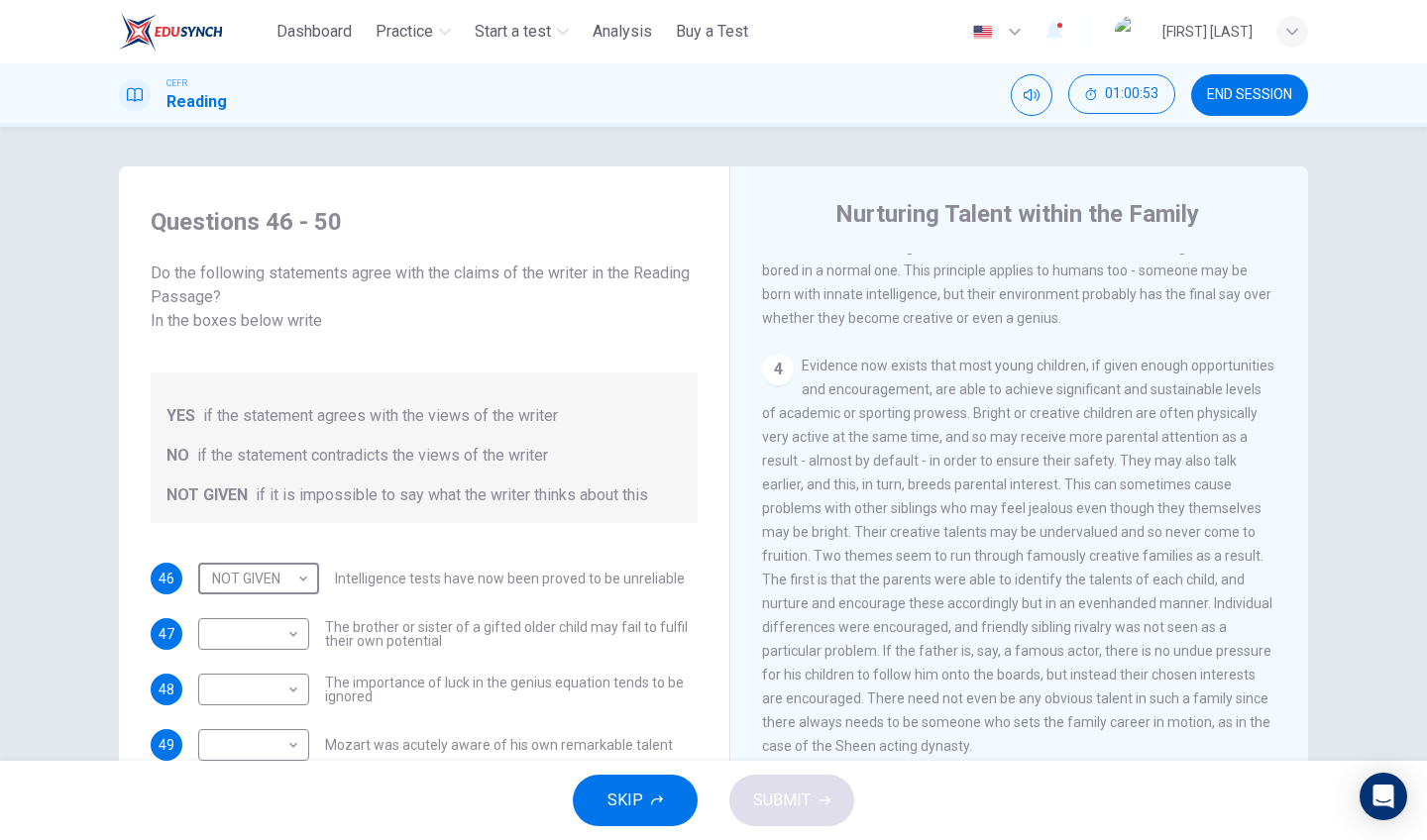 scroll, scrollTop: 1059, scrollLeft: 0, axis: vertical 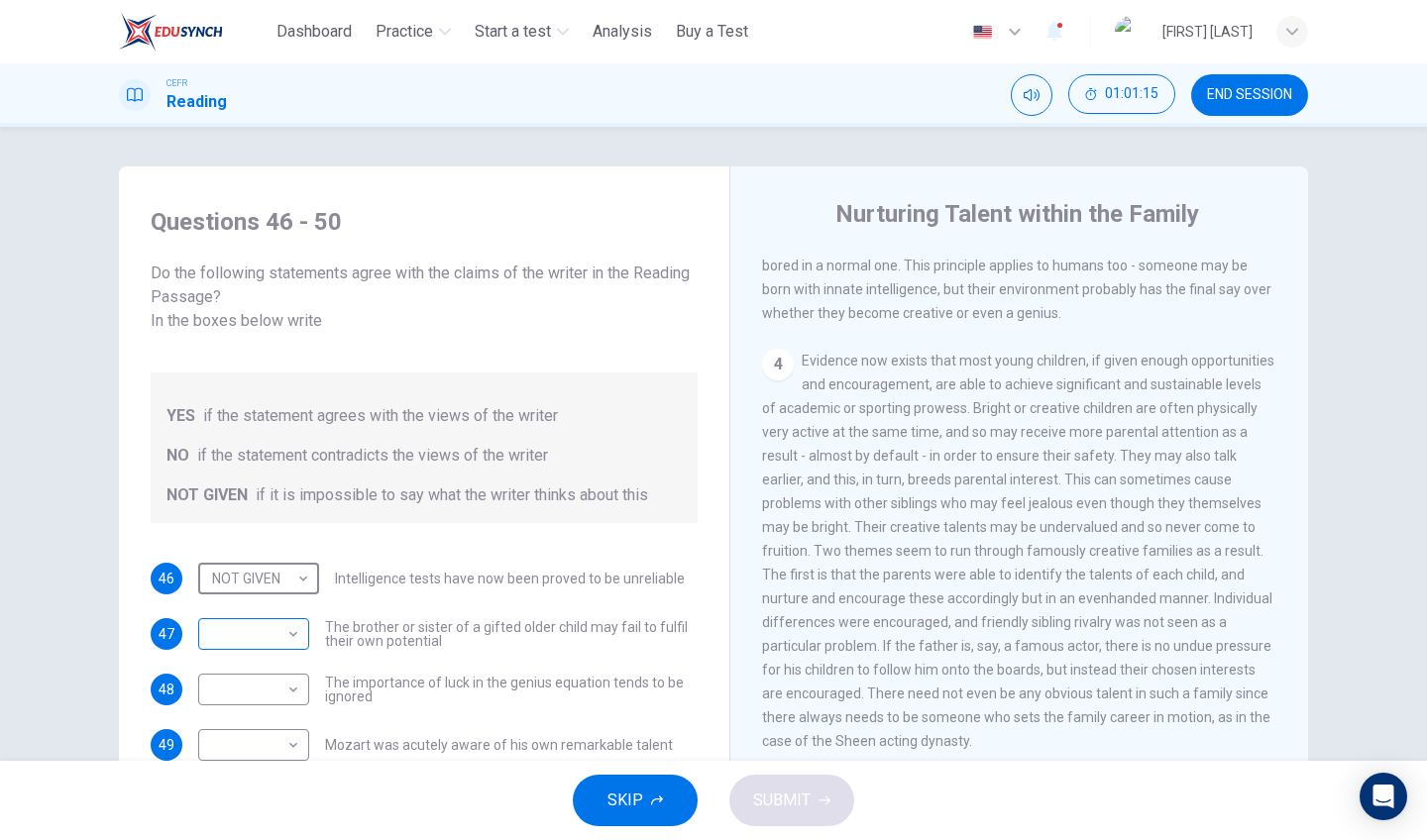 click on "This site uses cookies, as explained in our Privacy Policy. If you agree to the use of cookies, please click the Accept button and continue to browse our site. Privacy Policy Accept This site uses cookies, as explained in our Privacy Policy. If you agree to the use of cookies, please click the Accept button and continue to browse our site. Privacy Policy Accept Dashboard Practice Start a test Analysis Buy a Test English ** ​ [PERSON] CEFR Reading 01:01:15 END SESSION Questions 46 - 50 Do the following statements agree with the claims of the writer in the Reading Passage?
In the boxes below write YES if the statement agrees with the views of the writer NO if the statement contradicts the views of the writer NOT GIVEN if it is impossible to say what the writer thinks about this 46 NOT GIVEN ********* ​ Intelligence tests have now been proved to be unreliable 47 ​ ​ The brother or sister of a gifted older child may fail to fulfil their own potential 48 ​ ​ 49 ​ ​ 50 ​ ​ 1 2 3" at bounding box center (714, 420) 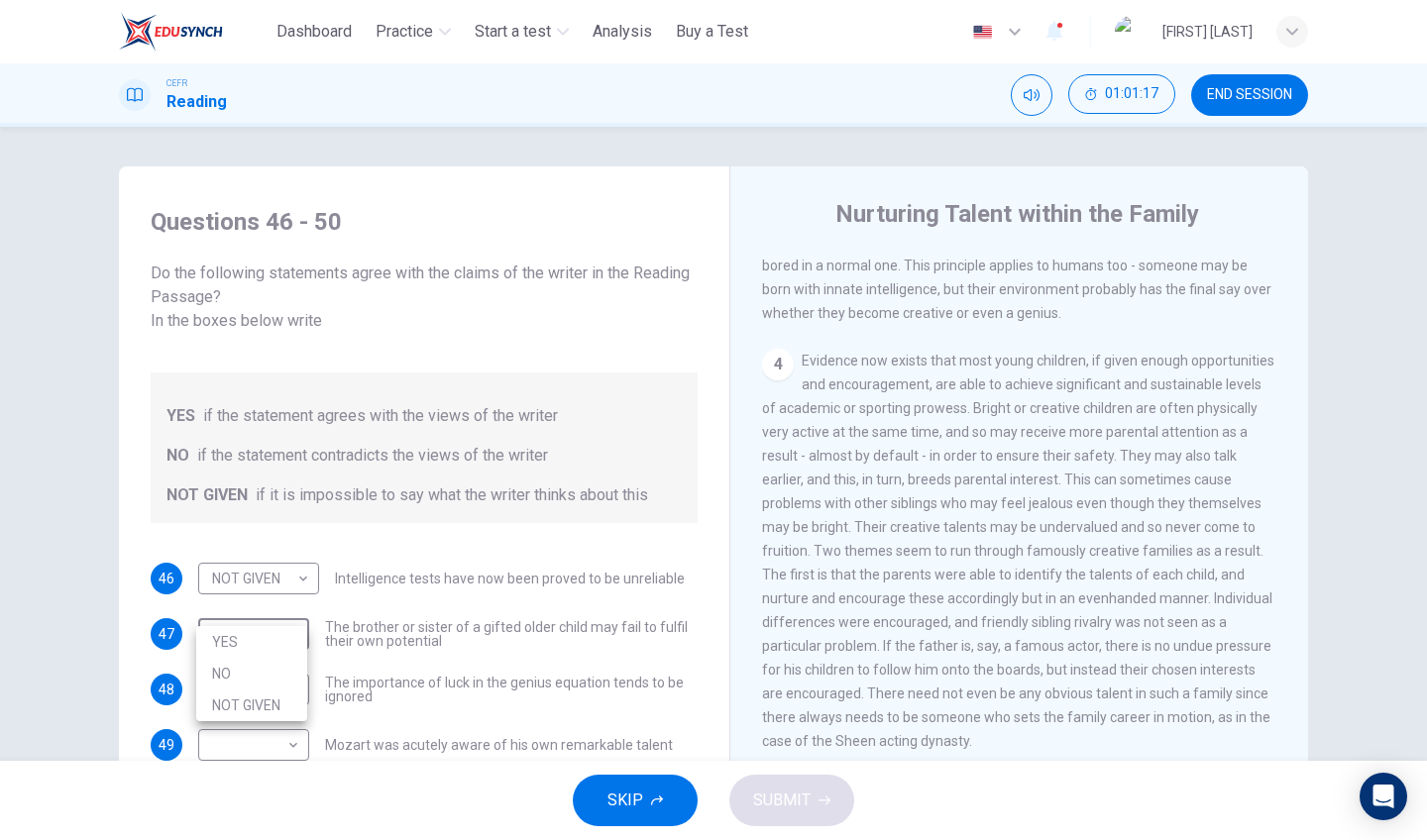 click on "NOT GIVEN" at bounding box center (252, 705) 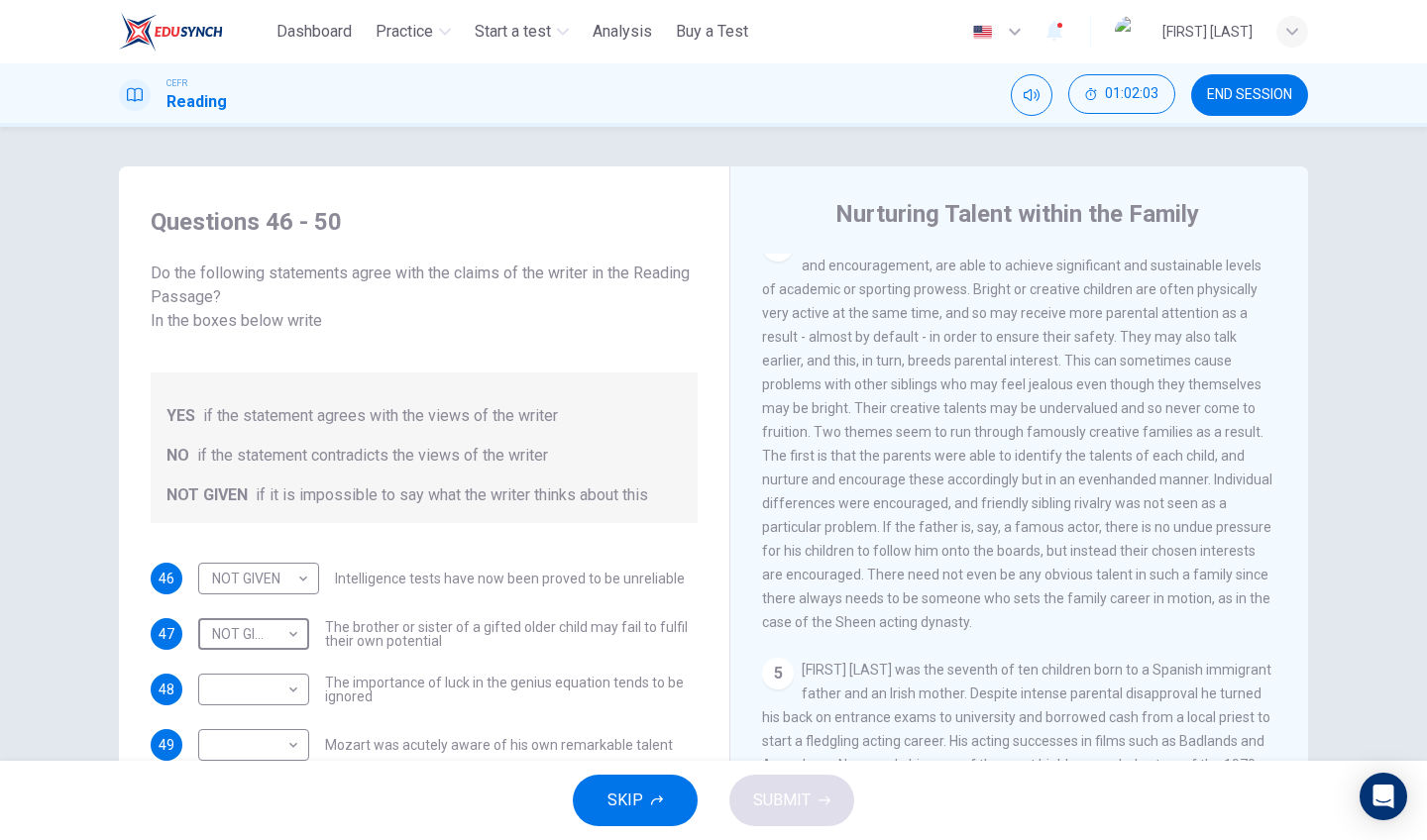 scroll, scrollTop: 1161, scrollLeft: 0, axis: vertical 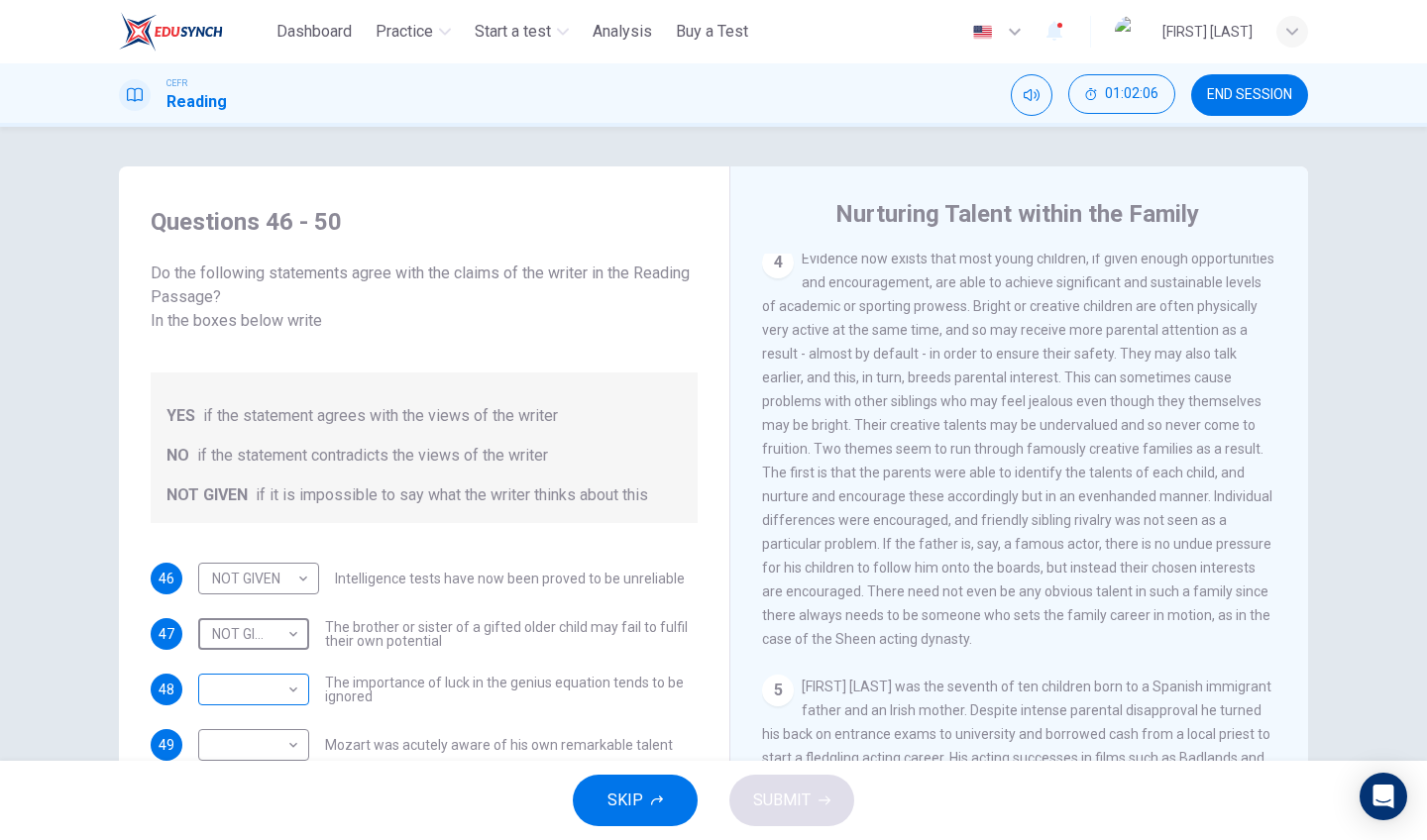 click on "Dashboard Practice Start a test Analysis Buy a Test English ** ​ [PERSON] [PERSON] CEFR Reading 01:02:06 END SESSION Questions 46 - 50 Do the following statements agree with the claims of the writer in the Reading Passage?
In the boxes below write YES if the statement agrees with the views of the writer NO if the statement contradicts the views of the writer NOT GIVEN if it is impossible to say what the writer thinks about this 46 NOT GIVEN ********* ​ Intelligence tests have now been proved to be unreliable 47 NOT GIVEN ********* ​ The brother or sister of a gifted older child may fail to fulfil their own potential 48 ​ ​ 49 ​ ​ 1" at bounding box center [714, 420] 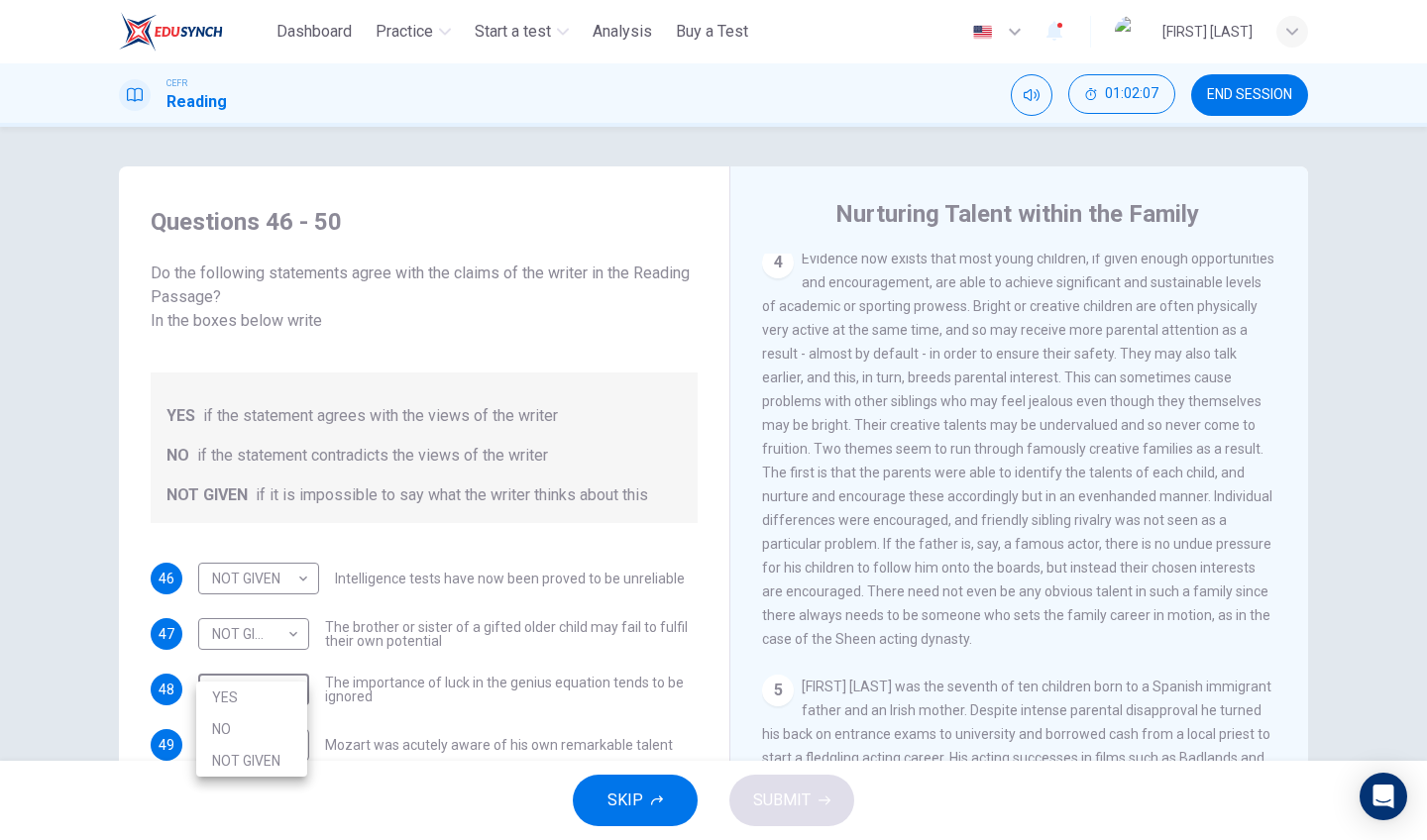 click on "NOT GIVEN" at bounding box center [252, 761] 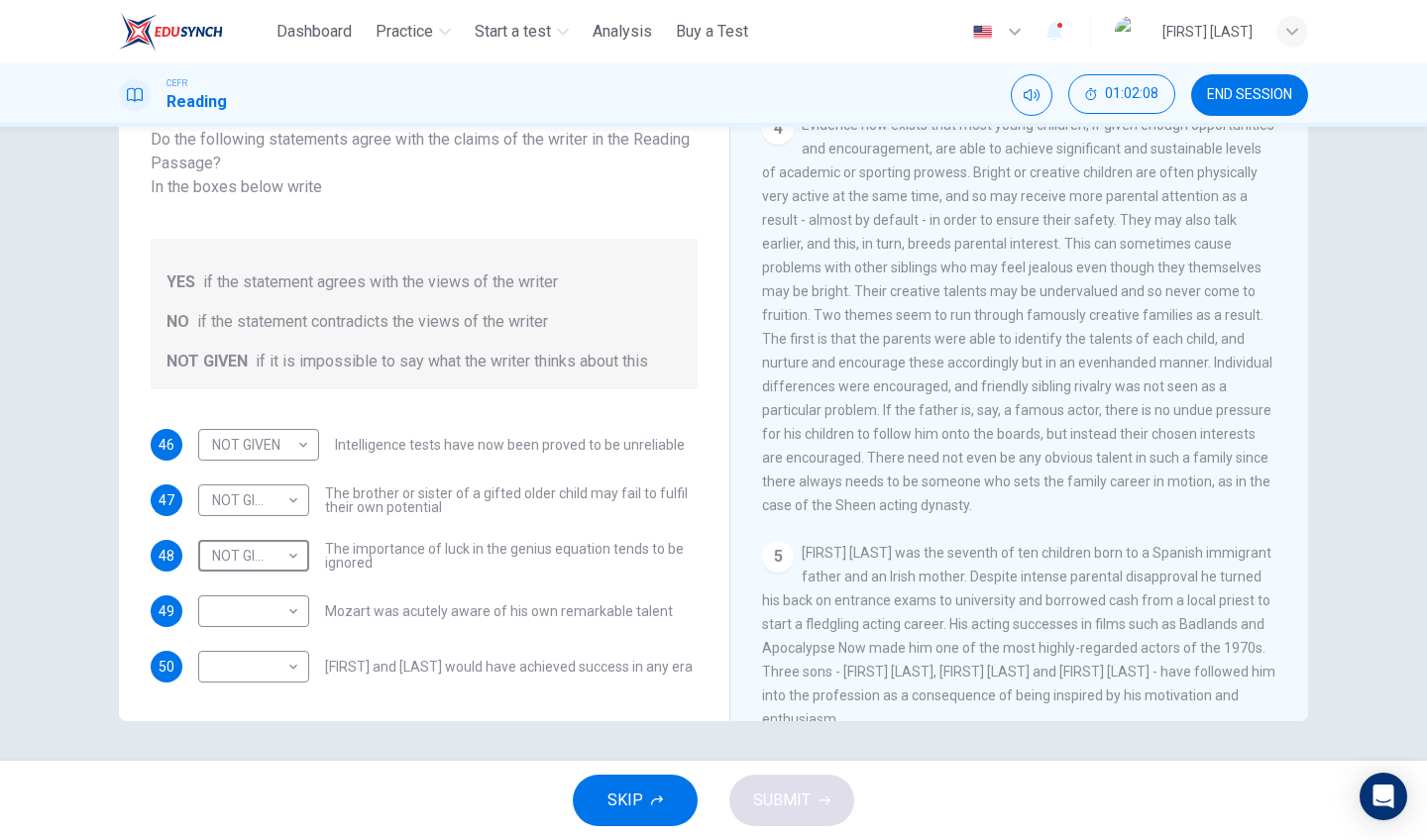 scroll, scrollTop: 134, scrollLeft: 0, axis: vertical 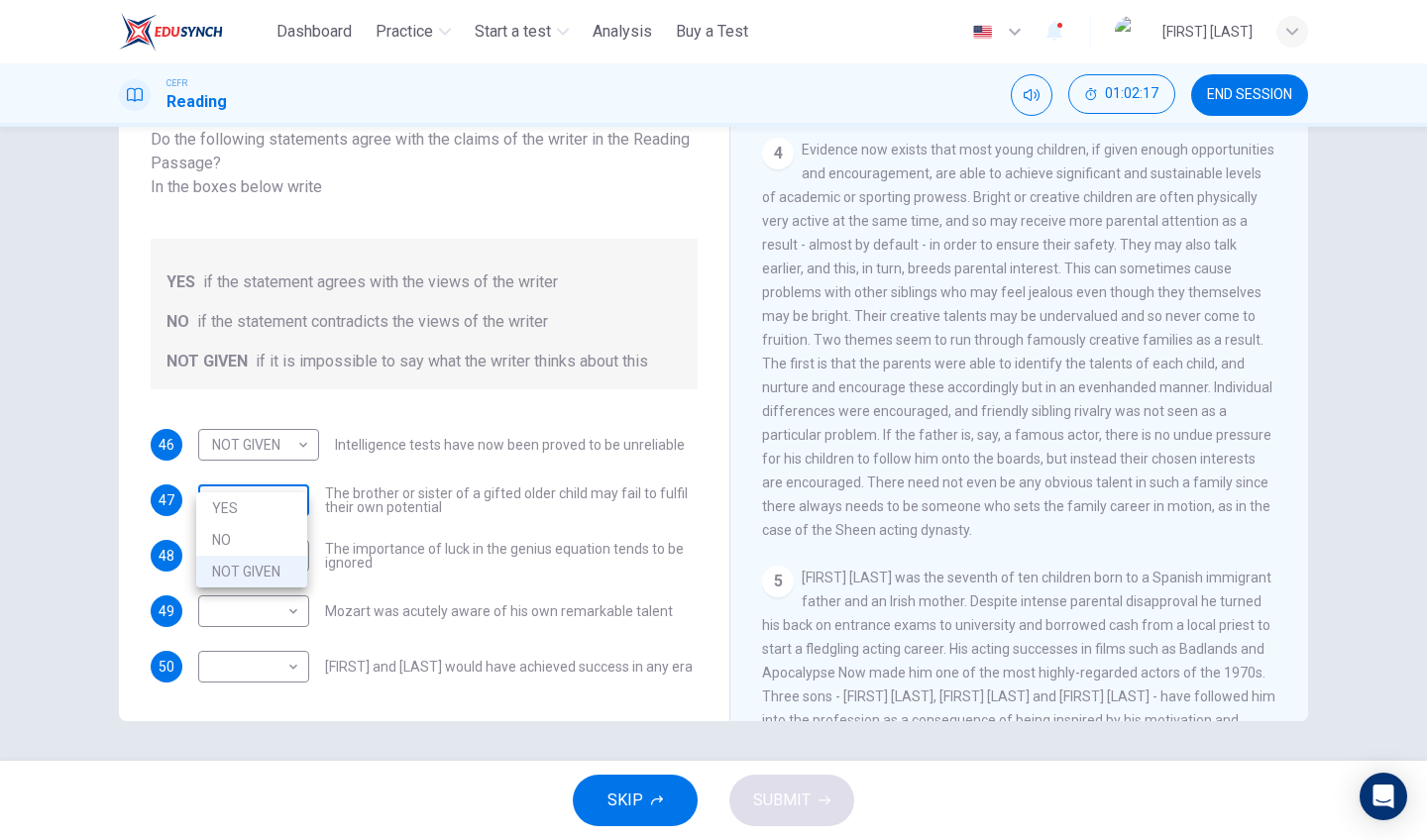click on "This site uses cookies, as explained in our  Privacy Policy . If you agree to the use of cookies, please click the Accept button and continue to browse our site.   Privacy Policy Accept This site uses cookies, as explained in our  Privacy Policy . If you agree to the use of cookies, please click the Accept button and continue to browse our site.   Privacy Policy Accept Dashboard Practice Start a test Analysis Buy a Test English ** ​ [FIRST] [LAST] CEFR Reading 01:02:17 END SESSION Questions 46 - 50 Do the following statements agree with the claims of the writer in the Reading Passage?
In the boxes below write YES if the statement agrees with the views of the writer NO if the statement contradicts the views of the writer NOT GIVEN if it is impossible to say what the writer thinks about this 46 NOT GIVEN ********* ​ Intelligence tests have now been proved to be unreliable 47 NOT GIVEN ********* ​ The brother or sister of a gifted older child may fail to fulfil their own potential 48 NOT GIVEN *********" at bounding box center (714, 420) 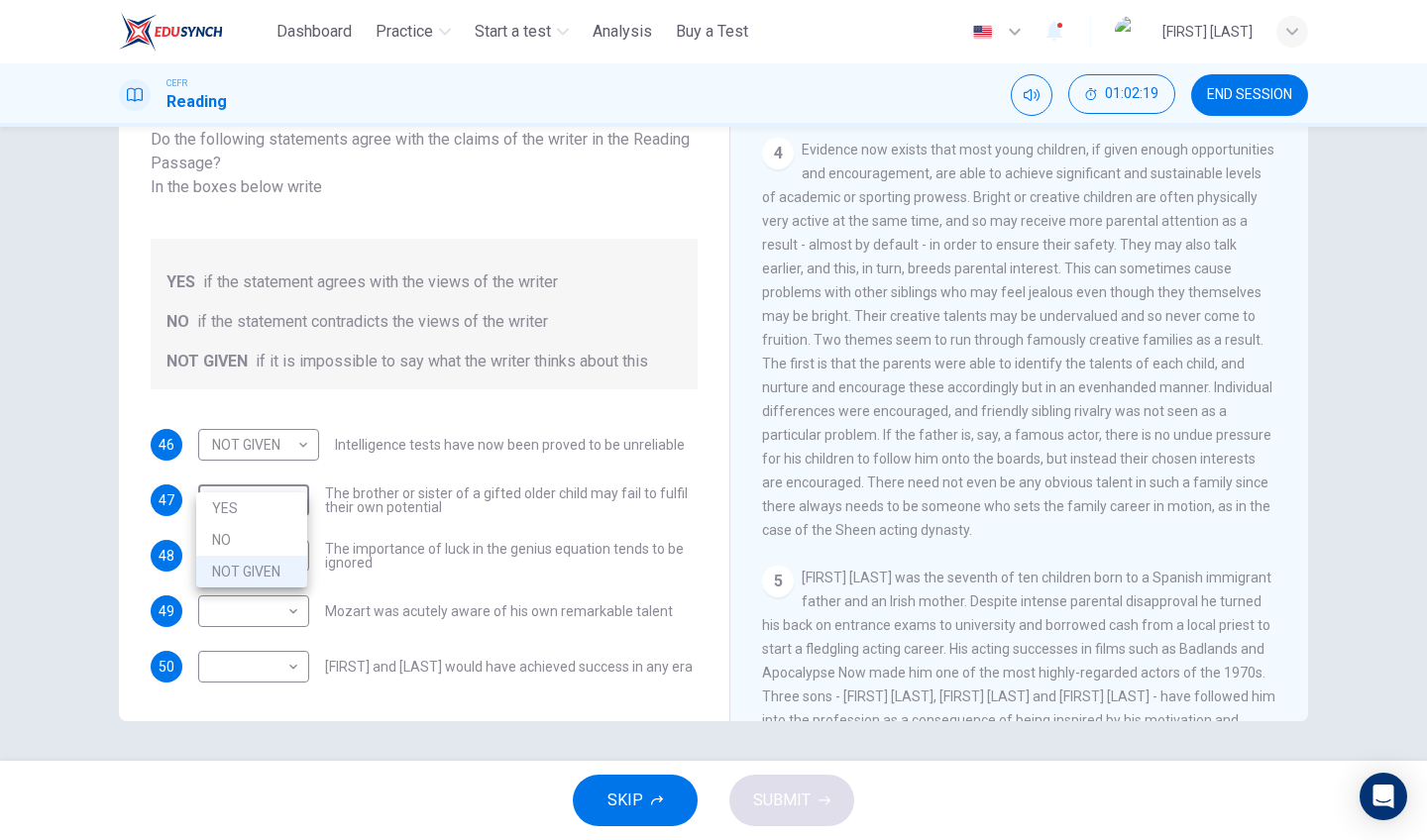 click on "YES" at bounding box center (252, 508) 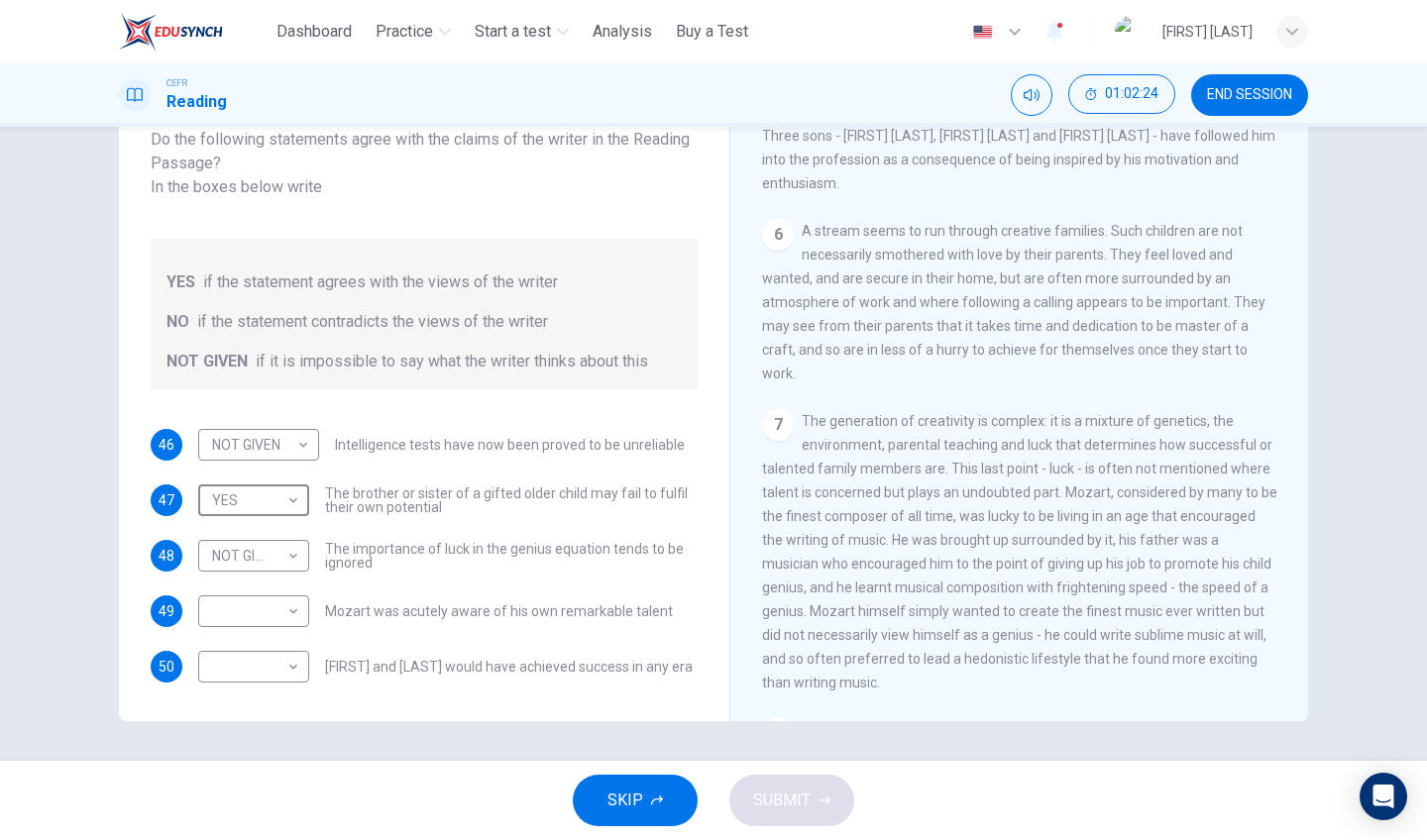 scroll, scrollTop: 1705, scrollLeft: 0, axis: vertical 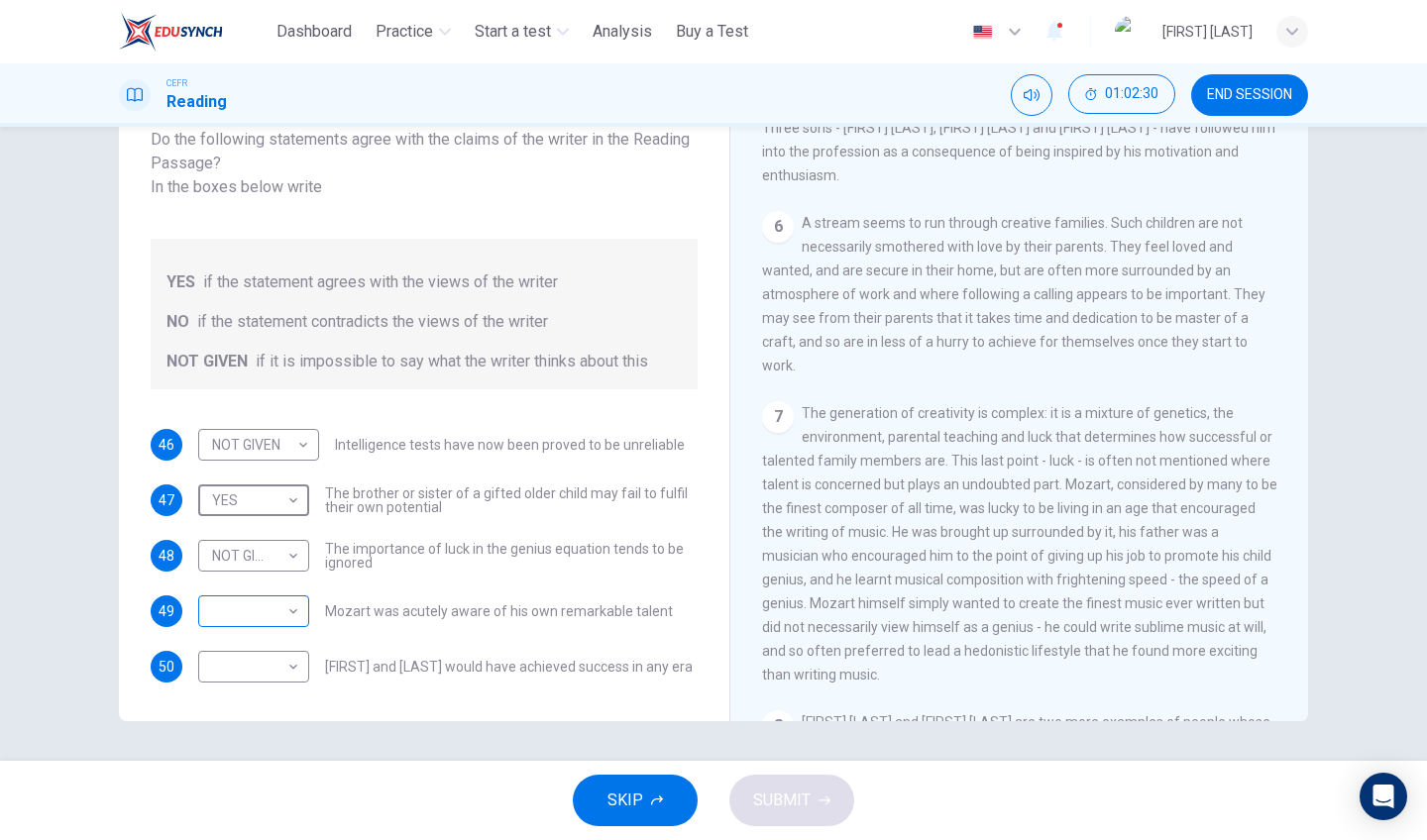 click on "This site uses cookies, as explained in our  Privacy Policy . If you agree to the use of cookies, please click the Accept button and continue to browse our site.   Privacy Policy Accept This site uses cookies, as explained in our  Privacy Policy . If you agree to the use of cookies, please click the Accept button and continue to browse our site.   Privacy Policy Accept Dashboard Practice Start a test Analysis Buy a Test English ** ​ [FIRST] [LAST] CEFR Reading 01:02:30 END SESSION Questions 46 - 50 Do the following statements agree with the claims of the writer in the Reading Passage?
In the boxes below write YES if the statement agrees with the views of the writer NO if the statement contradicts the views of the writer NOT GIVEN if it is impossible to say what the writer thinks about this 46 NOT GIVEN ********* ​ Intelligence tests have now been proved to be unreliable 47 YES *** ​ The brother or sister of a gifted older child may fail to fulfil their own potential 48 NOT GIVEN ********* ​ 49 ​ 1" at bounding box center [714, 420] 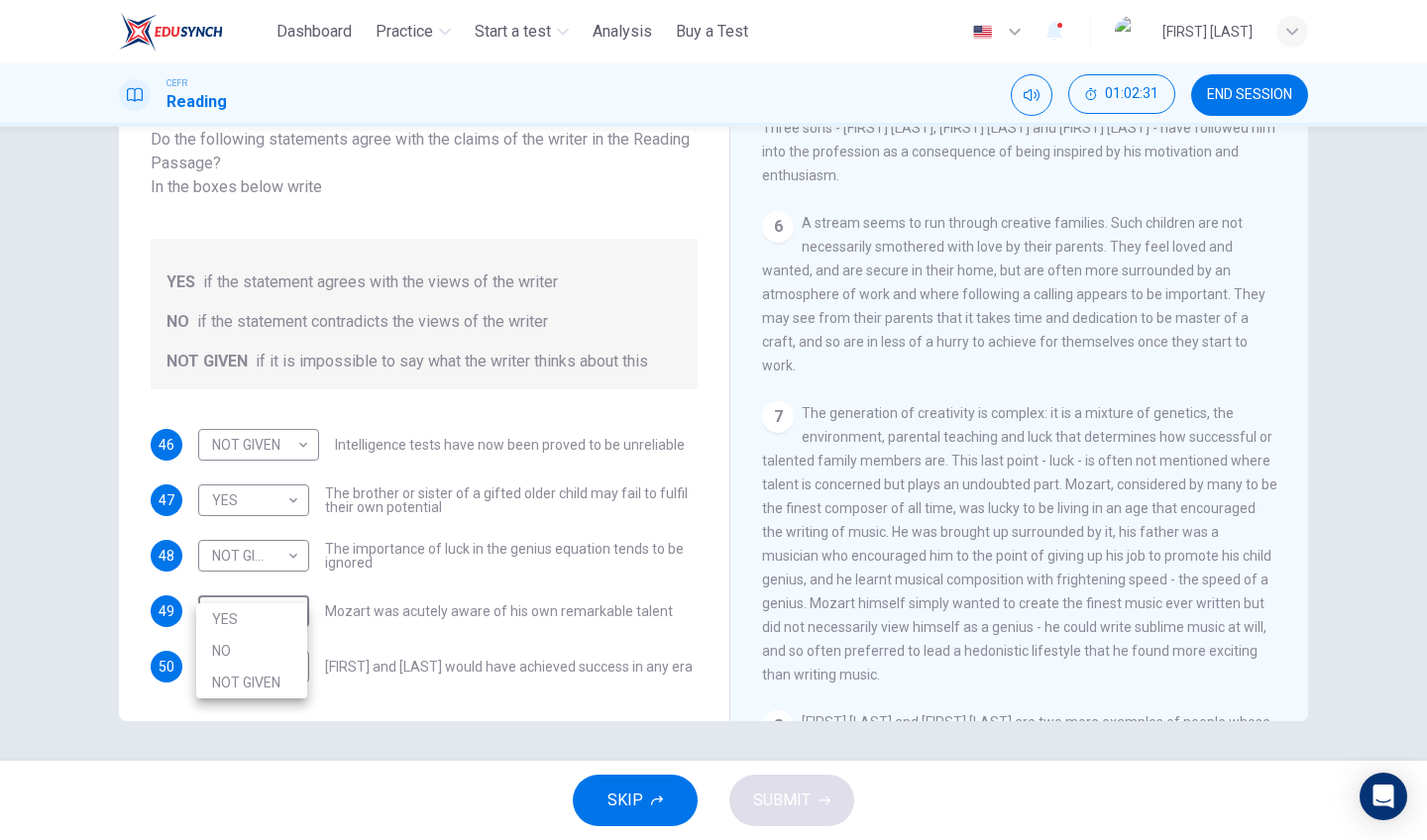 click on "YES" at bounding box center [252, 619] 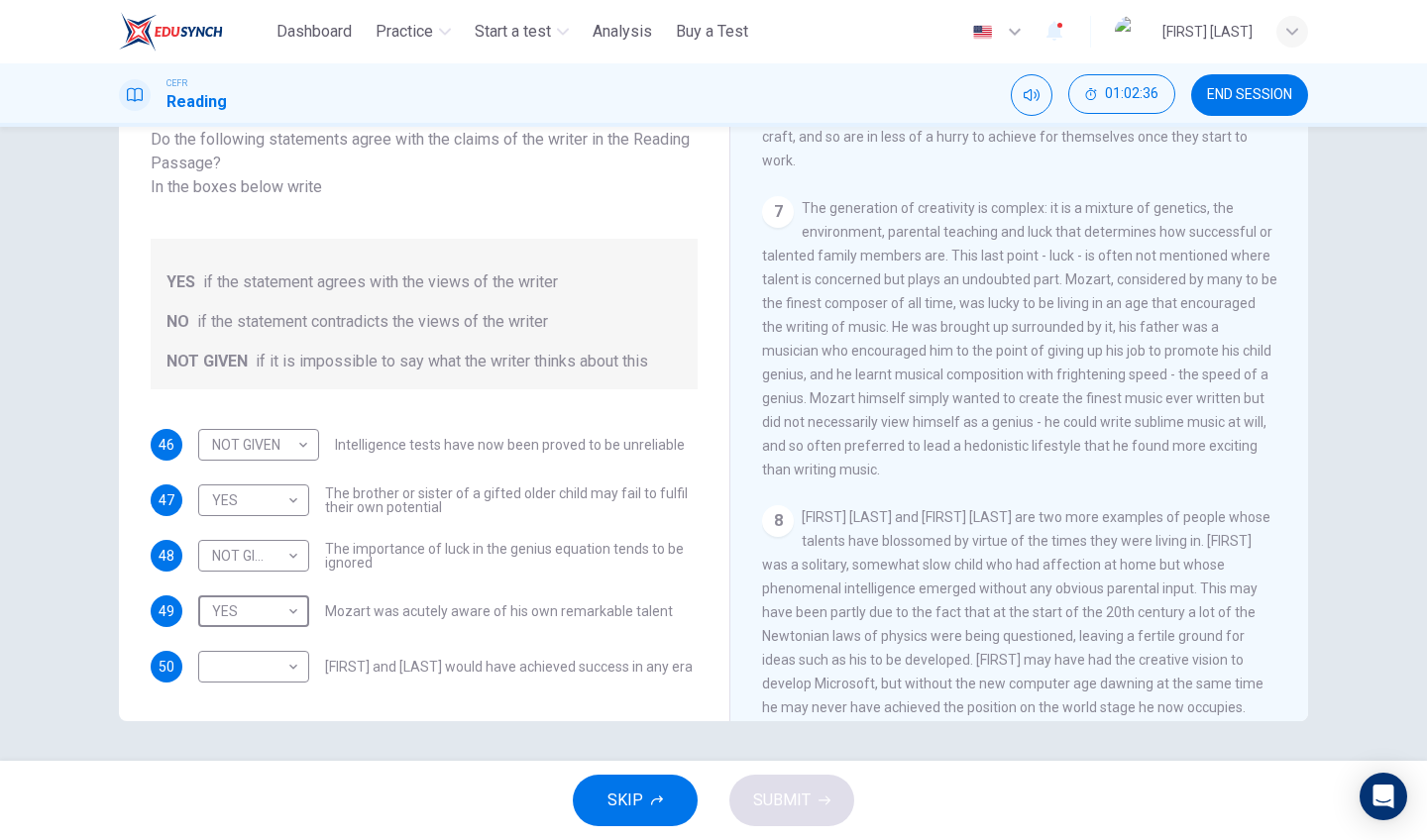 scroll, scrollTop: 1908, scrollLeft: 0, axis: vertical 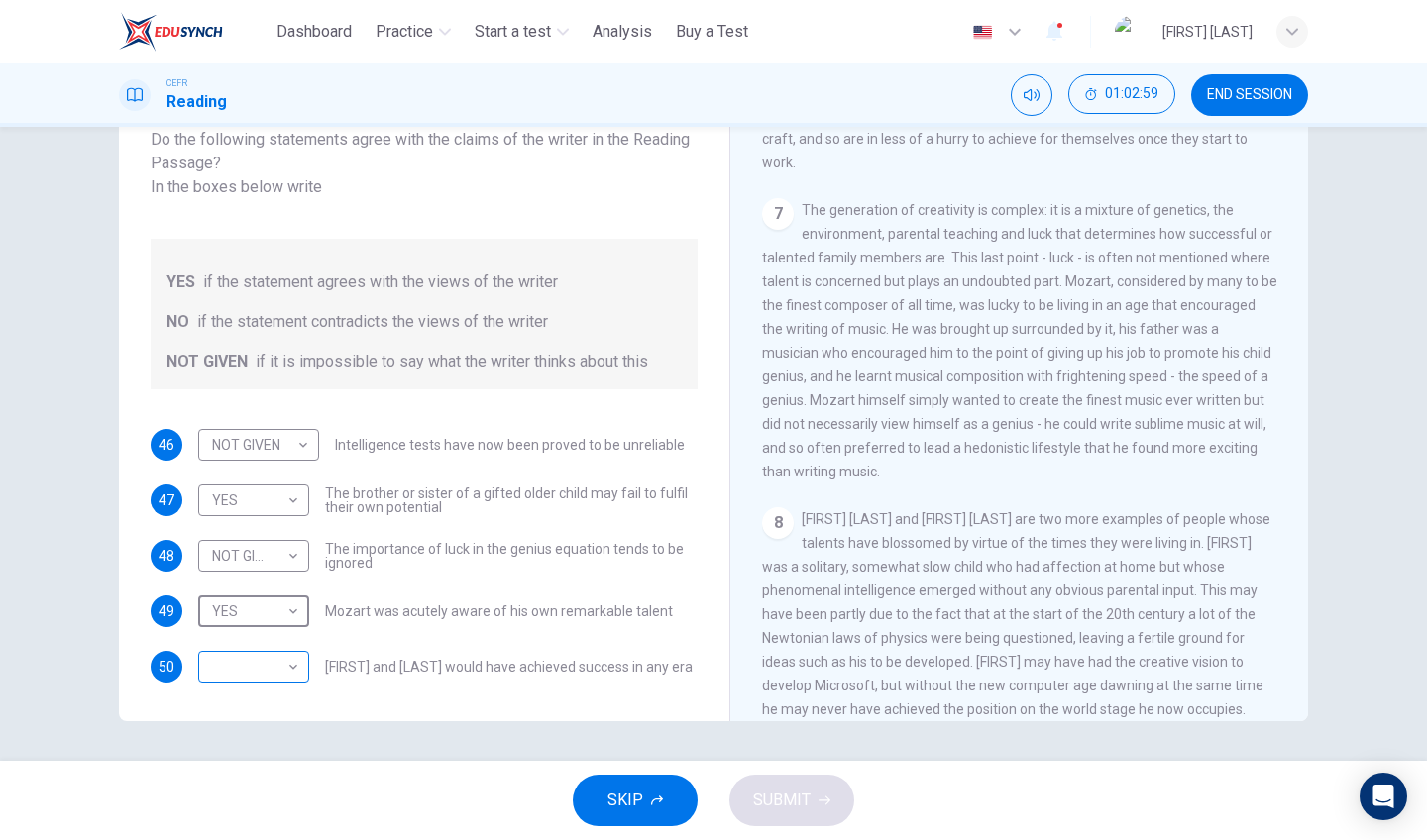 click on "This site uses cookies, as explained in our Privacy Policy. If you agree to the use of cookies, please click the Accept button and continue to browse our site. Privacy Policy Accept This site uses cookies, as explained in our Privacy Policy. If you agree to the use of cookies, please click the Accept button and continue to browse our site. Privacy Policy Accept Dashboard Practice Start a test Analysis Buy a Test English ** ​ [PERSON] CEFR Reading 01:02:59 END SESSION Questions 46 - 50 Do the following statements agree with the claims of the writer in the Reading Passage?
In the boxes below write YES if the statement agrees with the views of the writer NO if the statement contradicts the views of the writer NOT GIVEN if it is impossible to say what the writer thinks about this 46 NOT GIVEN ********* ​ Intelligence tests have now been proved to be unreliable 47 YES *** ​ The brother or sister of a gifted older child may fail to fulfil their own potential 48 NOT GIVEN ********* ​ 49 YES 1" at bounding box center (714, 420) 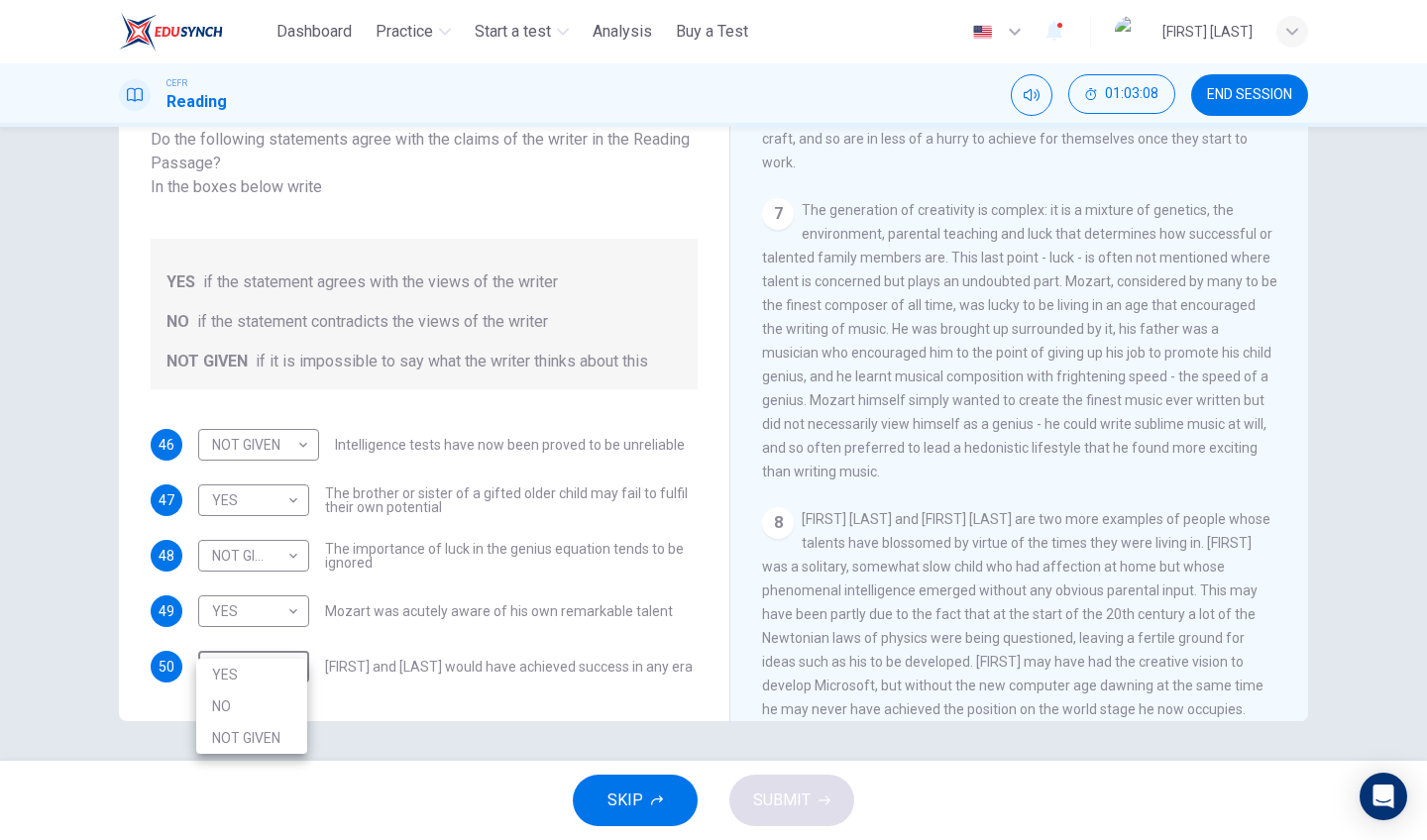 click on "YES" at bounding box center [252, 675] 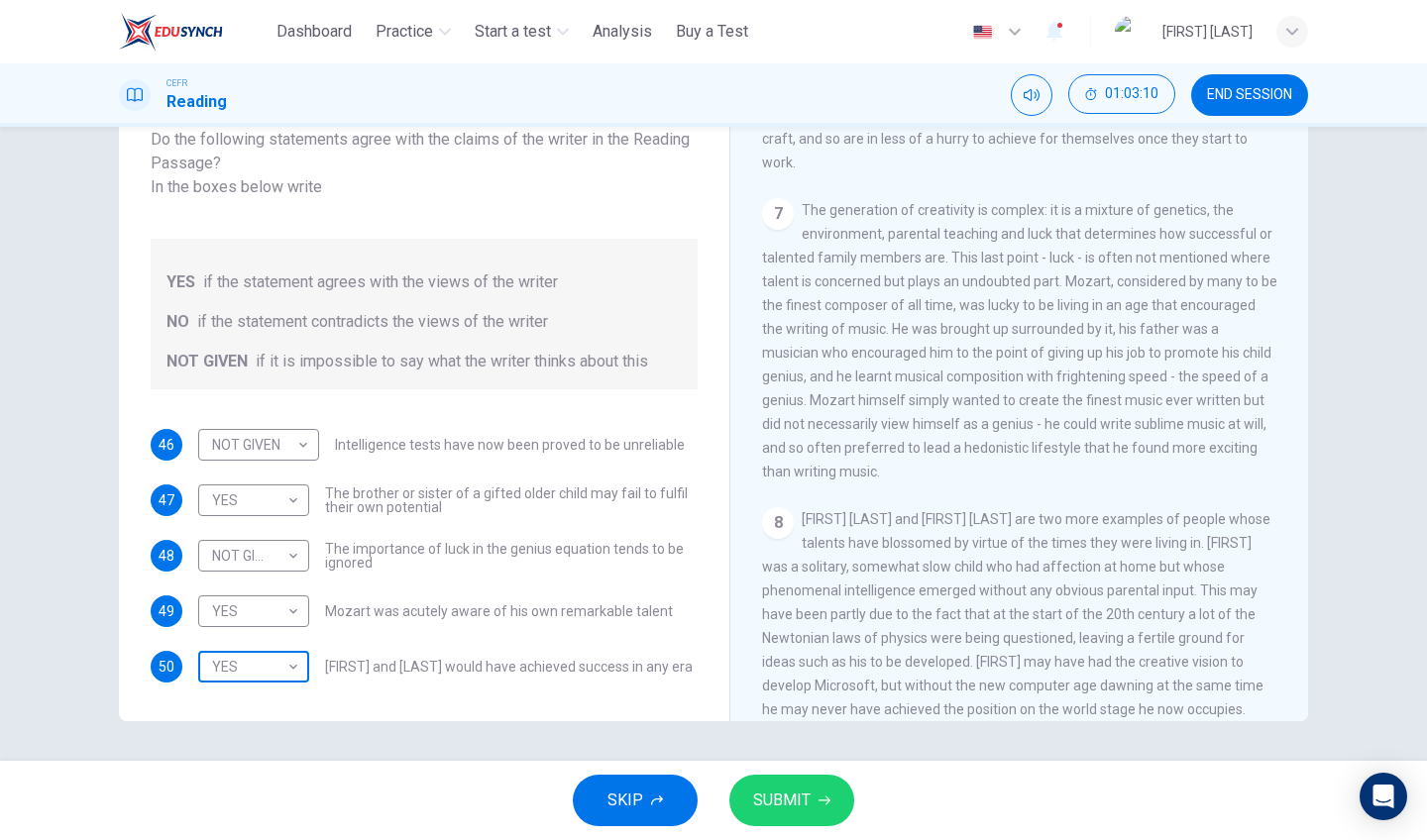 click on "This site uses cookies, as explained in our Privacy Policy. If you agree to the use of cookies, please click the Accept button and continue to browse our site. Privacy Policy Accept This site uses cookies, as explained in our Privacy Policy. If you agree to the use of cookies, please click the Accept button and continue to browse our site. Privacy Policy Accept Dashboard Practice Start a test Analysis Buy a Test English ** ​ [NAME] CEFR Reading 01:03:10 END SESSION Questions 46 - 50 Do the following statements agree with the claims of the writer in the Reading Passage?
In the boxes below write YES if the statement agrees with the views of the writer NO if the statement contradicts the views of the writer NOT GIVEN if it is impossible to say what the writer thinks about this 46 NOT GIVEN ********* ​ Intelligence tests have now been proved to be unreliable 47 YES *** ​ The brother or sister of a gifted older child may fail to fulfil their own potential 48 NOT GIVEN ********* ​ 49 YES 1" at bounding box center [714, 420] 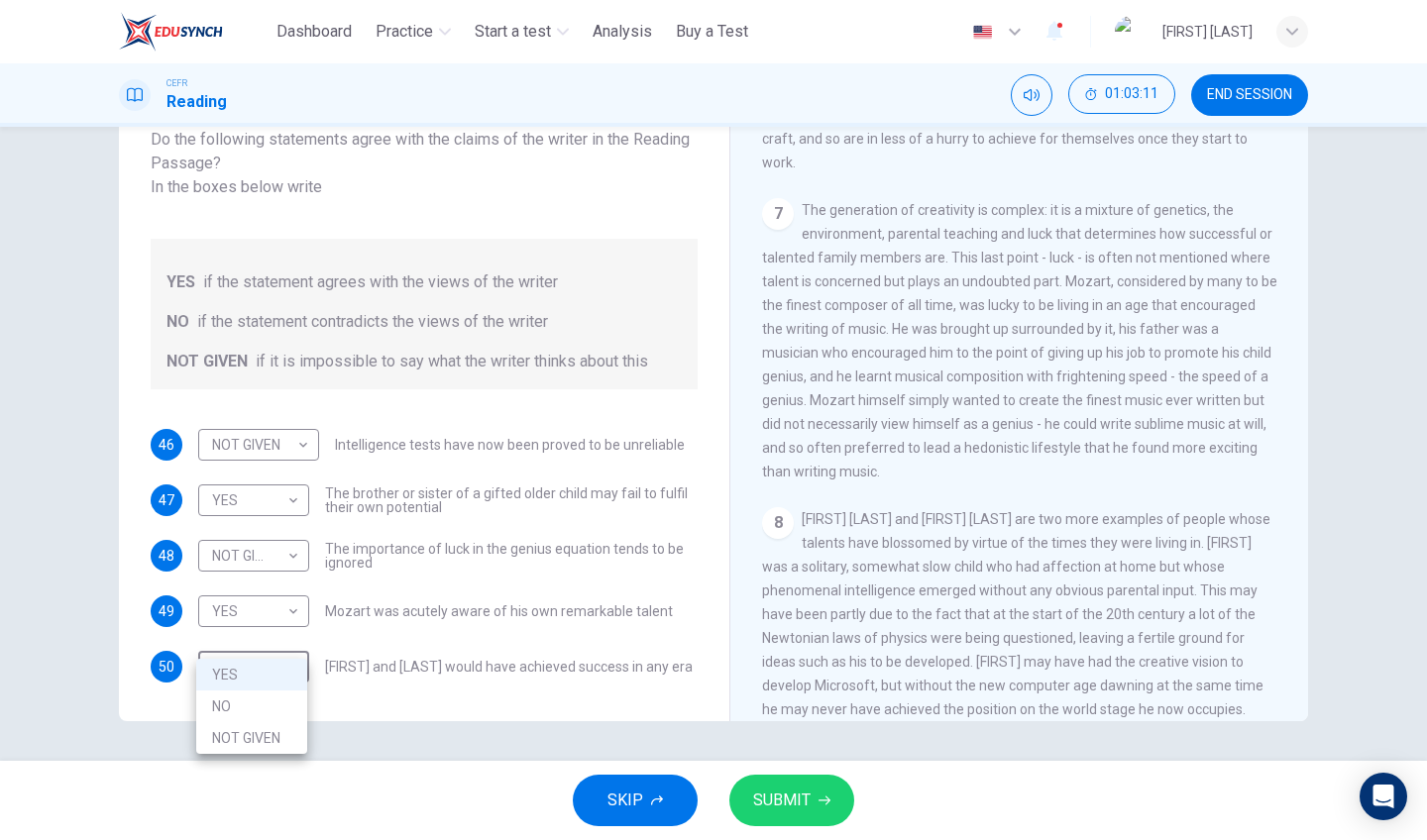 click on "NO" at bounding box center (252, 706) 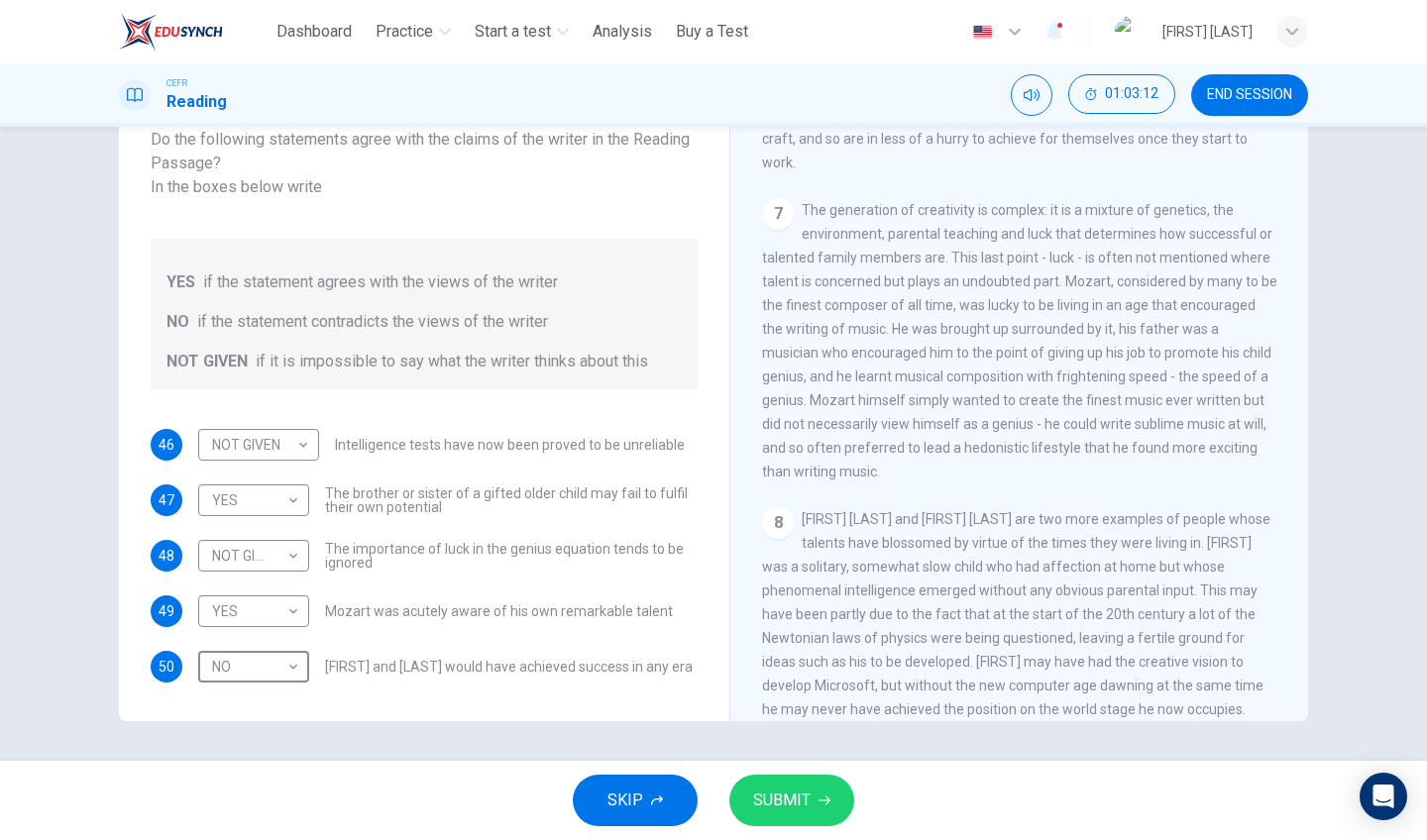 click on "SUBMIT" at bounding box center [792, 800] 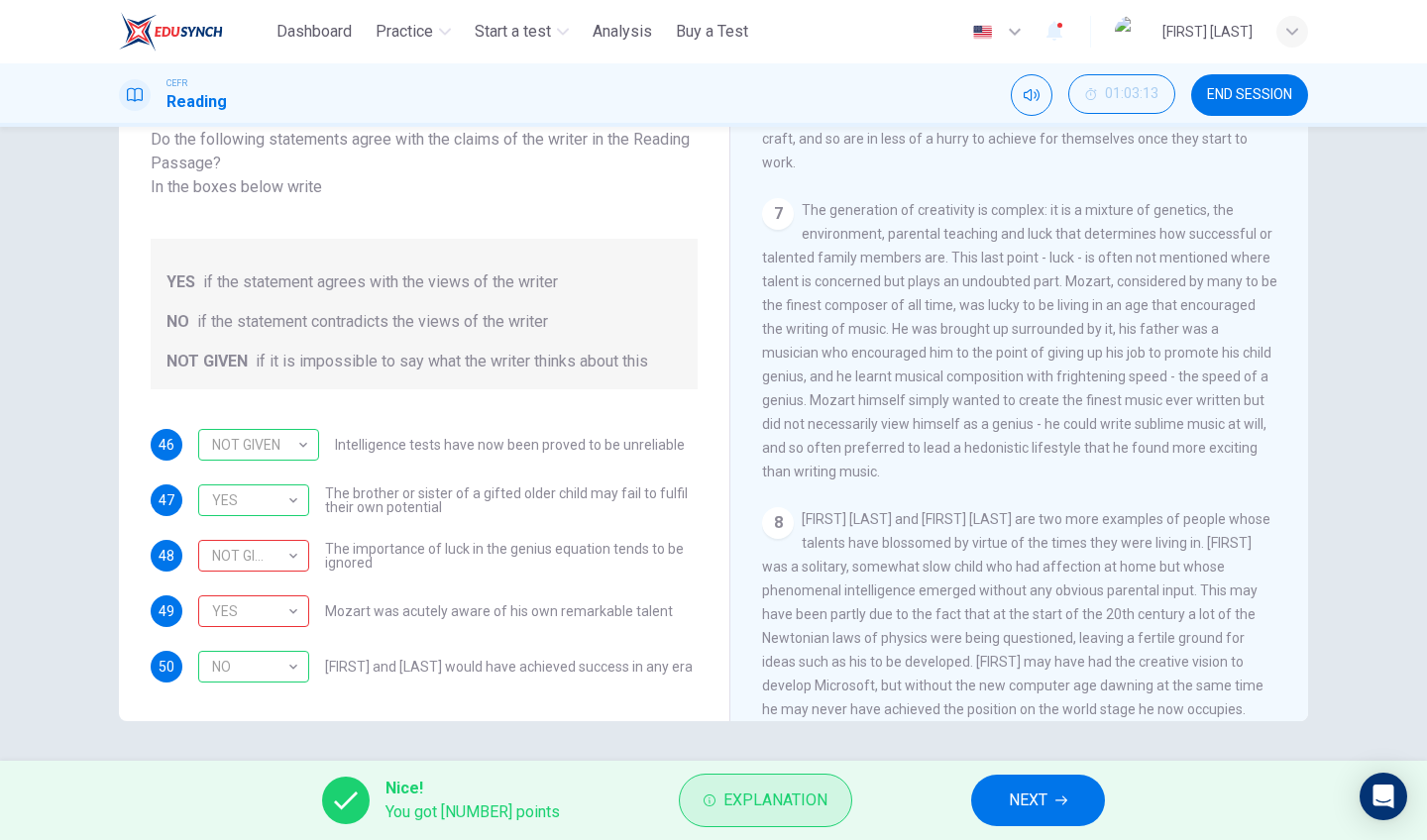click on "Explanation" at bounding box center [775, 800] 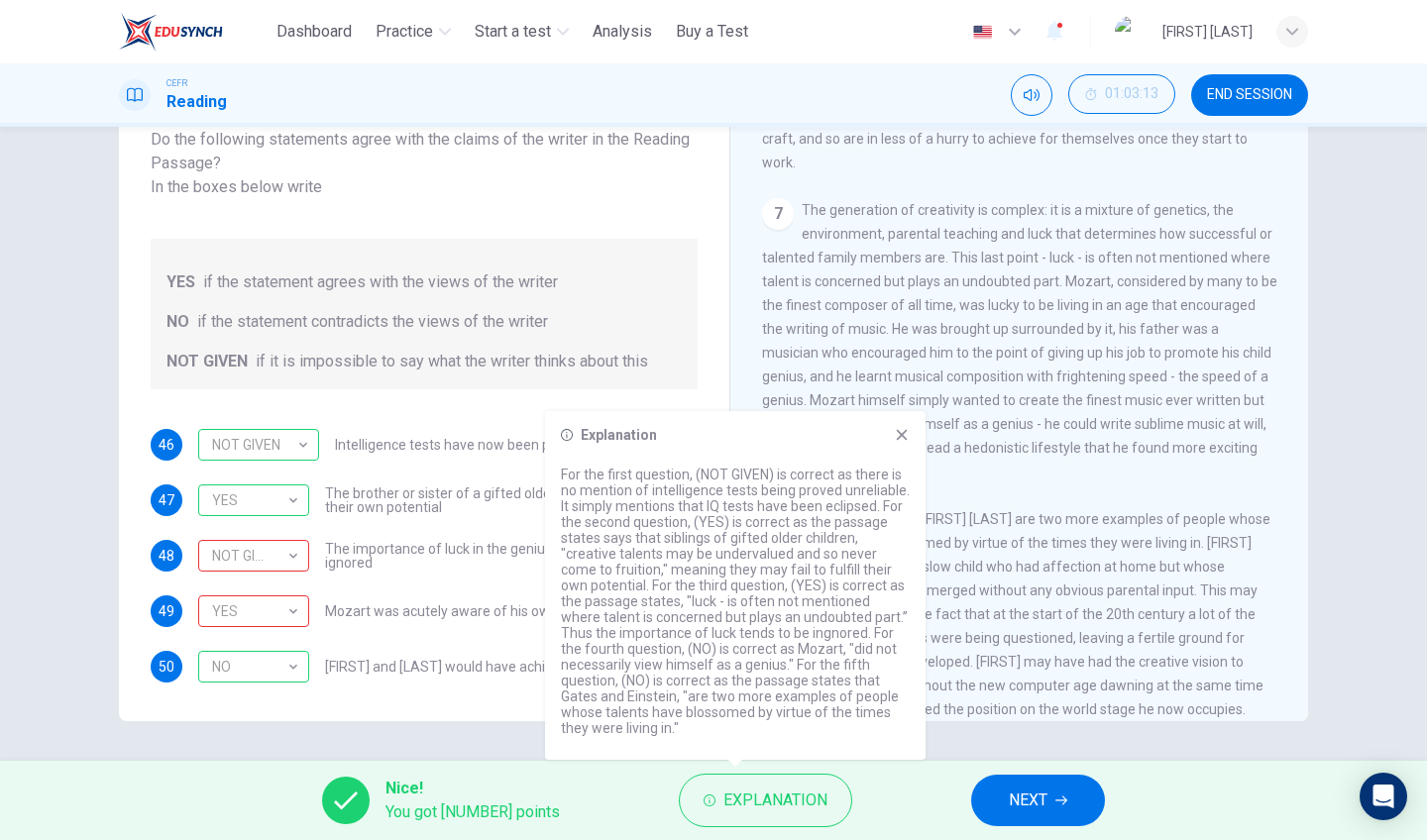 click on "Nice! You got 3
points Explanation NEXT" at bounding box center [714, 800] 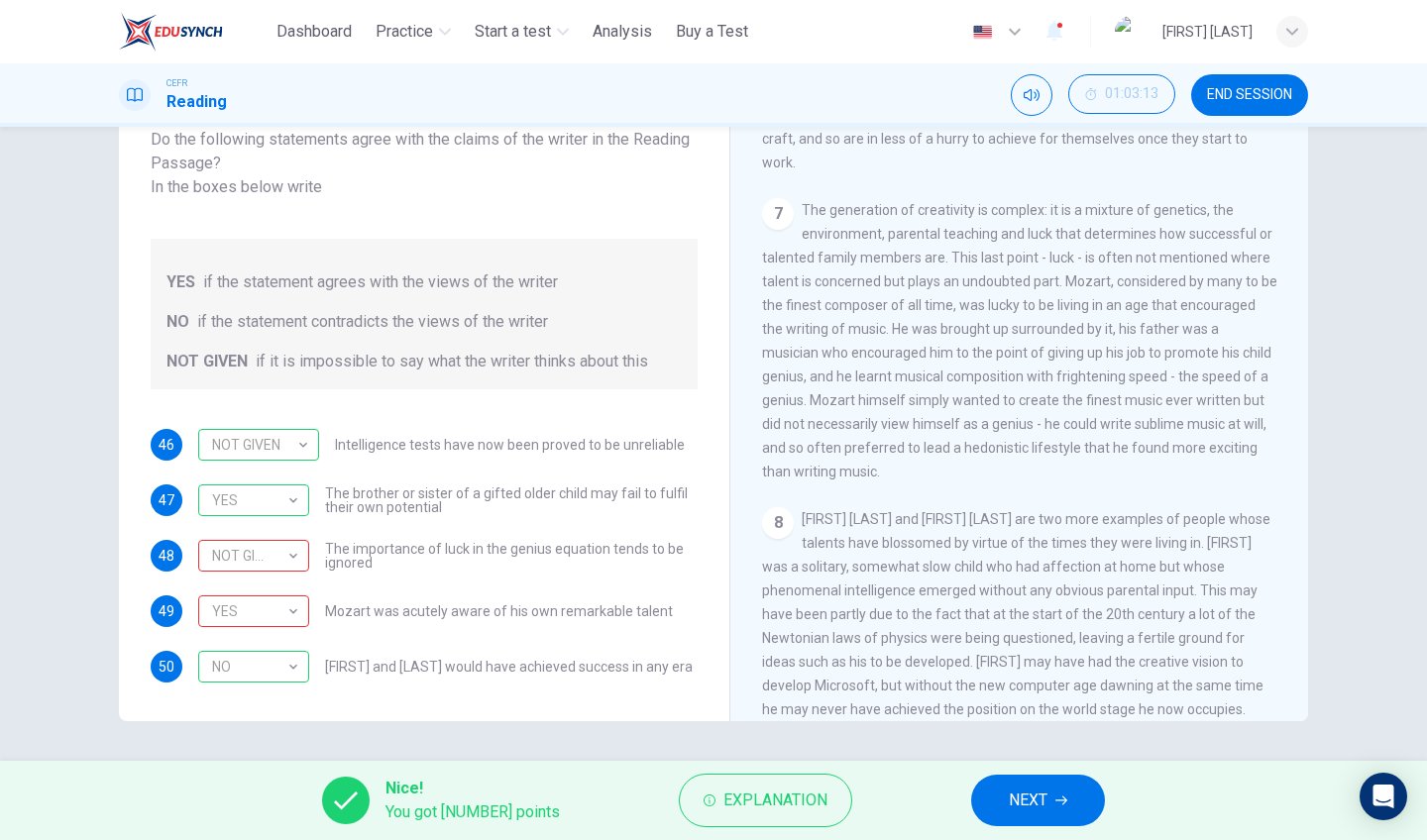 click on "NEXT" at bounding box center (1028, 800) 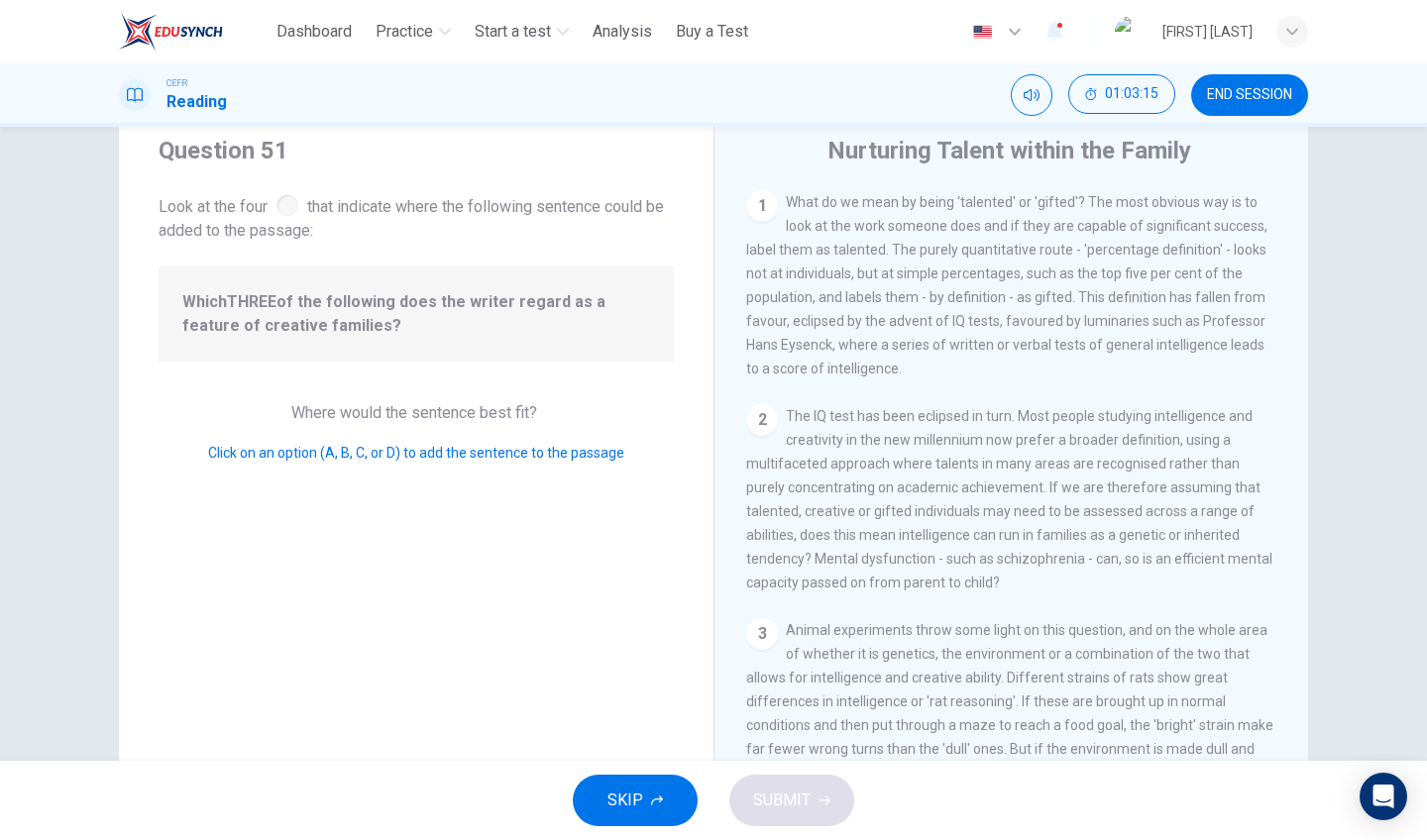 scroll, scrollTop: 65, scrollLeft: 0, axis: vertical 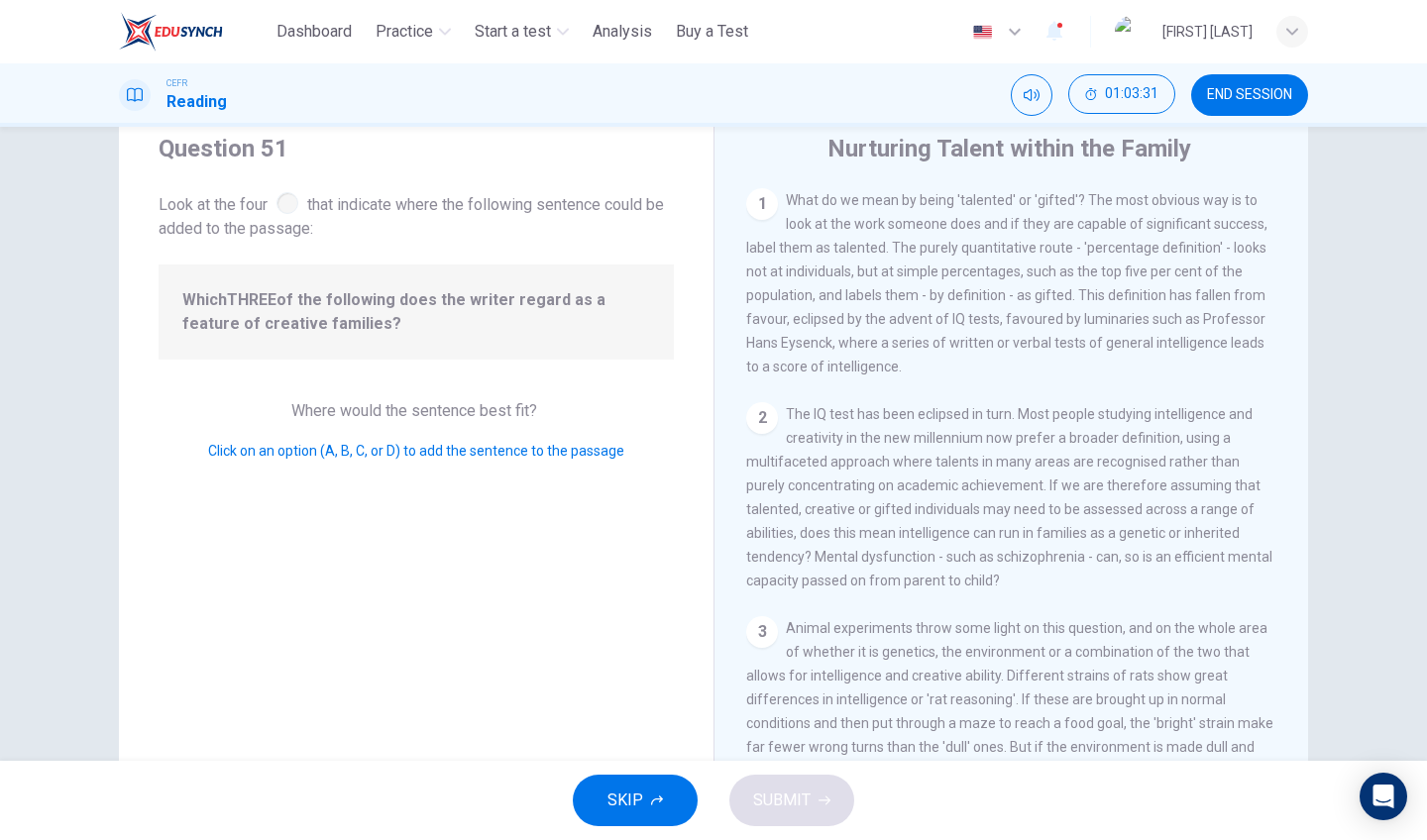 click on "Which  THREE  of the following does the writer regard as a feature of creative families?" at bounding box center (416, 312) 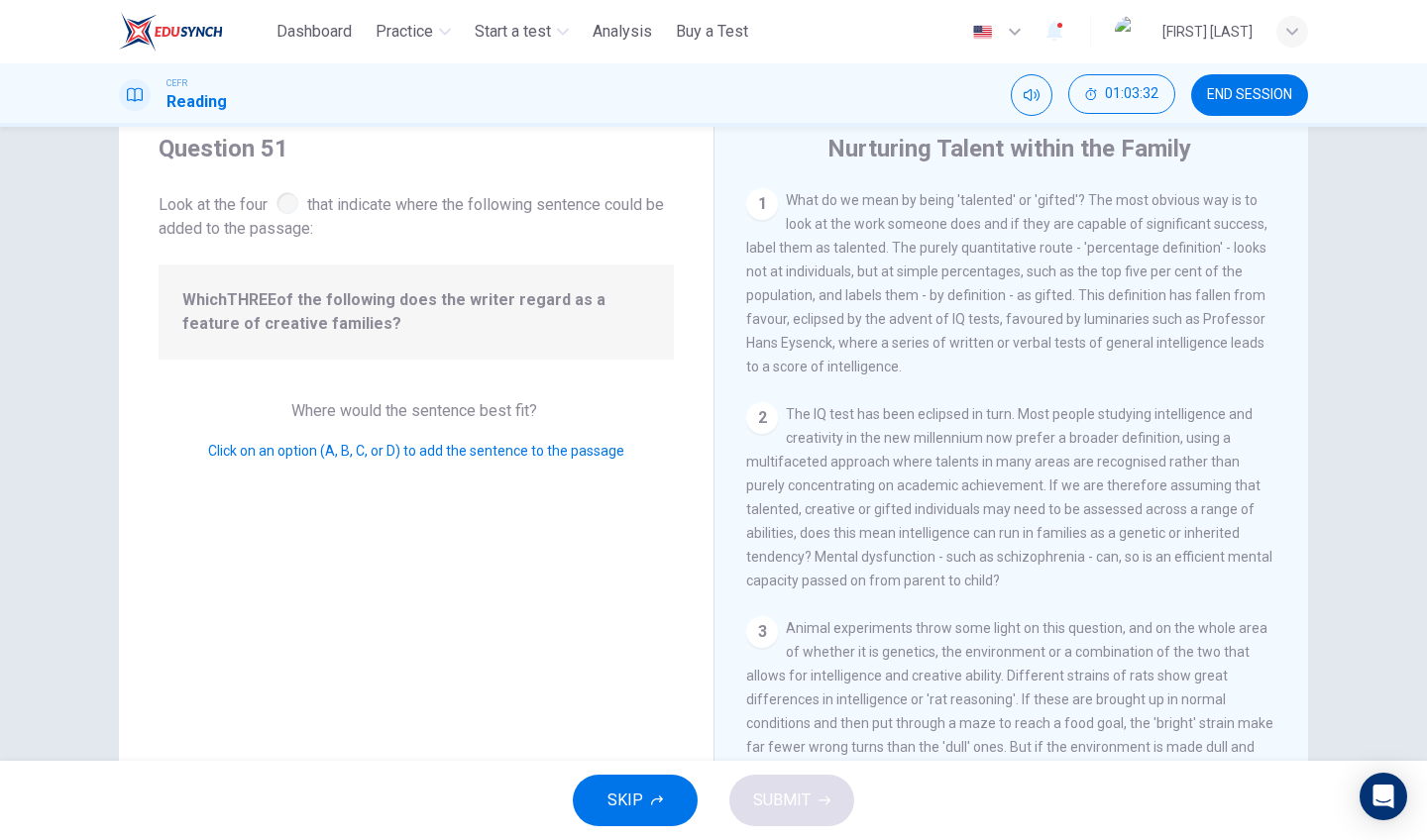 click on "1 What do we mean by being 'talented' or 'gifted'? The most obvious way is to look at the work someone does and if they are capable of significant success, label them as talented. The purely quantitative route - 'percentage definition' - looks not at individuals, but at simple percentages, such as the top five per cent of the population, and labels them - by definition - as gifted. This definition has fallen from favour, eclipsed by the advent of IQ tests, favoured by luminaries such as Professor [NAME] Eysenck, where a series of written or verbal tests of general intelligence leads to a score of intelligence." at bounding box center (1012, 283) 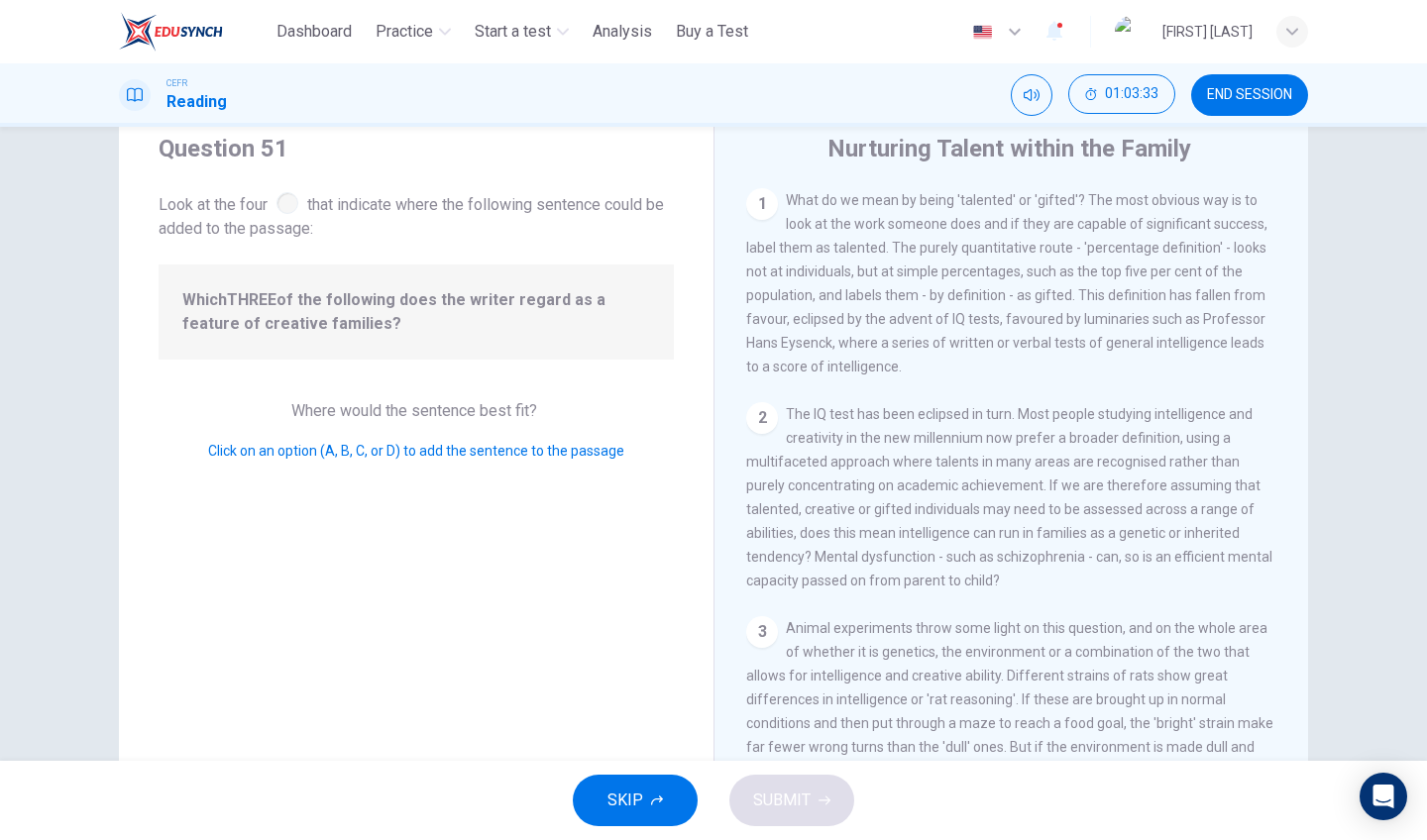 click on "2" at bounding box center [762, 204] 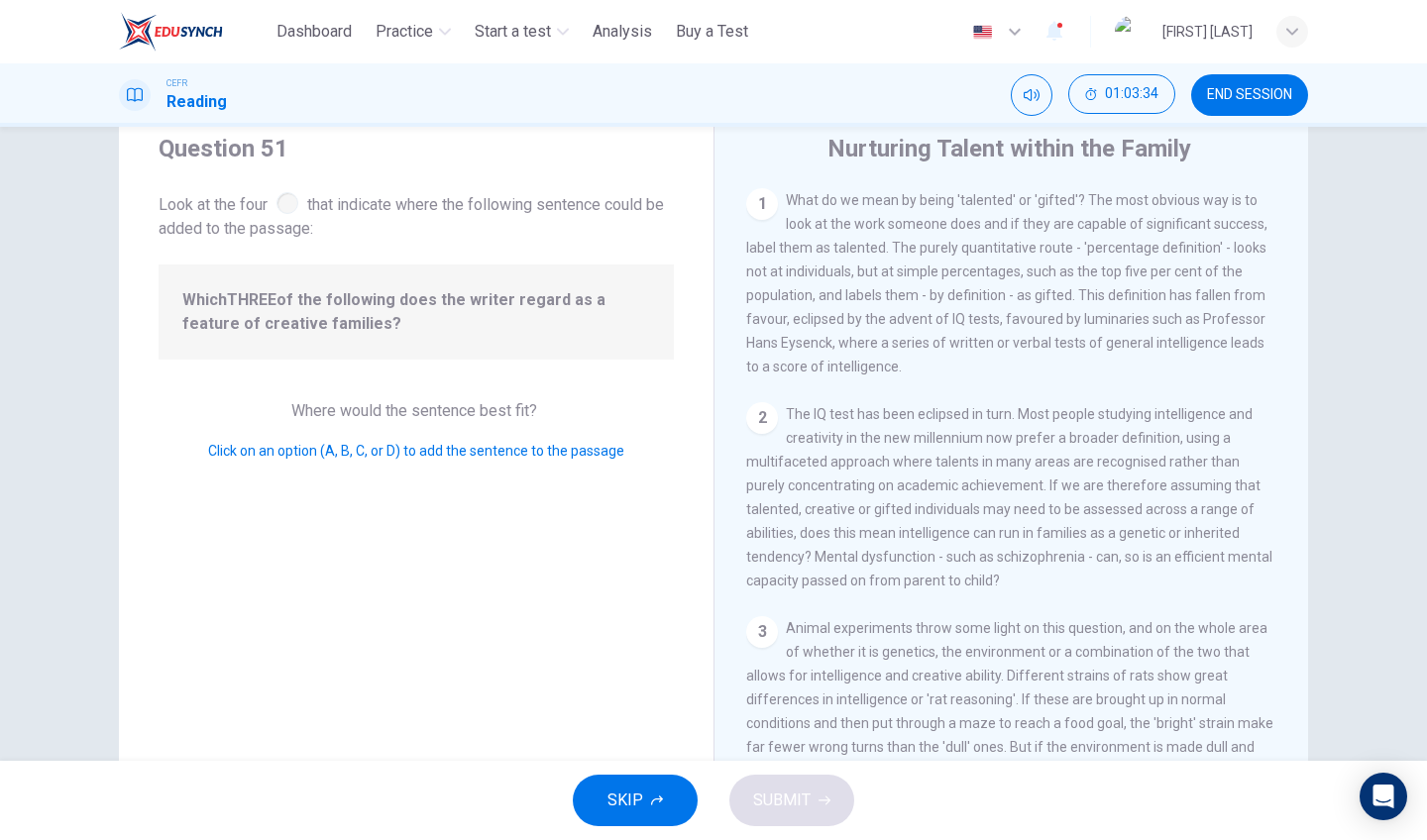 click on "Animal experiments throw some light on this question, and on the whole area of whether it is genetics, the environment or a combination of the two that allows for intelligence and creative ability. Different strains of rats show great differences in intelligence or 'rat reasoning'. If these are brought up in normal conditions and then put through a maze to reach a food goal, the 'bright' strain make far fewer wrong turns than the 'dull' ones. But if the environment is made dull and boring, the number of errors becomes equal. Return the rats to an exciting maze and the discrepancy returns as before - but is much smaller. In other words, a dull rat in a stimulating environment will almost do as well as a bright rat who is bored in a normal one. This principle applies to humans too - someone may be born with innate intelligence, but their environment probably has the final say over whether they become creative or even a genius." at bounding box center [1007, 283] 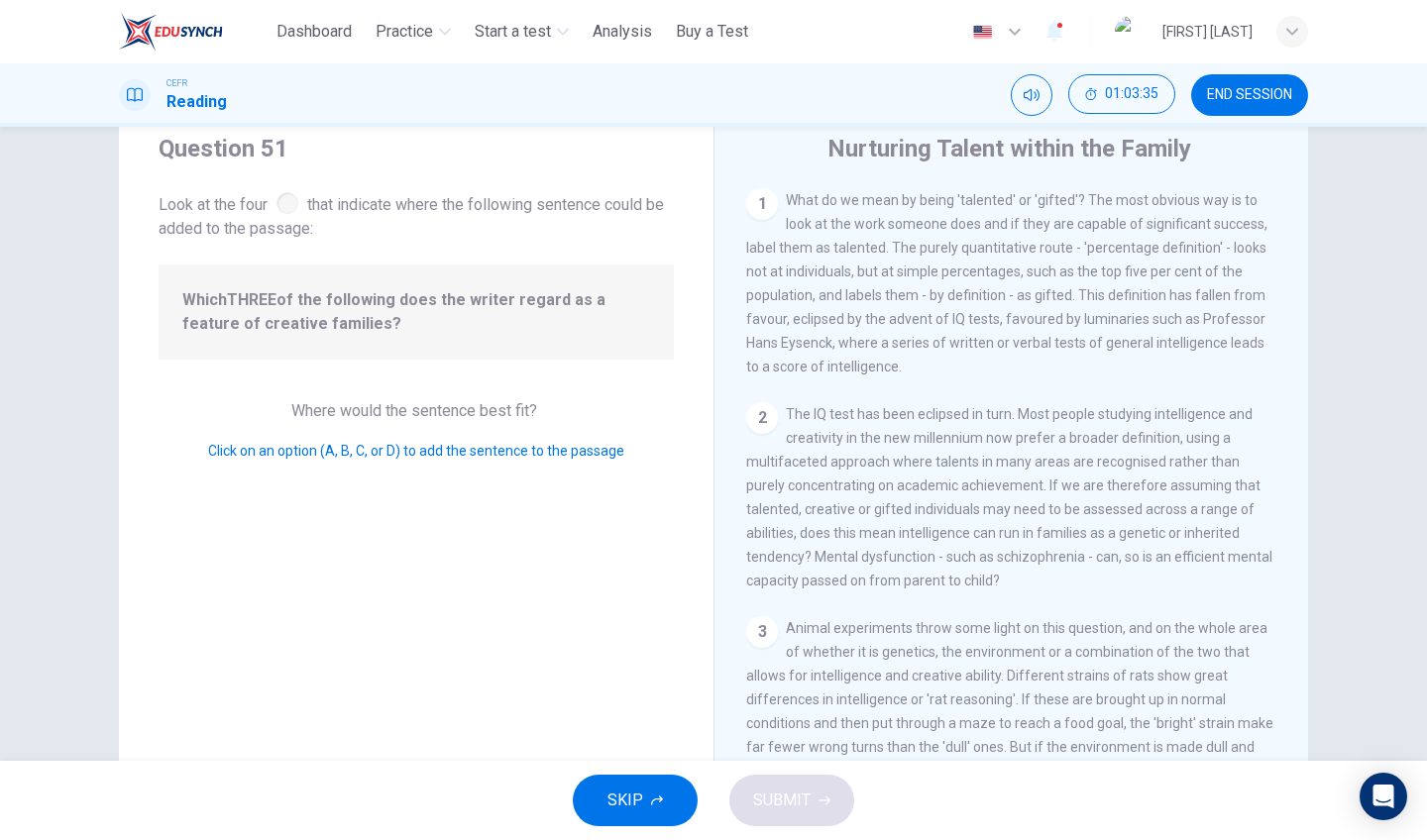 click on "SKIP" at bounding box center (625, 800) 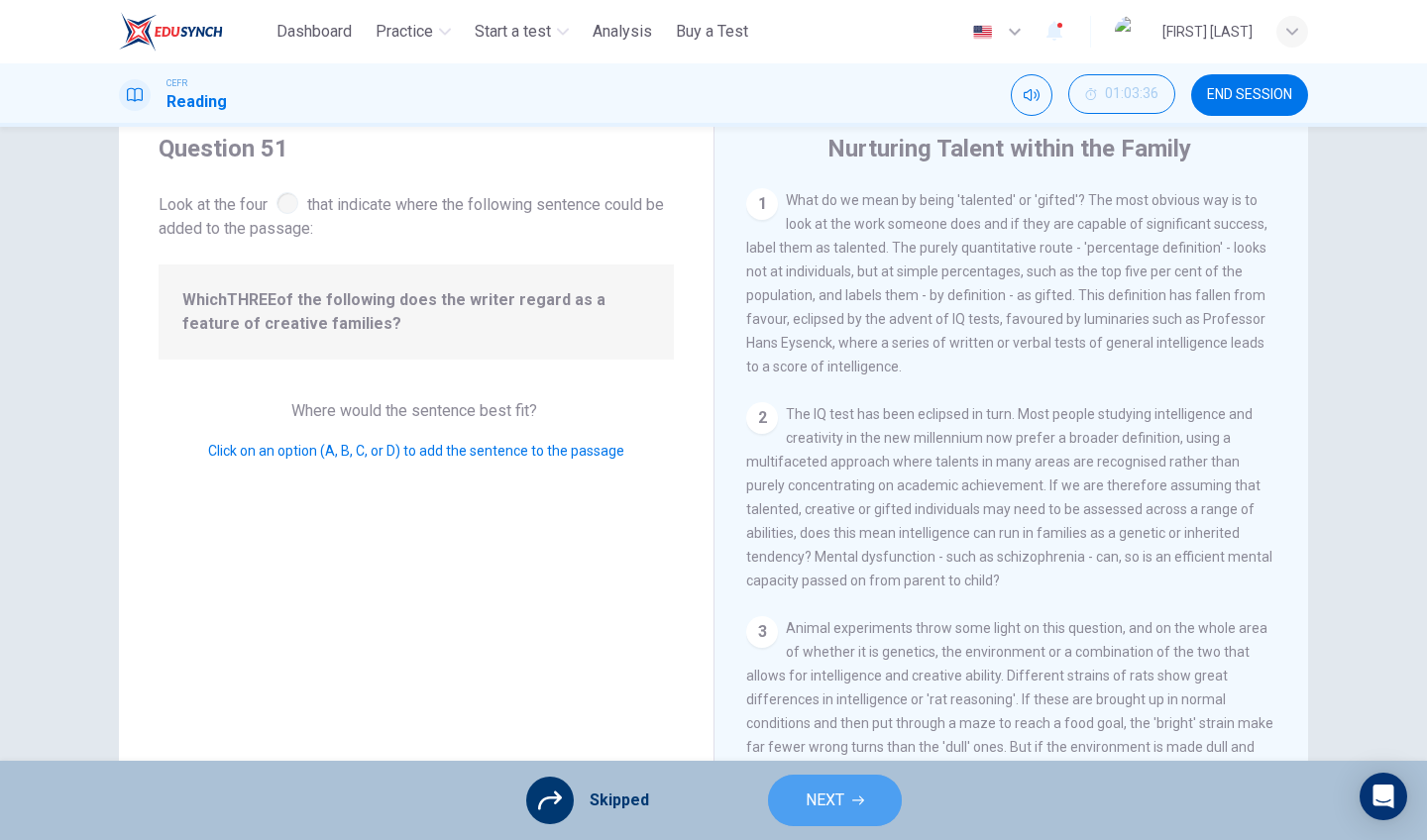 click on "NEXT" at bounding box center (834, 800) 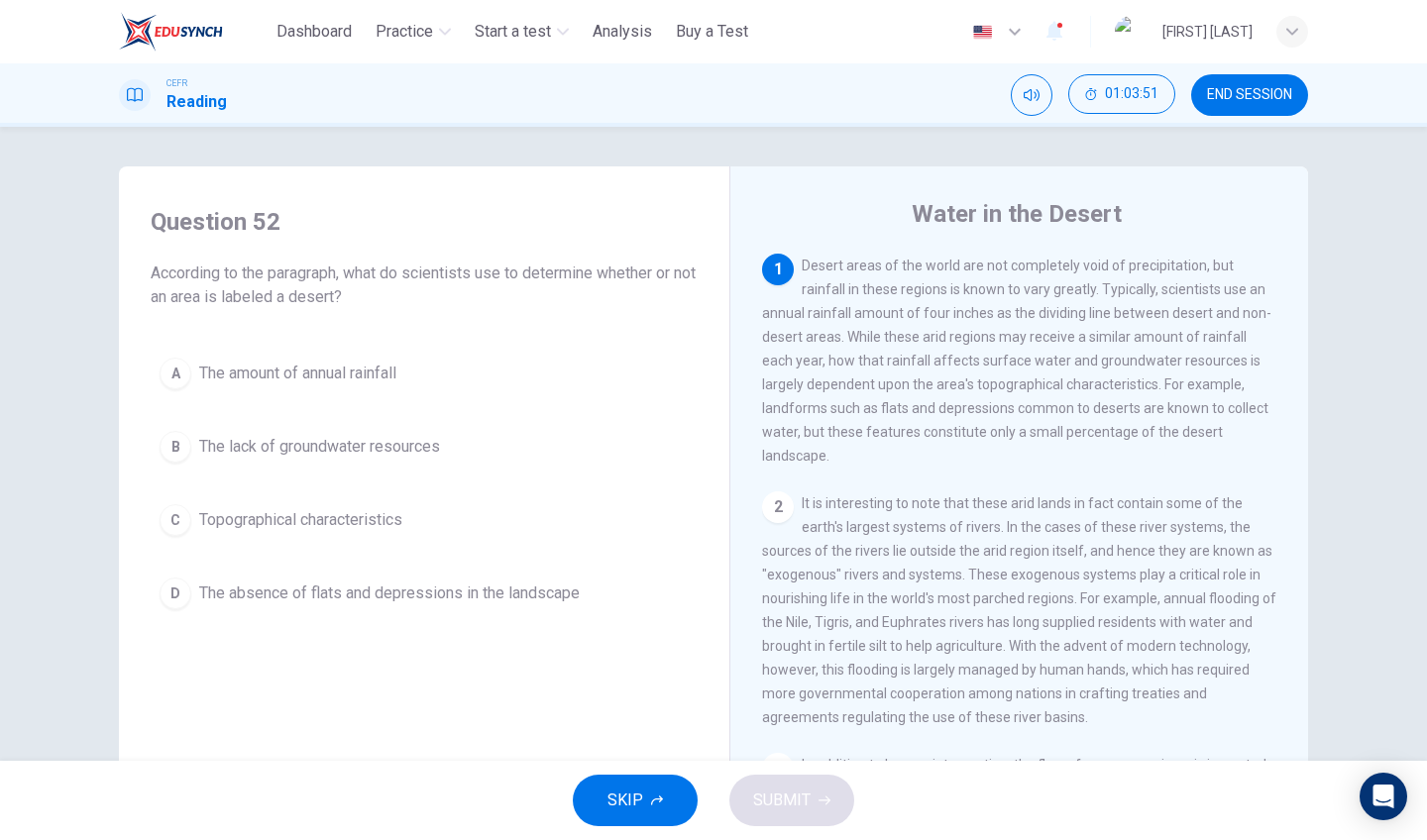 click on "A The amount of annual rainfall" at bounding box center (424, 373) 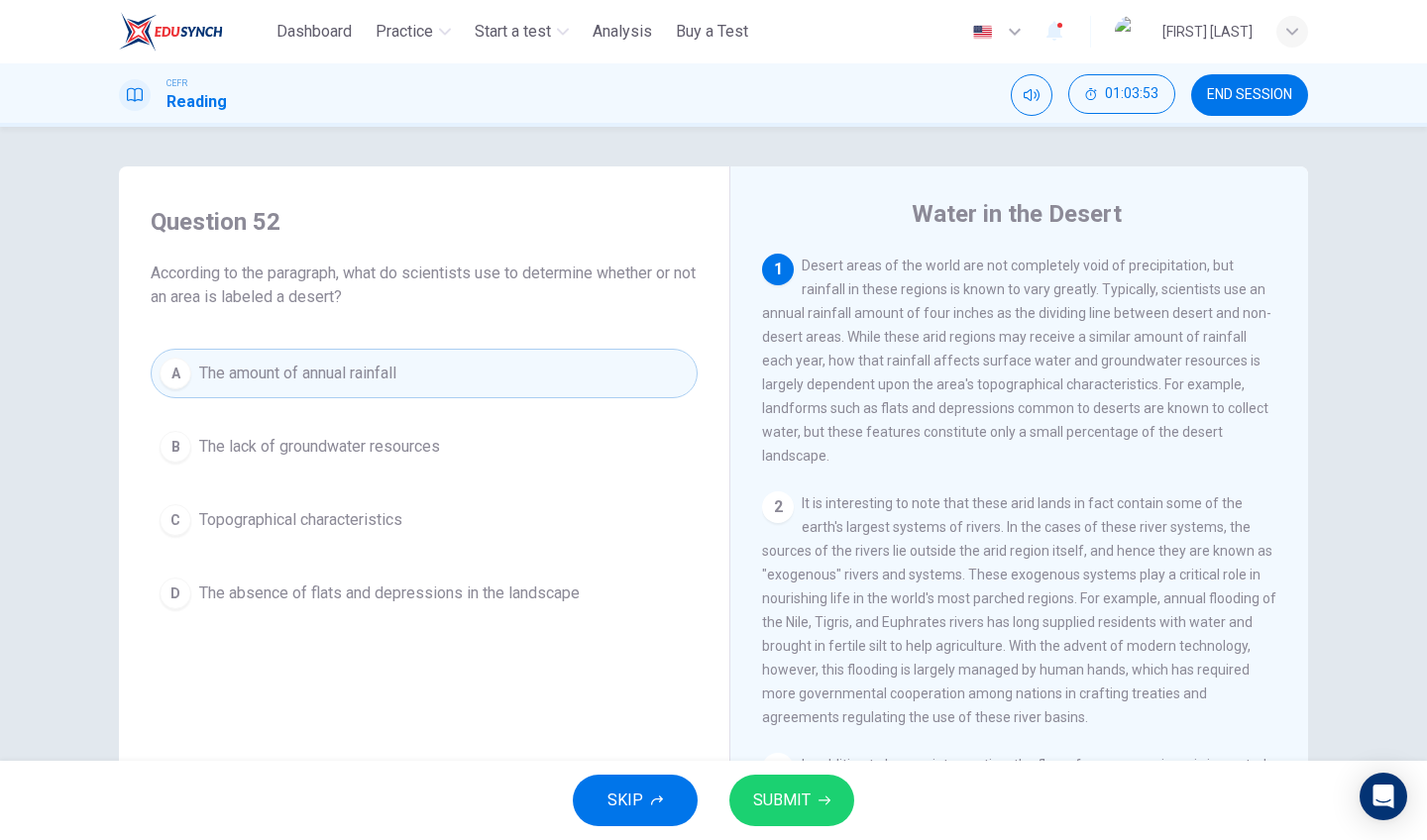 click on "SKIP SUBMIT" at bounding box center (714, 800) 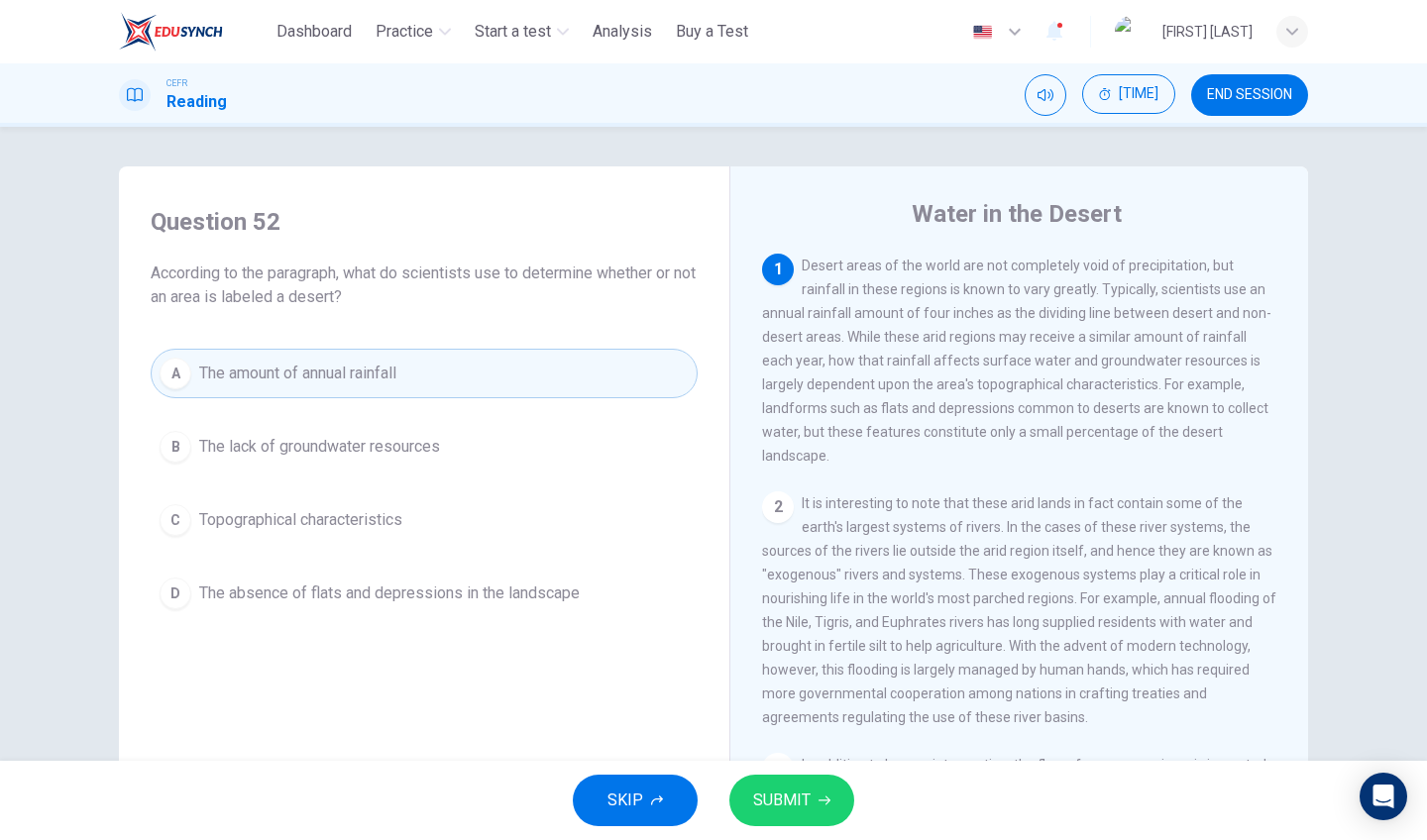 click on "SUBMIT" at bounding box center [792, 800] 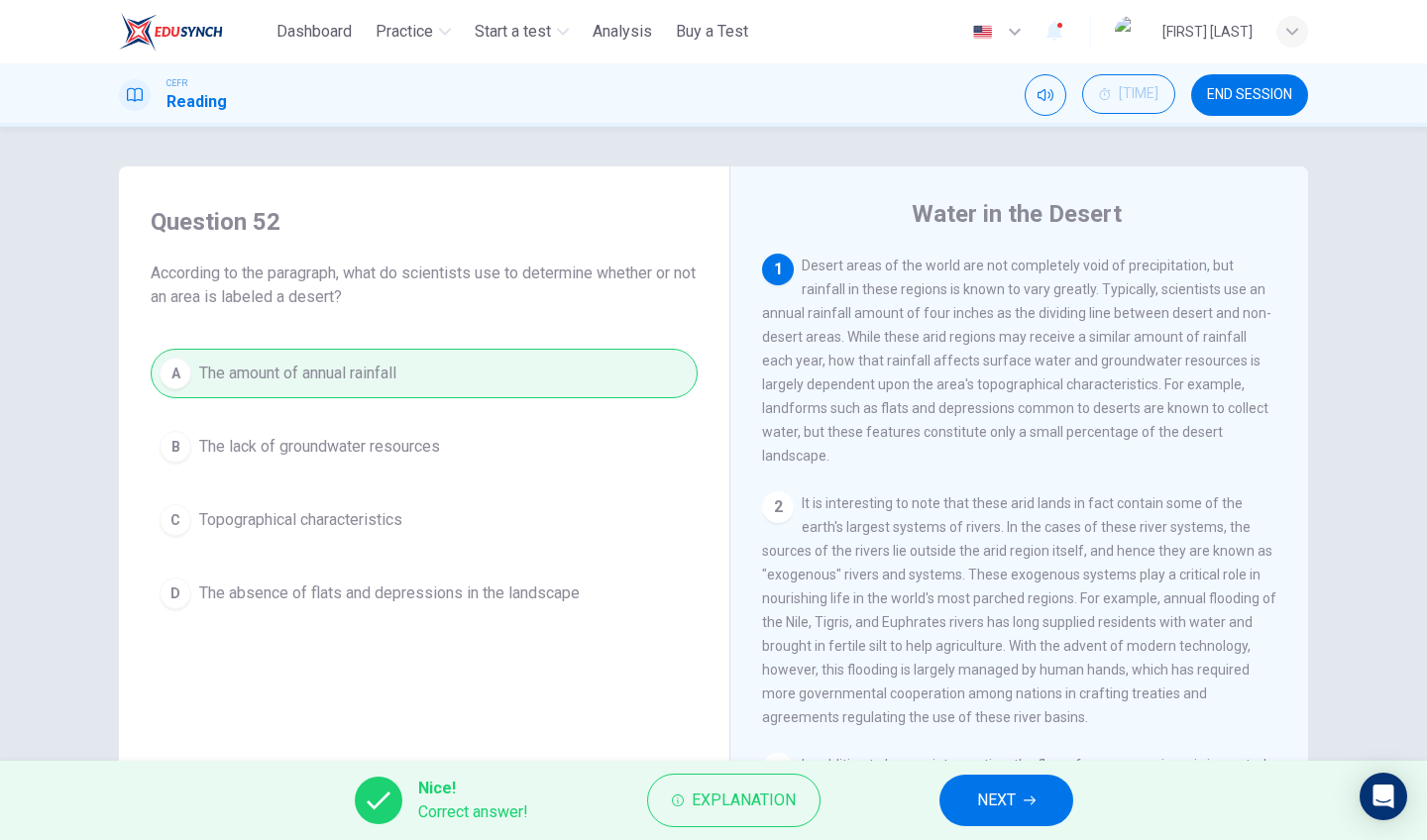click on "NEXT" at bounding box center [996, 800] 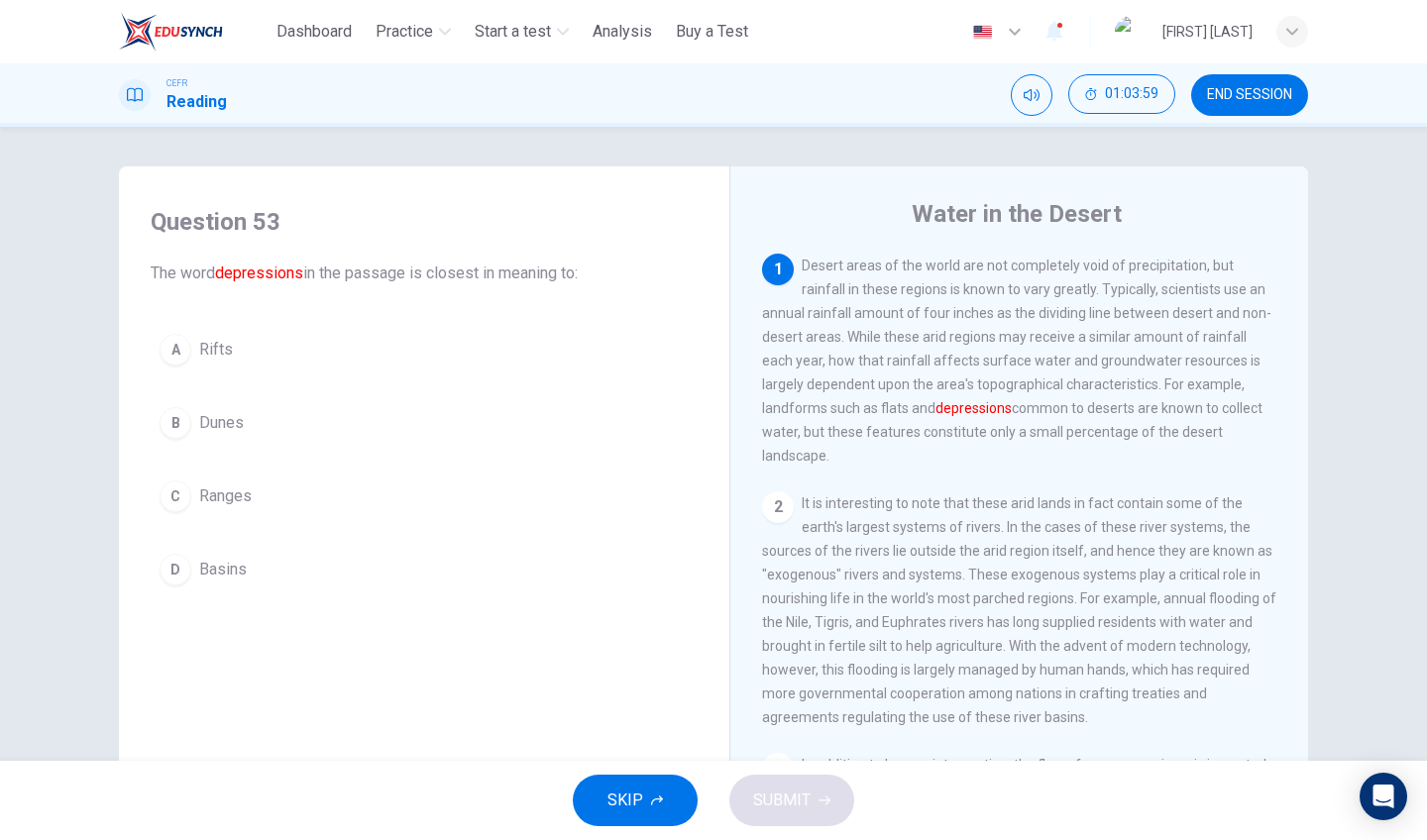 click on "A Rifts" at bounding box center (424, 350) 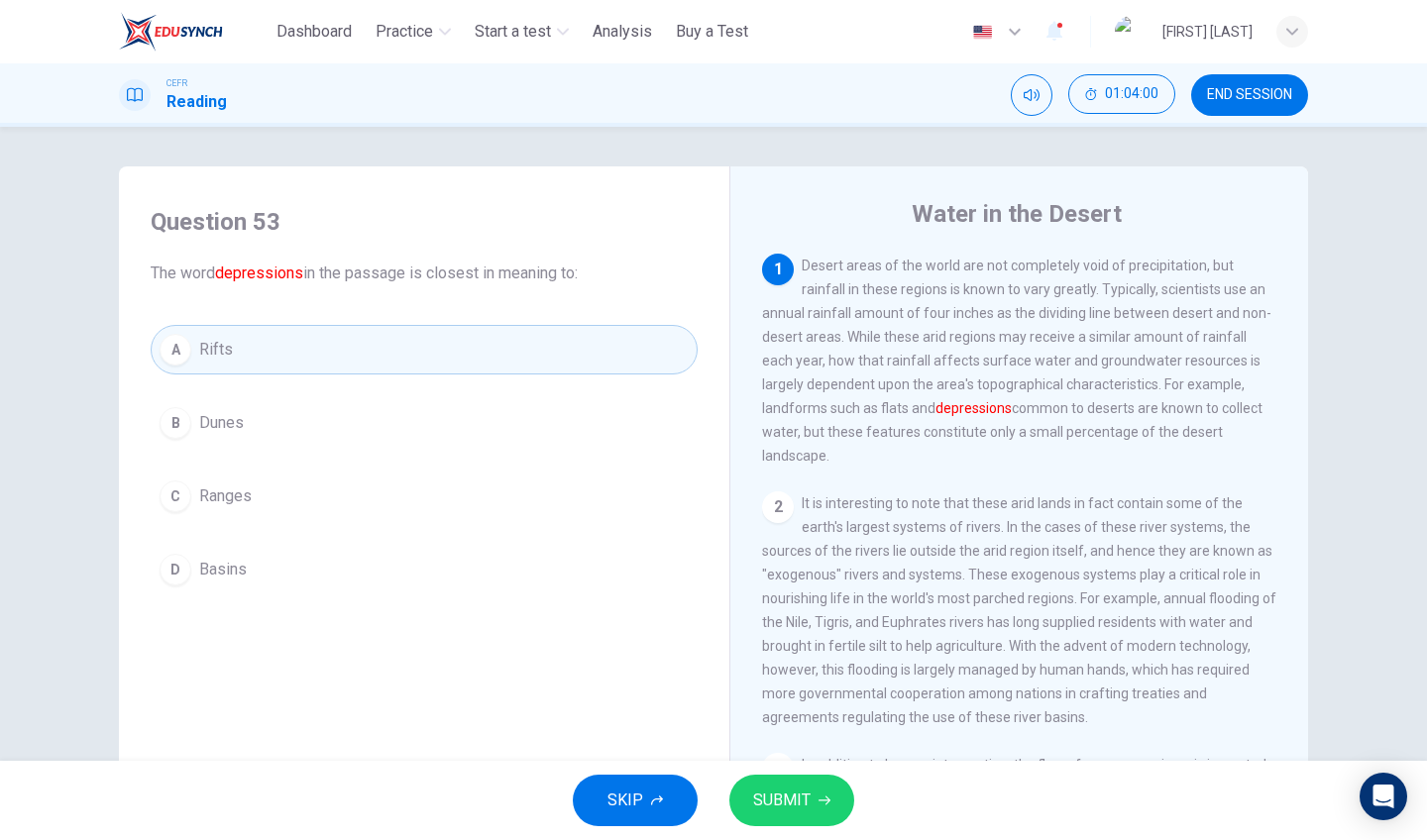 click on "SUBMIT" at bounding box center (792, 800) 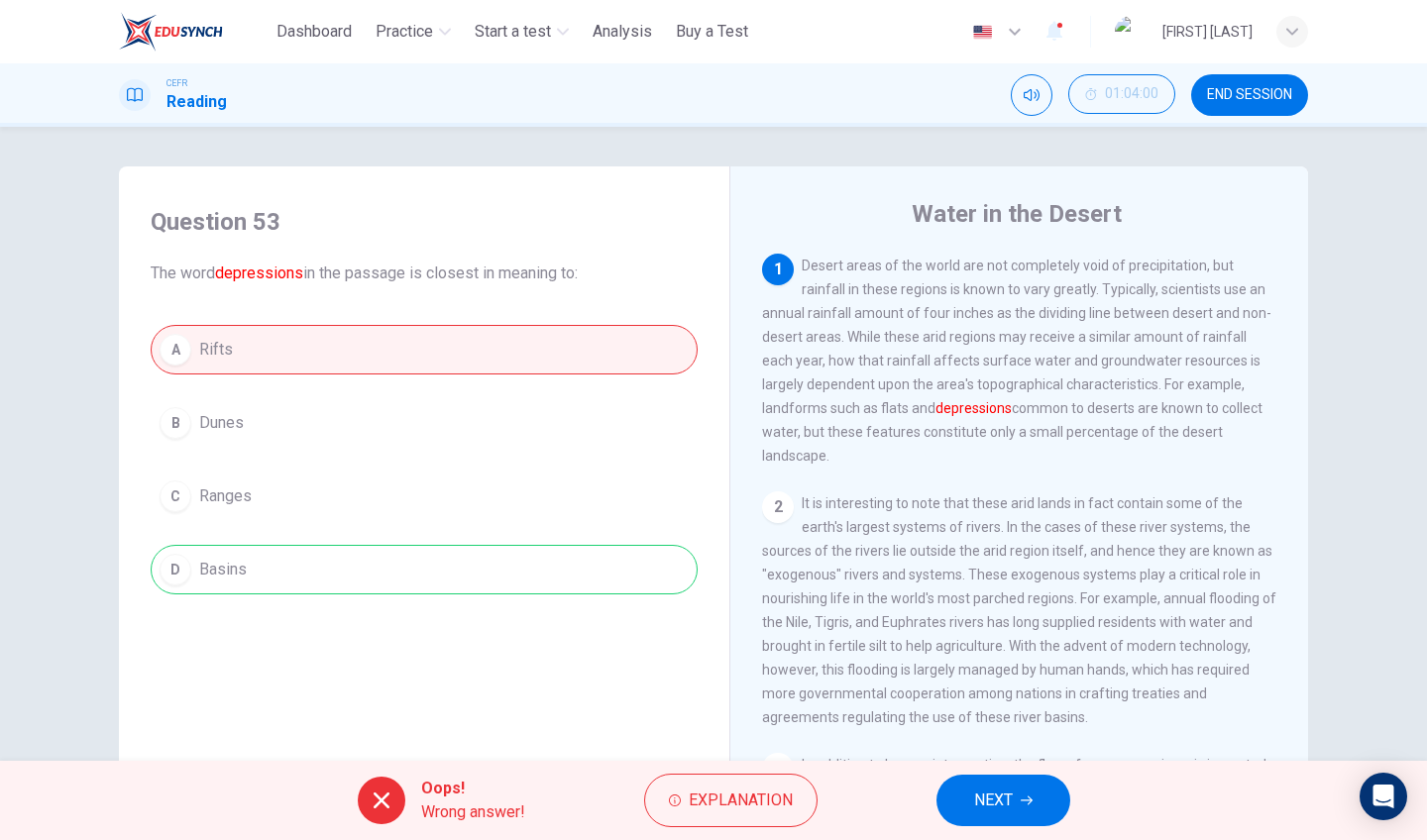 click on "NEXT" at bounding box center (993, 800) 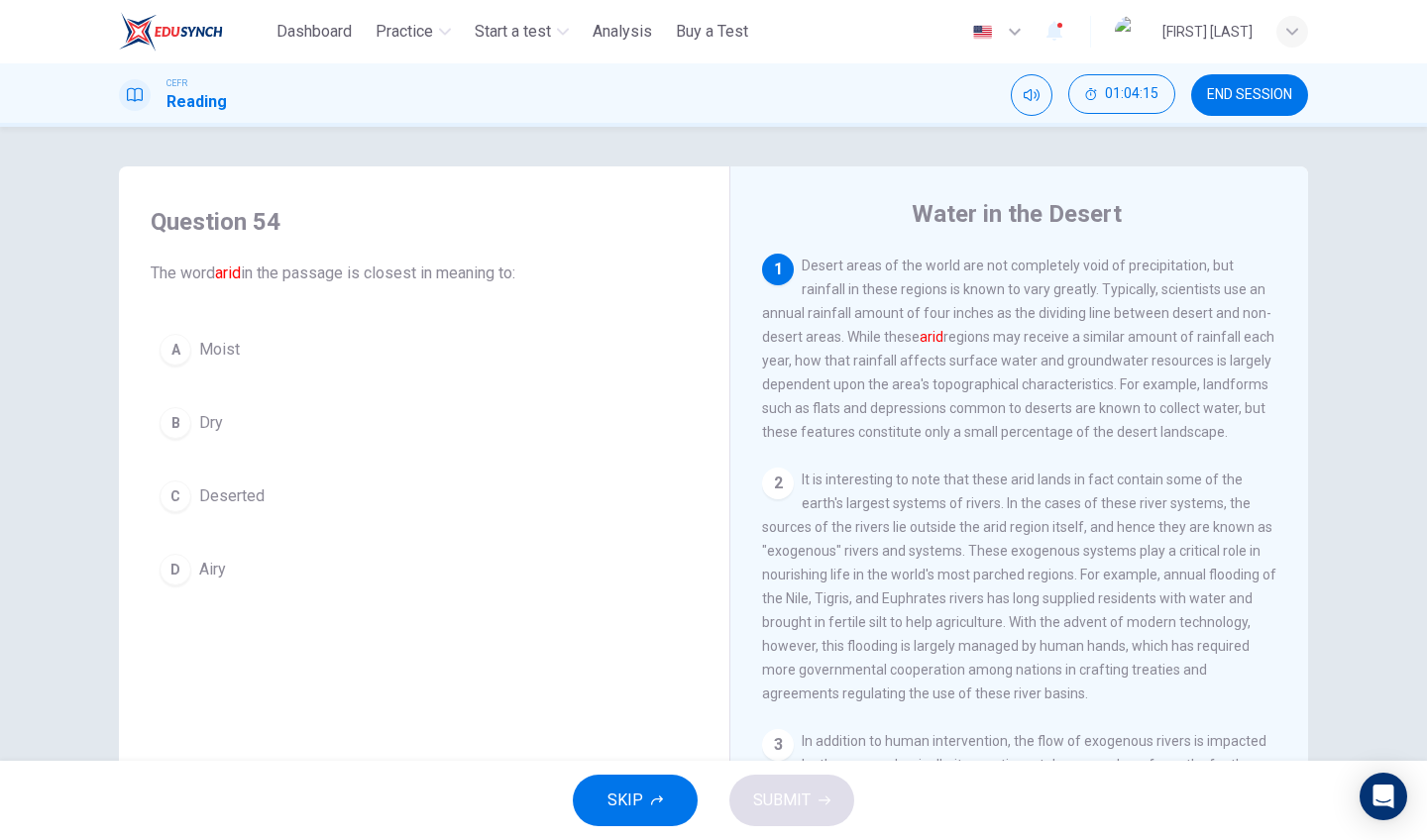 click on "D Airy" at bounding box center [424, 570] 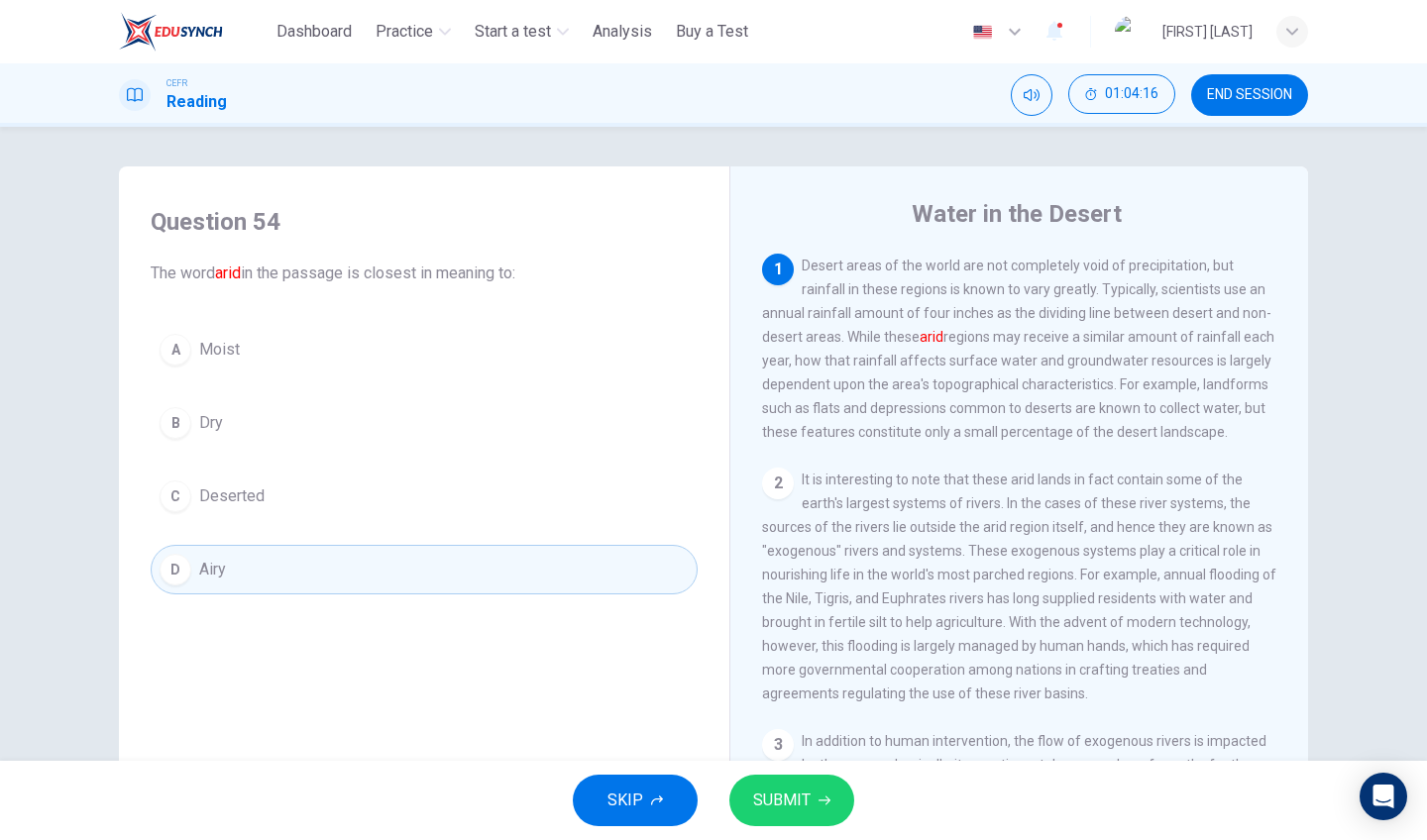 click on "C Deserted" at bounding box center (424, 496) 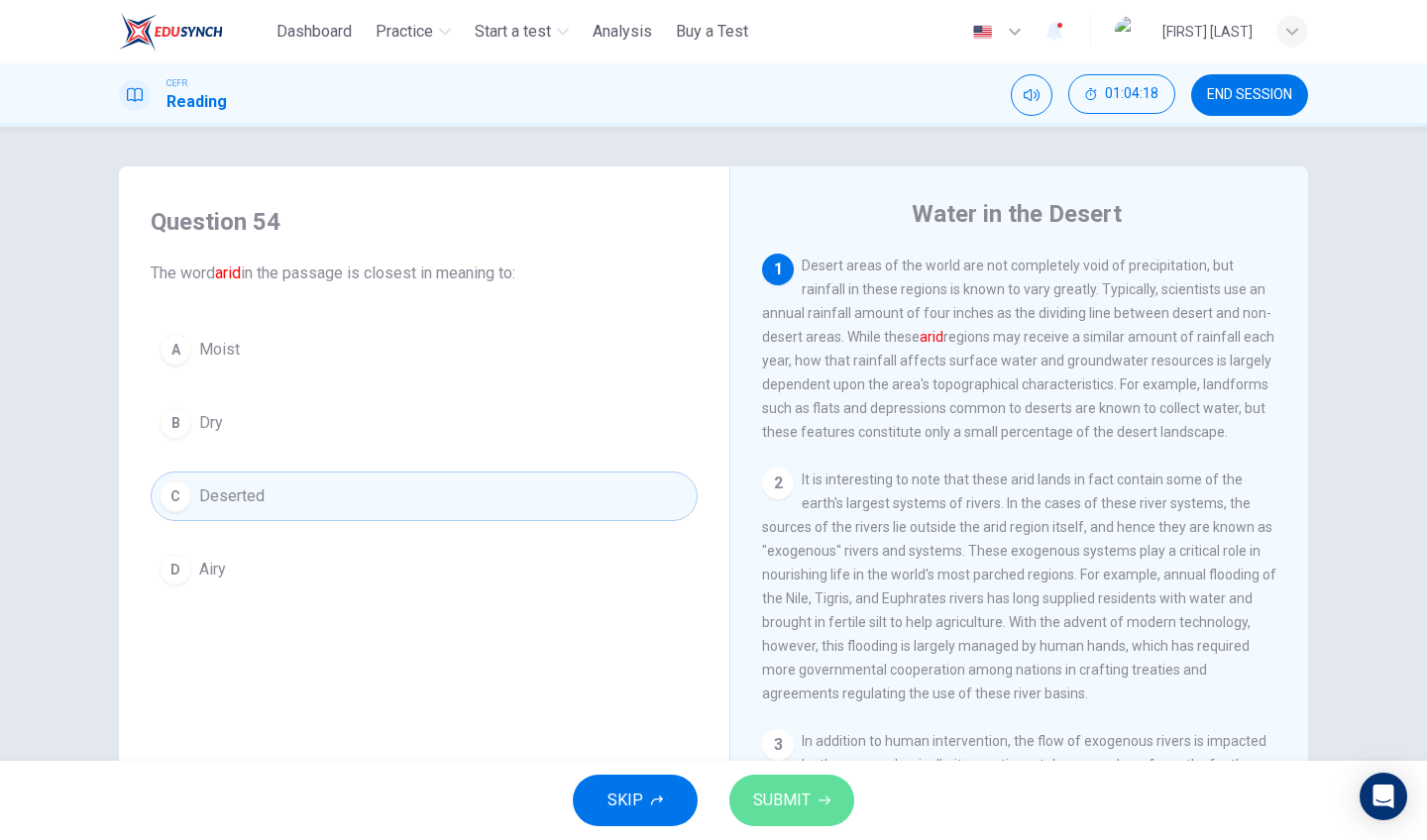 click on "SUBMIT" at bounding box center (792, 800) 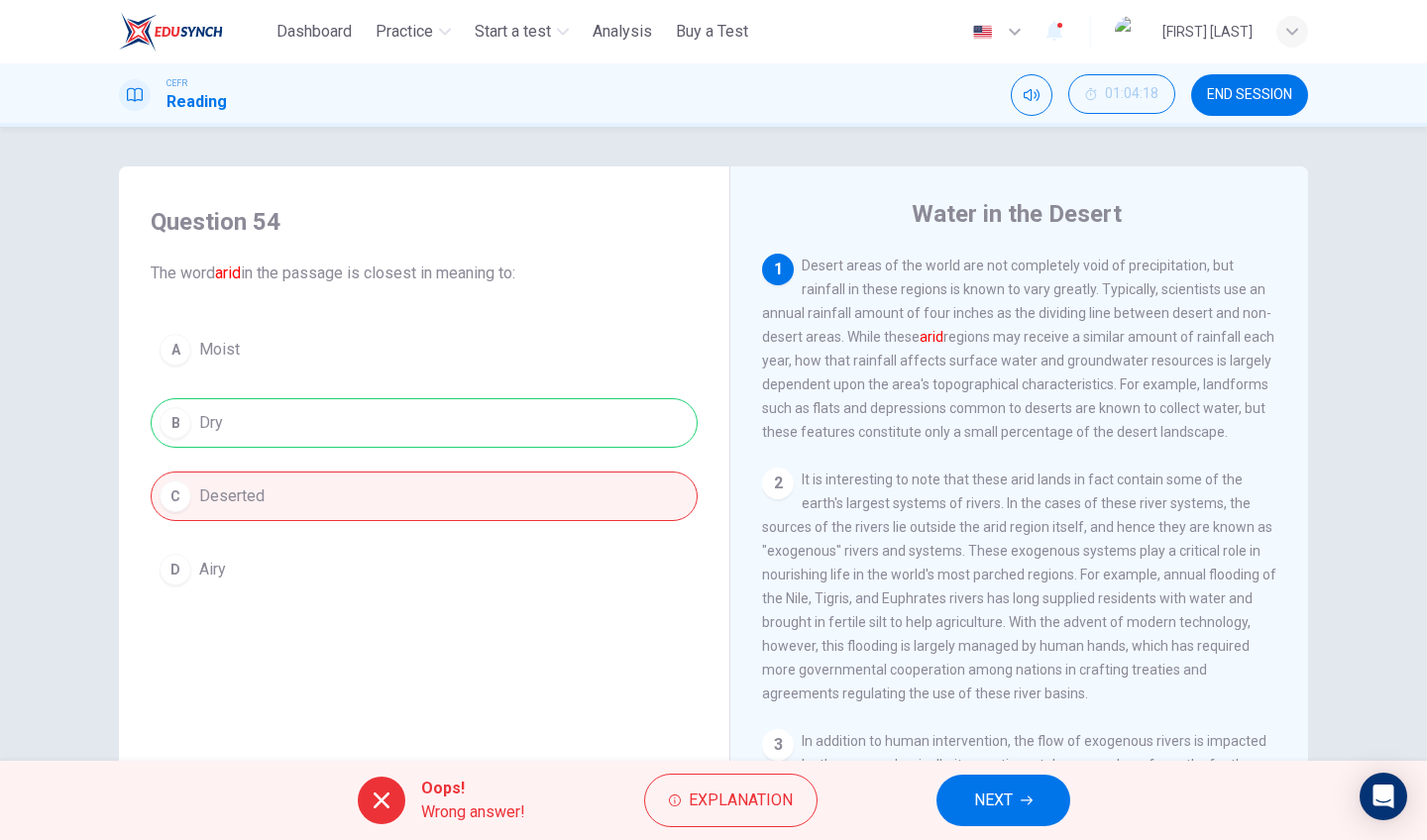 click on "NEXT" at bounding box center [1003, 800] 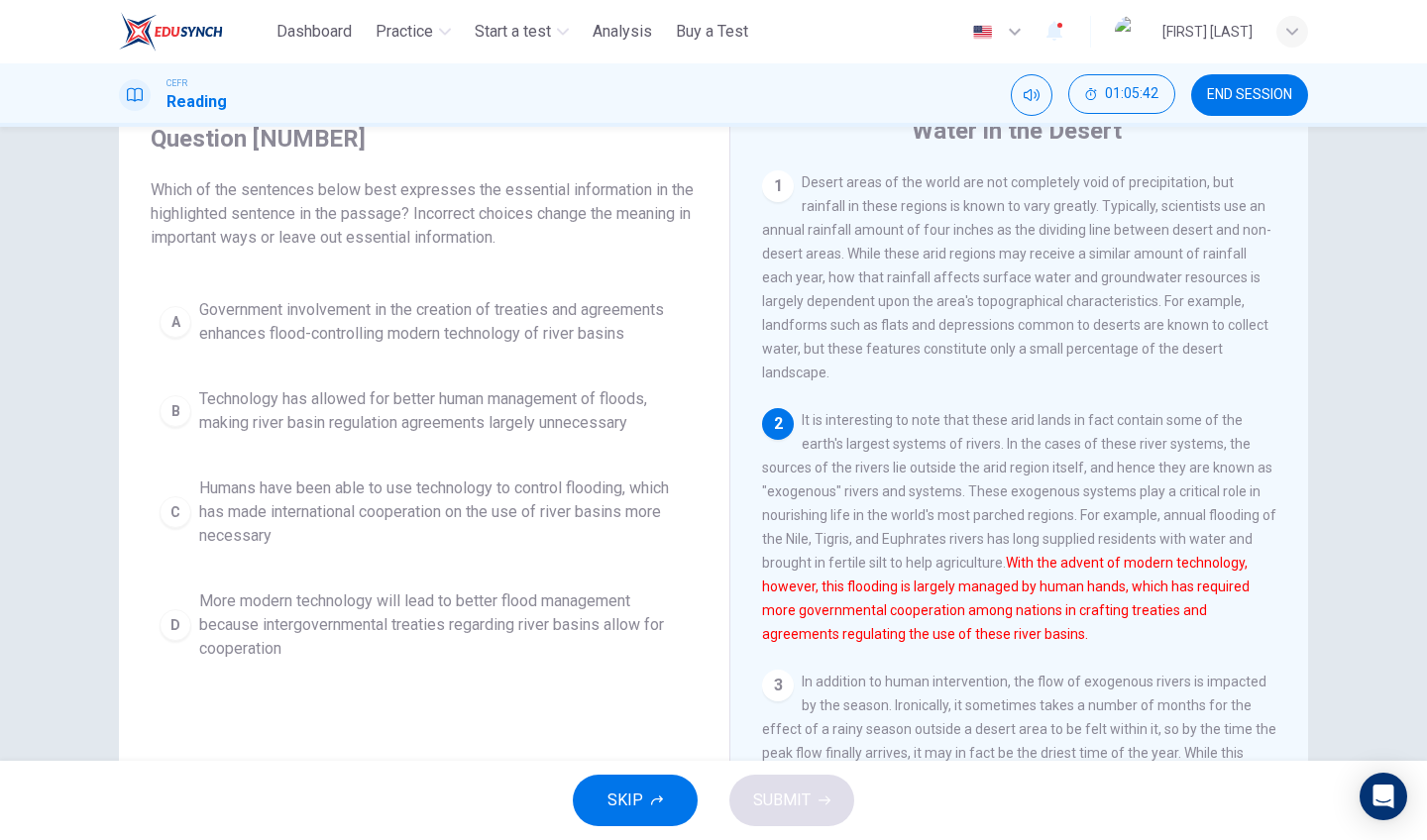 scroll, scrollTop: 94, scrollLeft: 0, axis: vertical 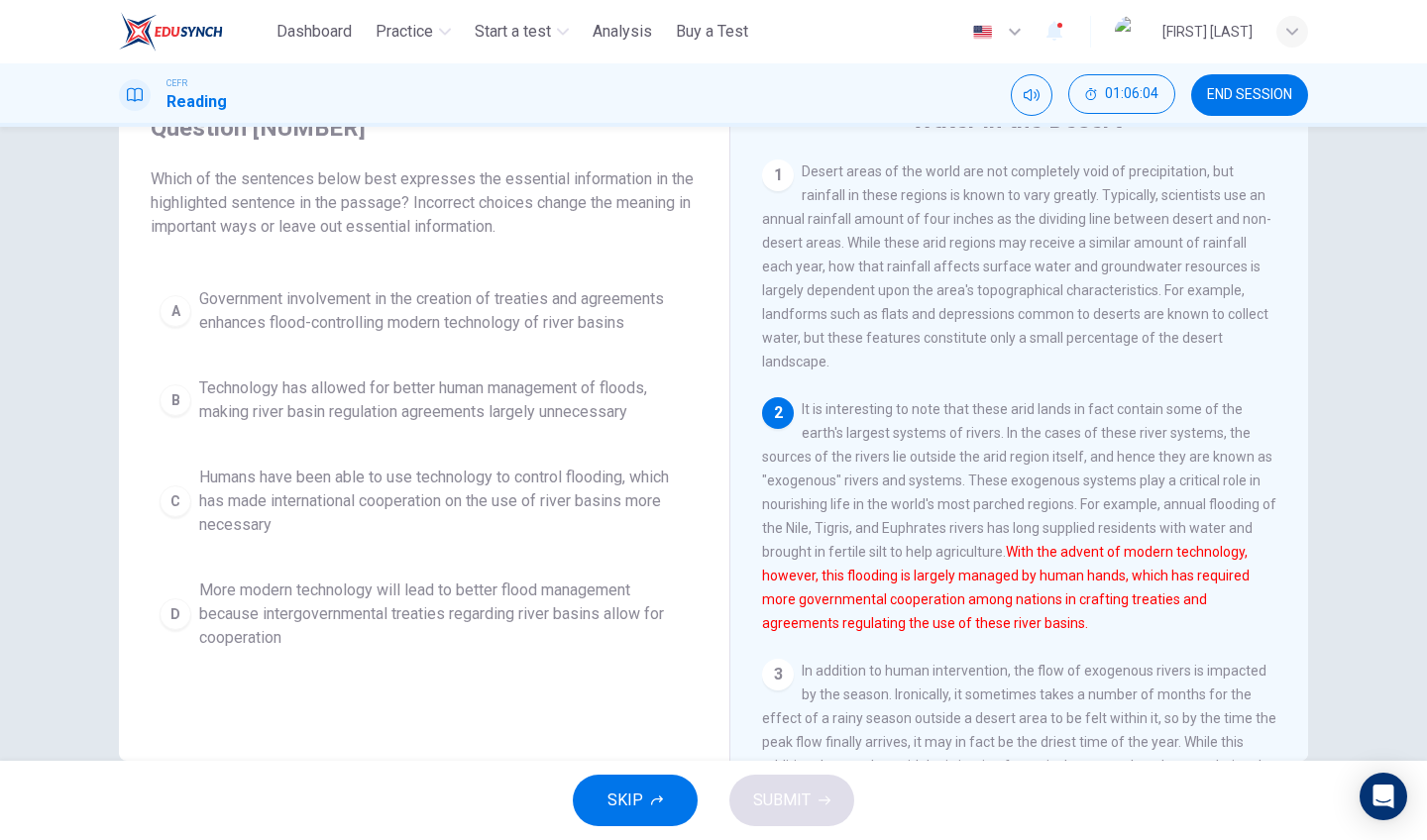 click on "D" at bounding box center [175, 311] 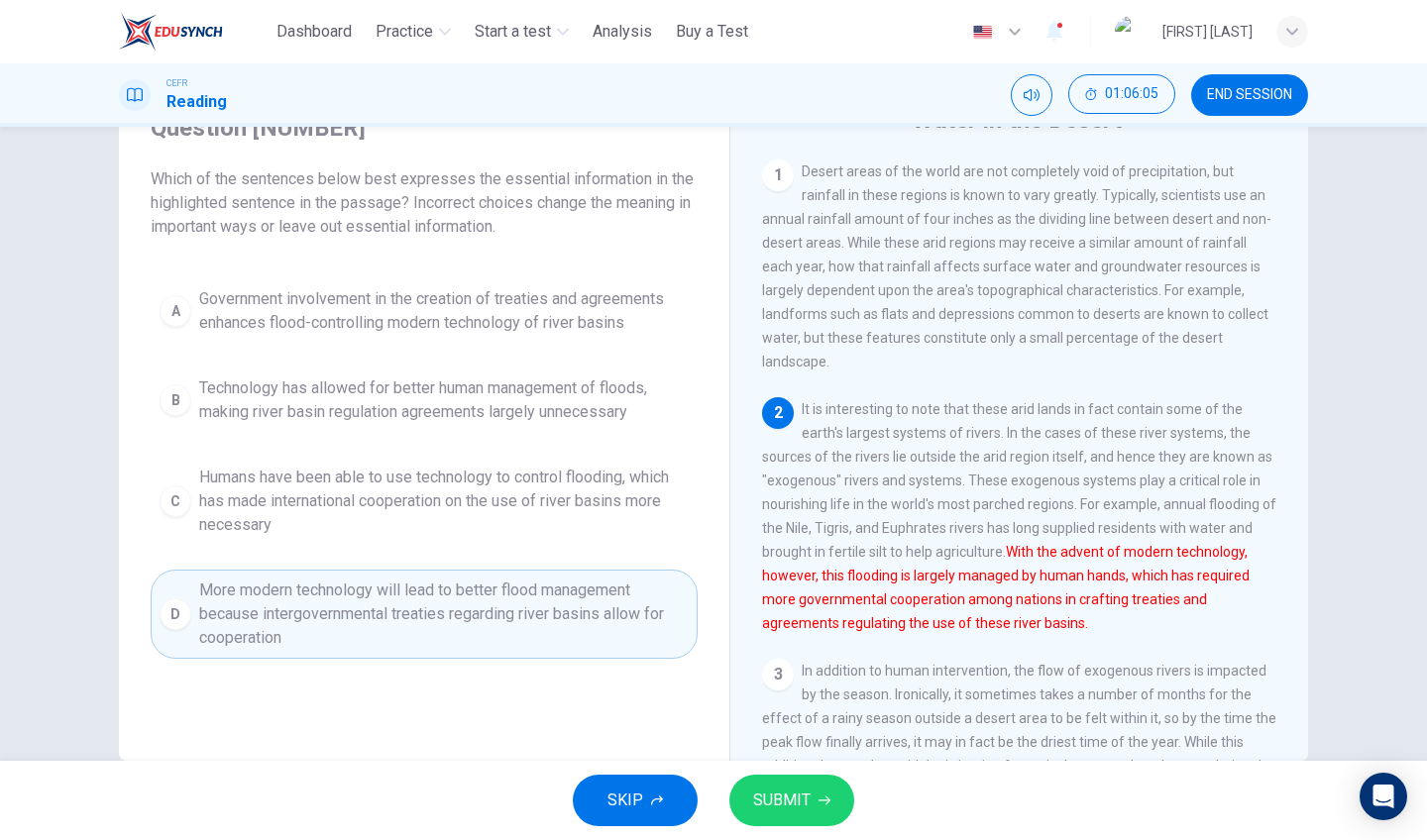 click on "SUBMIT" at bounding box center [782, 800] 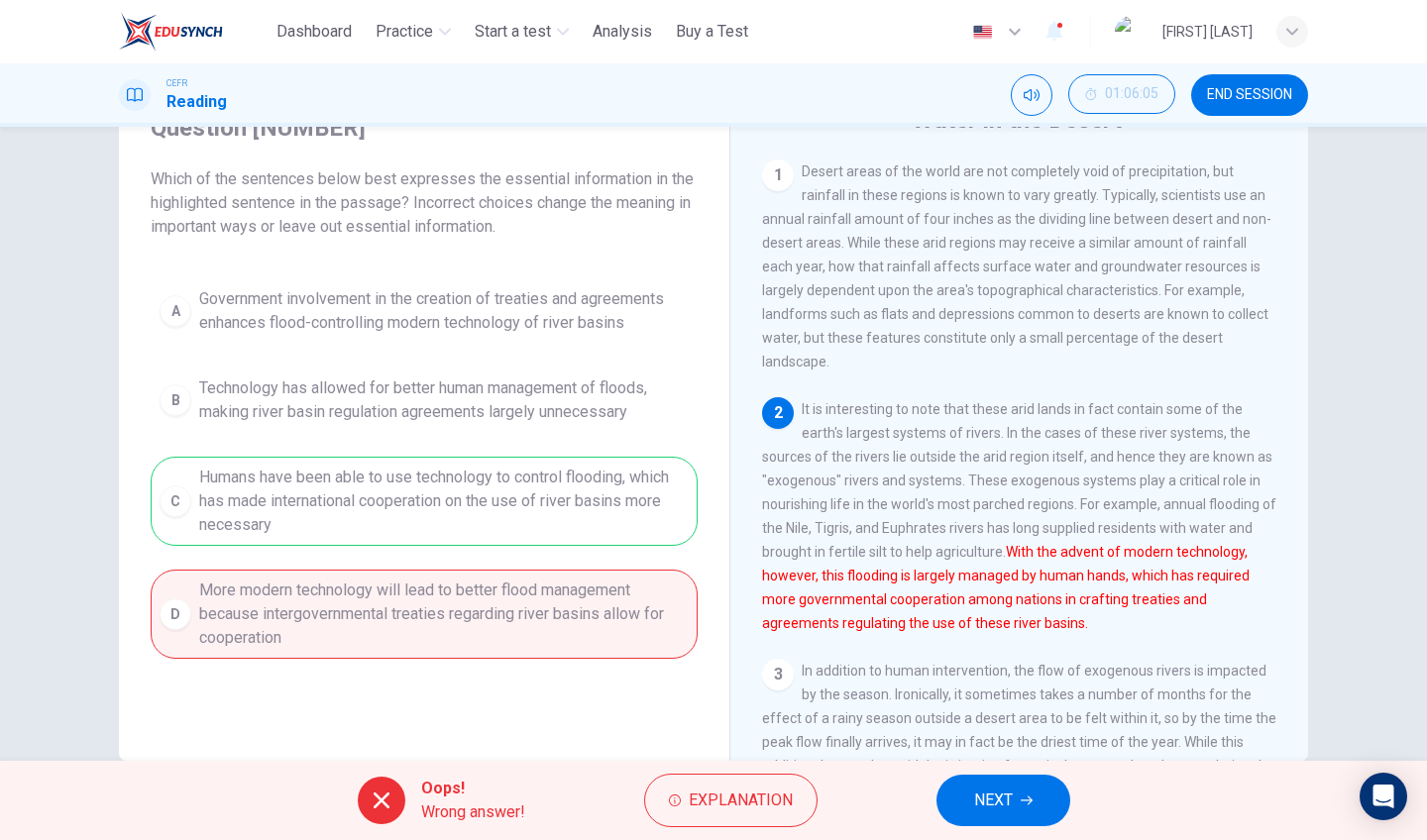 click on "Oops! Wrong answer! Explanation NEXT" at bounding box center [714, 800] 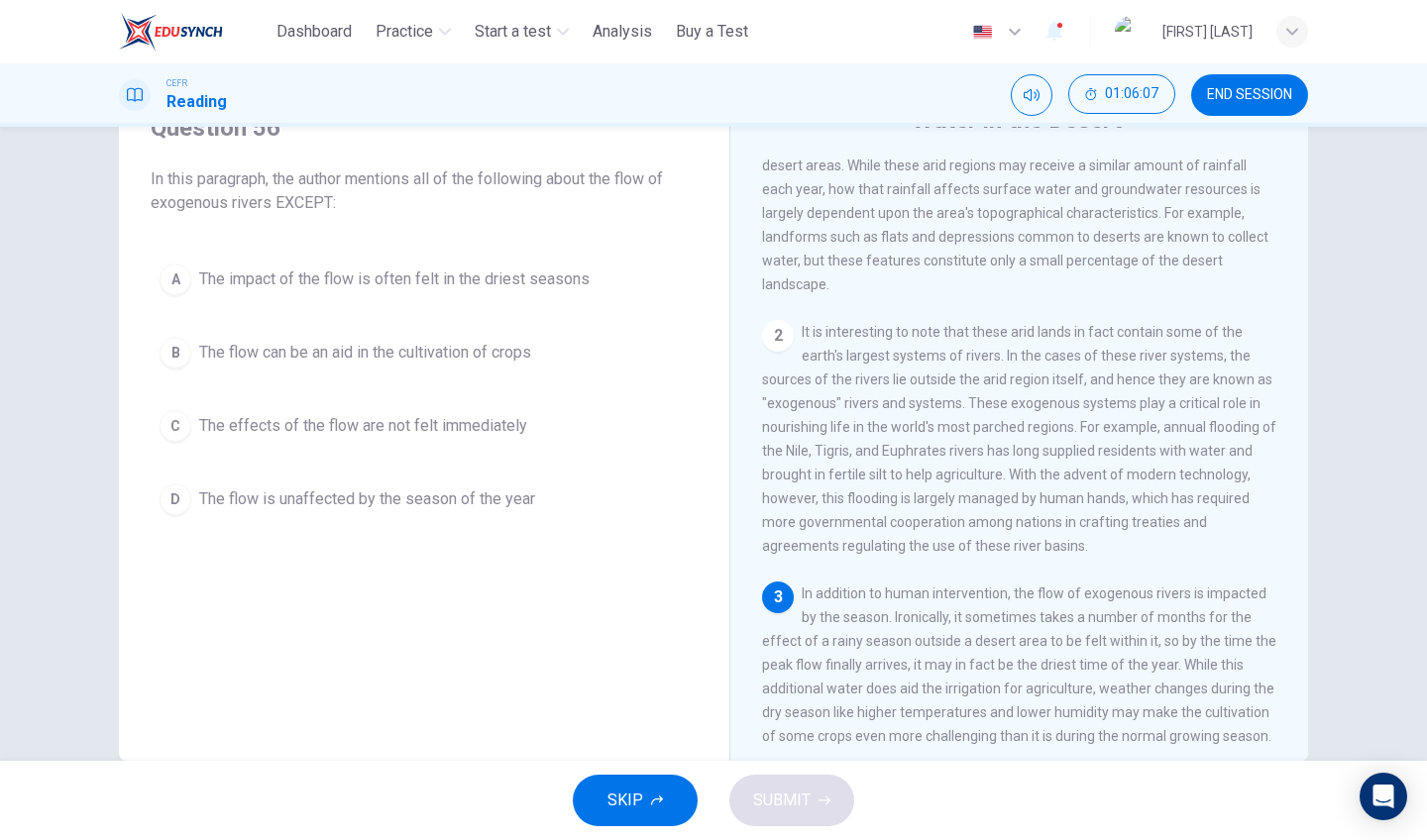 scroll, scrollTop: 121, scrollLeft: 0, axis: vertical 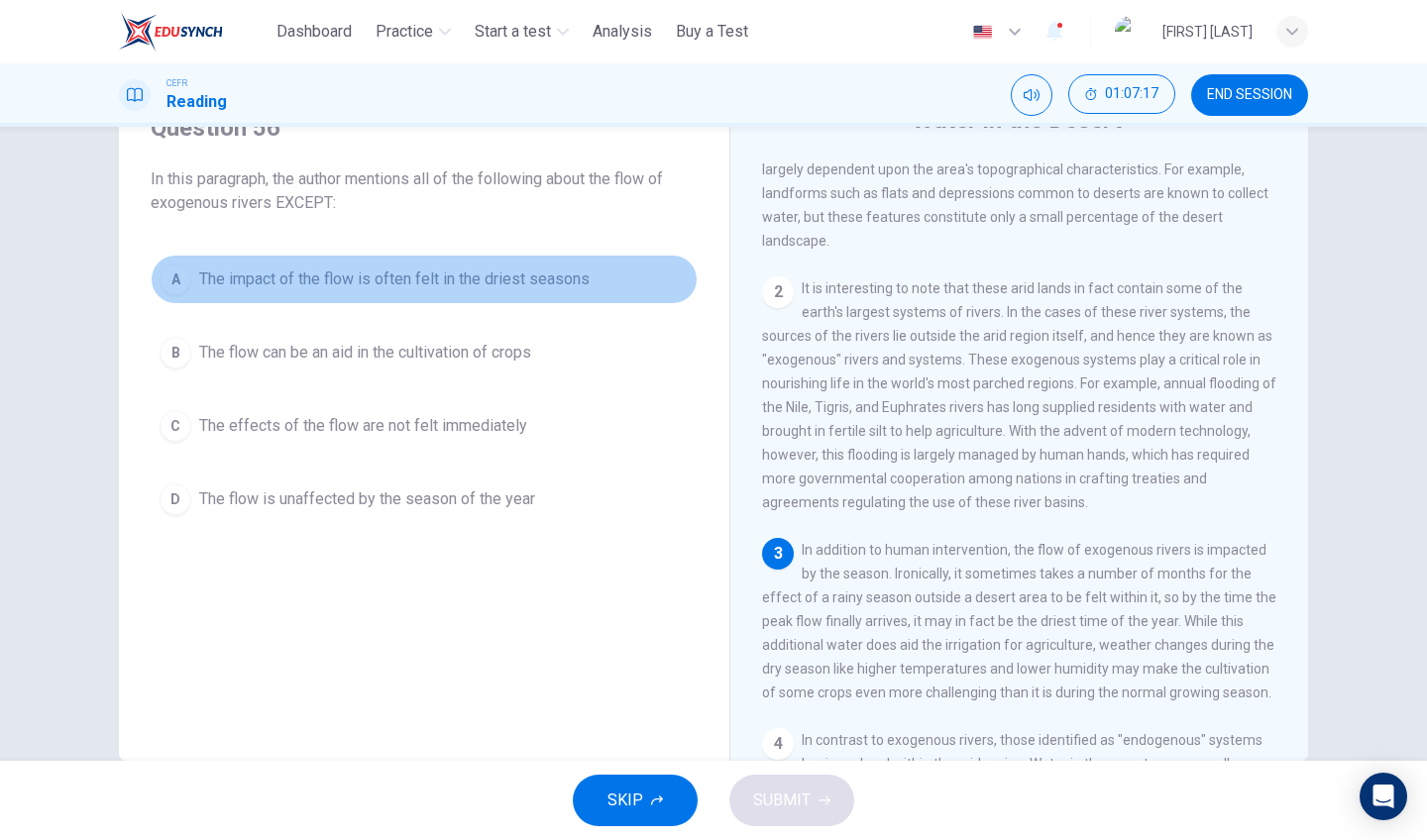 click on "A The impact of the flow is often felt in the driest seasons" at bounding box center (424, 279) 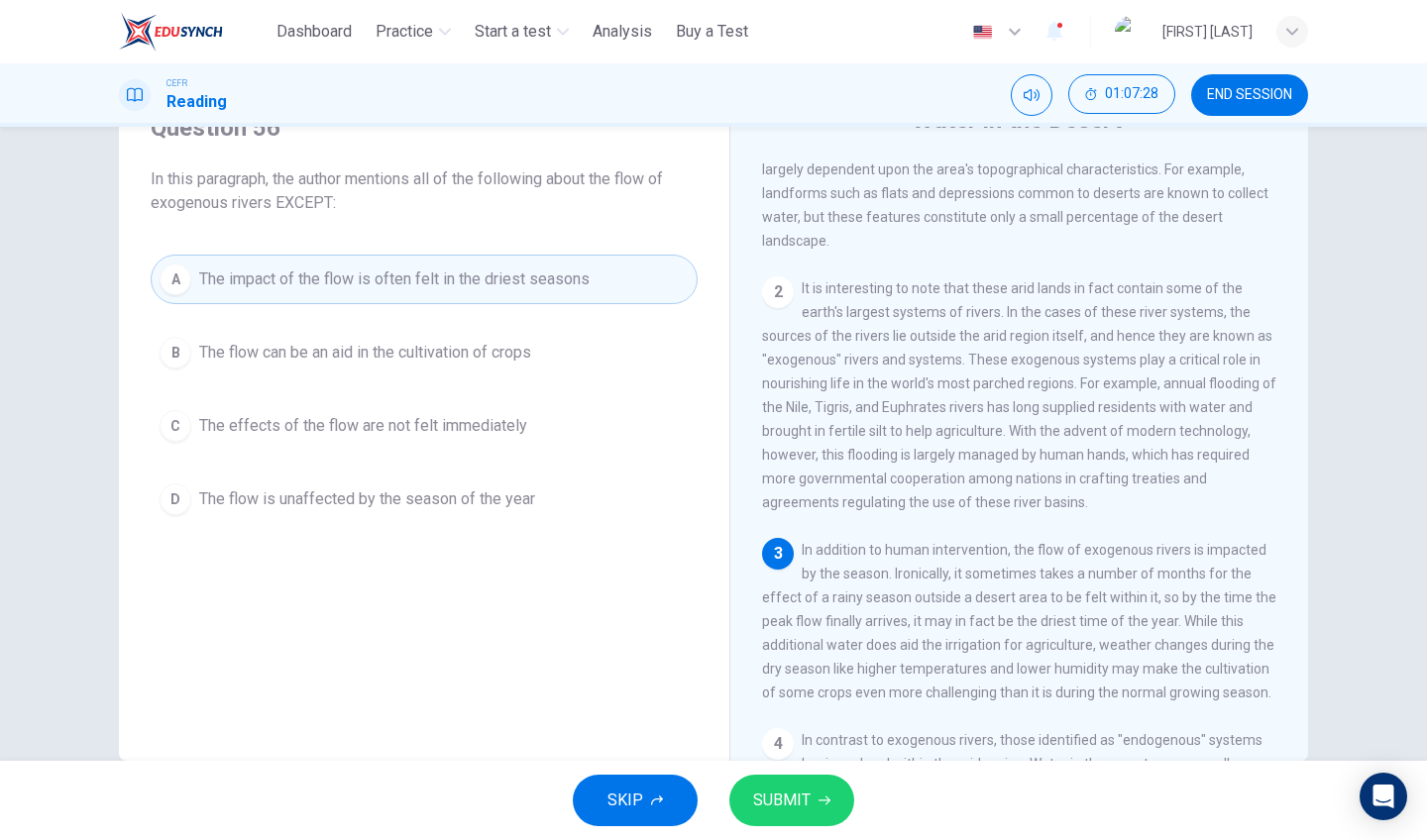 click on "The flow can be an aid in the cultivation of crops" at bounding box center (365, 353) 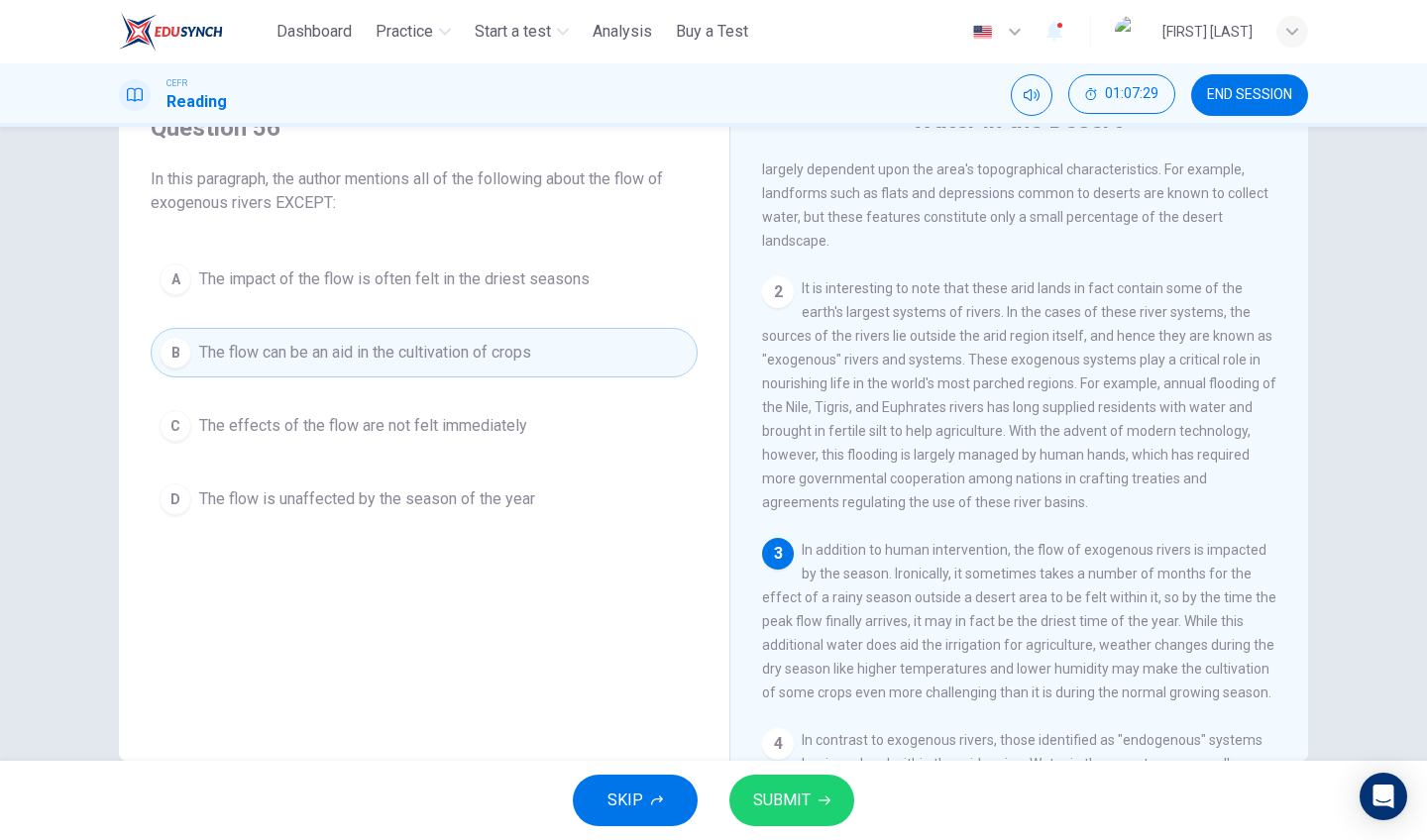 click on "SUBMIT" at bounding box center (792, 800) 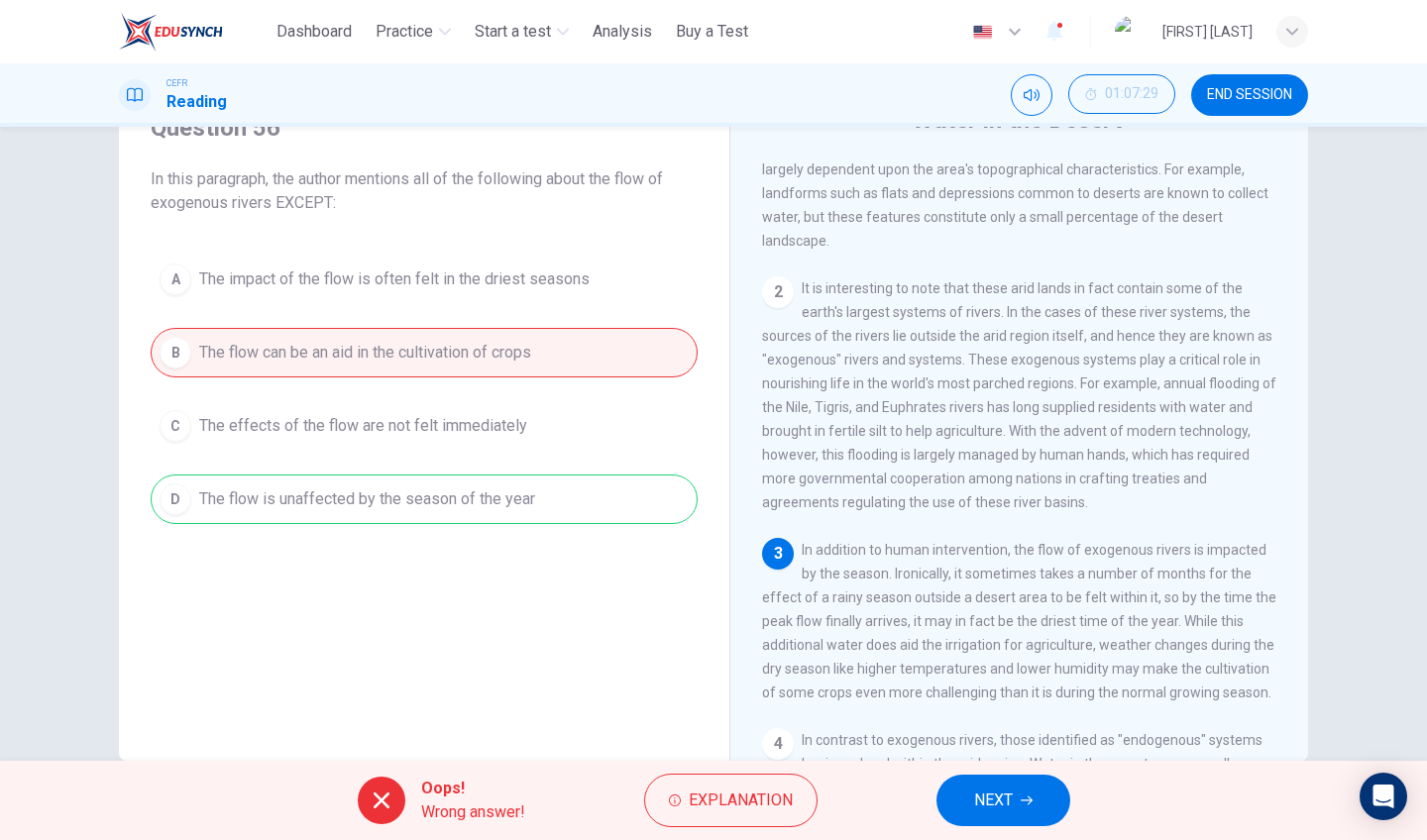 click on "NEXT" at bounding box center (1003, 800) 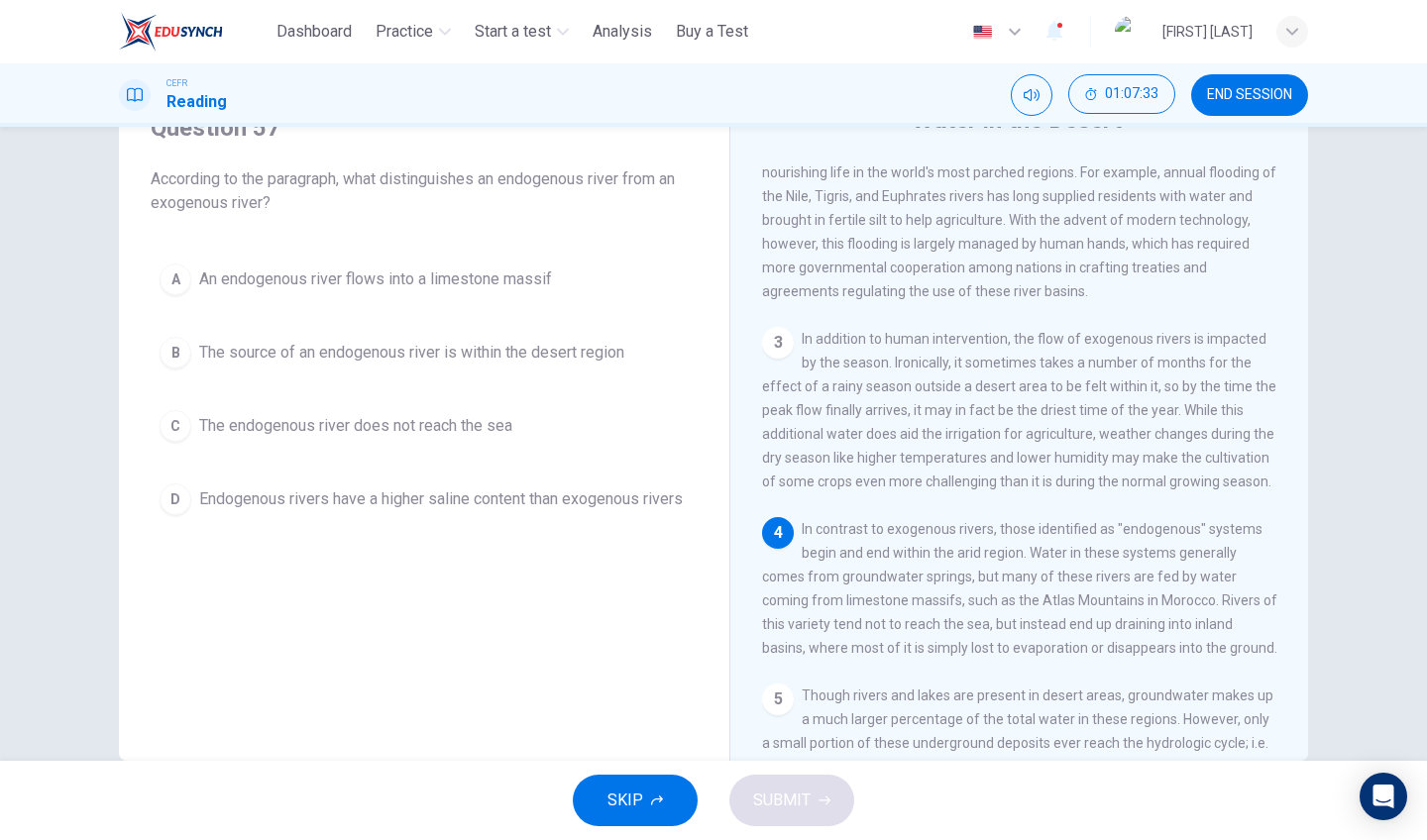 scroll, scrollTop: 302, scrollLeft: 0, axis: vertical 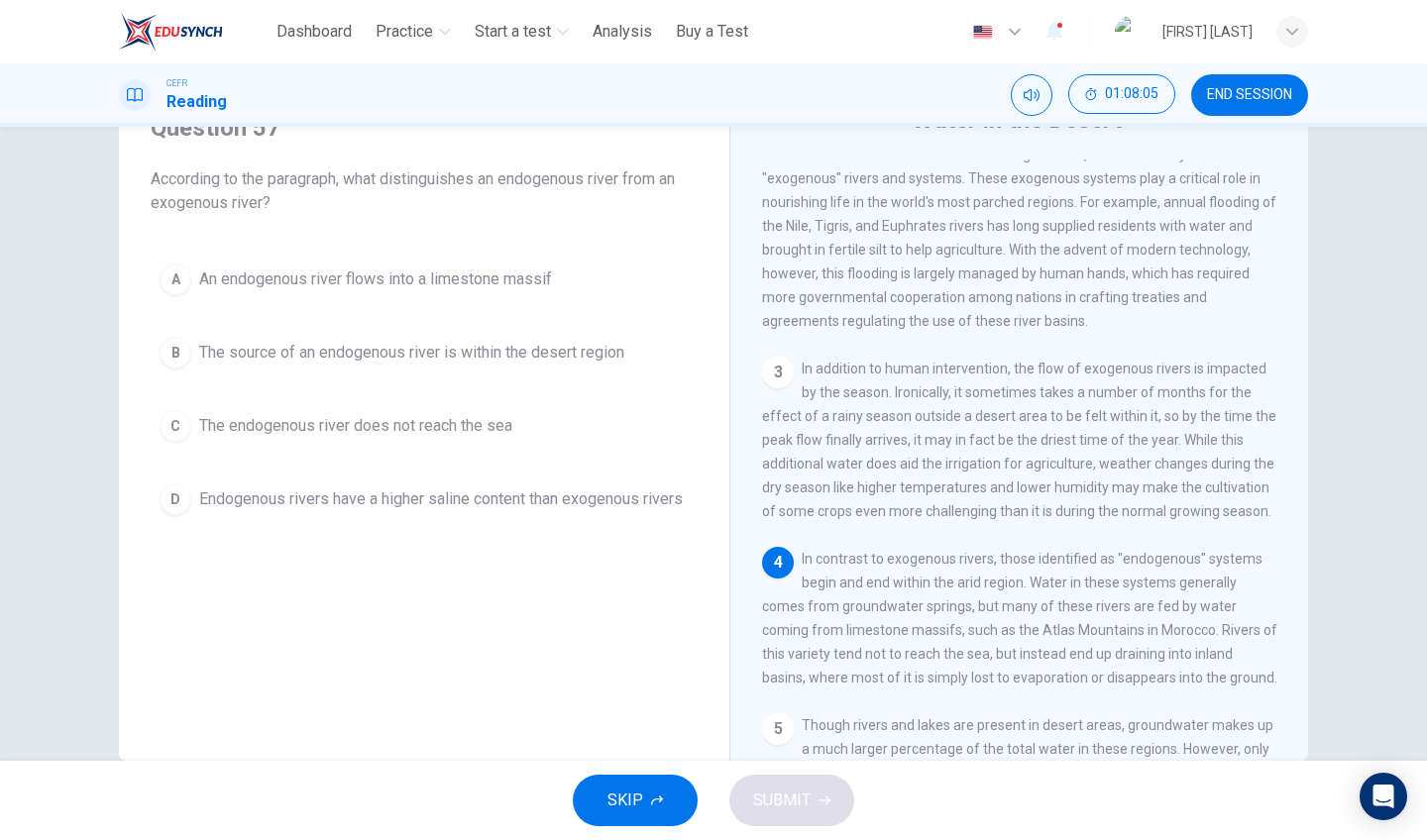 click on "An endogenous river flows into a limestone massif" at bounding box center (376, 279) 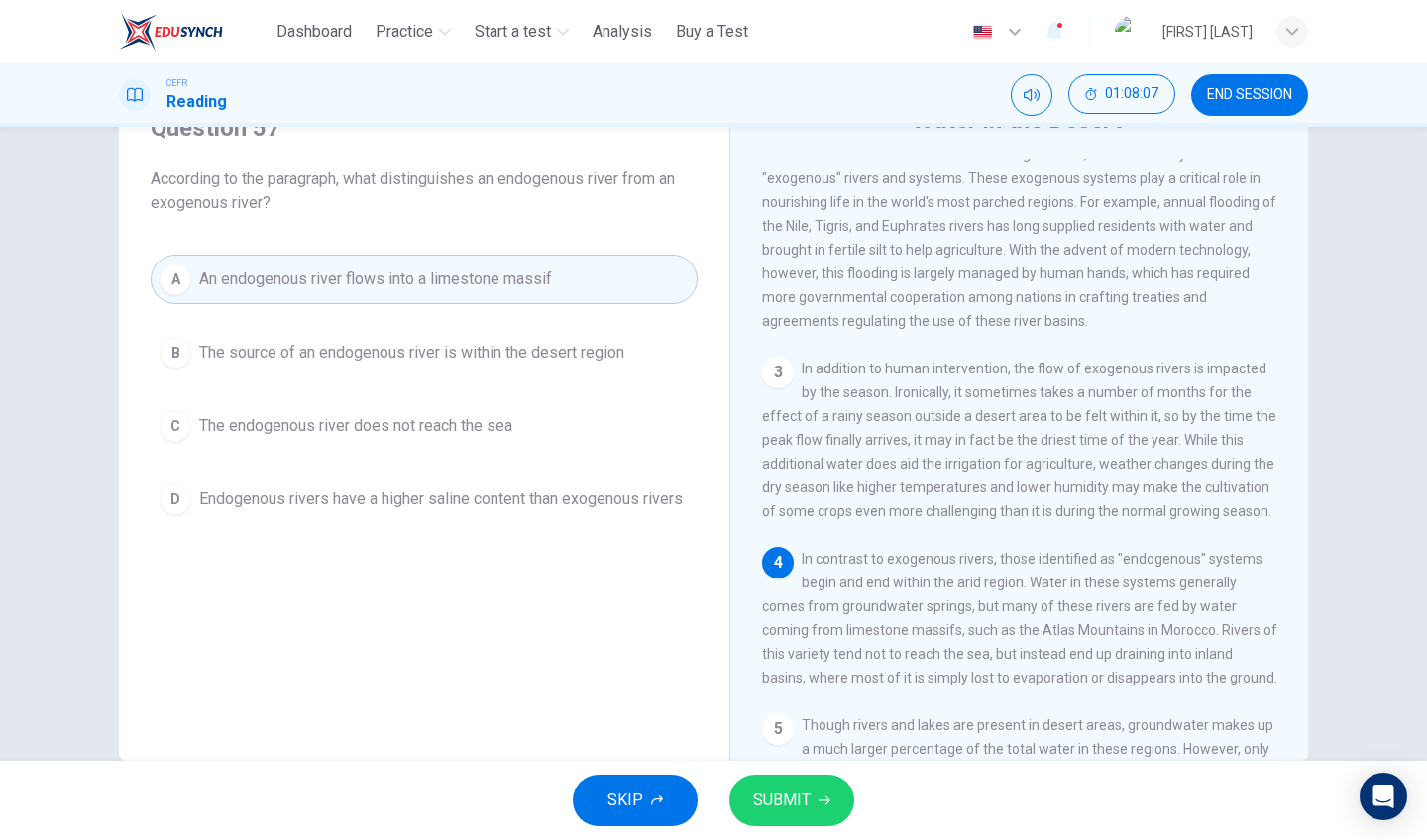 click on "SUBMIT" at bounding box center [792, 800] 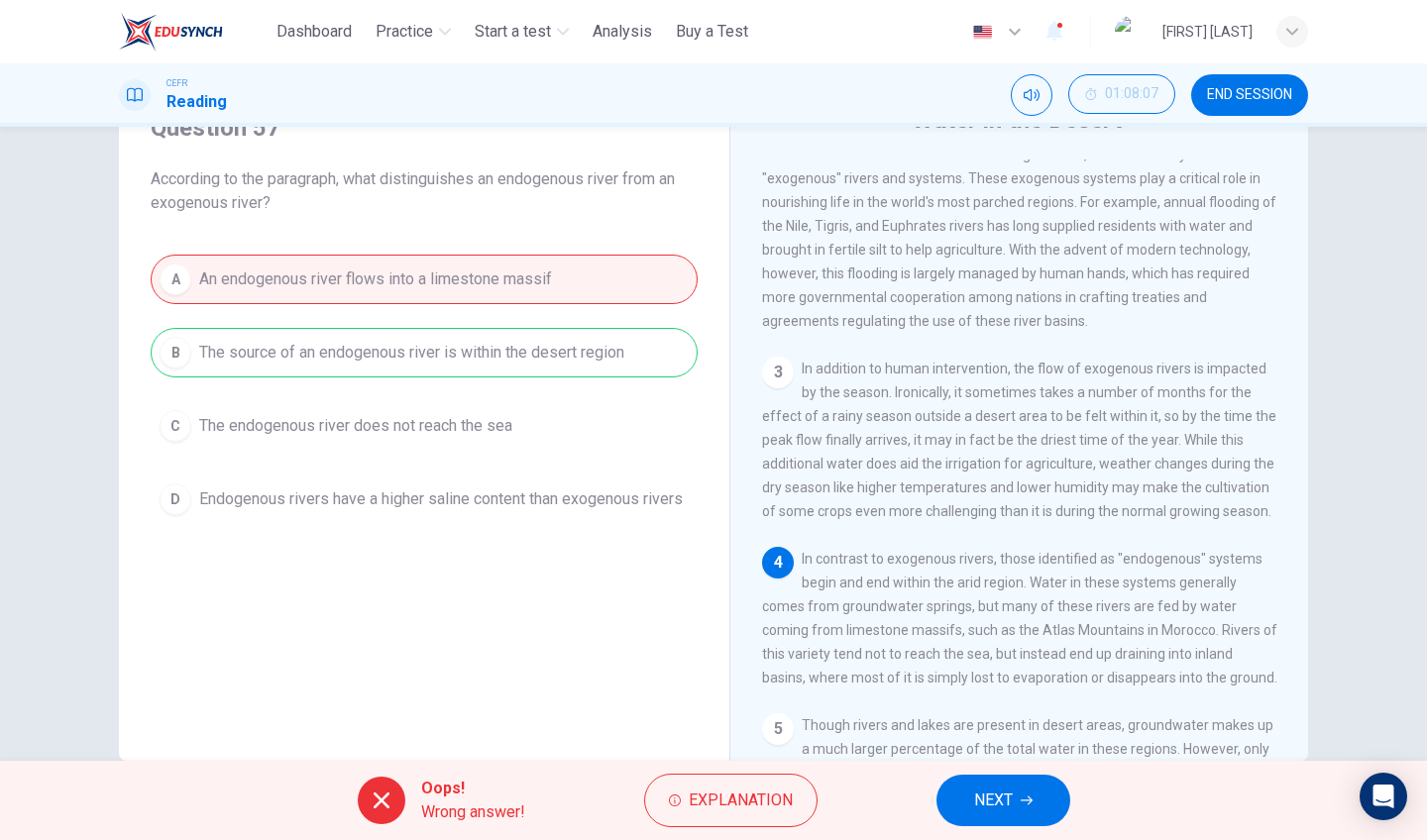 click on "NEXT" at bounding box center [1003, 800] 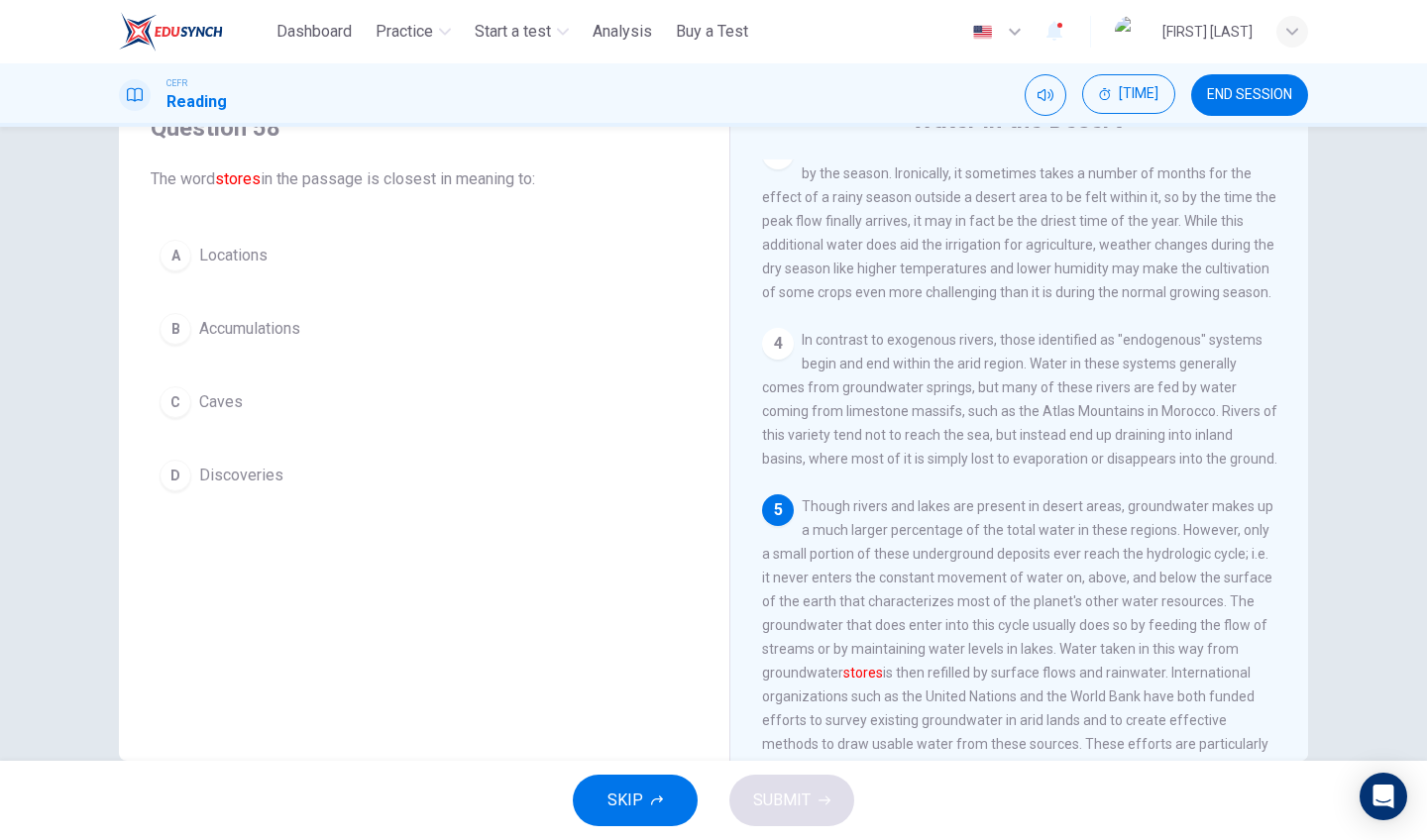 scroll, scrollTop: 553, scrollLeft: 0, axis: vertical 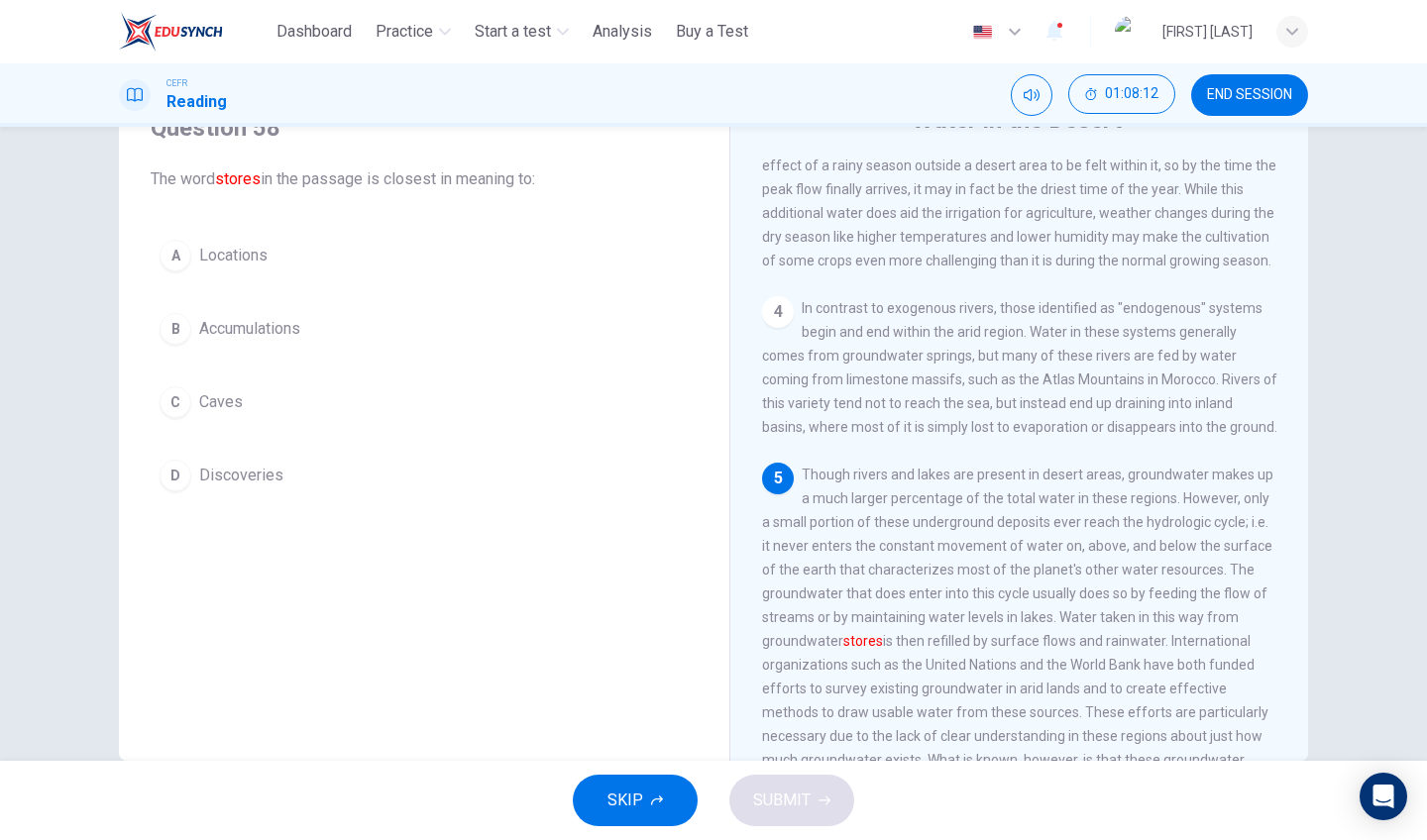 click on "B Accumulations" at bounding box center [424, 329] 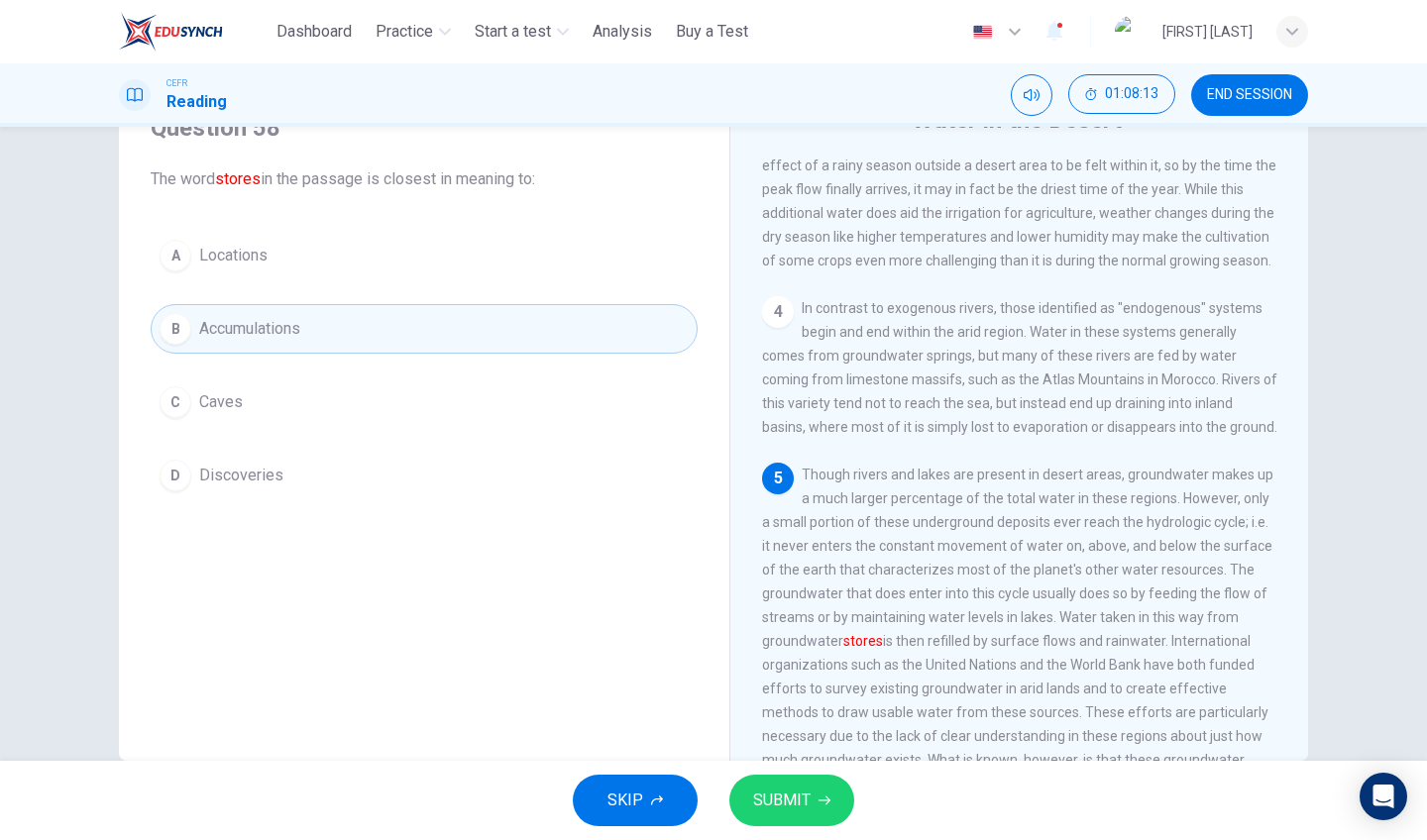 click on "SUBMIT" at bounding box center (792, 800) 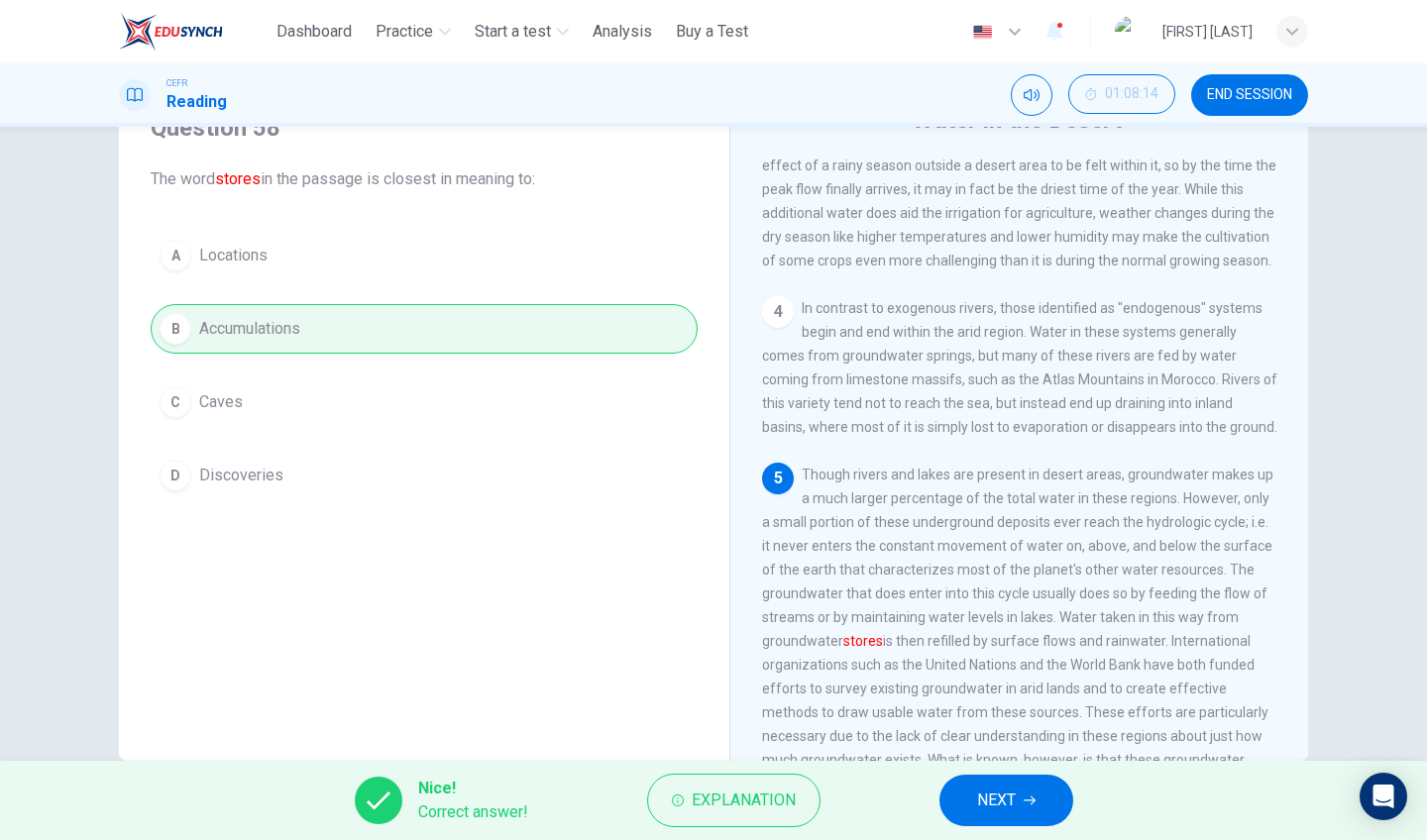 click at bounding box center [1030, 800] 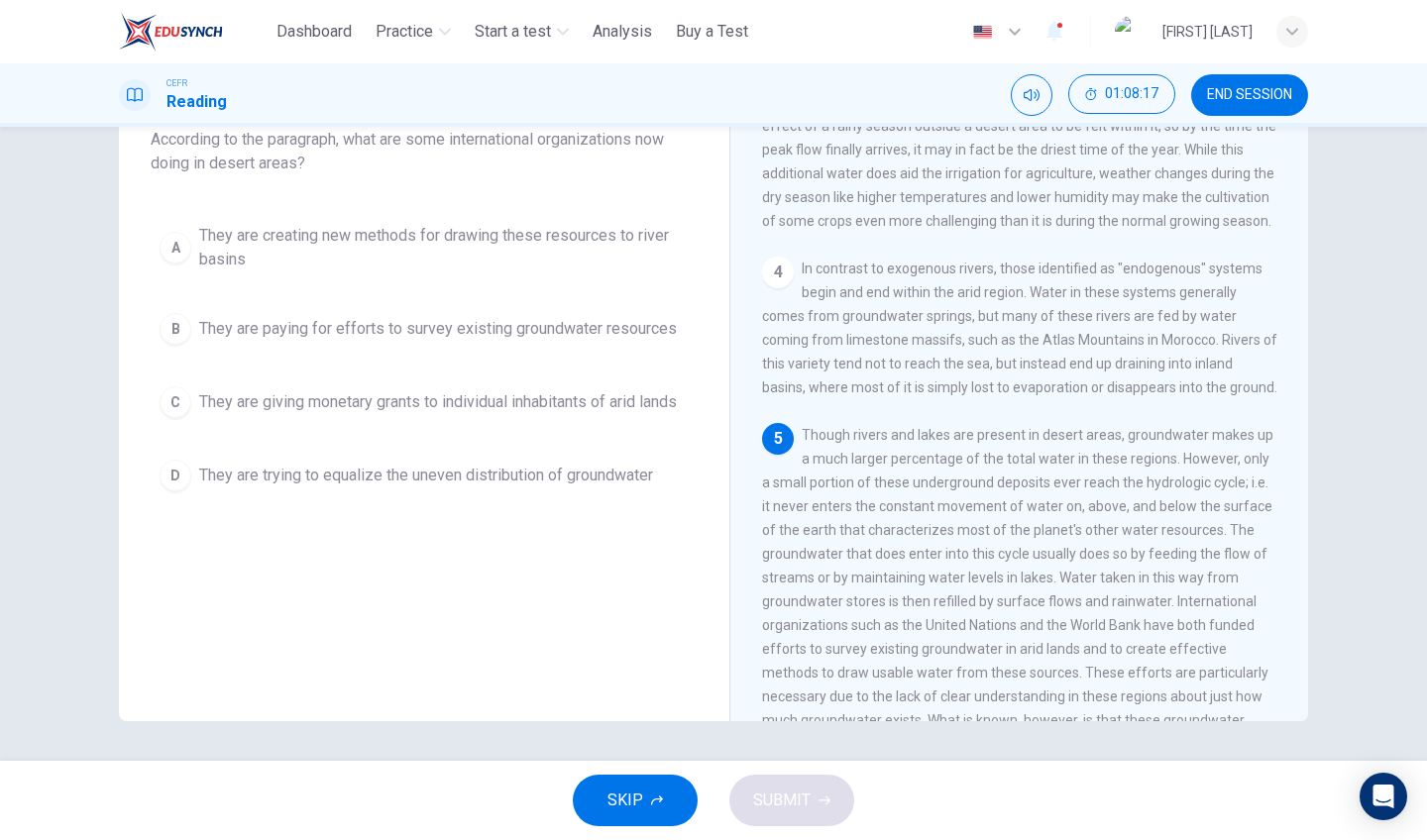 scroll, scrollTop: 134, scrollLeft: 0, axis: vertical 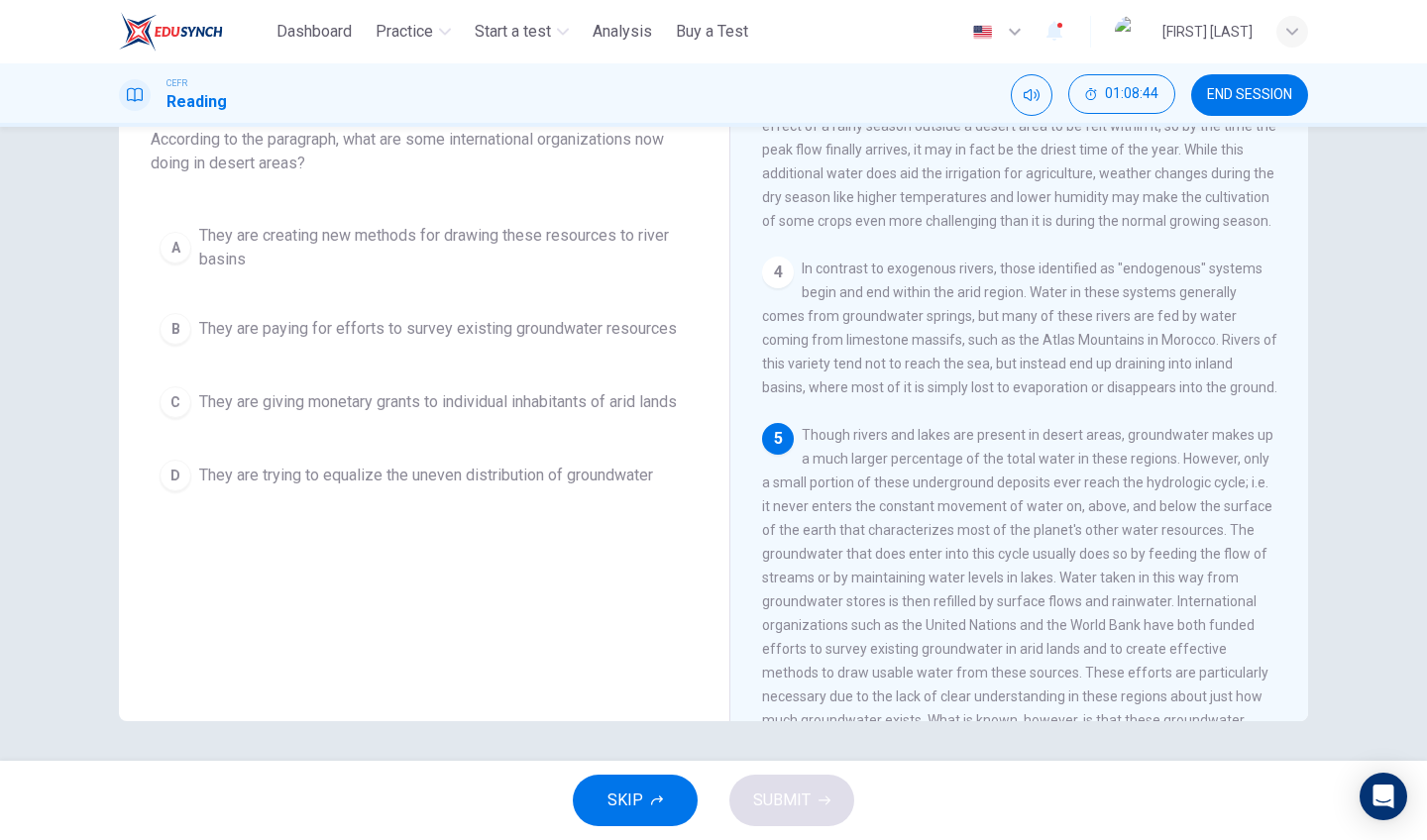click on "They are paying for efforts to survey existing groundwater resources" at bounding box center (444, 248) 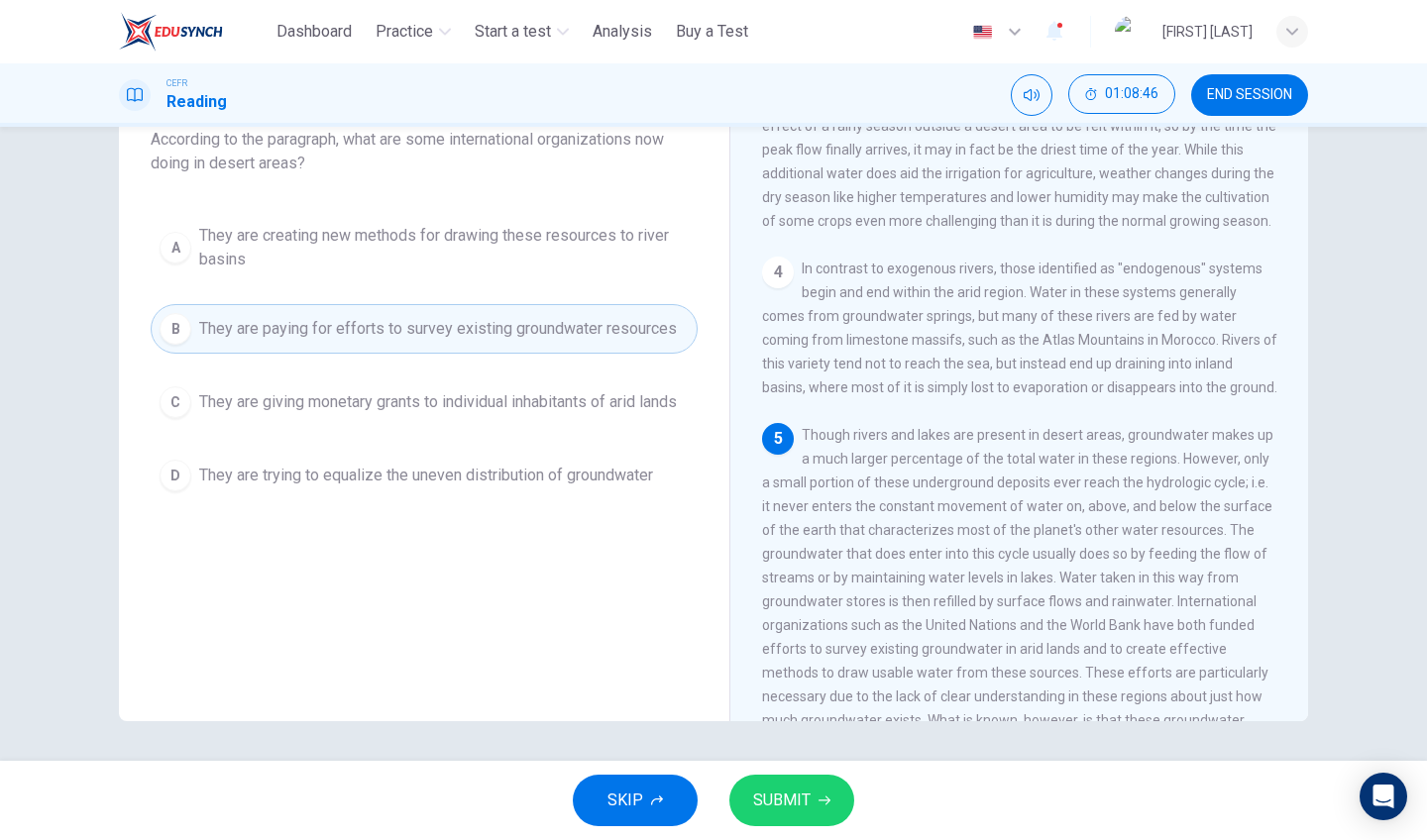 click on "SUBMIT" at bounding box center (782, 800) 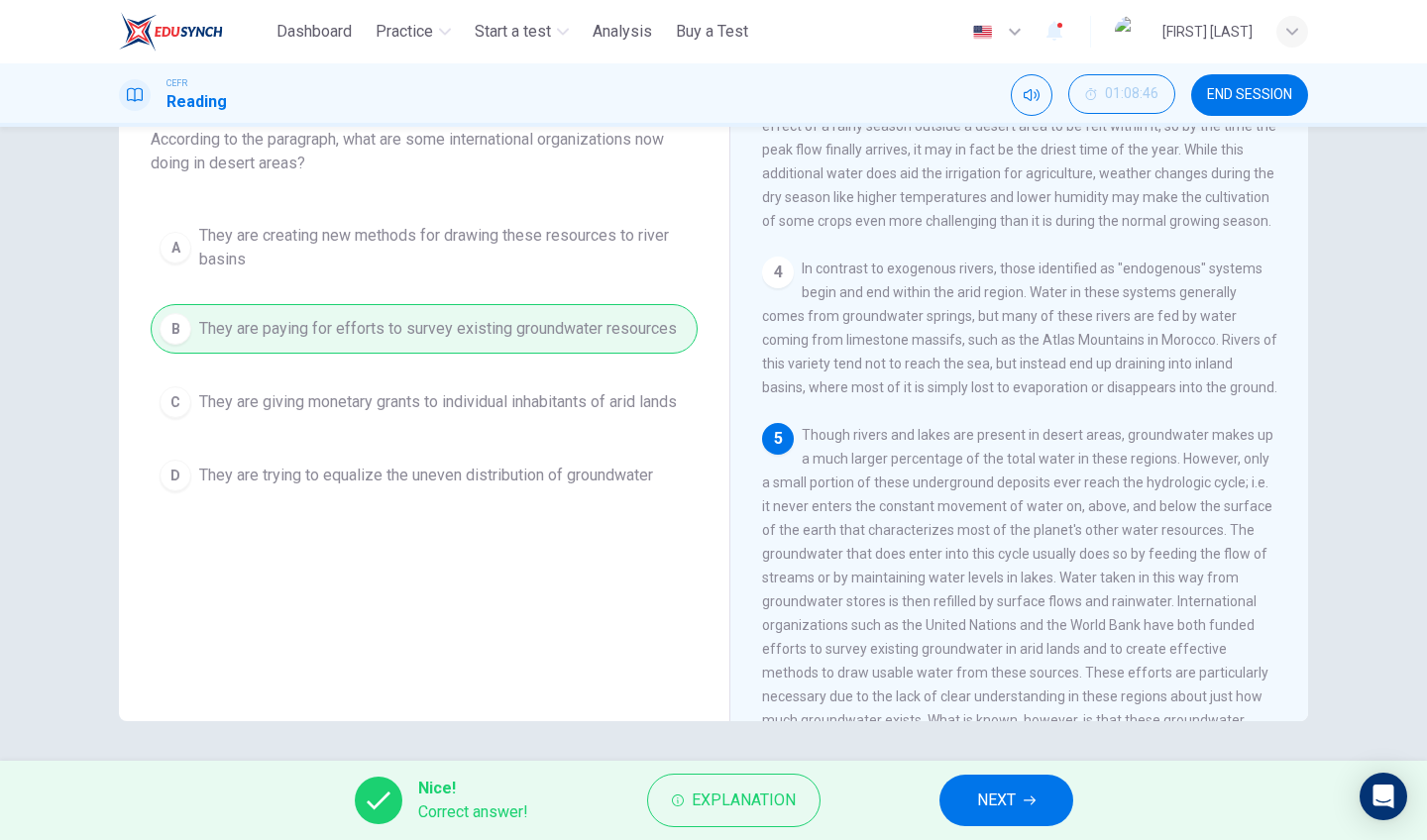 click on "NEXT" at bounding box center (1006, 800) 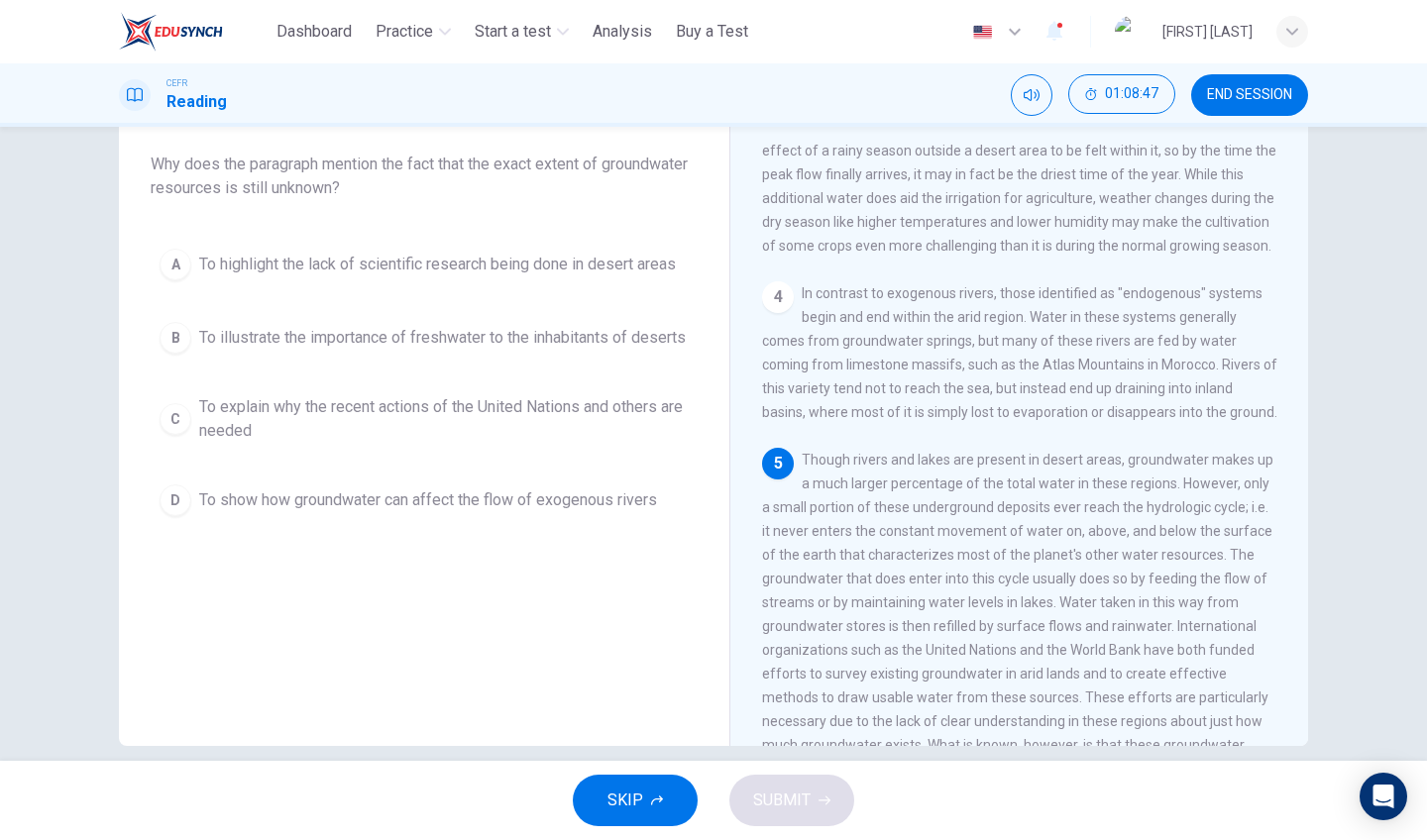 scroll, scrollTop: 106, scrollLeft: 0, axis: vertical 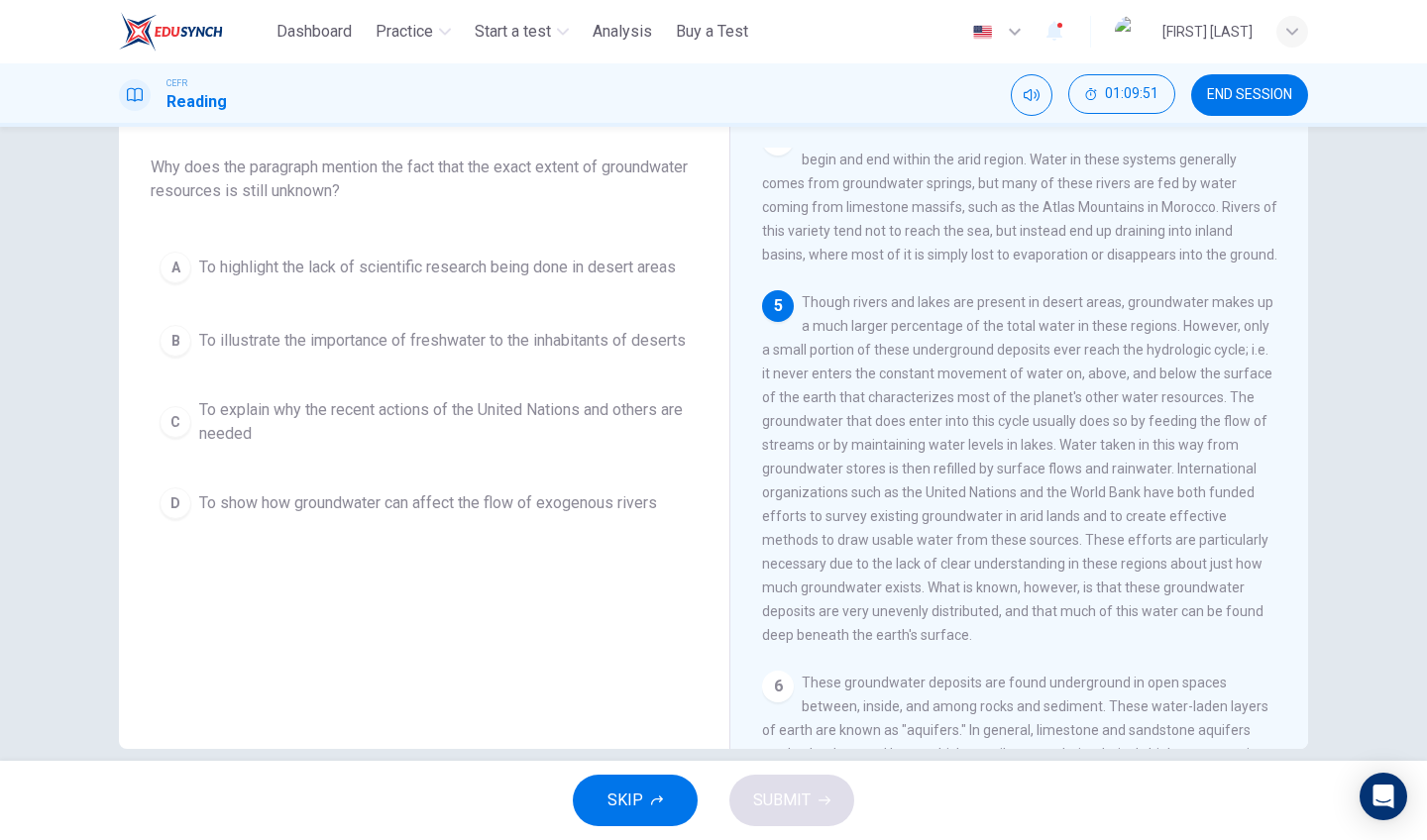click on "To explain why the recent actions of the United Nations and others are needed" at bounding box center [437, 267] 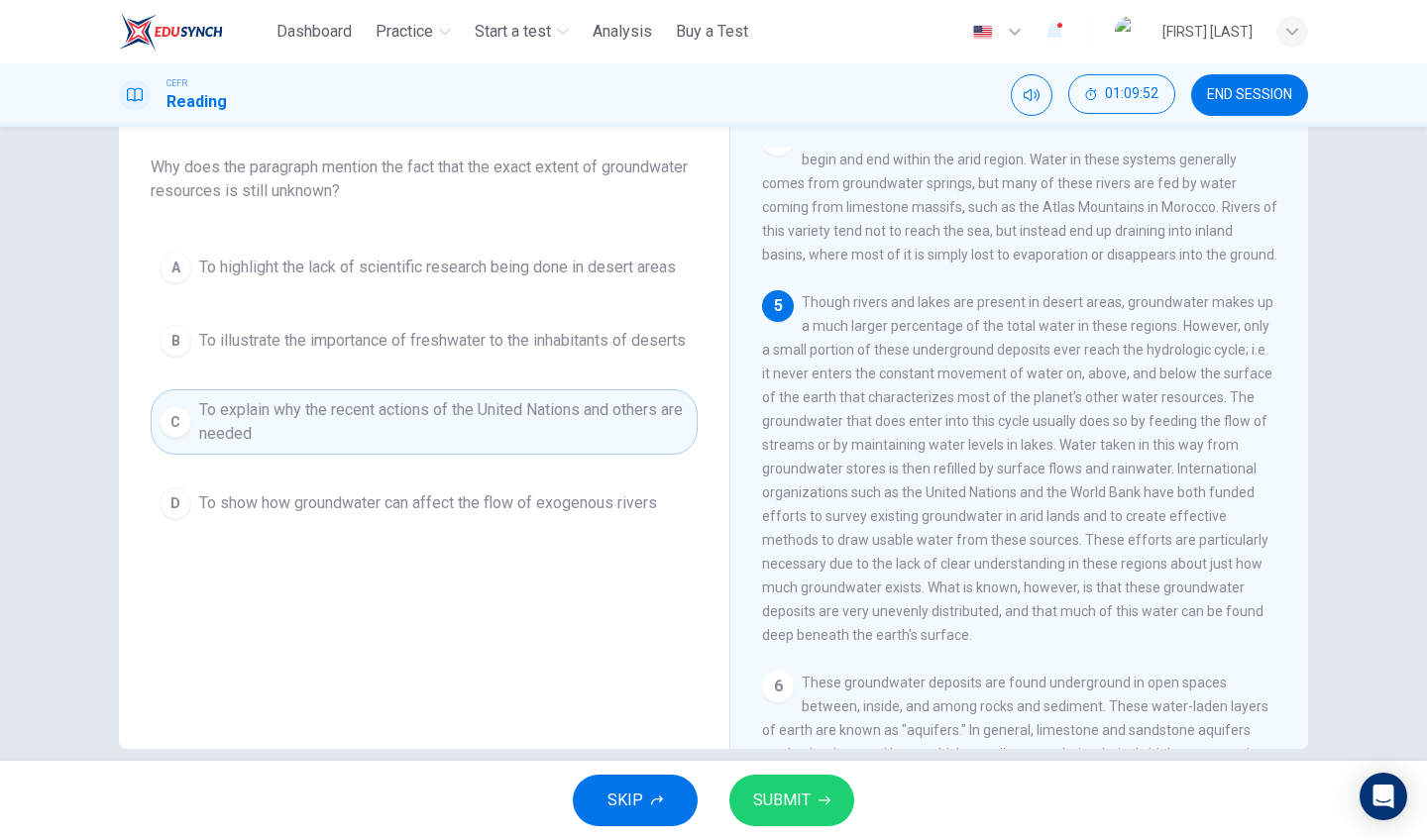 click on "SUBMIT" at bounding box center [782, 800] 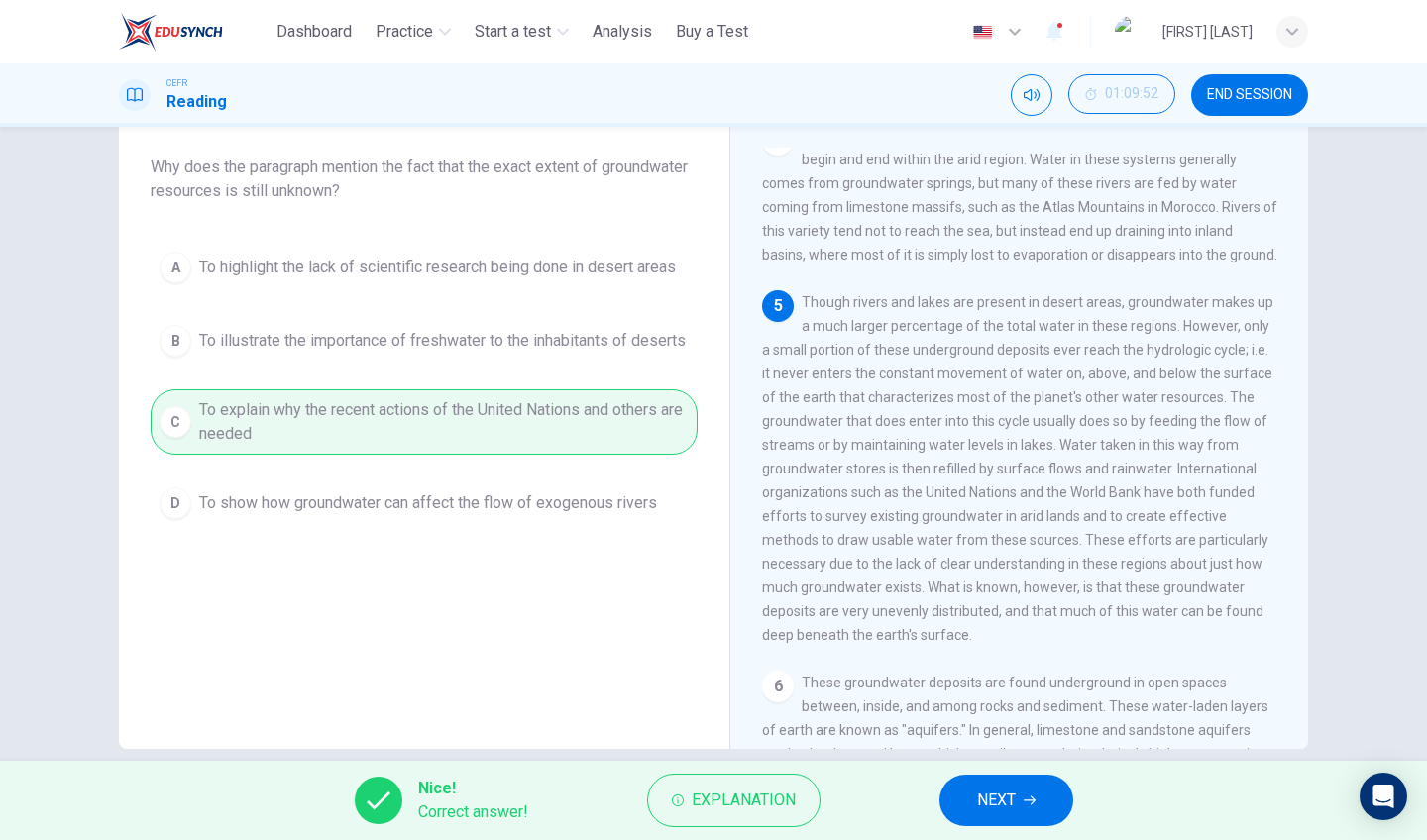 click on "NEXT" at bounding box center (1006, 800) 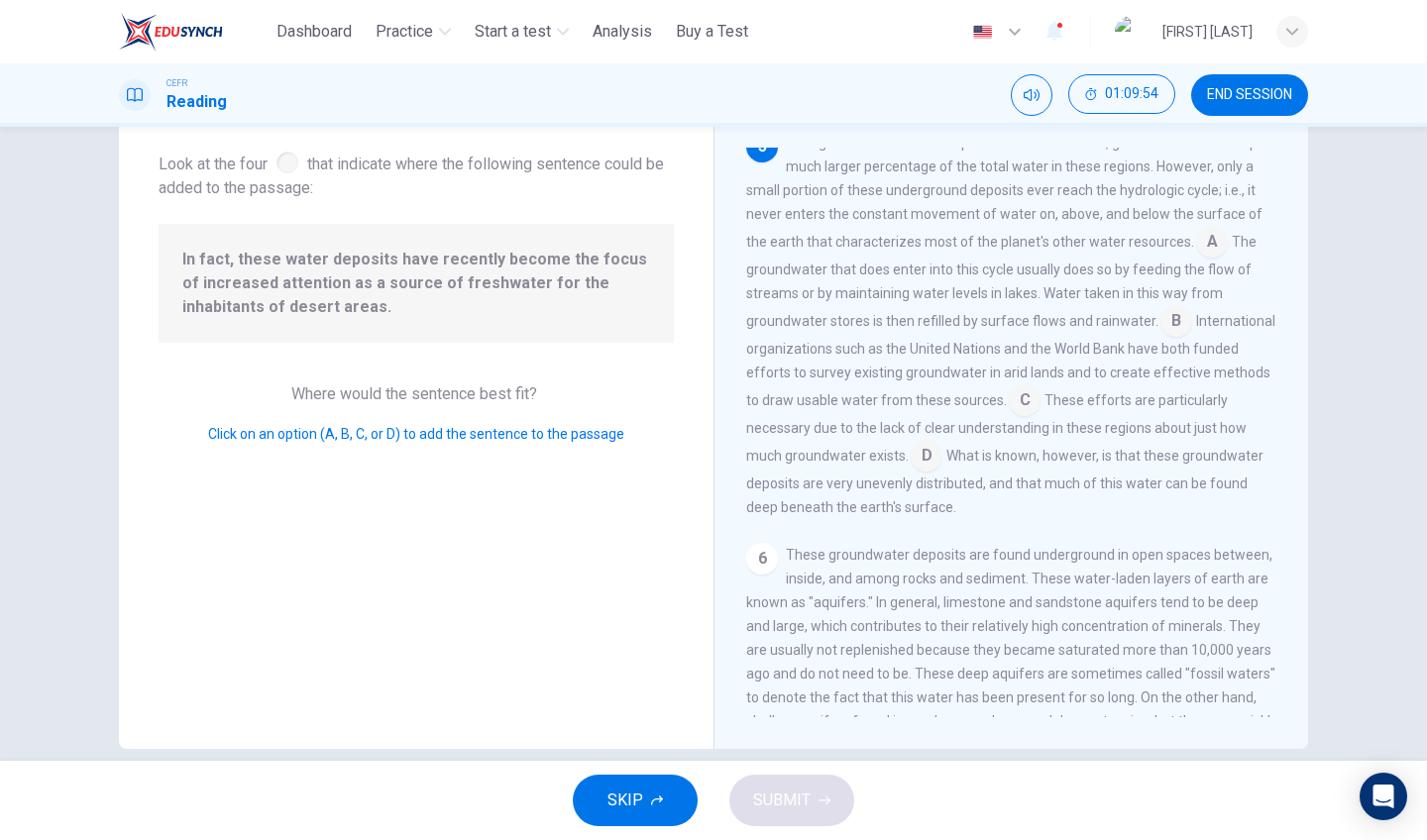 scroll, scrollTop: 826, scrollLeft: 0, axis: vertical 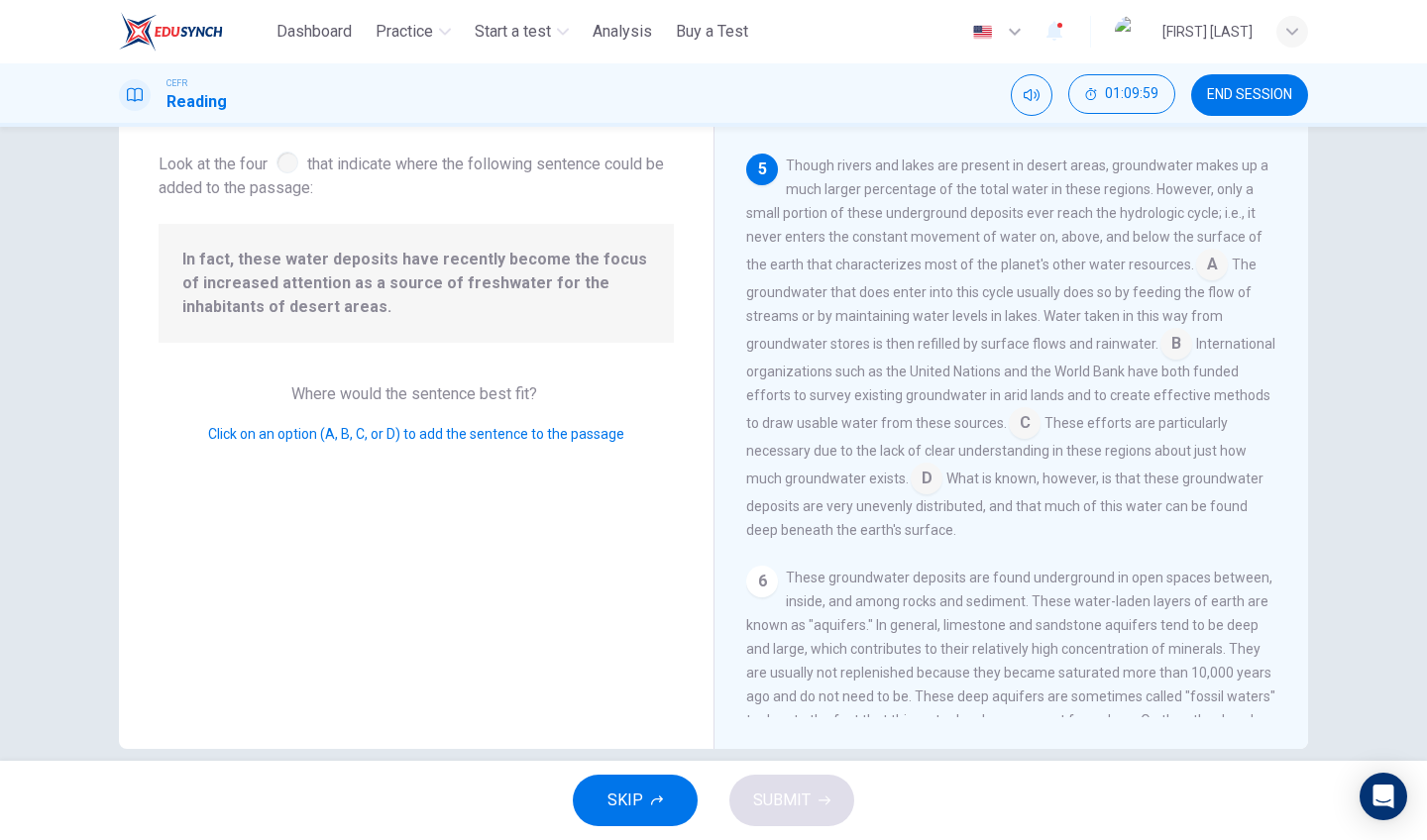 click at bounding box center [1212, 266] 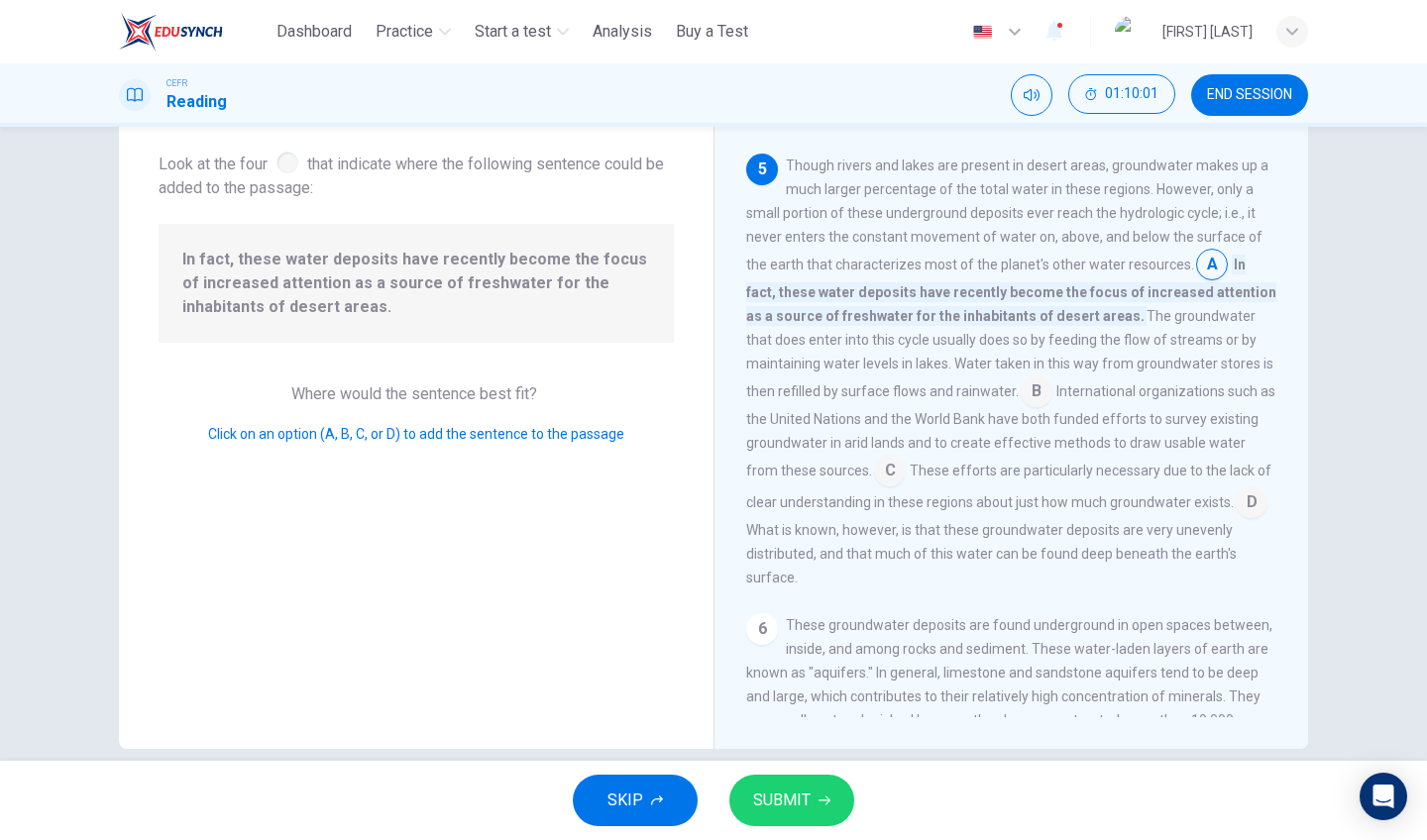 click at bounding box center (1212, 266) 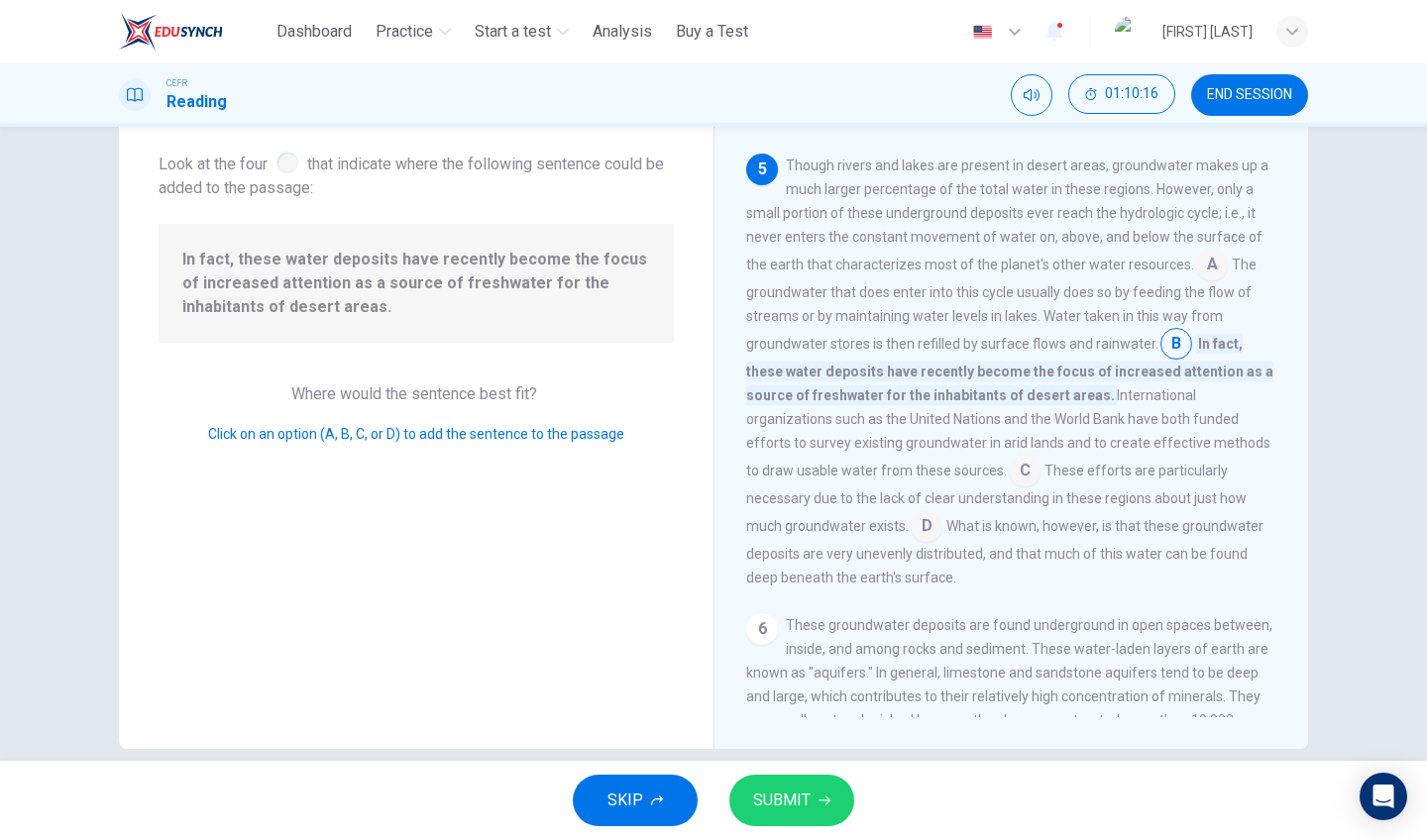 click on "SUBMIT" at bounding box center (792, 800) 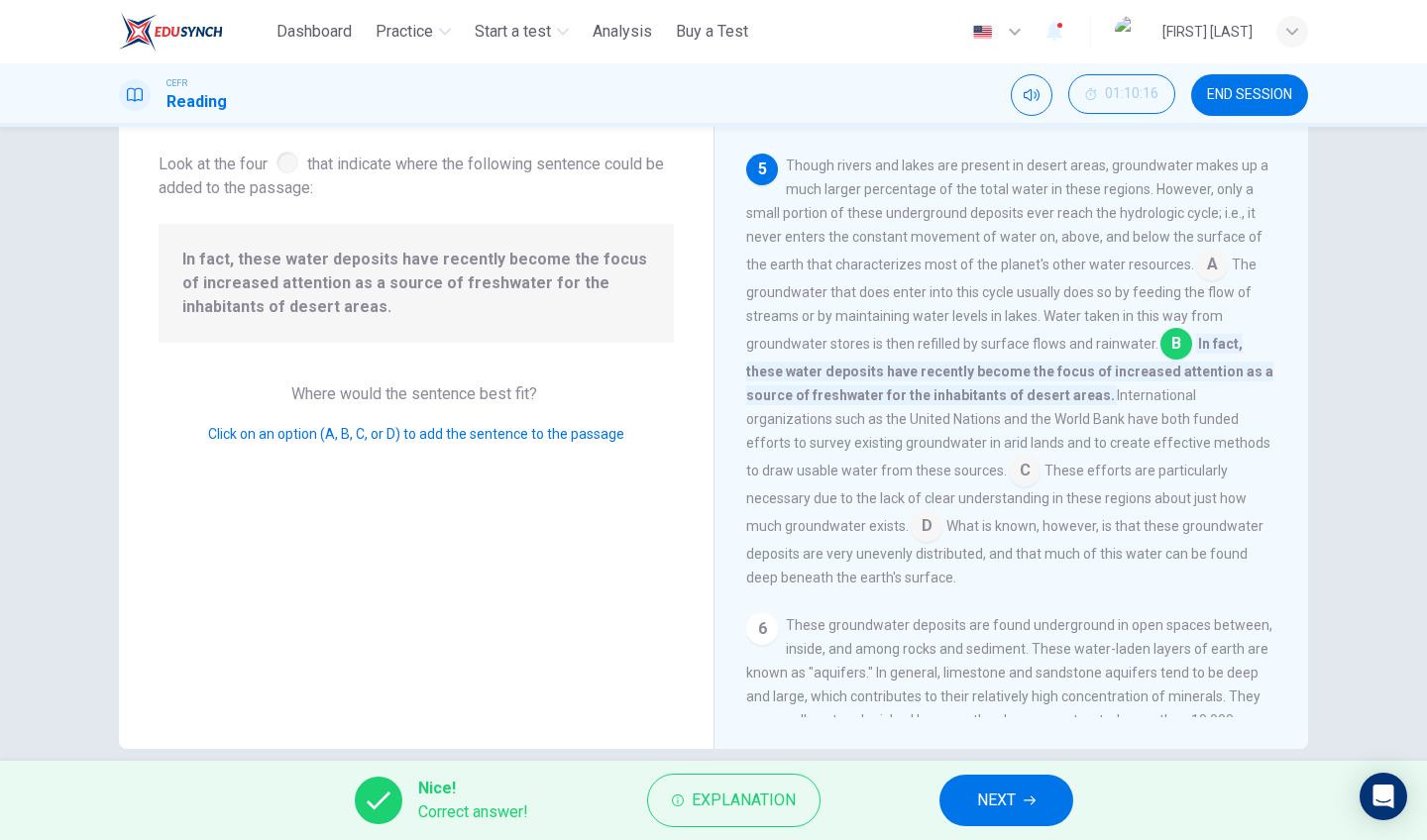 click on "NEXT" at bounding box center [996, 800] 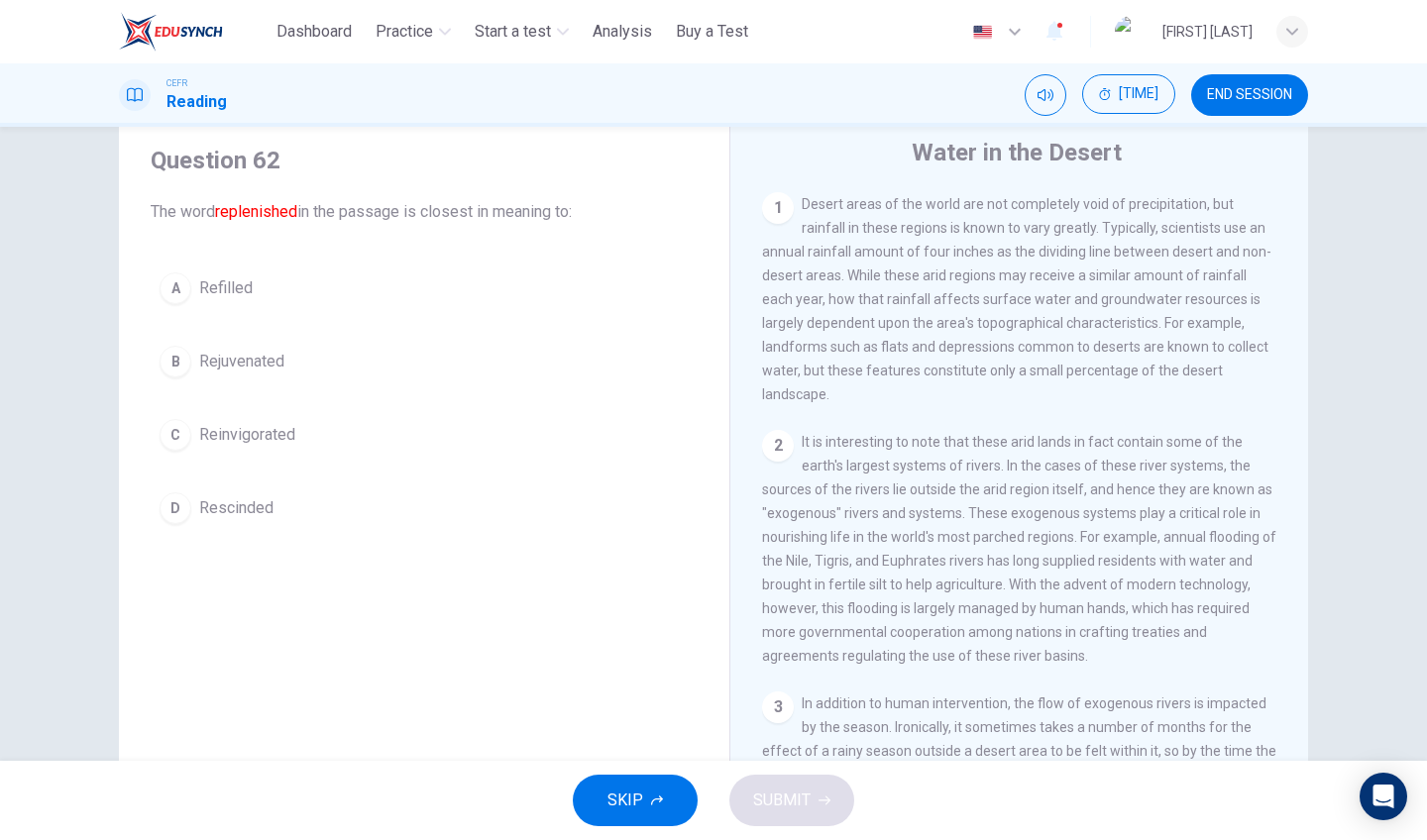 scroll, scrollTop: 52, scrollLeft: 0, axis: vertical 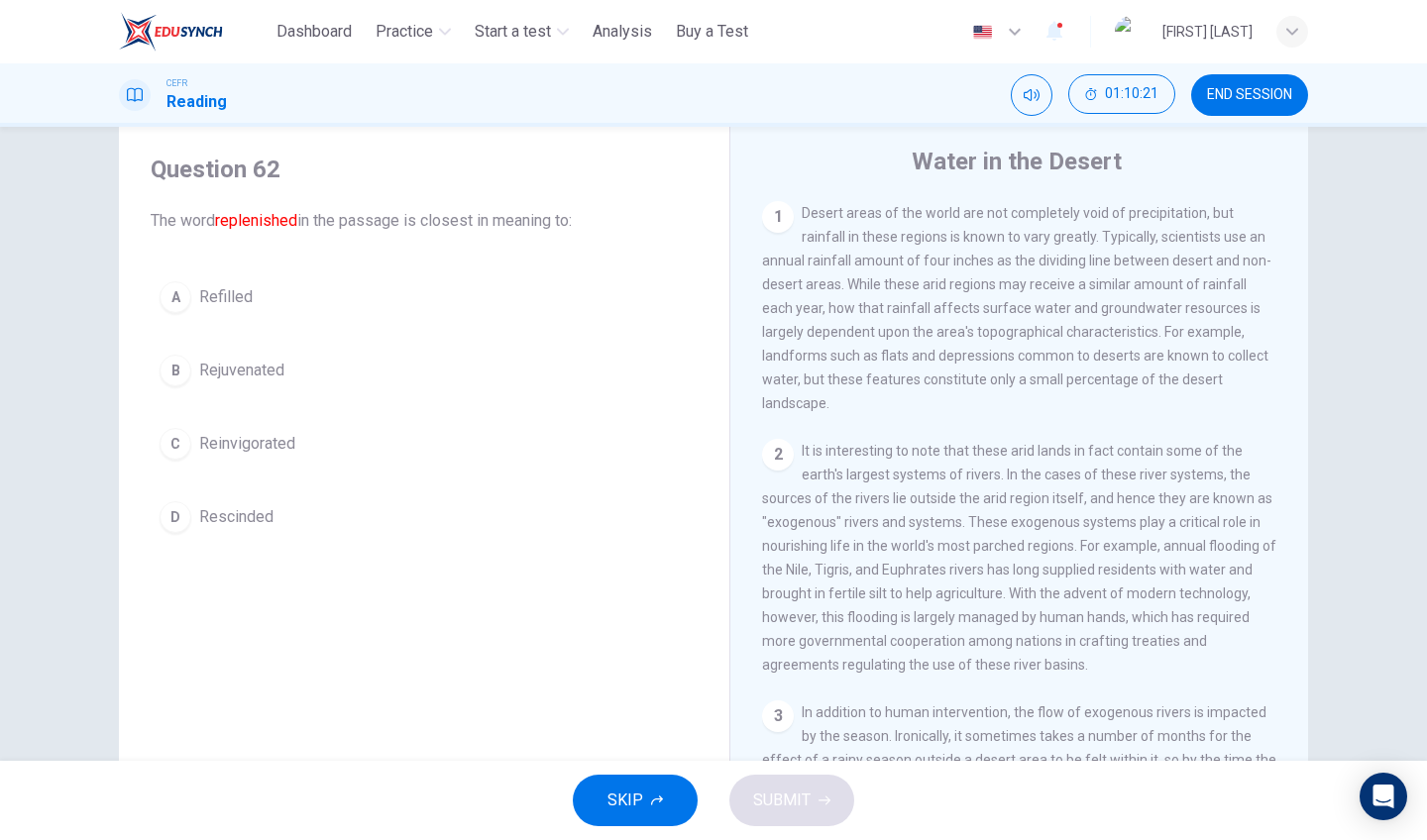 click on "END SESSION" at bounding box center (1250, 95) 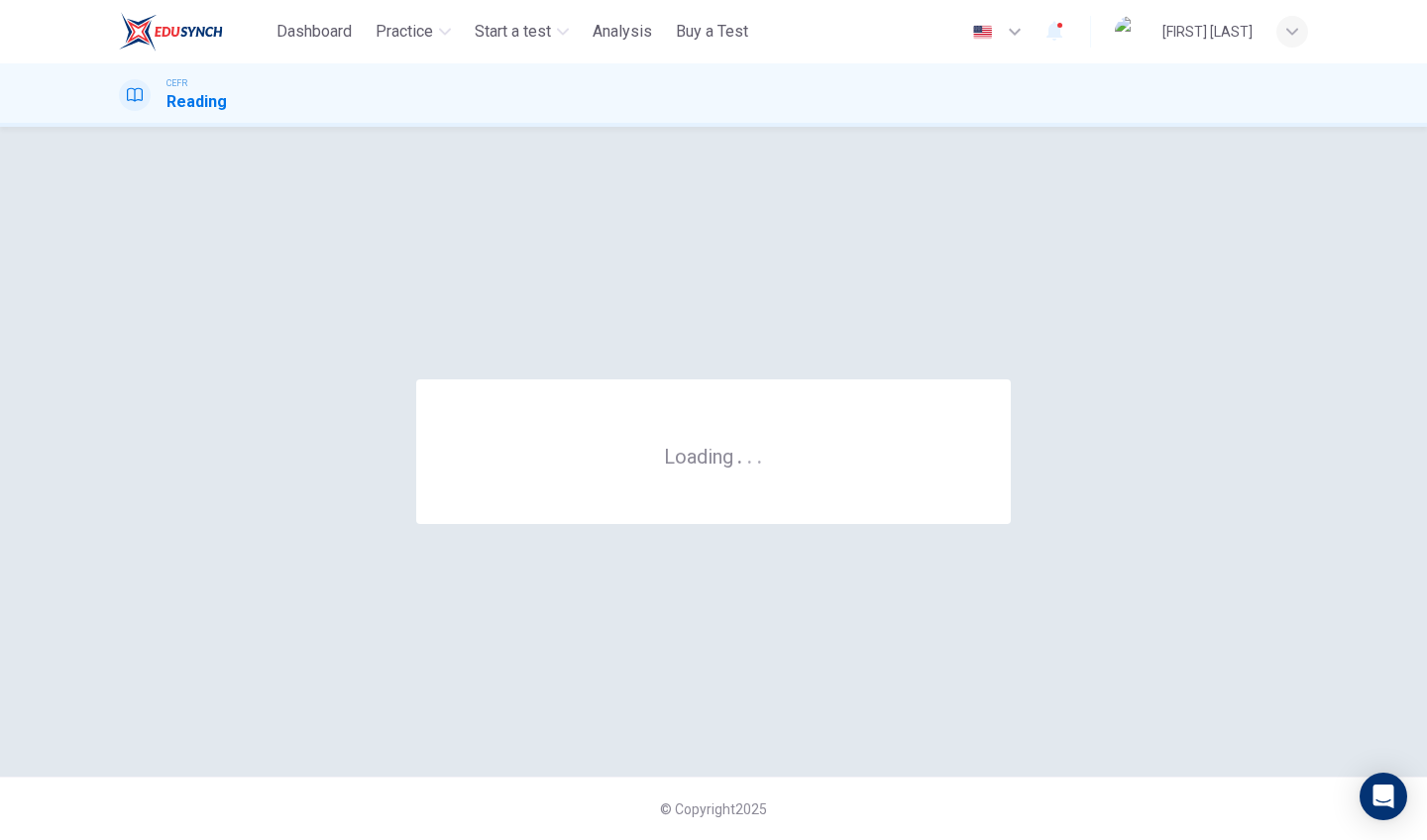scroll, scrollTop: 0, scrollLeft: 0, axis: both 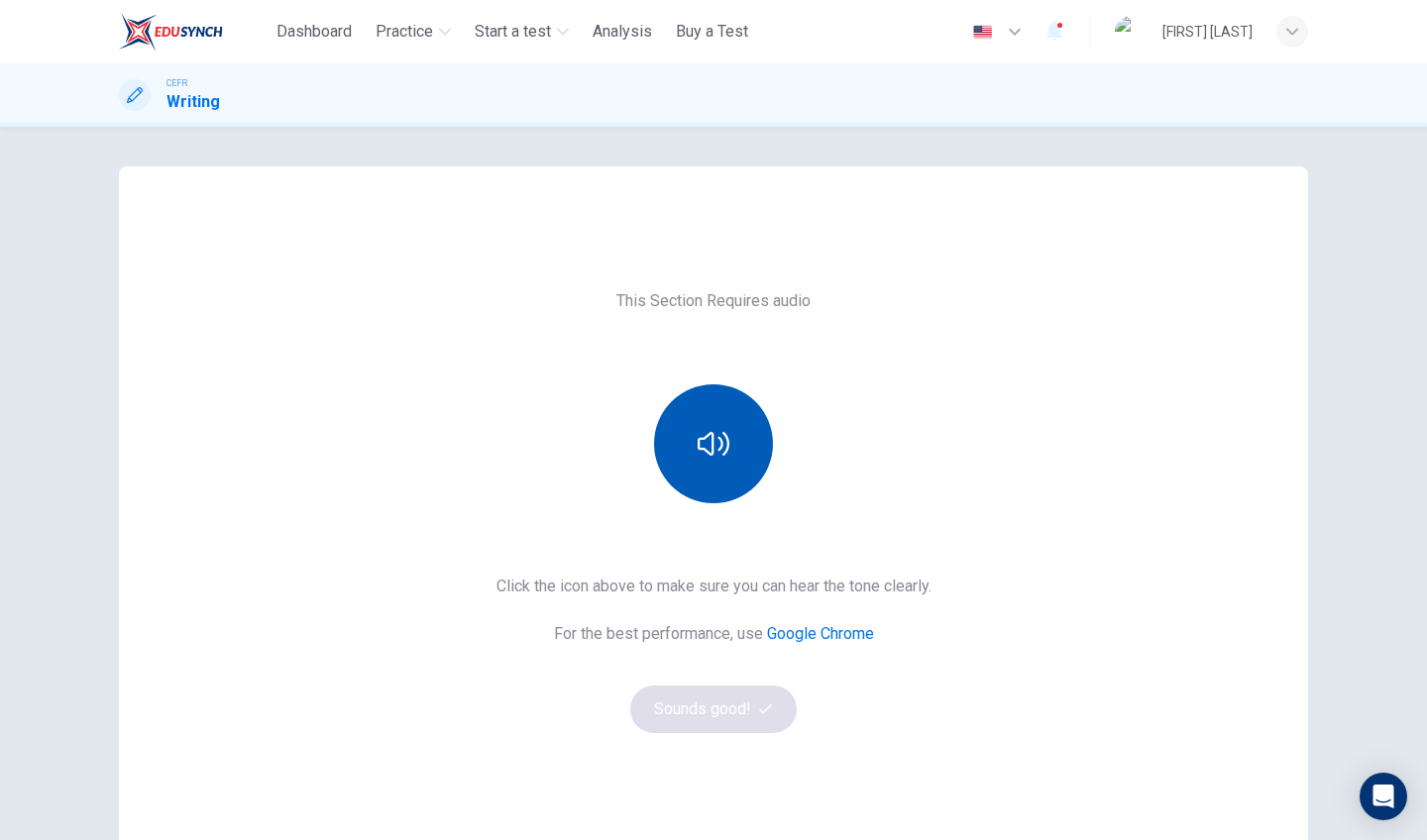 click at bounding box center (714, 444) 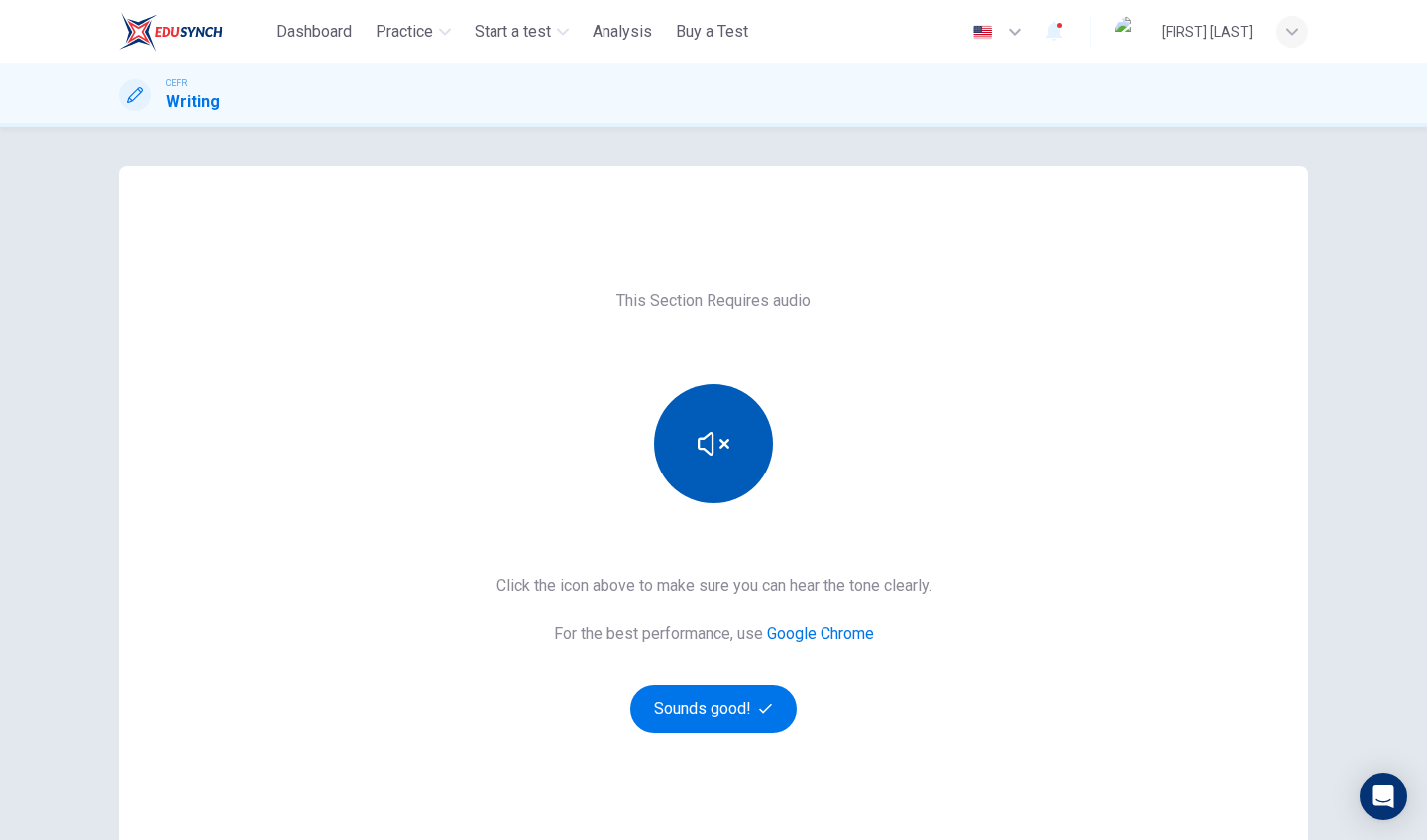 click at bounding box center (714, 444) 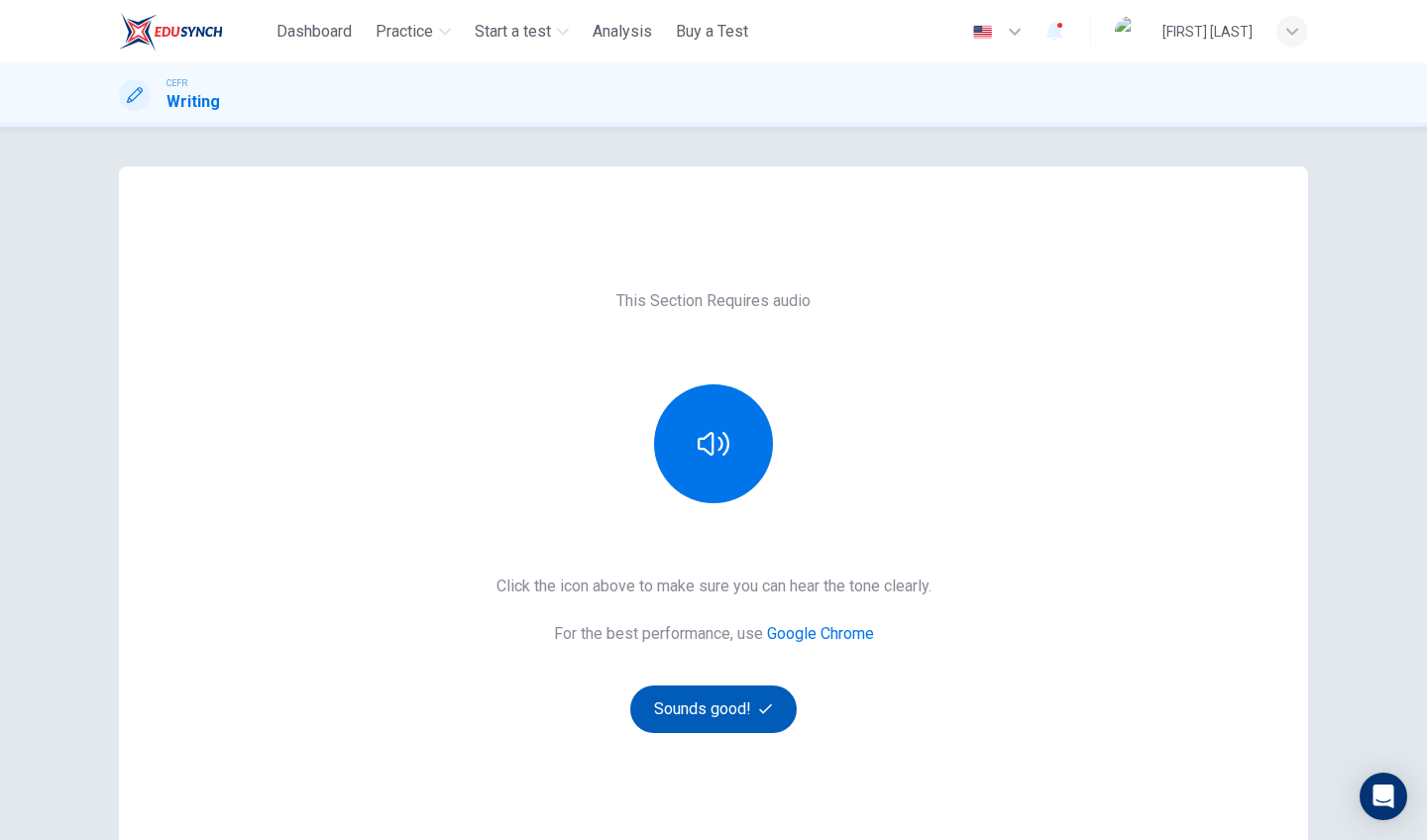 click on "Sounds good!" at bounding box center (714, 709) 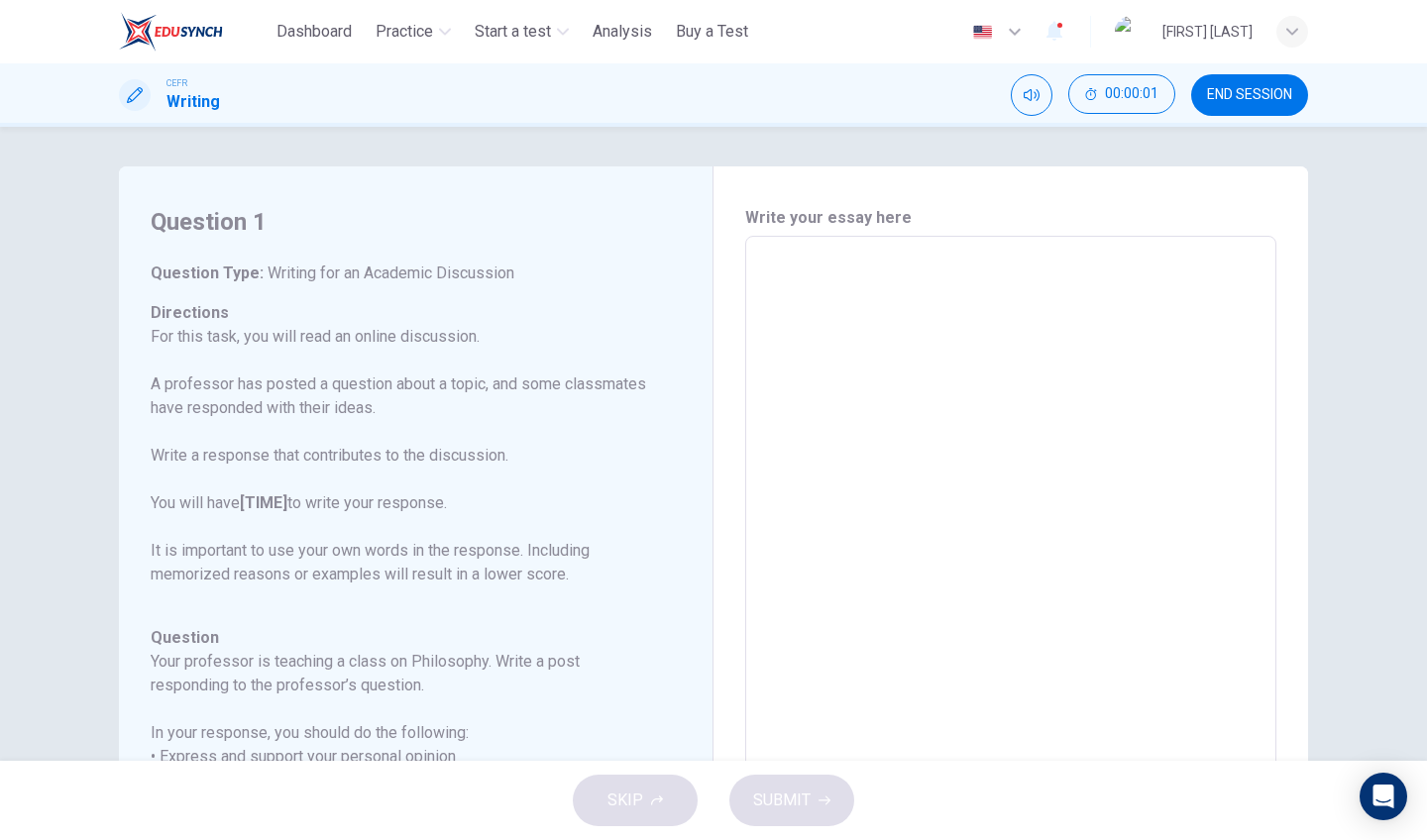 click at bounding box center (1011, 567) 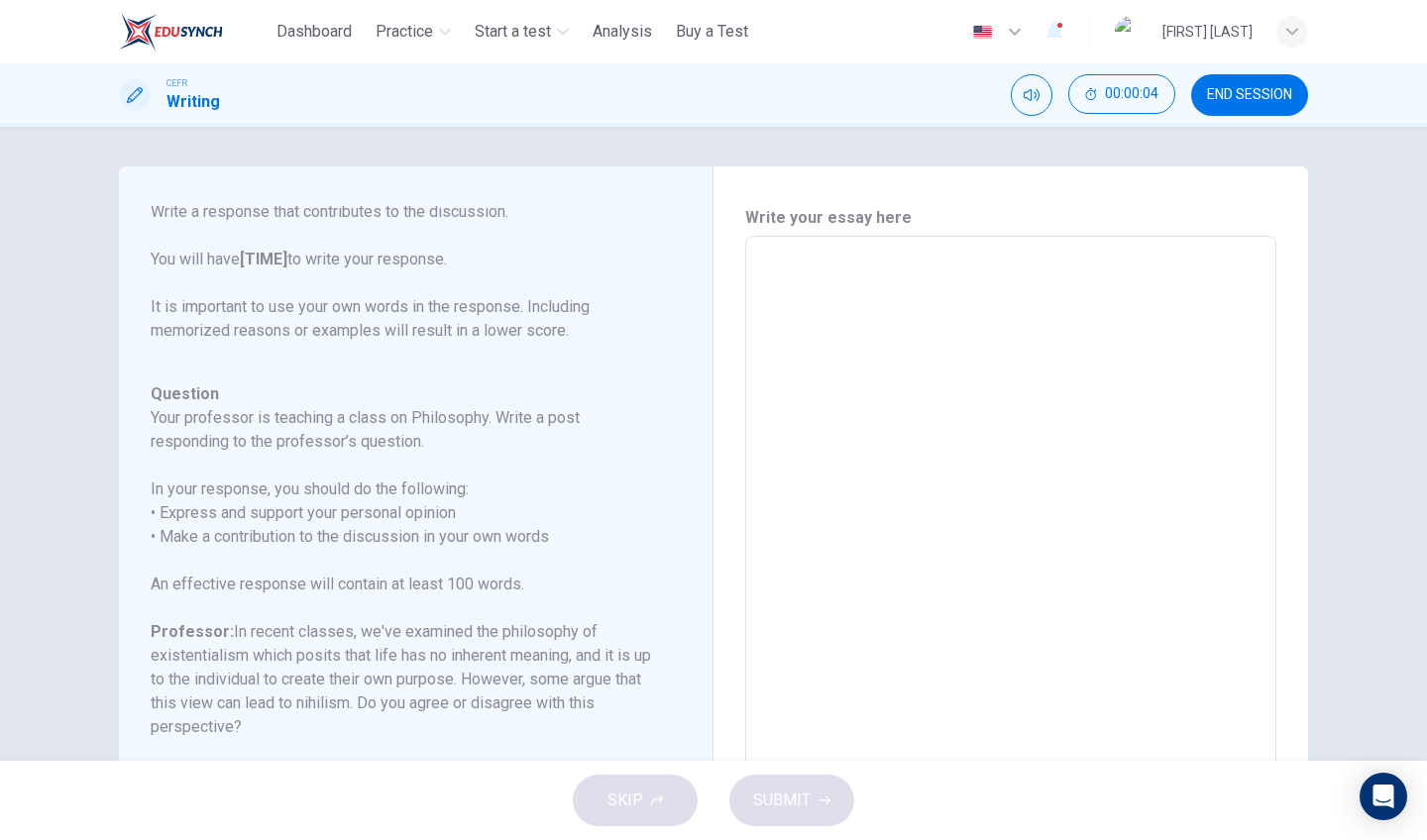 scroll, scrollTop: 244, scrollLeft: 0, axis: vertical 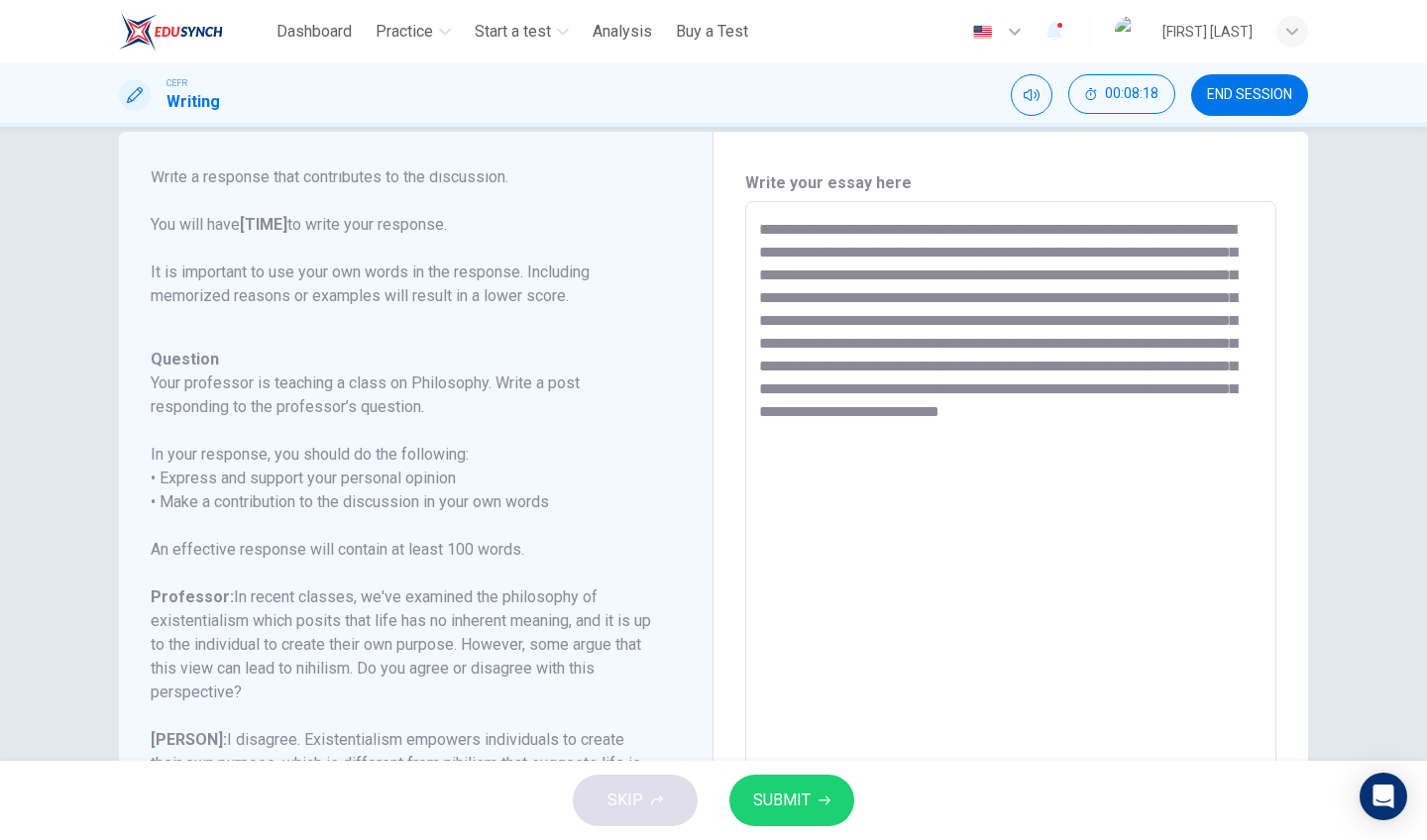 type on "**********" 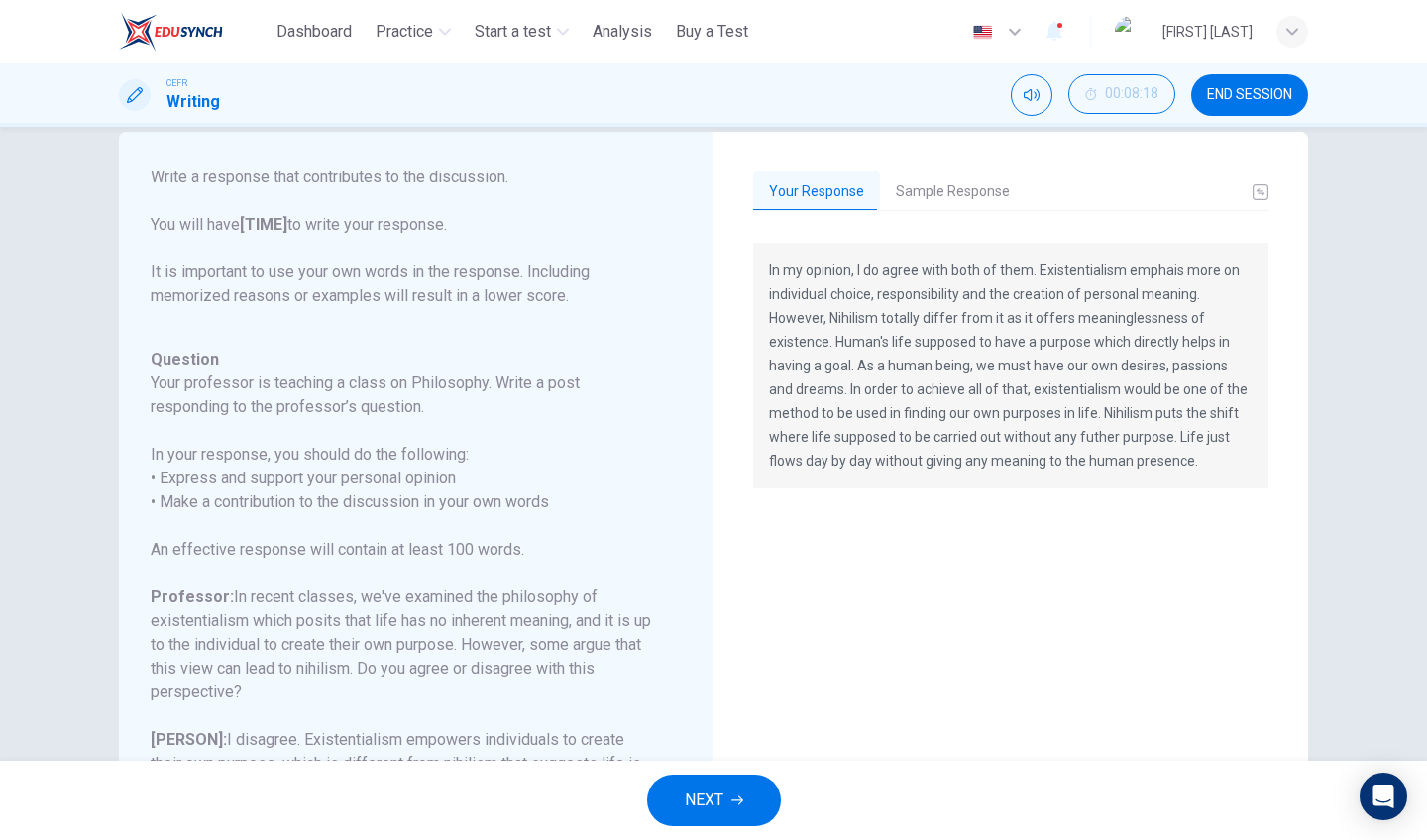 click on "NEXT" at bounding box center (714, 800) 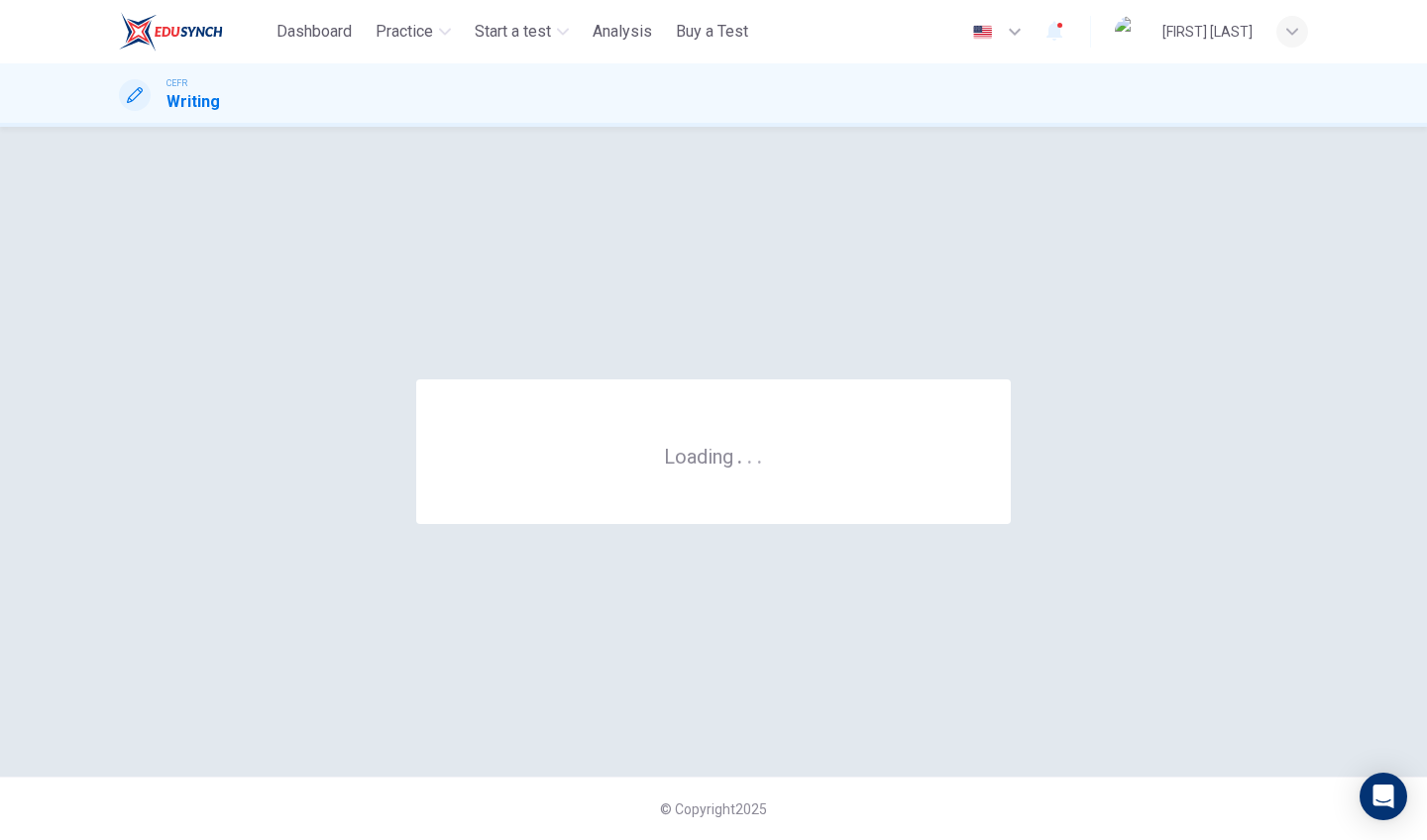 scroll, scrollTop: 0, scrollLeft: 0, axis: both 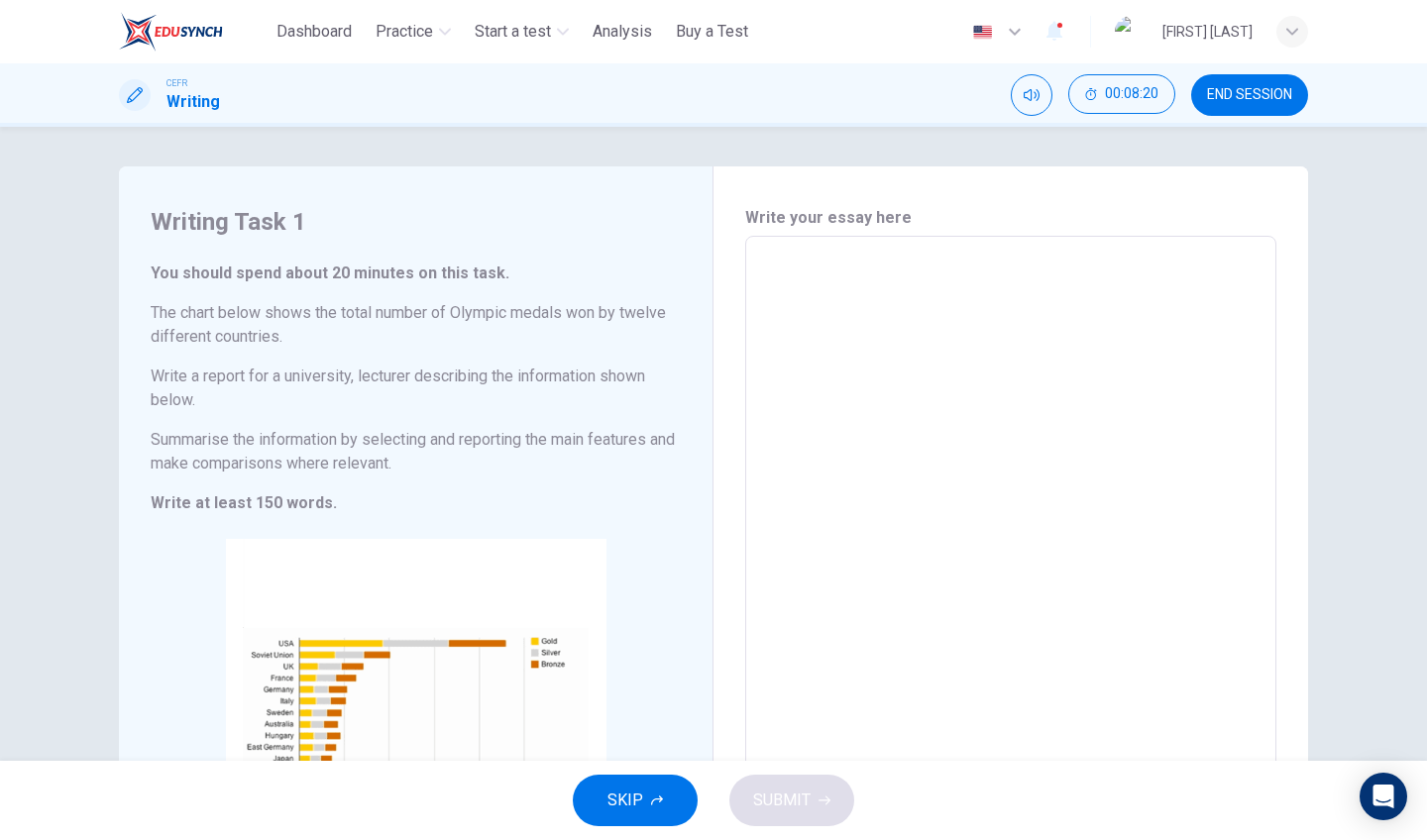 click on "END SESSION" at bounding box center (1250, 95) 